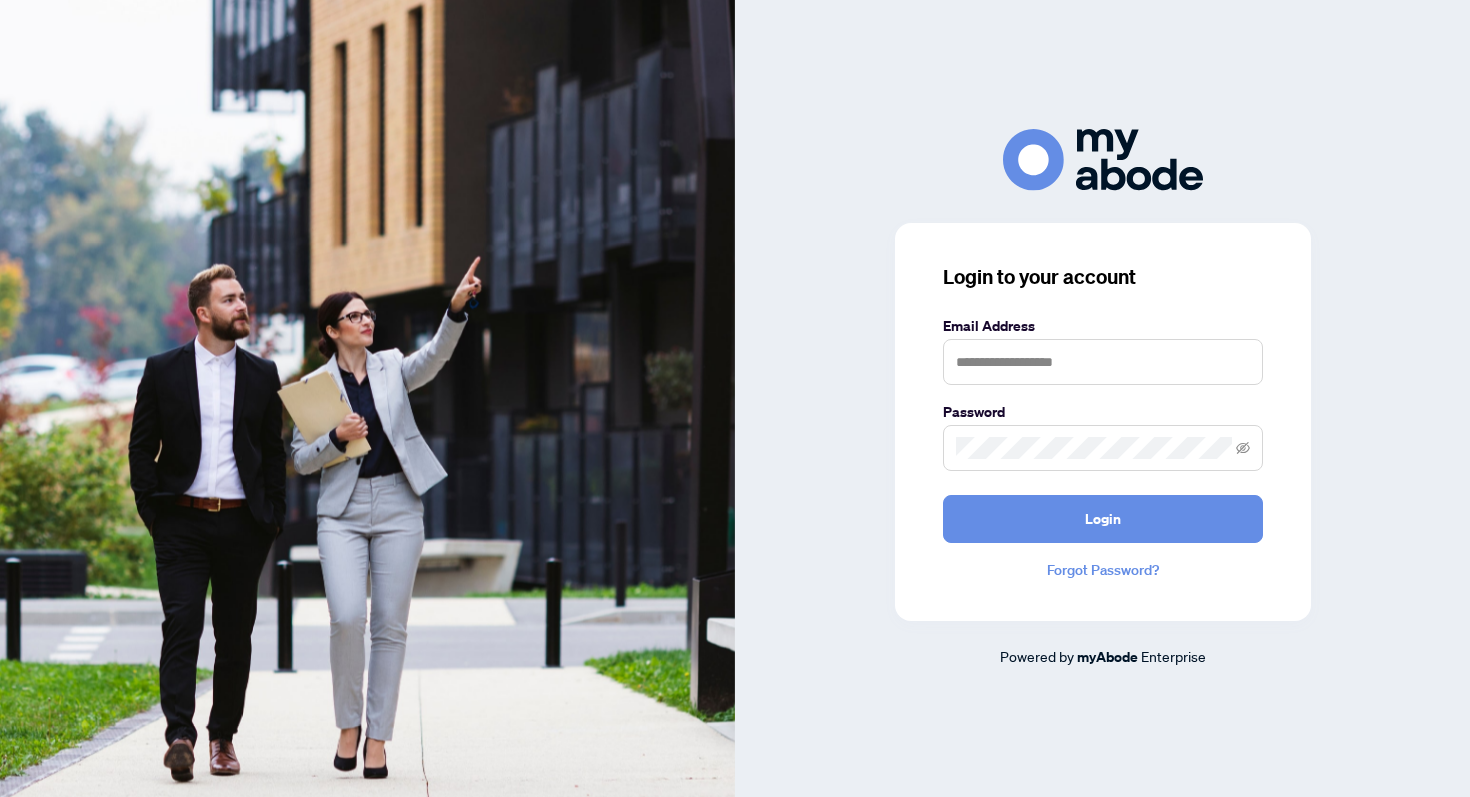 scroll, scrollTop: 0, scrollLeft: 0, axis: both 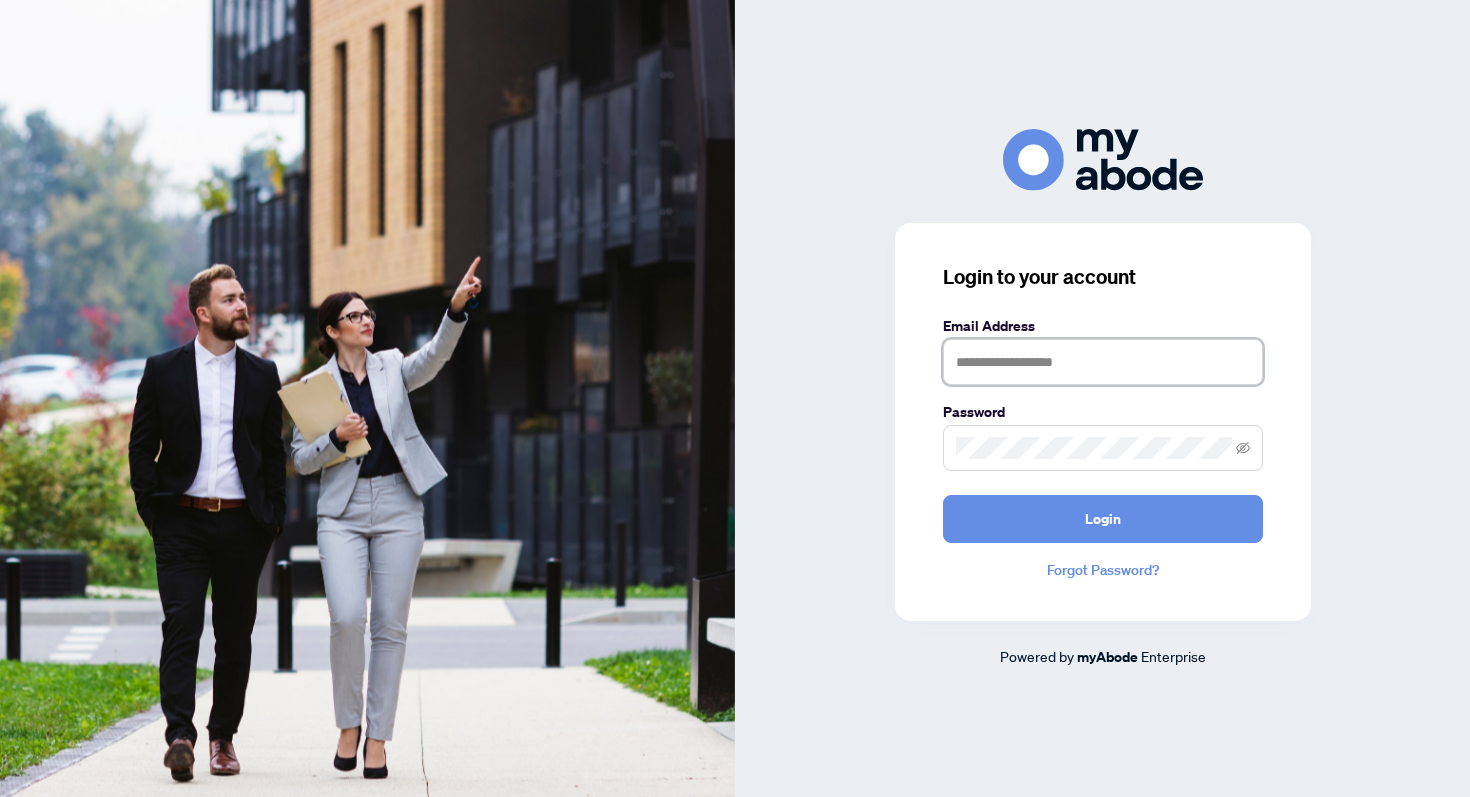 click at bounding box center (1103, 362) 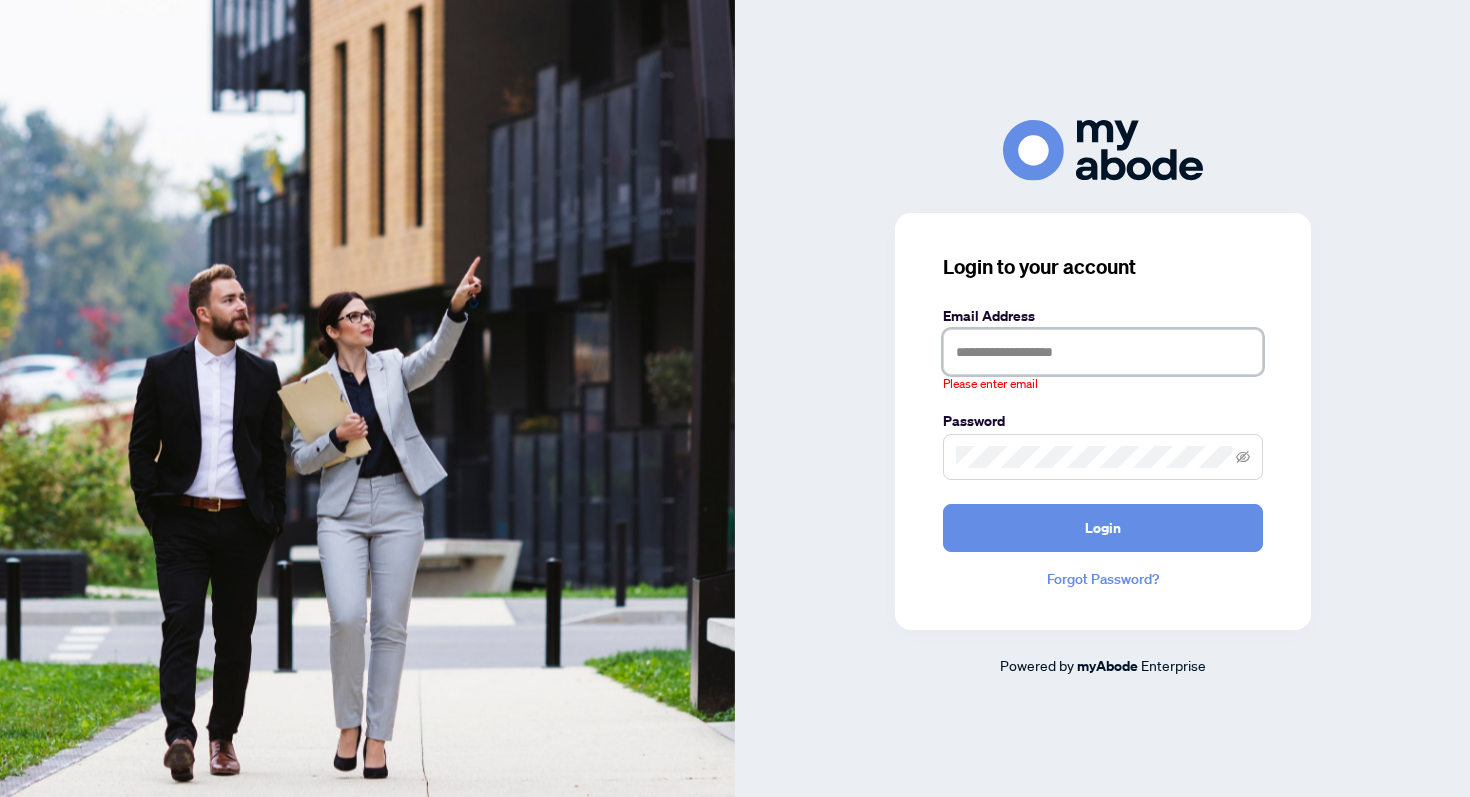 type on "**********" 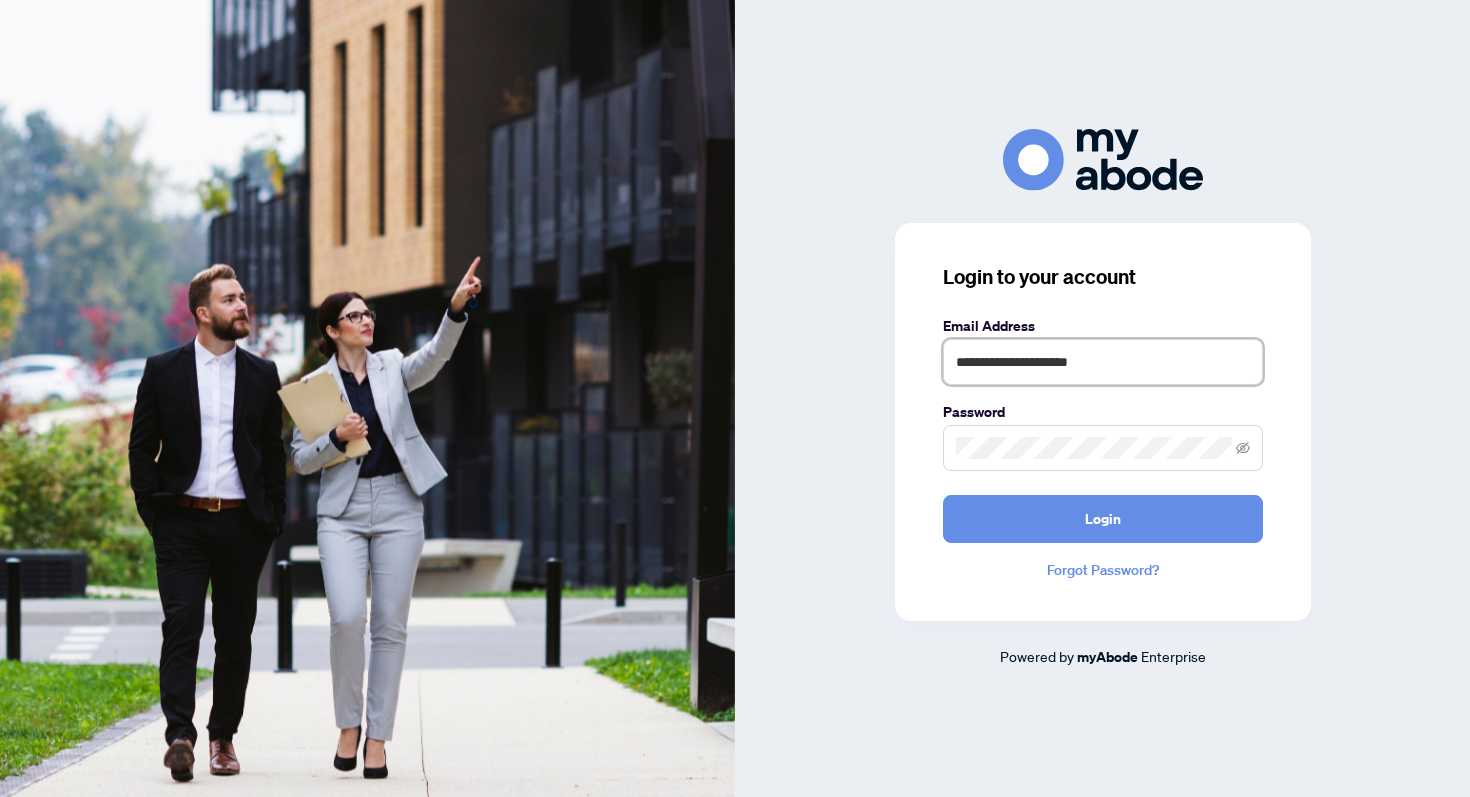 click on "Login" at bounding box center (1103, 519) 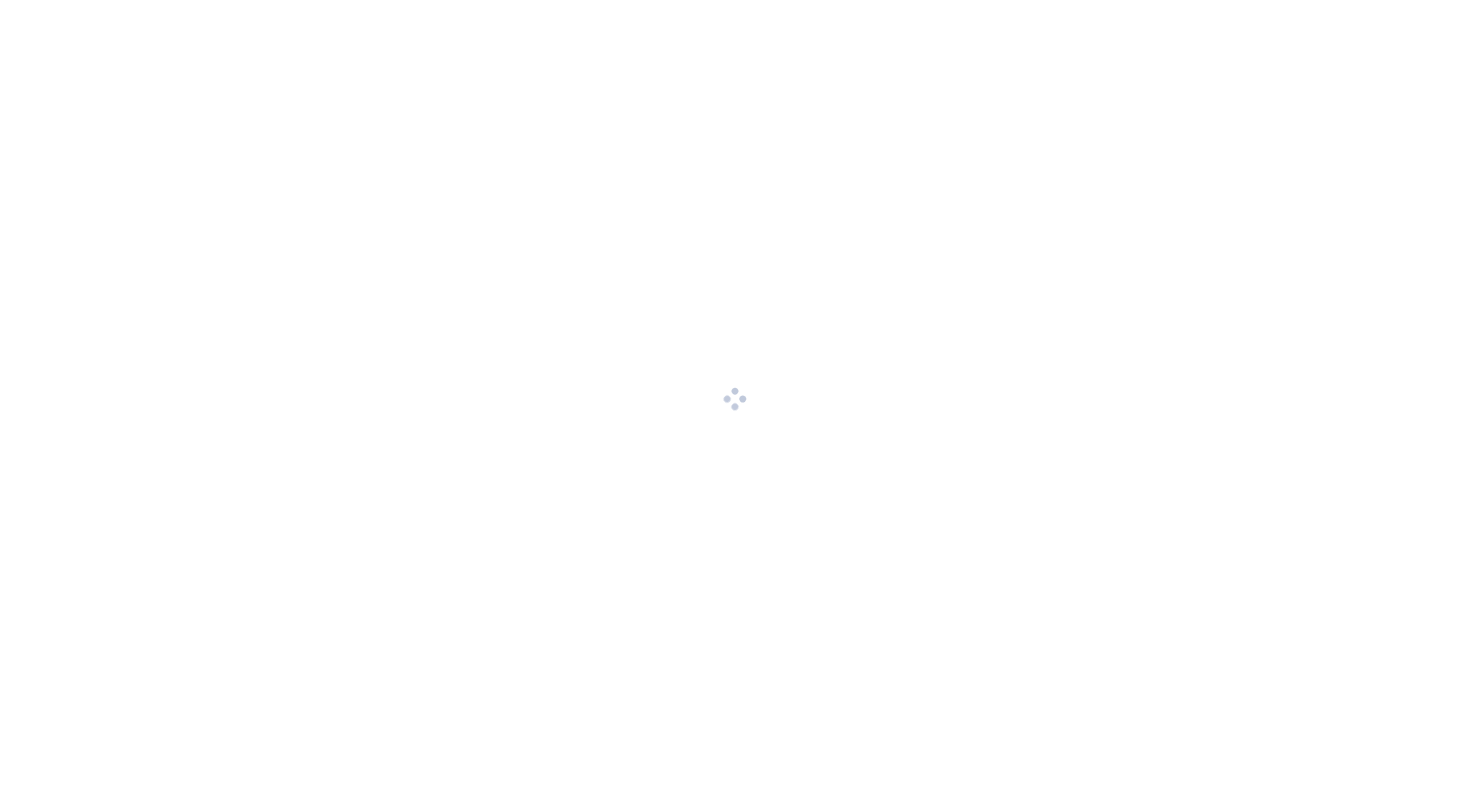 scroll, scrollTop: 0, scrollLeft: 0, axis: both 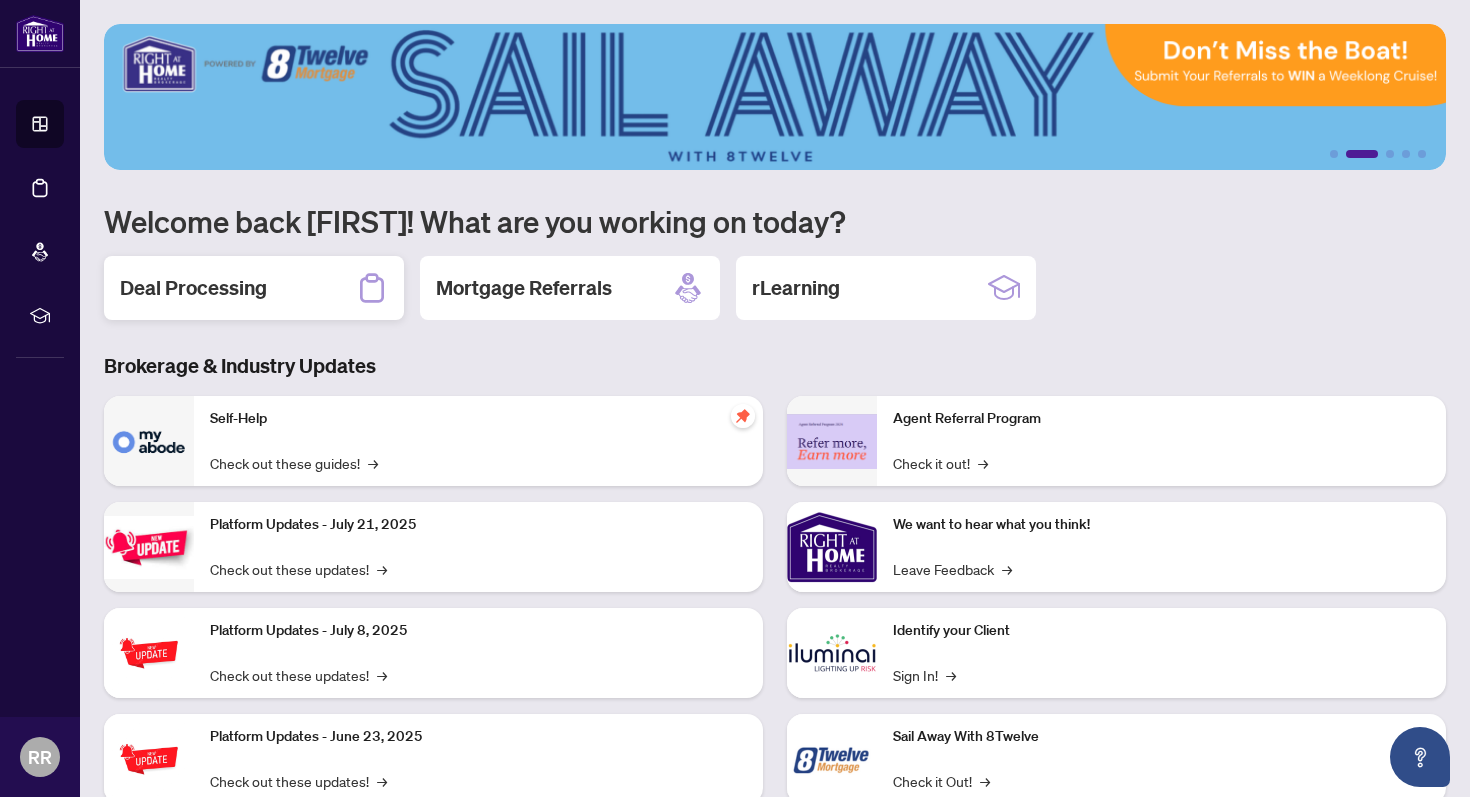 click on "Deal Processing" at bounding box center [254, 288] 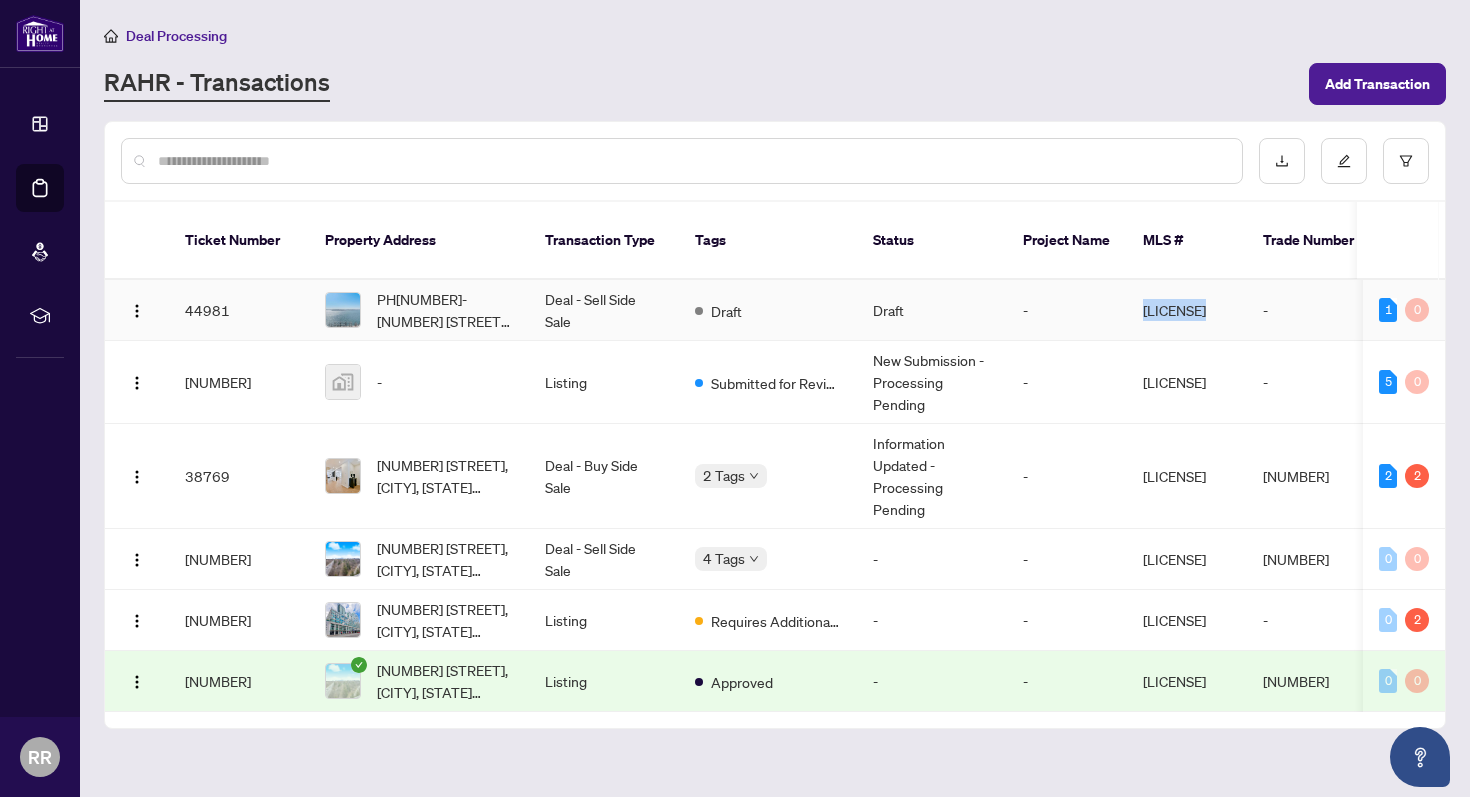 drag, startPoint x: 1235, startPoint y: 310, endPoint x: 1127, endPoint y: 314, distance: 108.07405 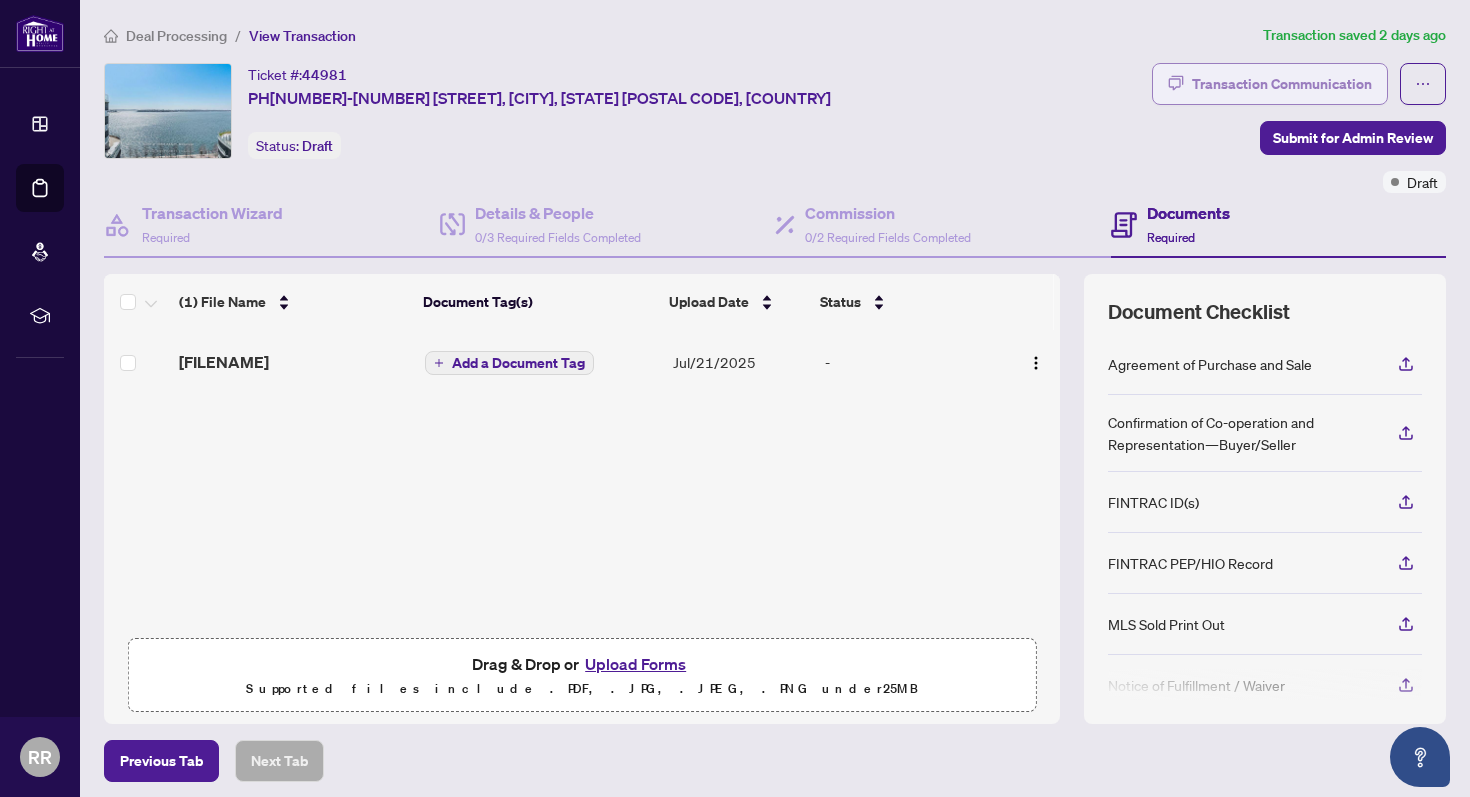 click on "Transaction Communication" at bounding box center [1282, 84] 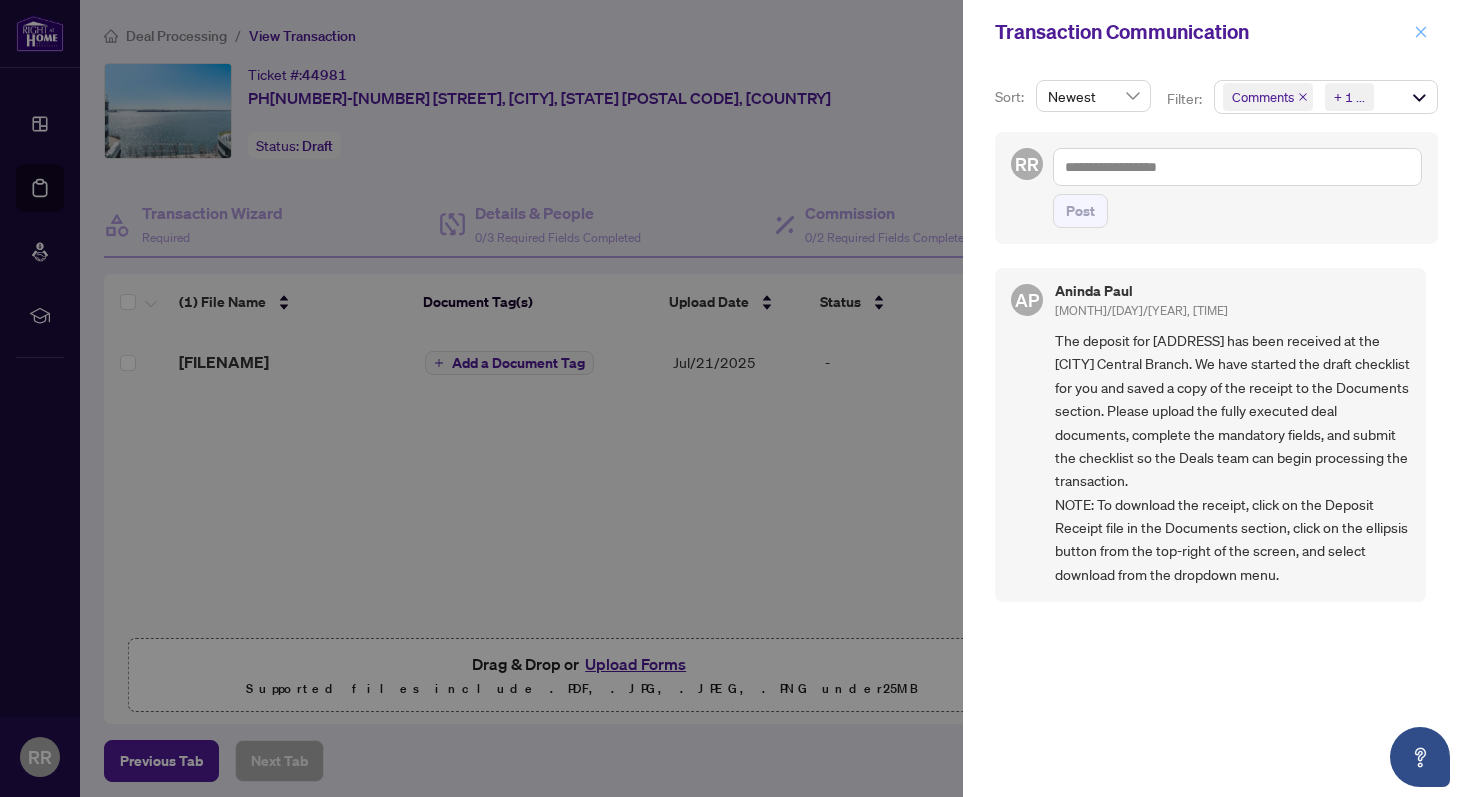 click 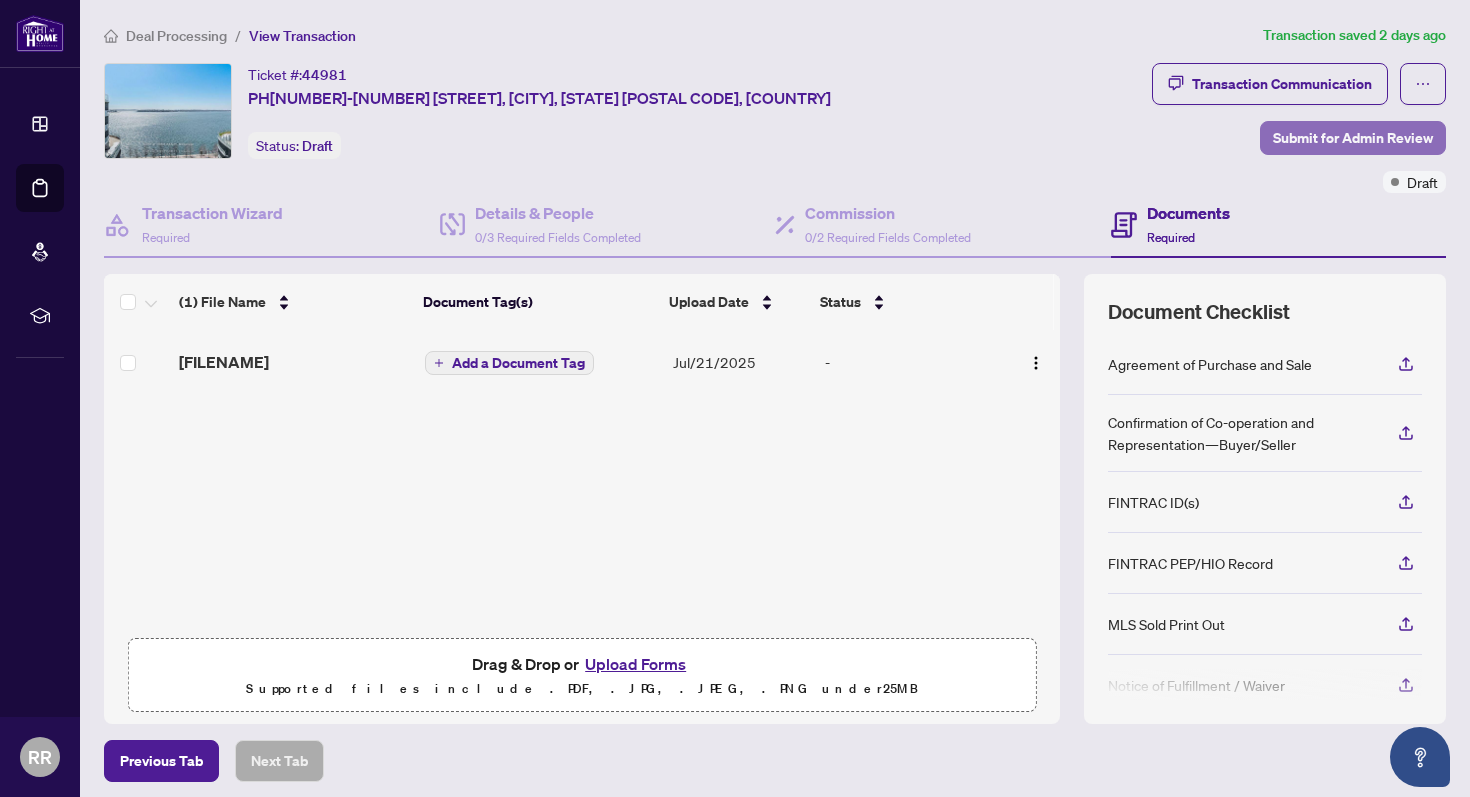 click on "Submit for Admin Review" at bounding box center (1353, 138) 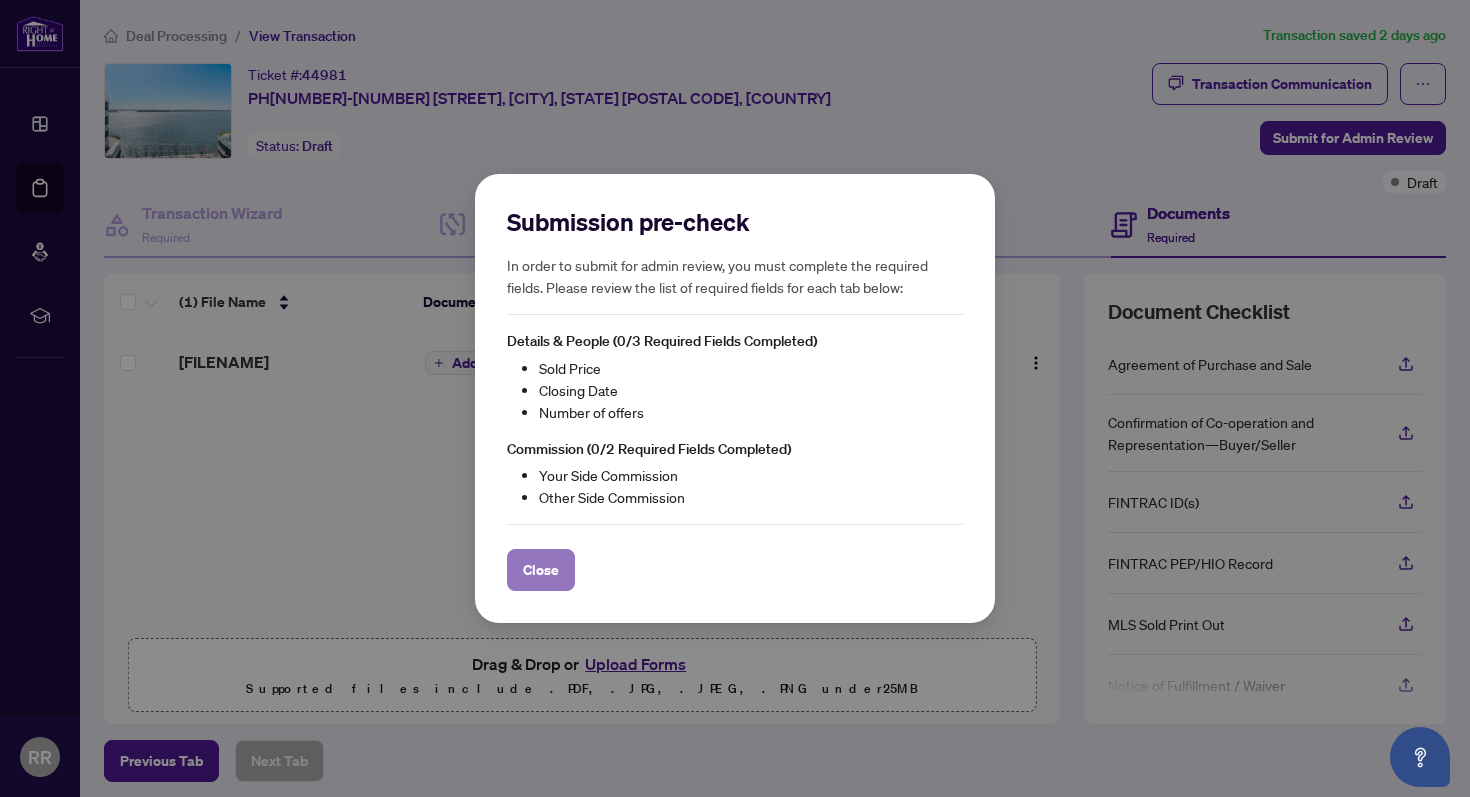 click on "Close" at bounding box center [541, 570] 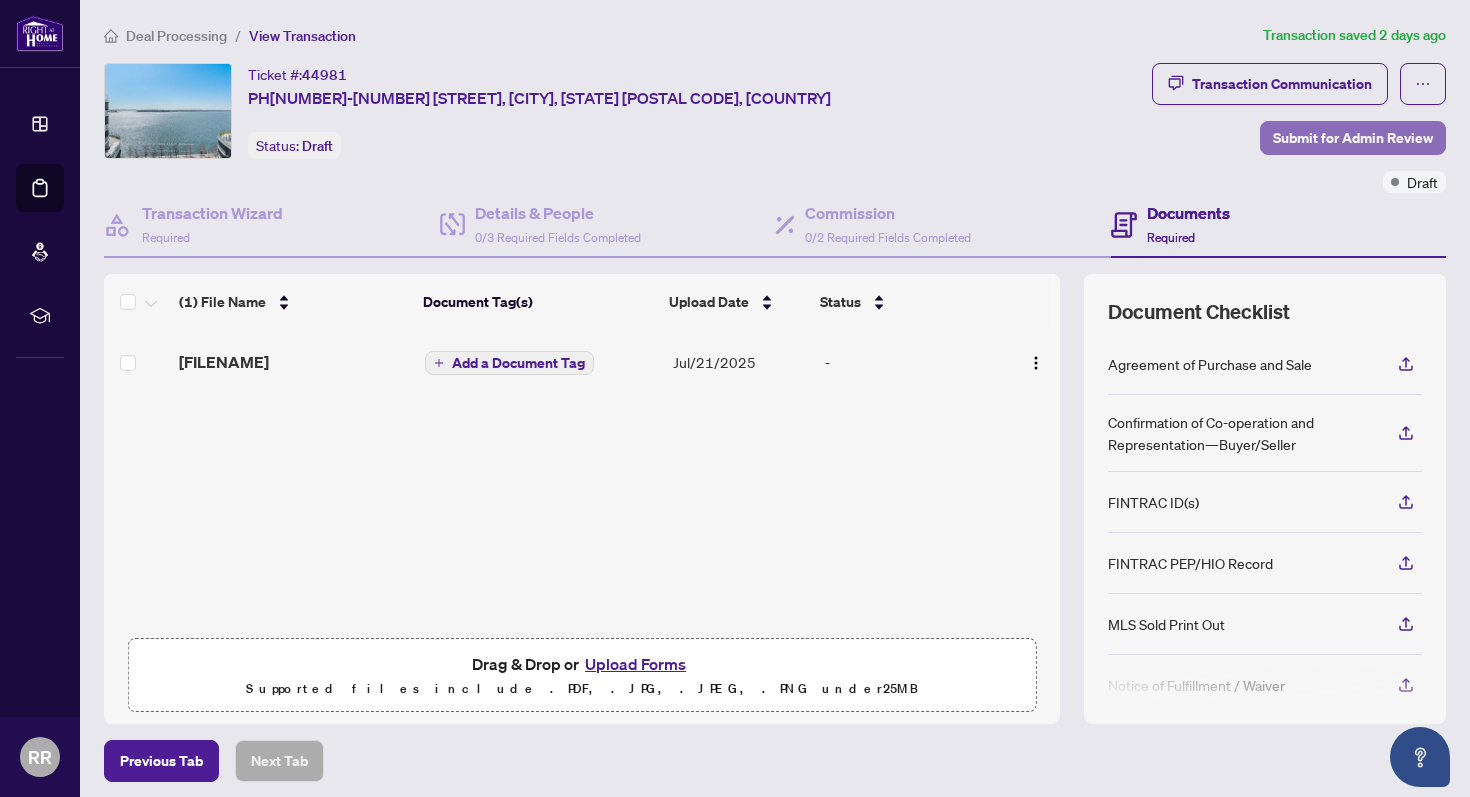 click on "Submit for Admin Review" at bounding box center (1353, 138) 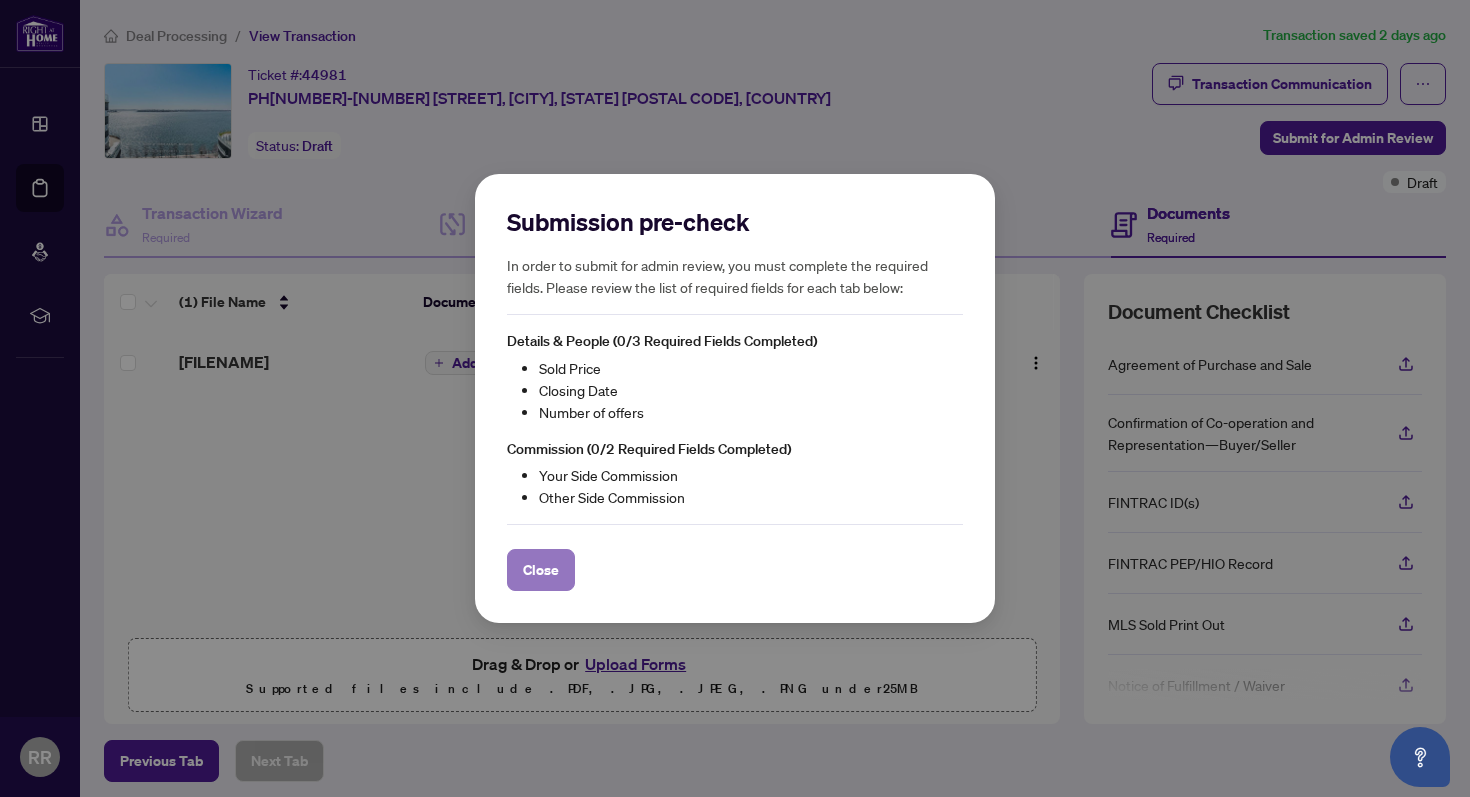 click on "Close" at bounding box center [541, 570] 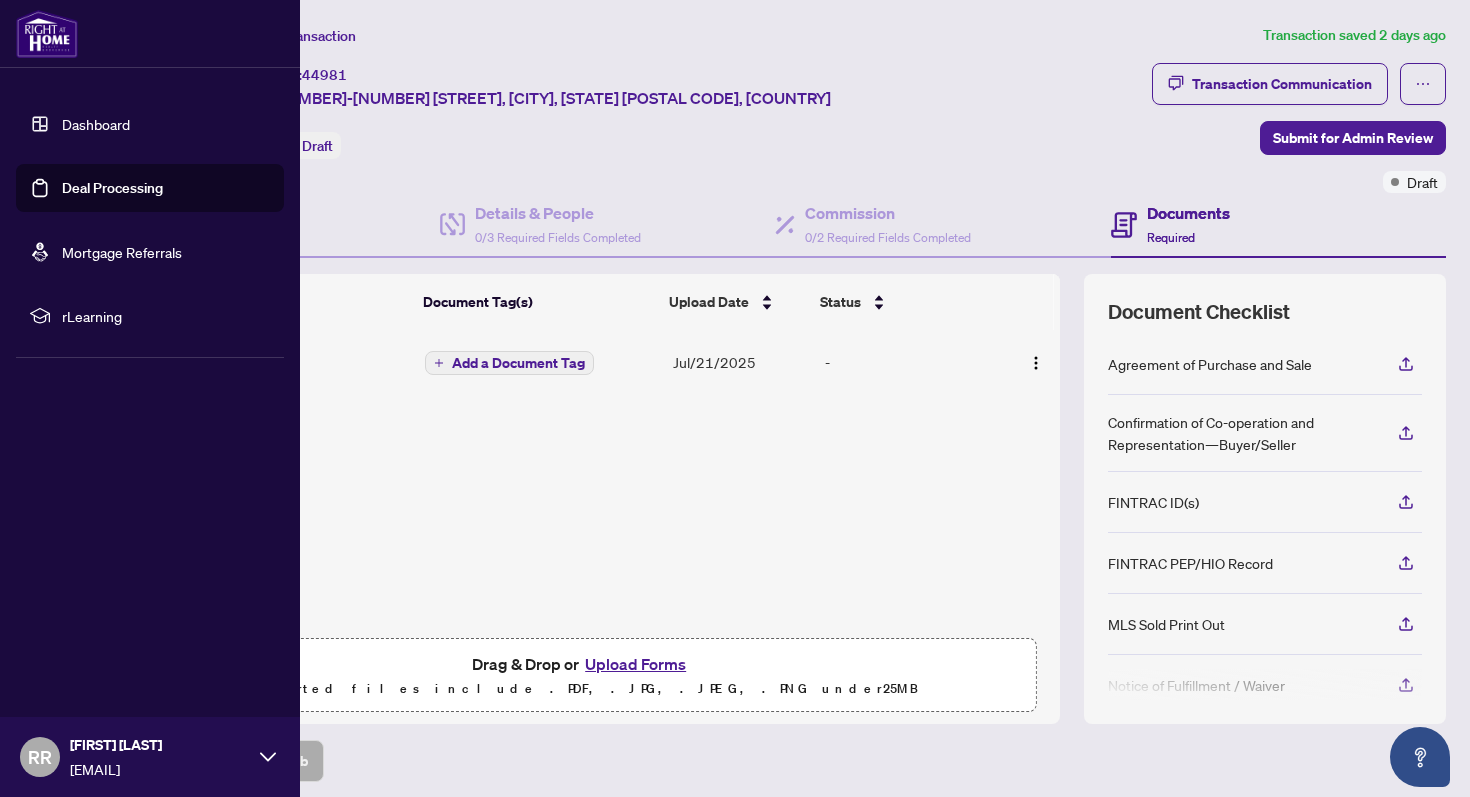 click on "Dashboard" at bounding box center [96, 124] 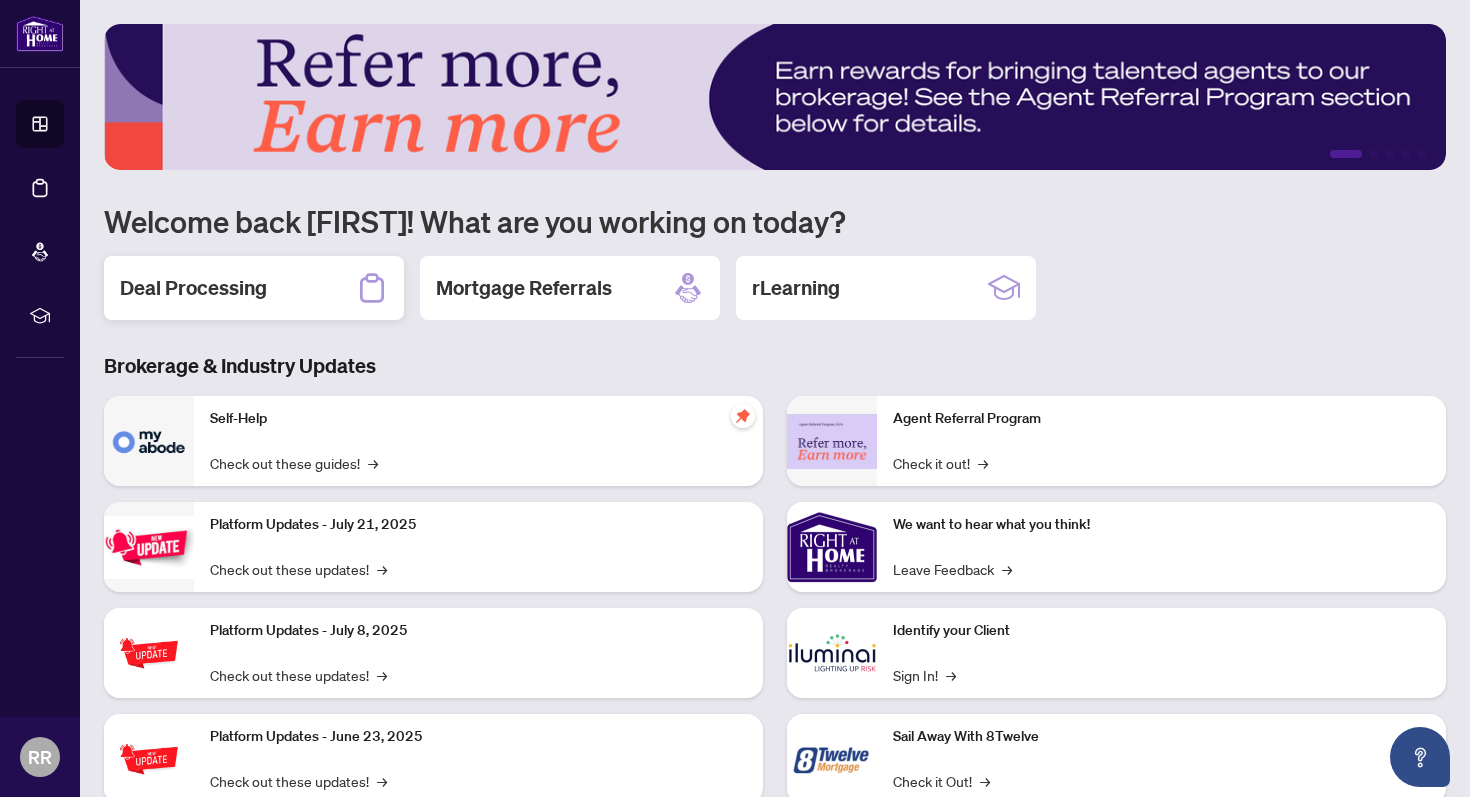 click on "Deal Processing" at bounding box center (254, 288) 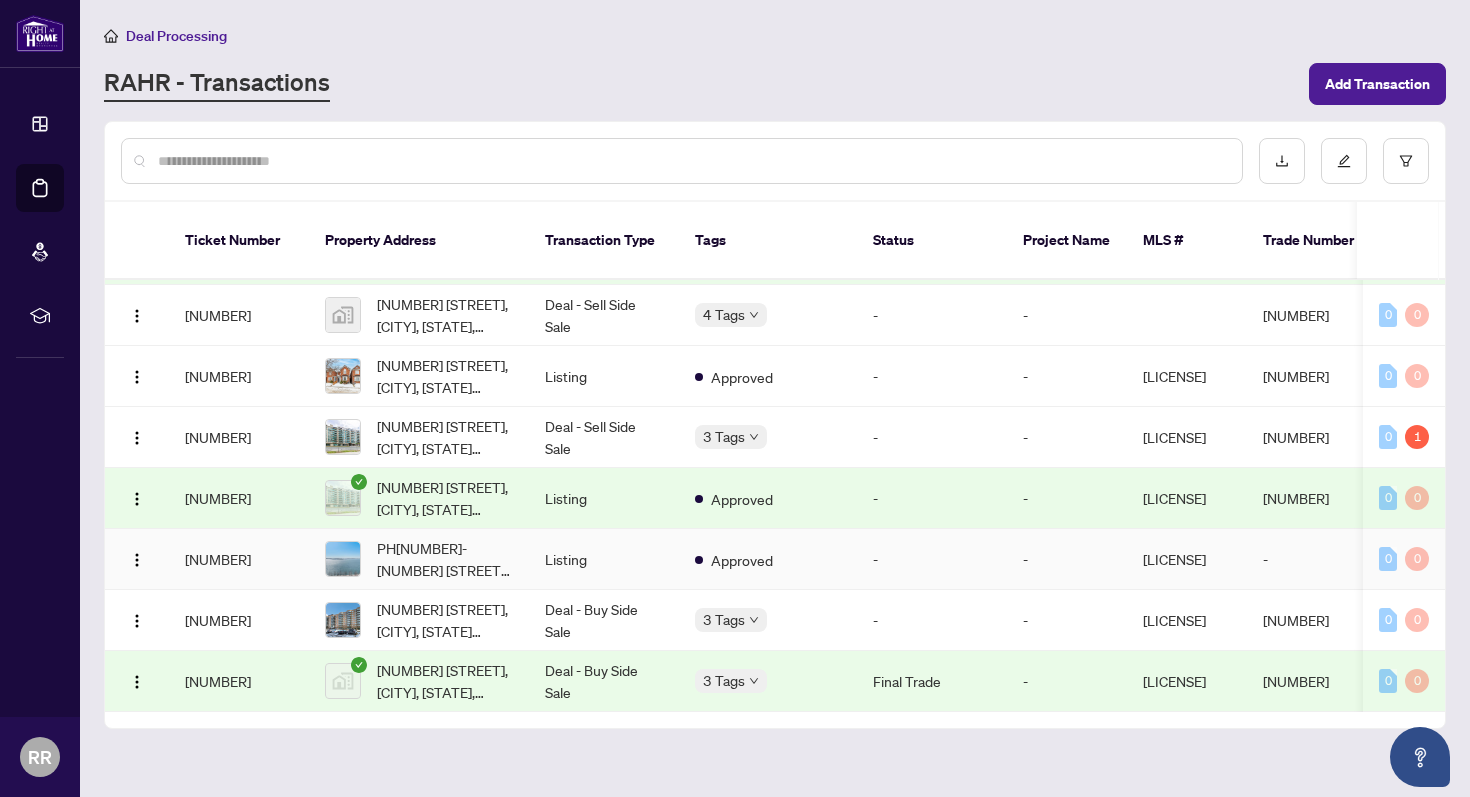 scroll, scrollTop: 0, scrollLeft: 0, axis: both 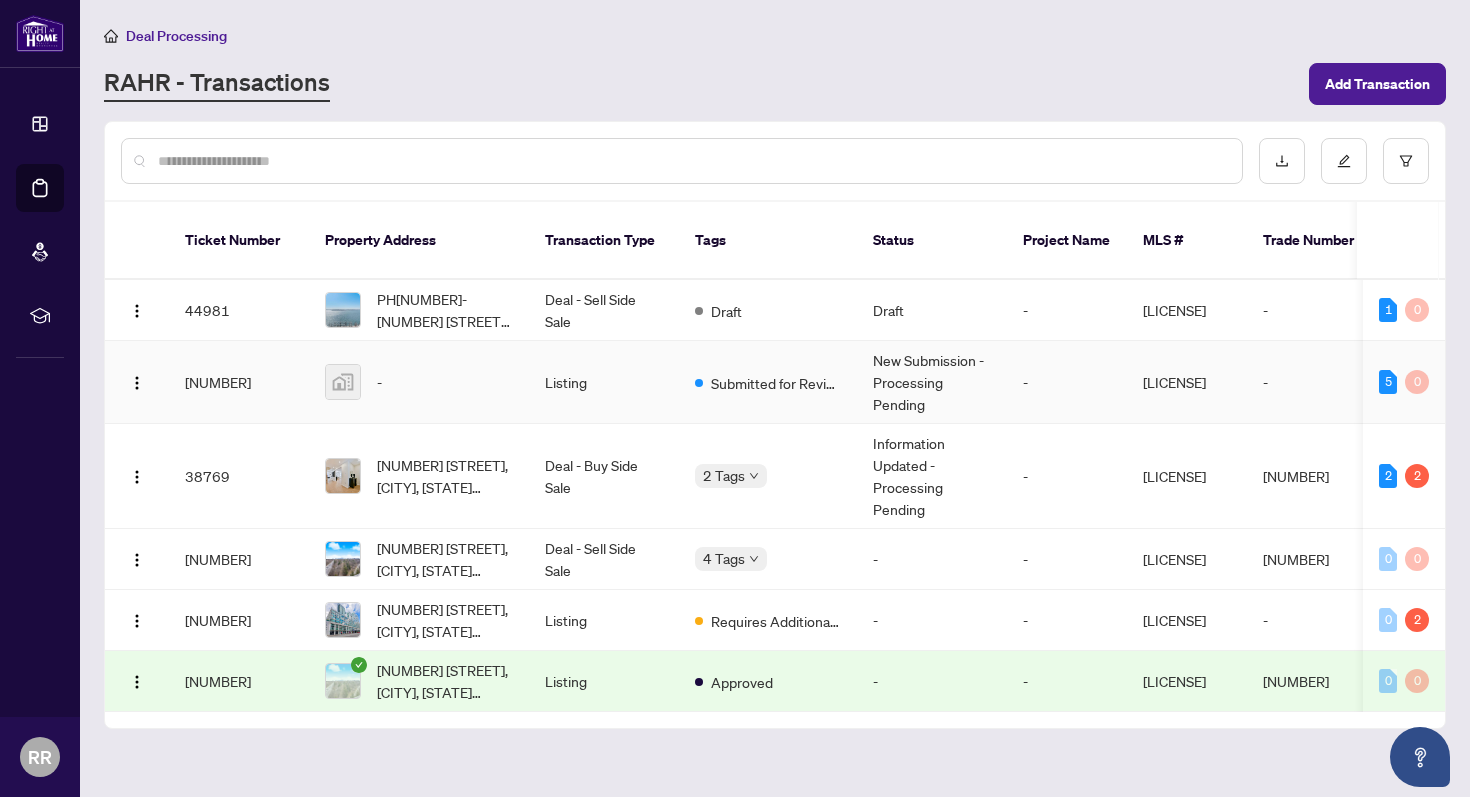 click on "Listing" at bounding box center (604, 382) 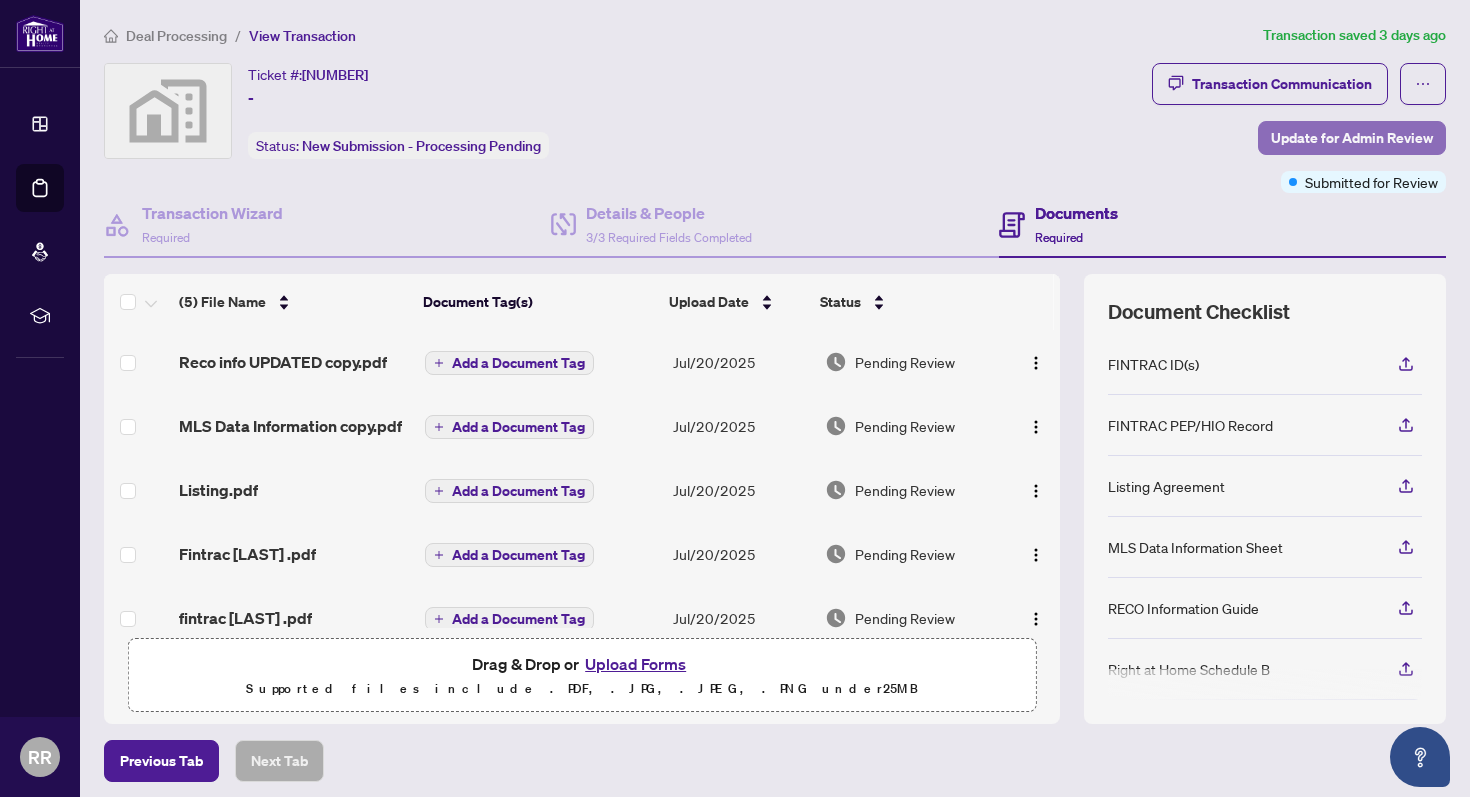 click on "Update for Admin Review" at bounding box center [1352, 138] 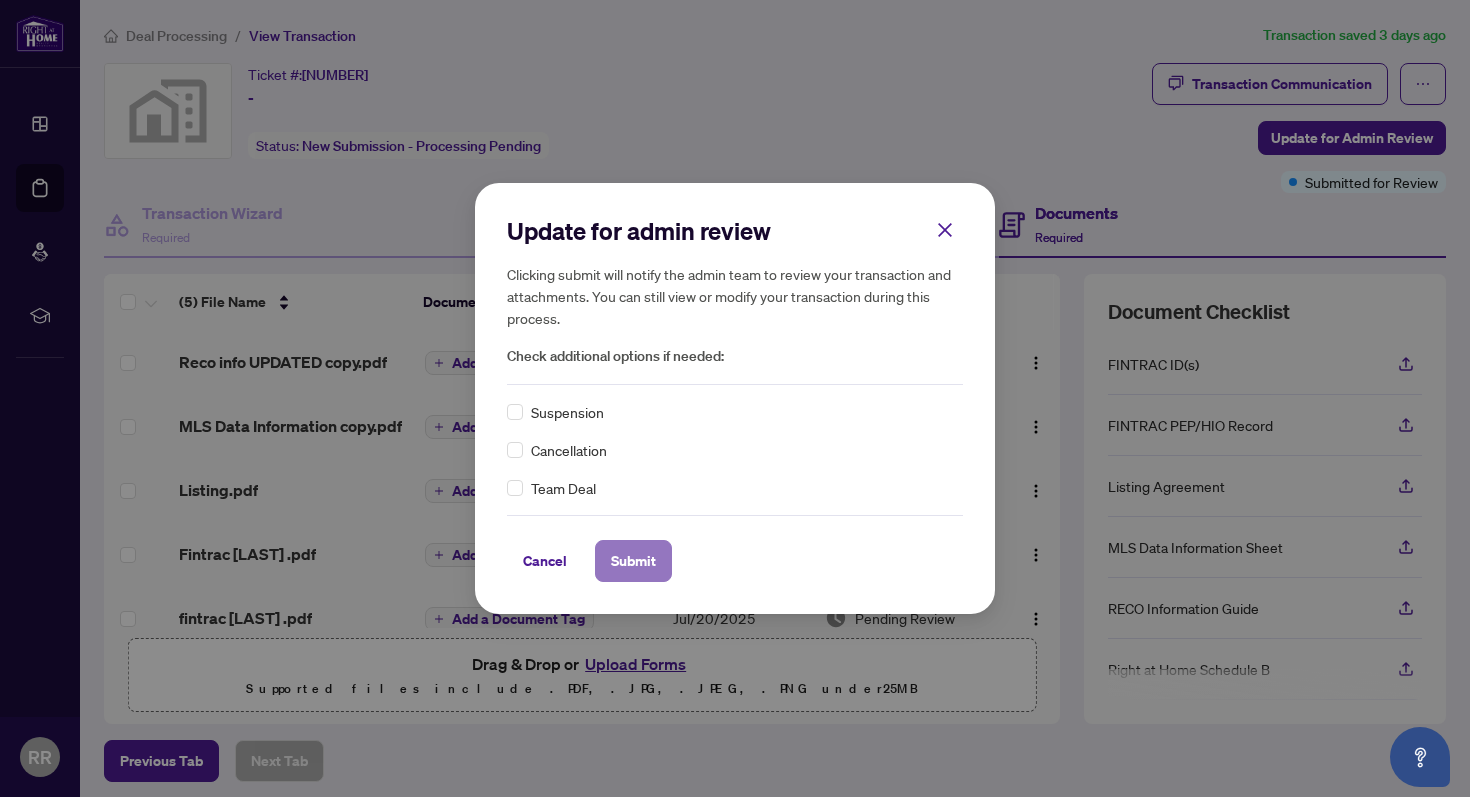 click on "Submit" at bounding box center [633, 561] 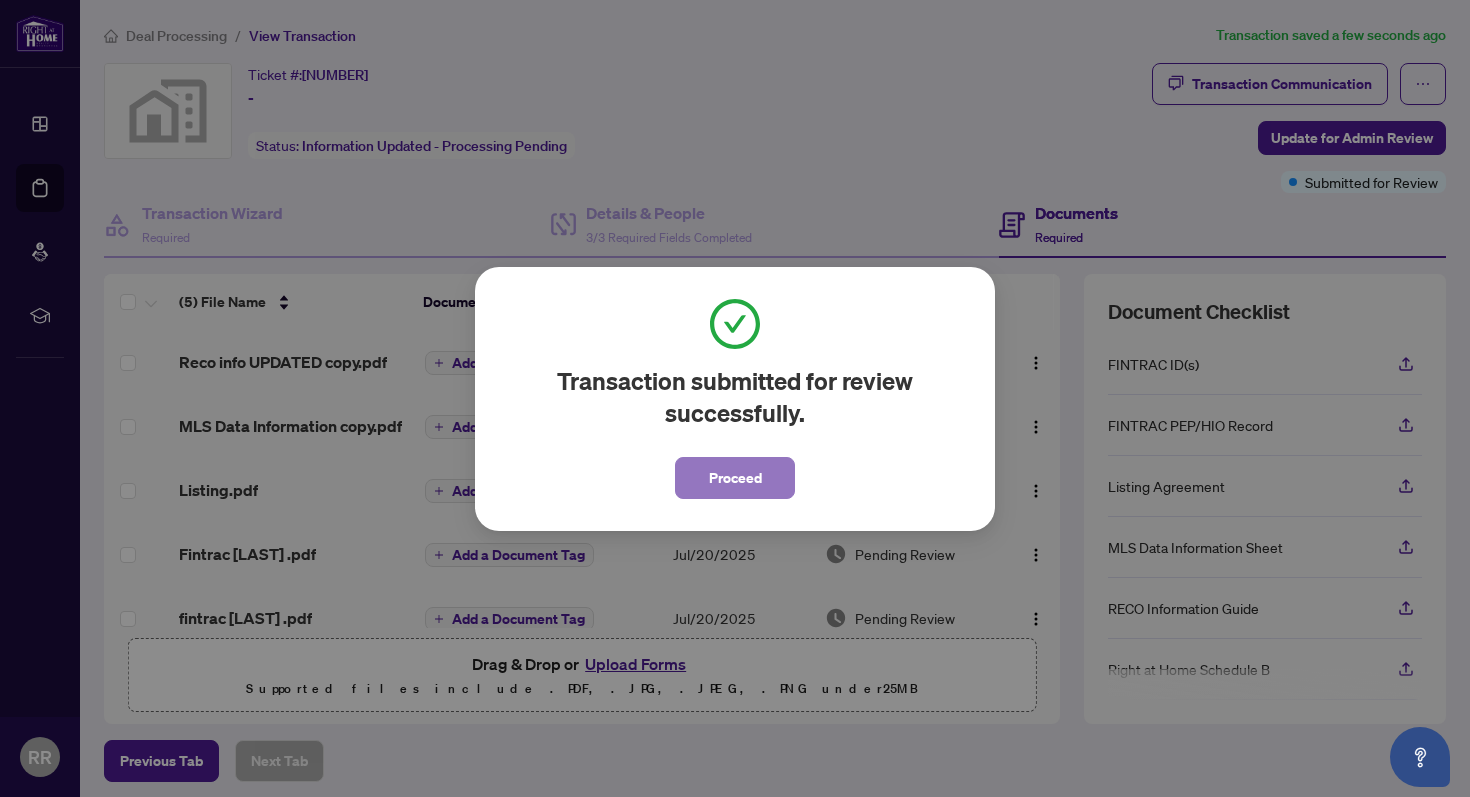 click on "Proceed" at bounding box center [735, 478] 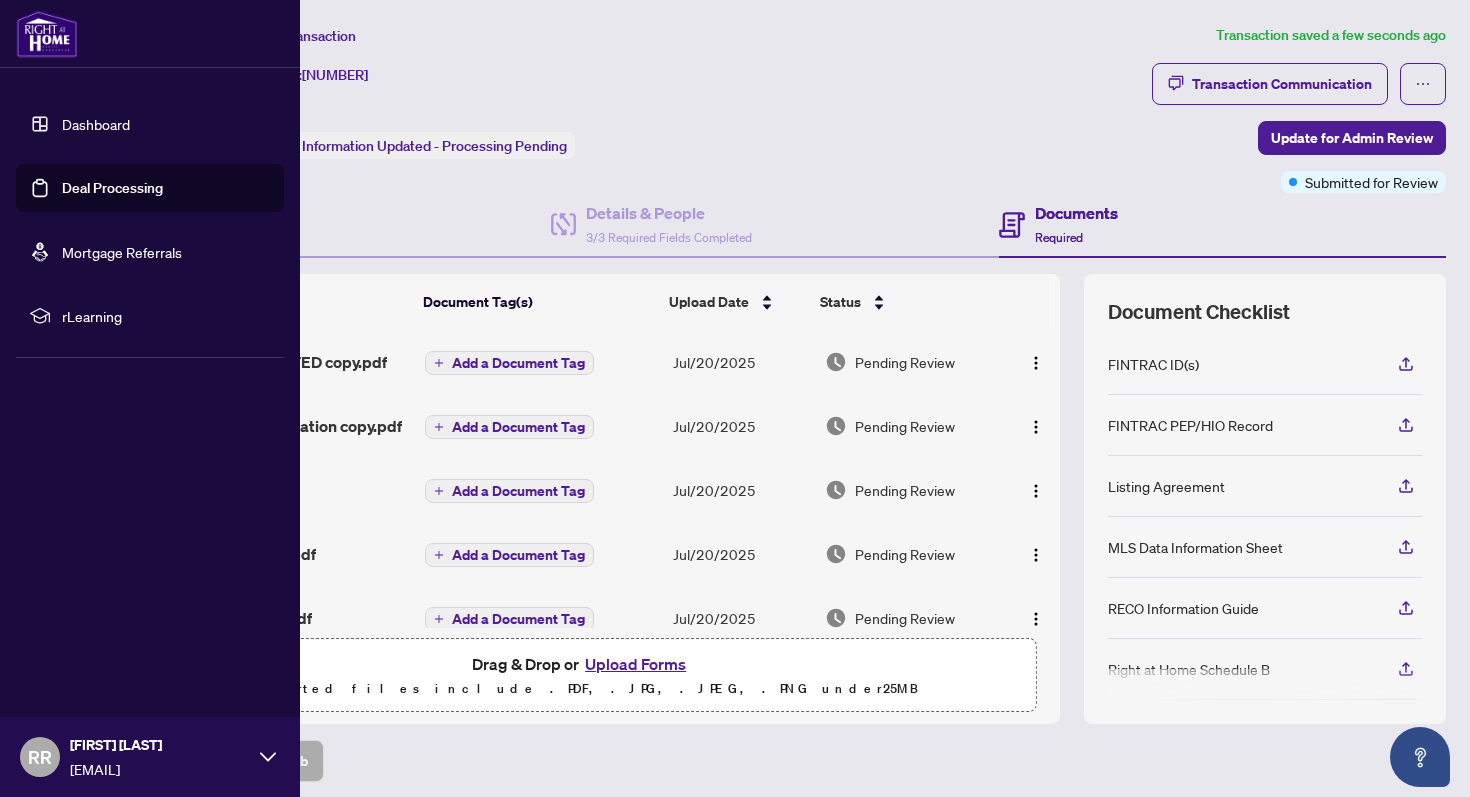 click on "Dashboard" at bounding box center (96, 124) 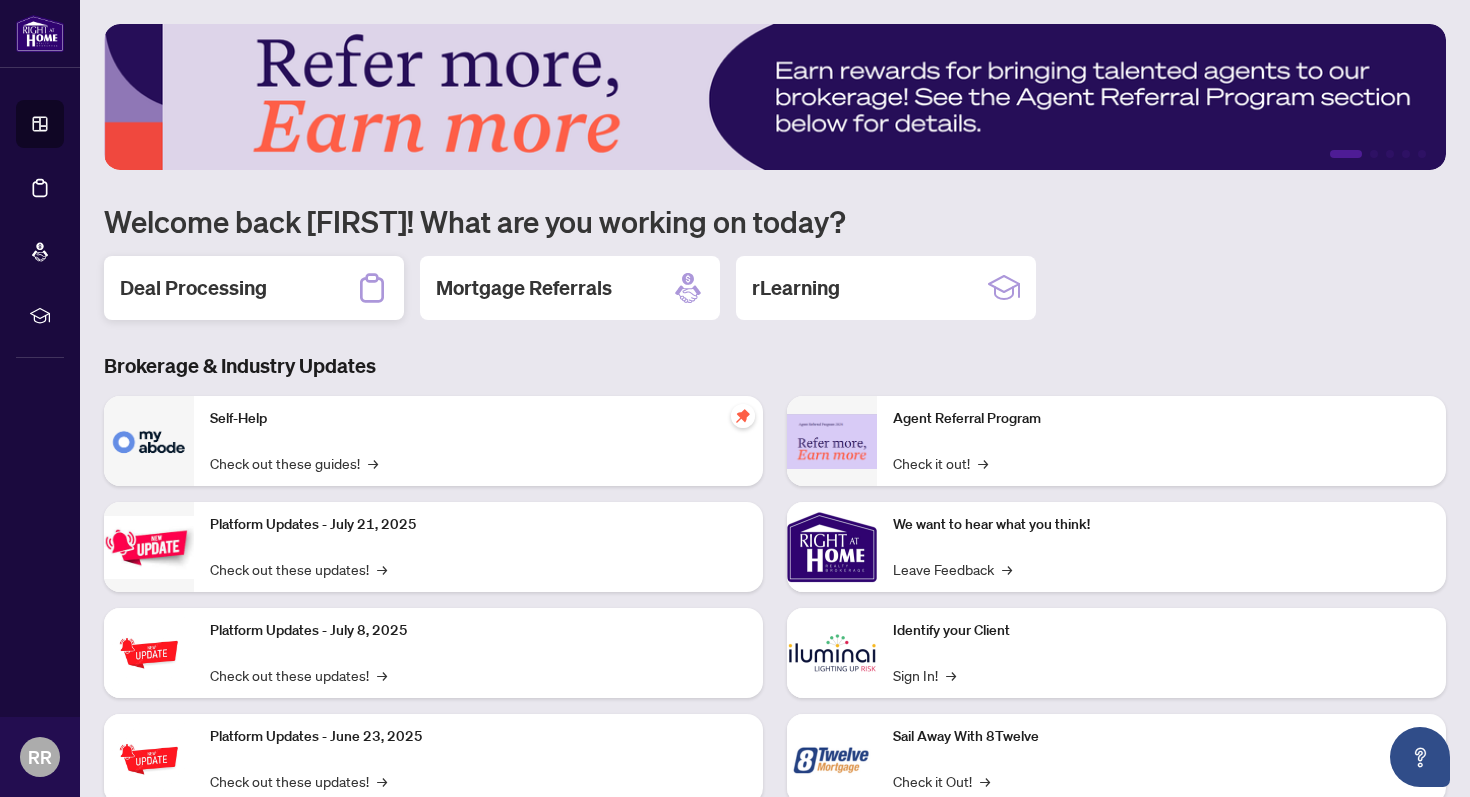 click on "Deal Processing" at bounding box center (254, 288) 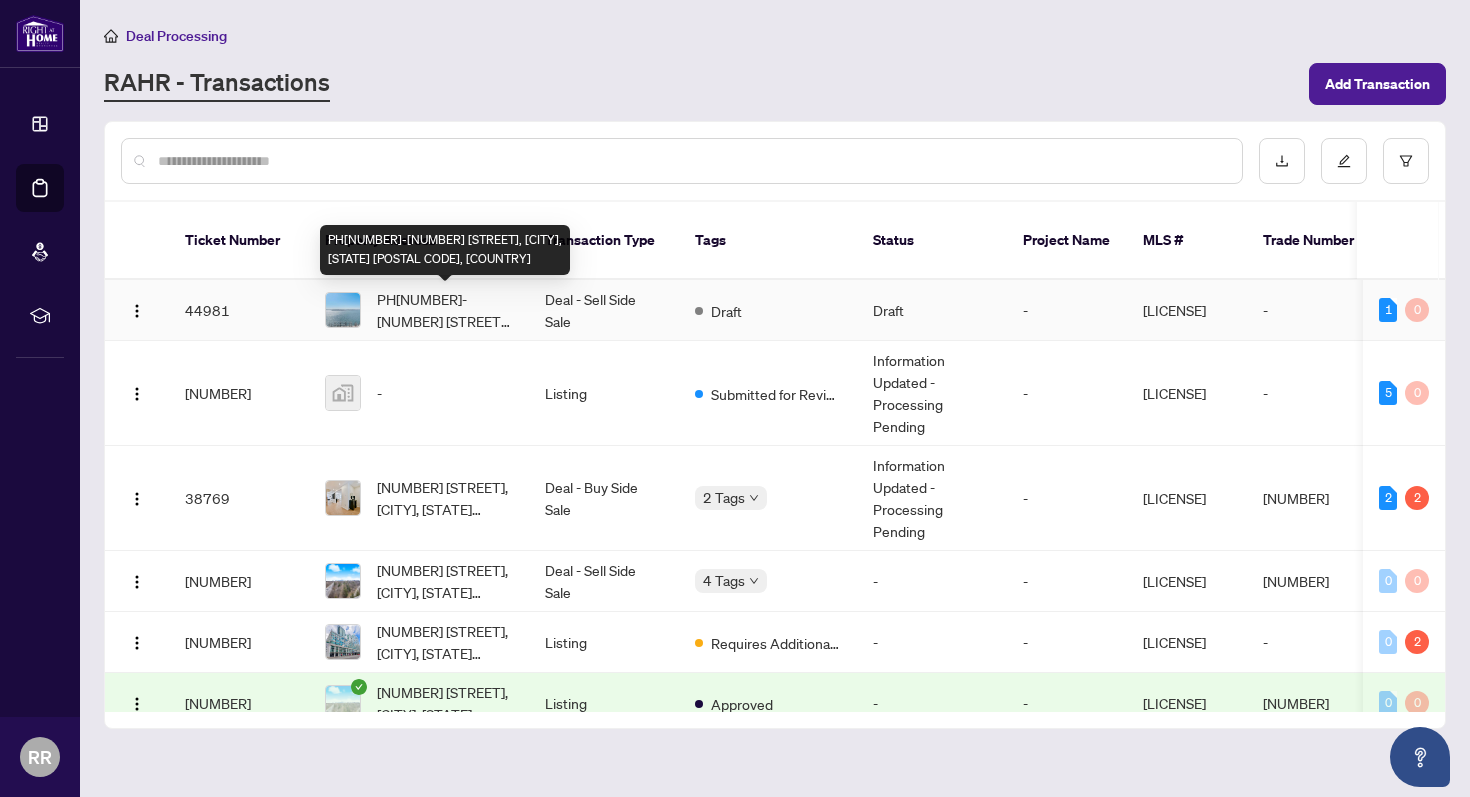 click on "PH[NUMBER]-[NUMBER] [STREET], [CITY], [STATE] [POSTAL CODE], [COUNTRY]" at bounding box center (445, 310) 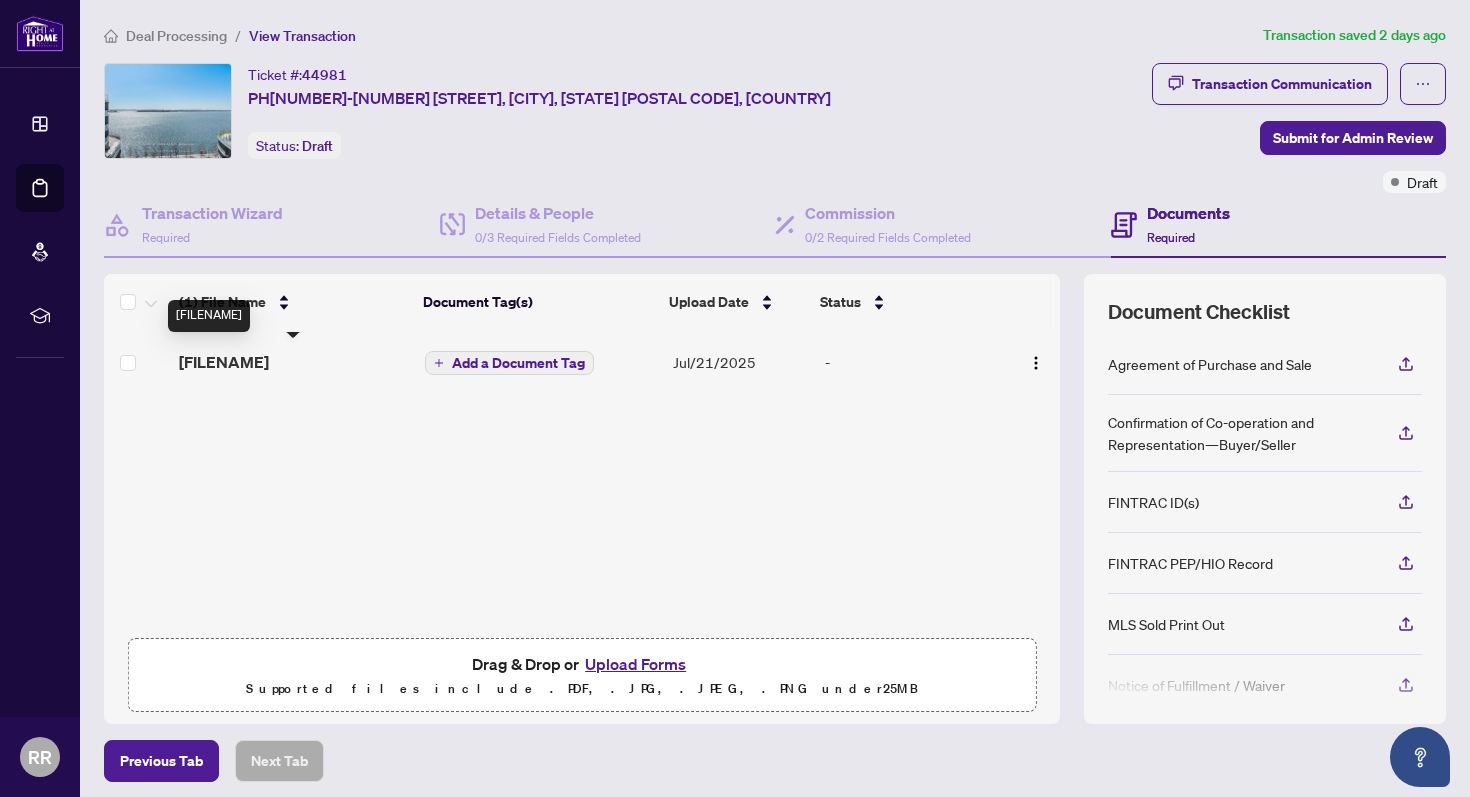 click on "[FILENAME]" at bounding box center (224, 362) 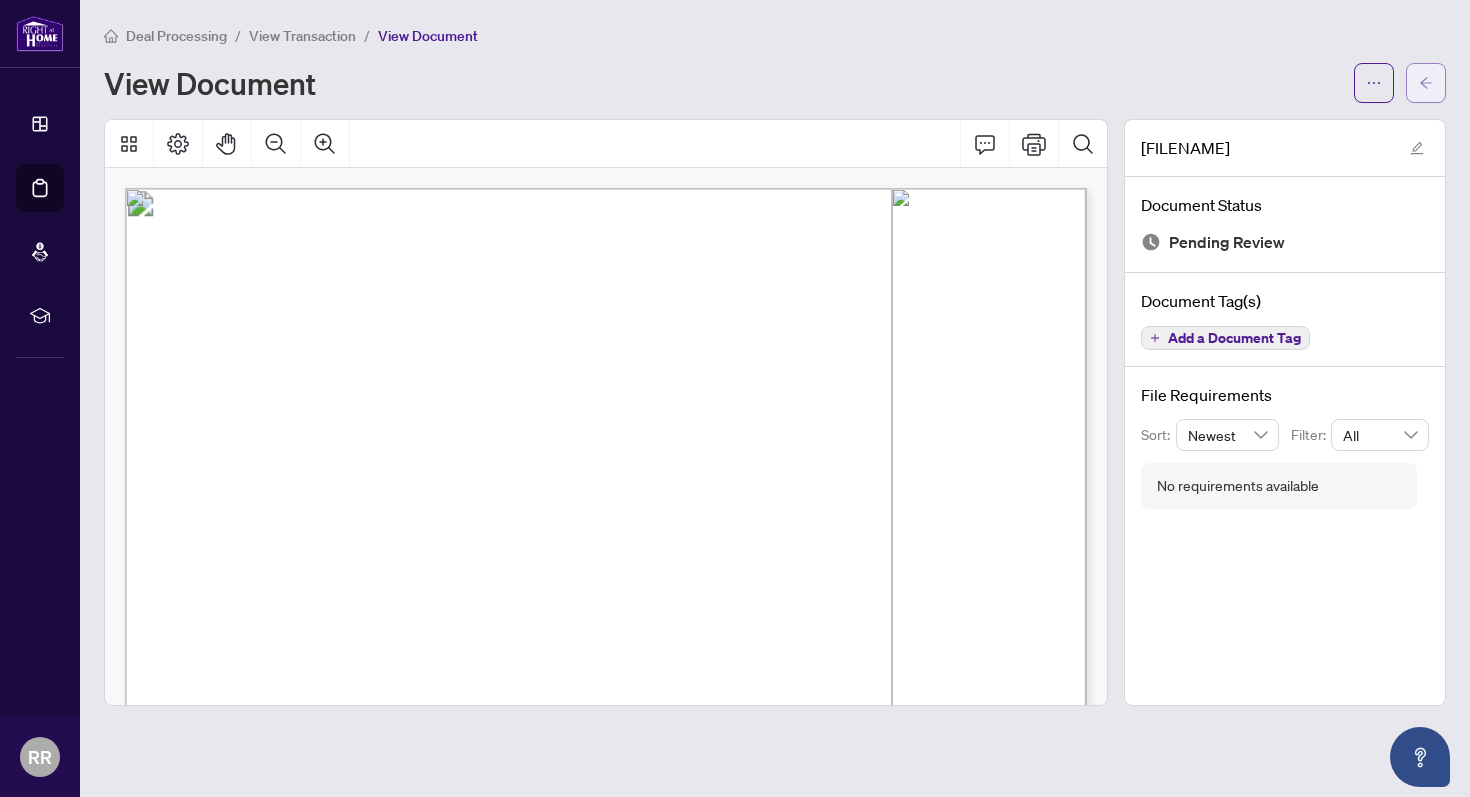 click 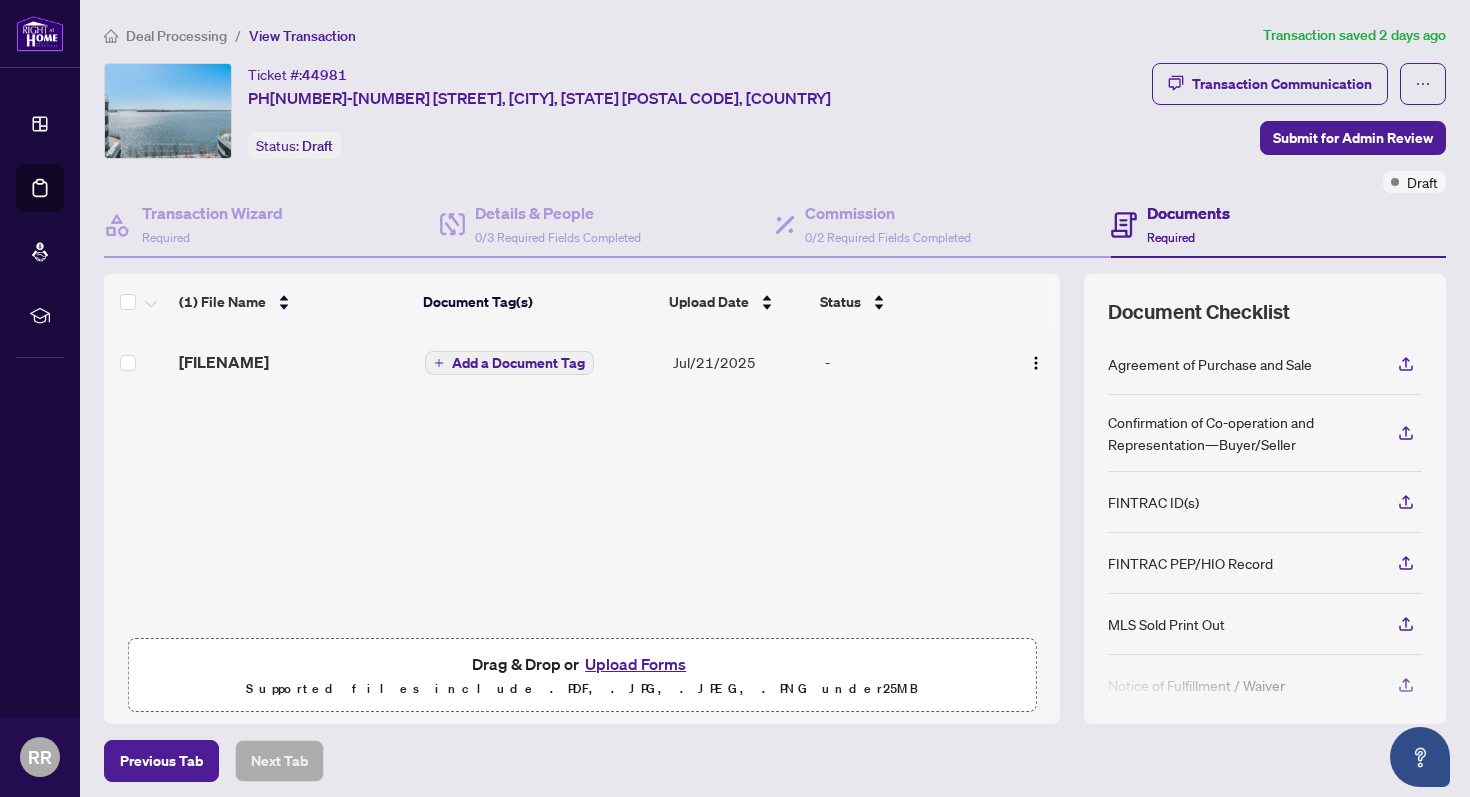 click on "Add a Document Tag" at bounding box center (518, 363) 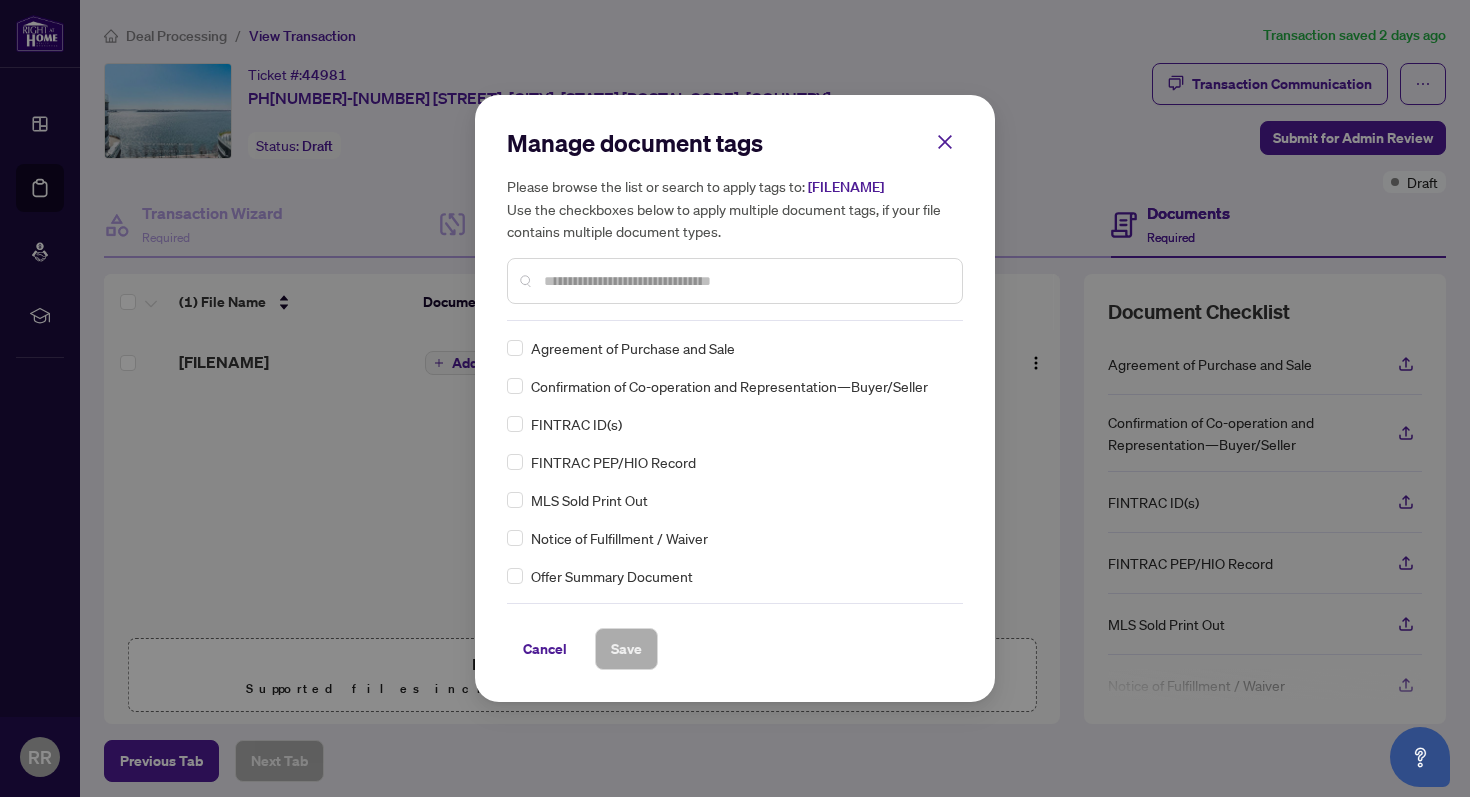 click at bounding box center (745, 281) 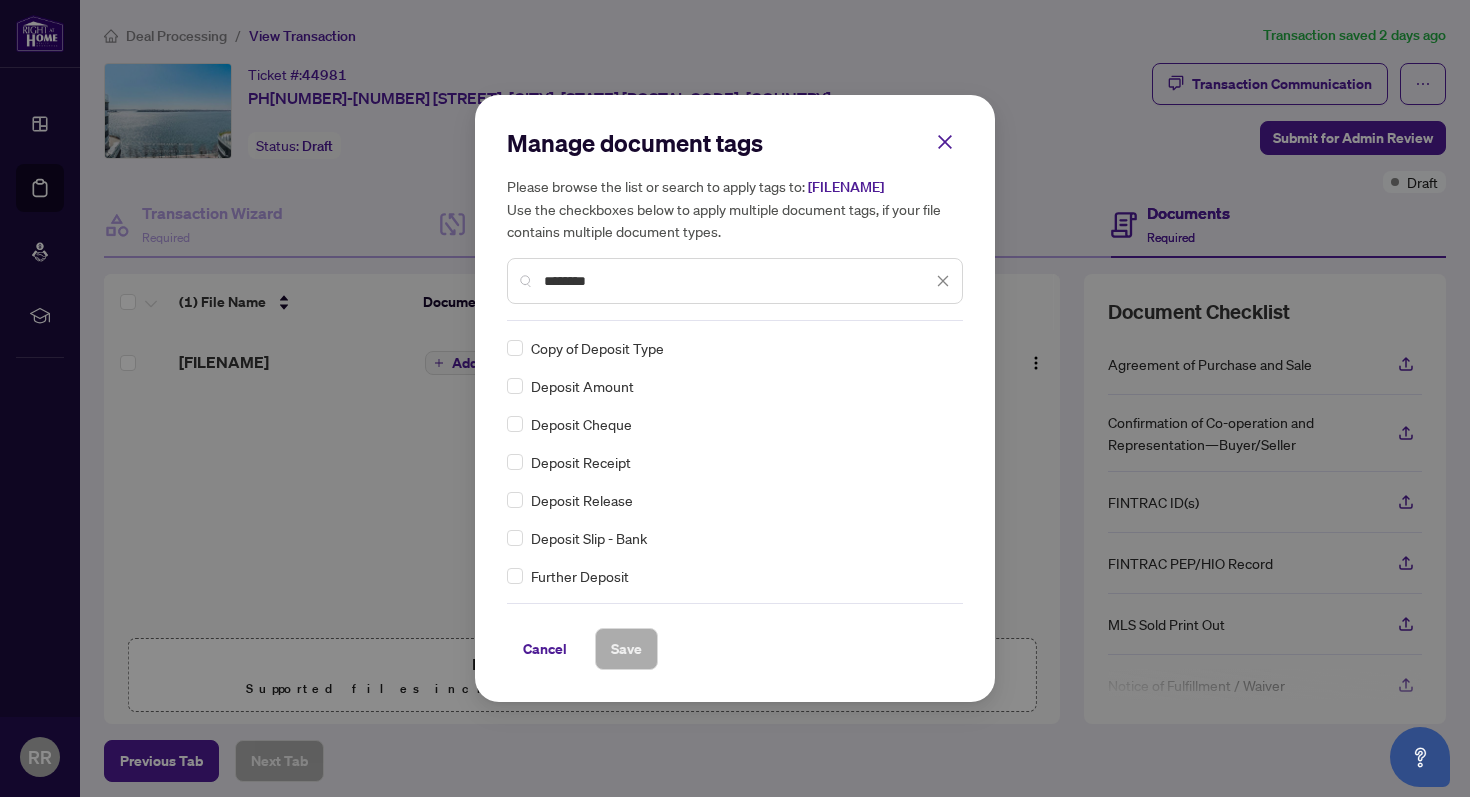 type on "*******" 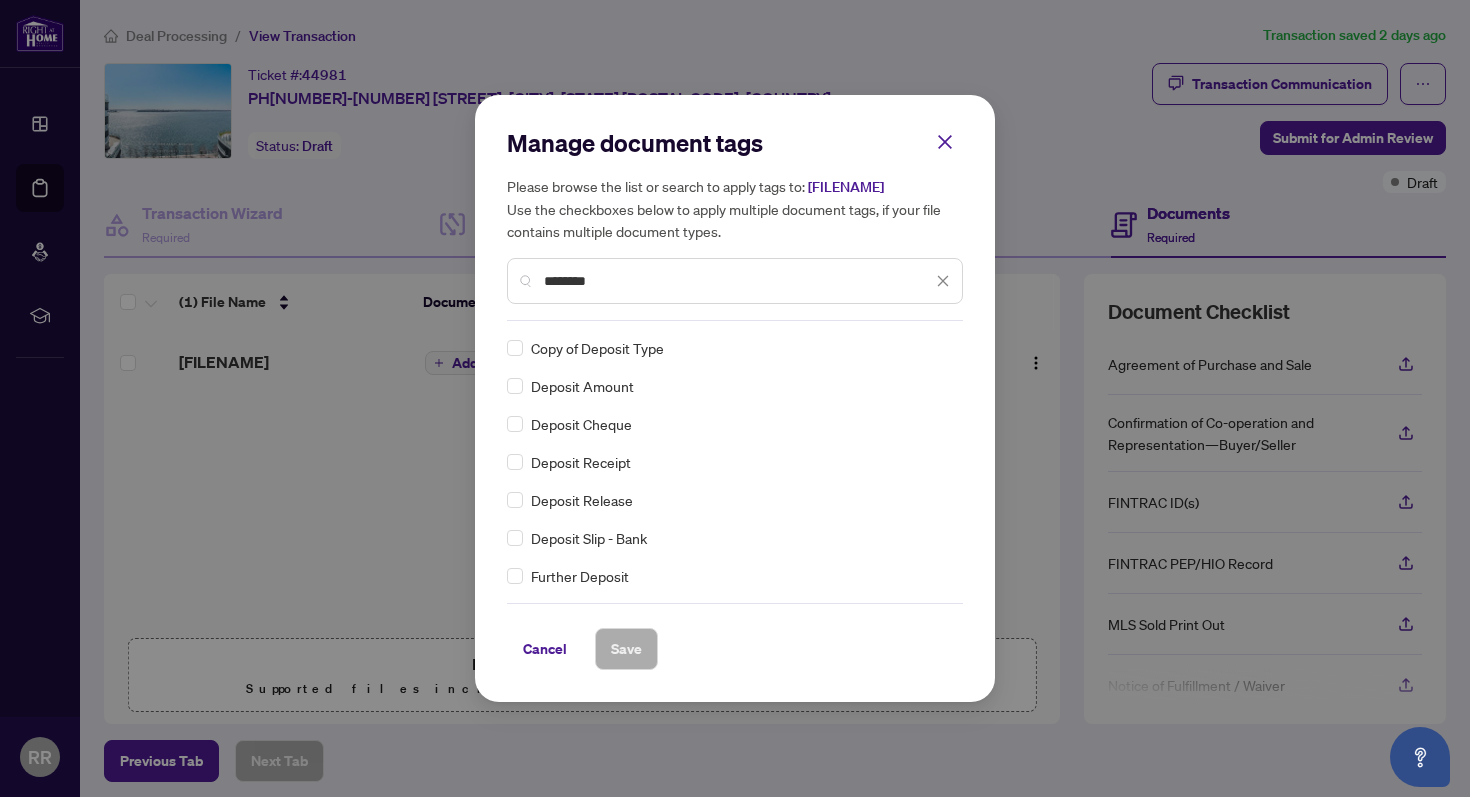 click on "Deposit Receipt" at bounding box center (581, 462) 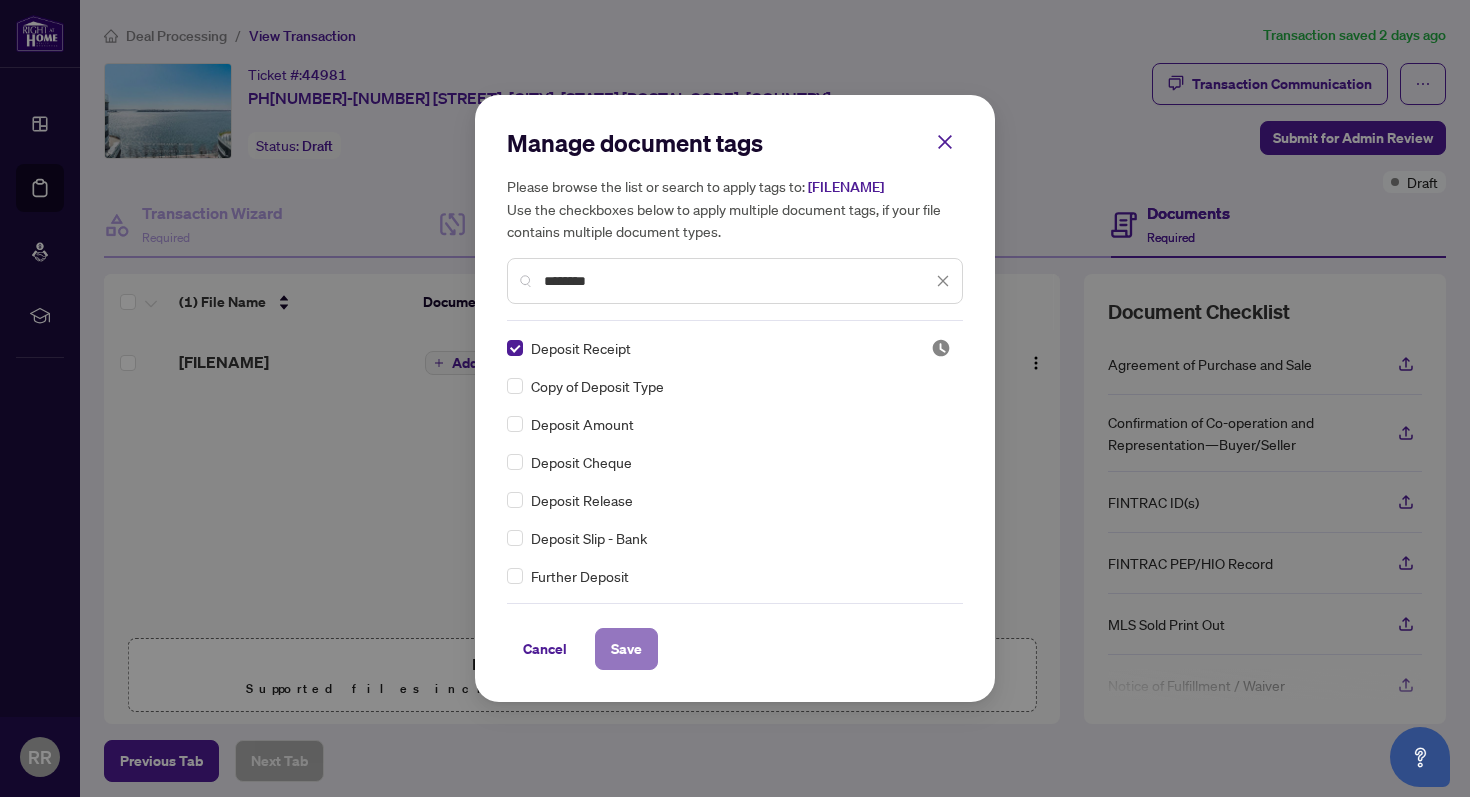 click on "Save" at bounding box center [626, 649] 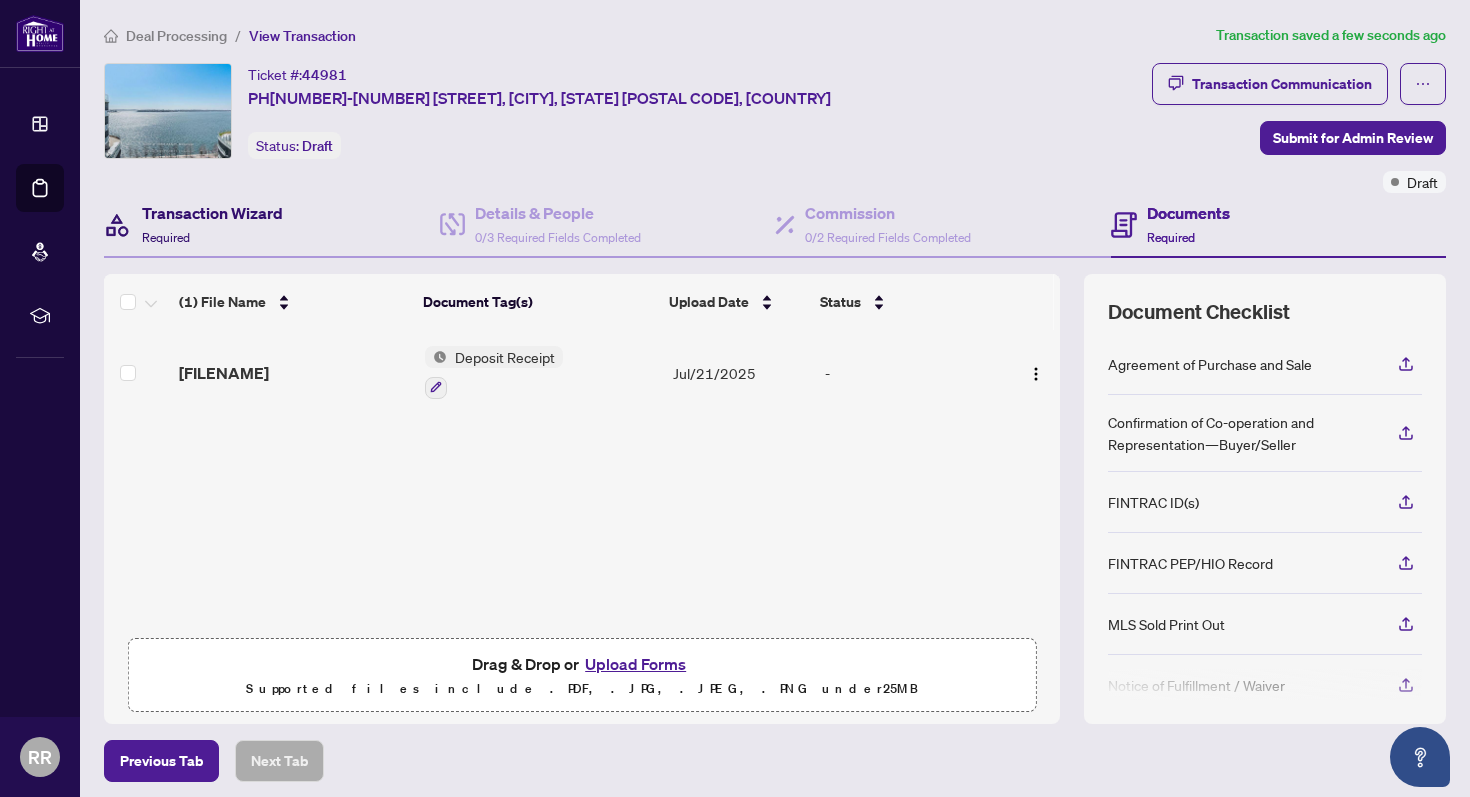 click on "Transaction Wizard" at bounding box center (212, 213) 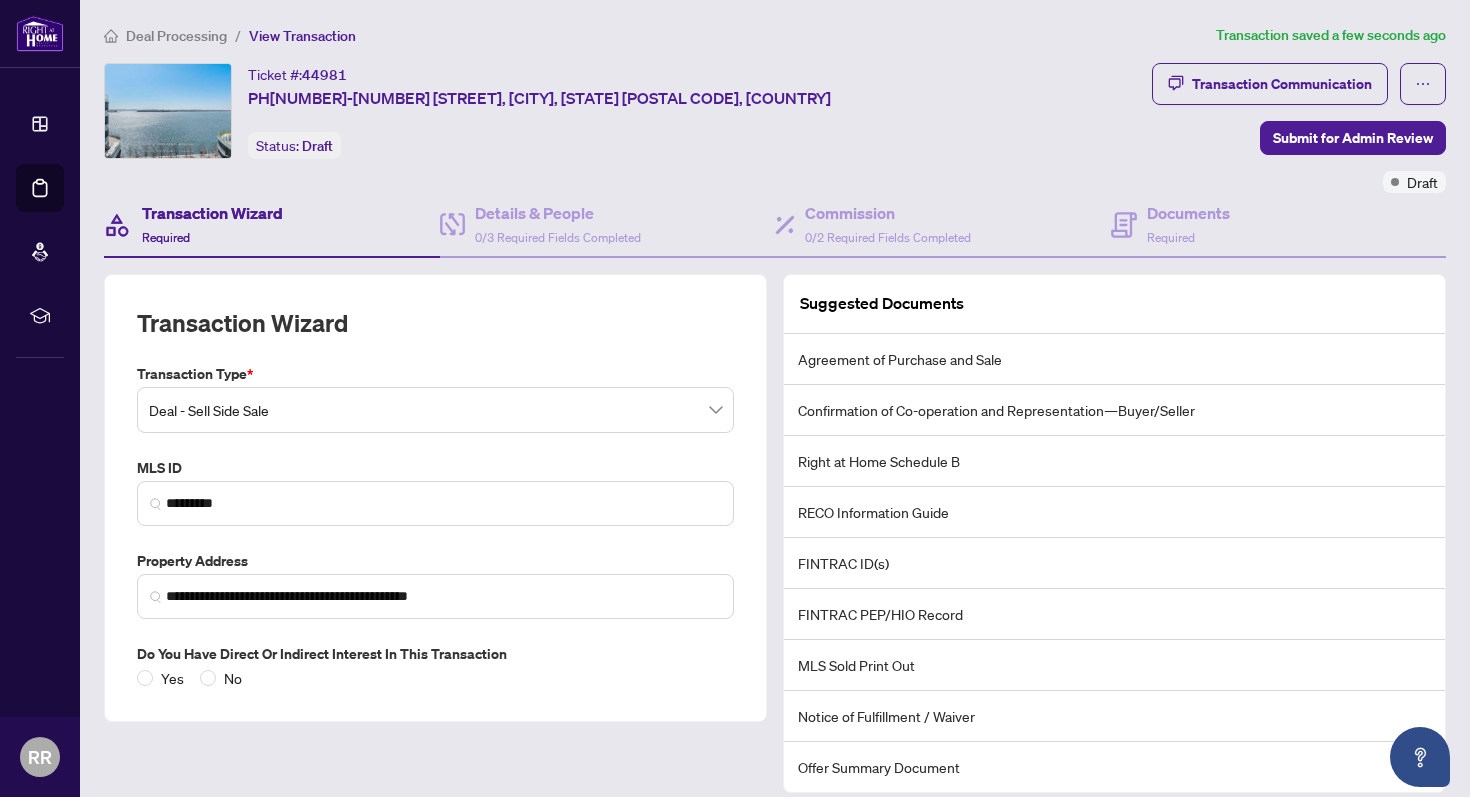 scroll, scrollTop: 145, scrollLeft: 0, axis: vertical 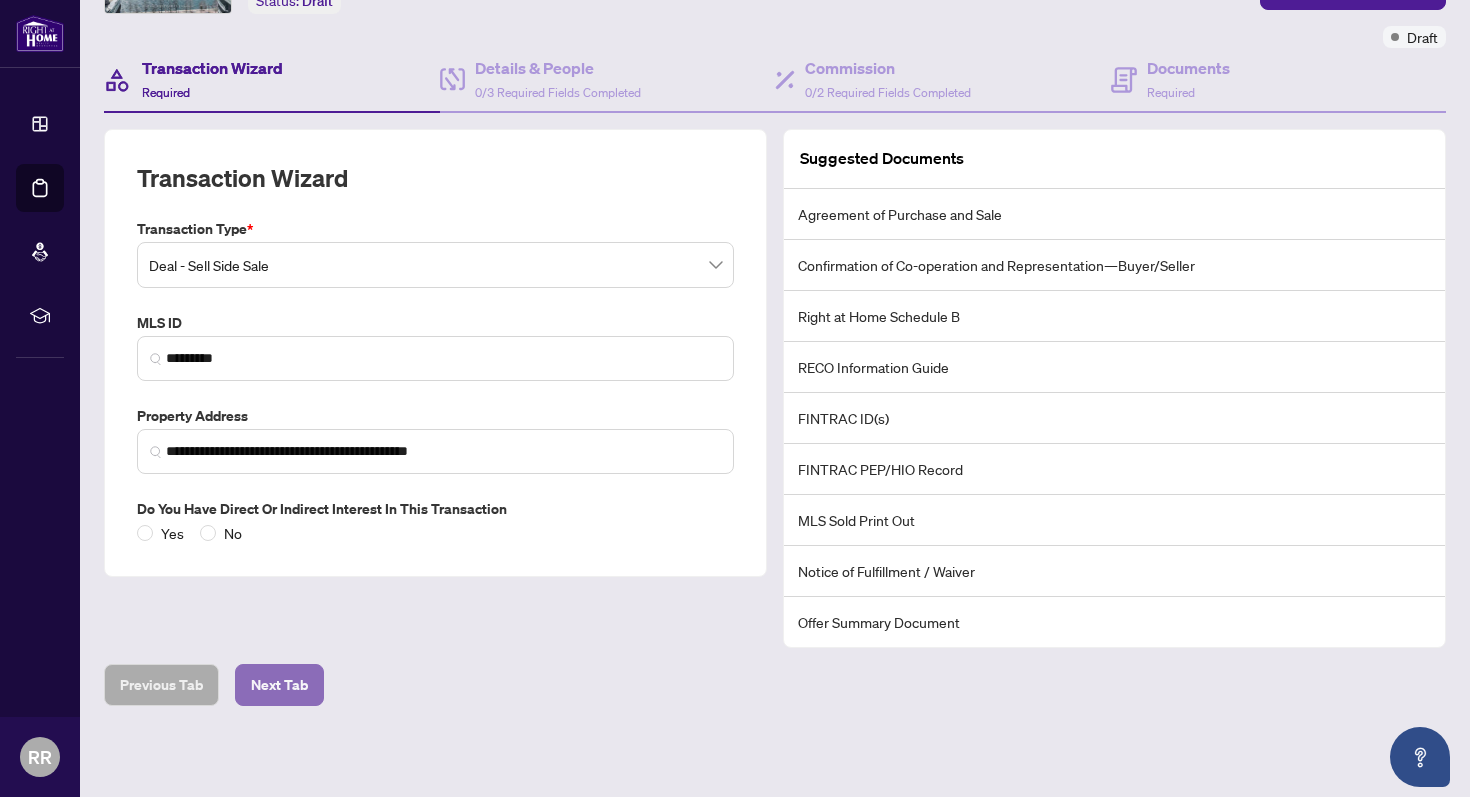 click on "Next Tab" at bounding box center (279, 685) 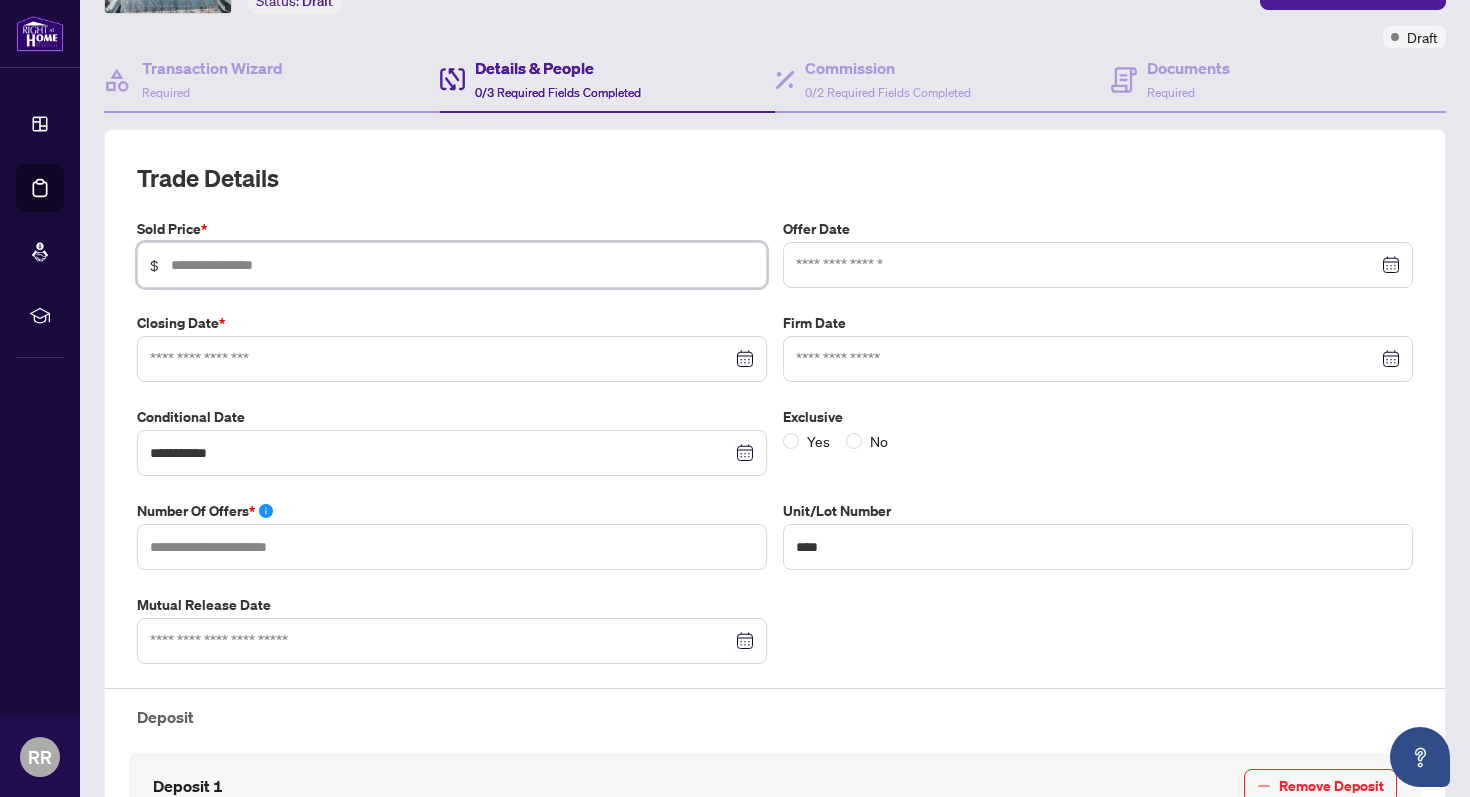 click at bounding box center (462, 265) 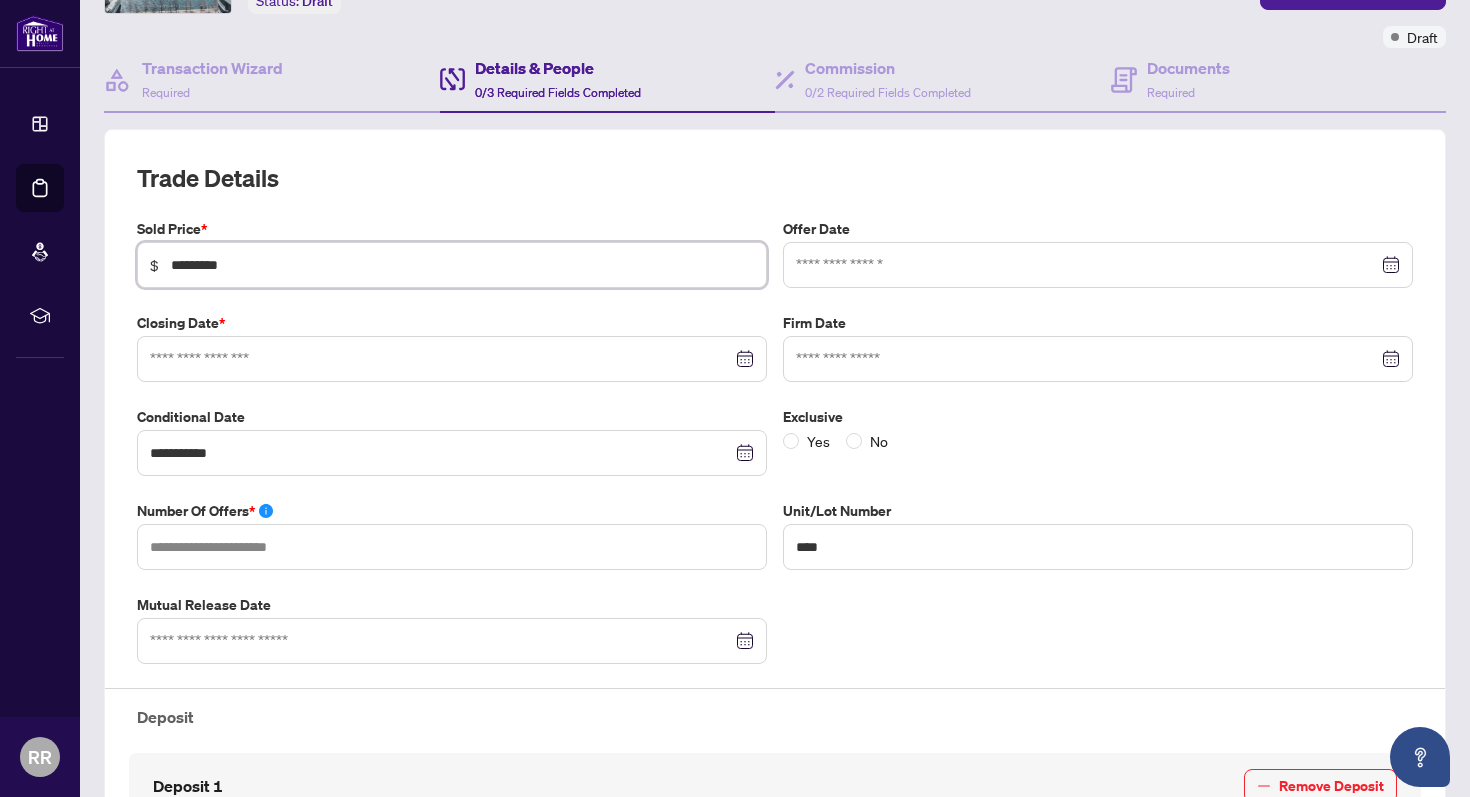 click at bounding box center (1098, 265) 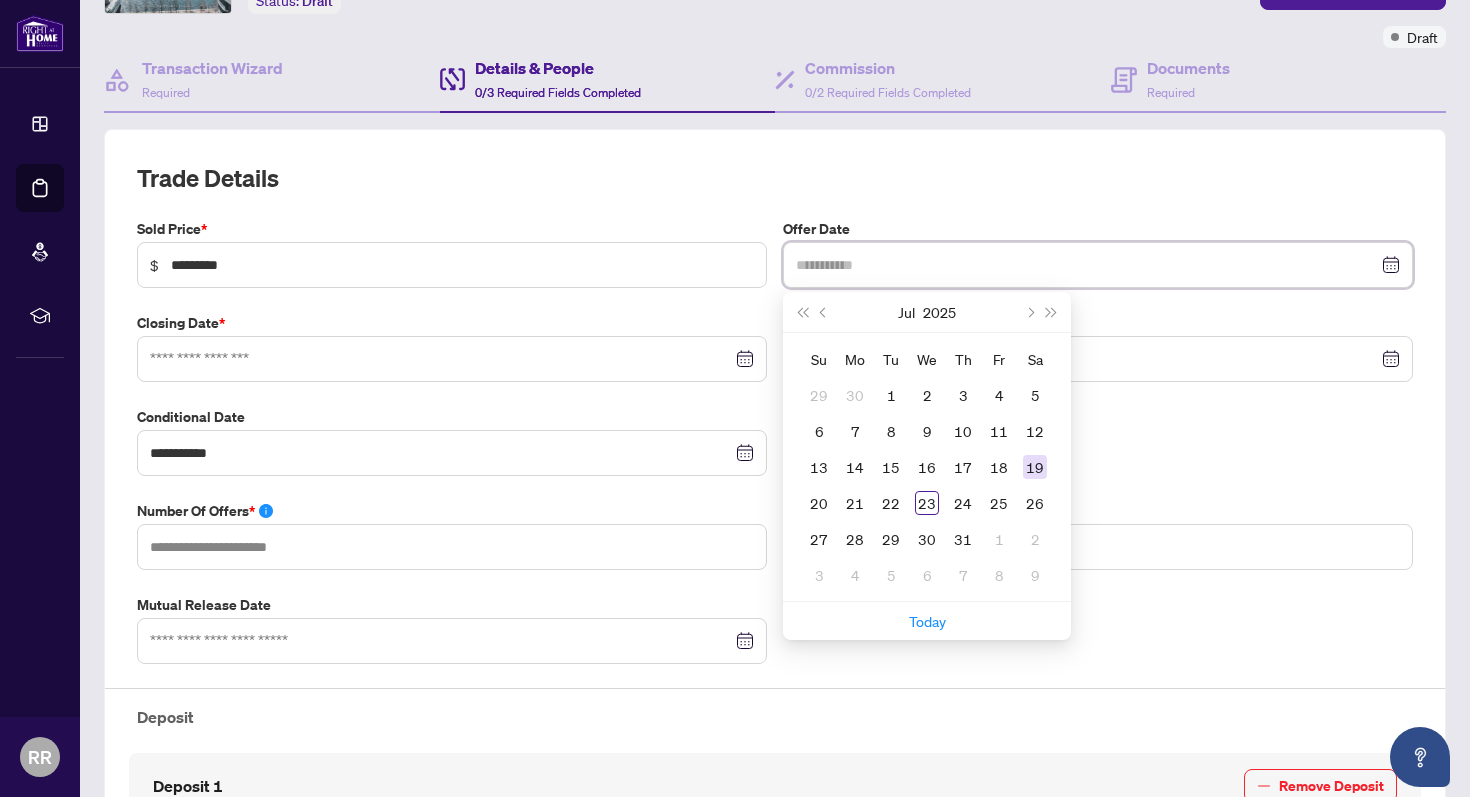 type on "**********" 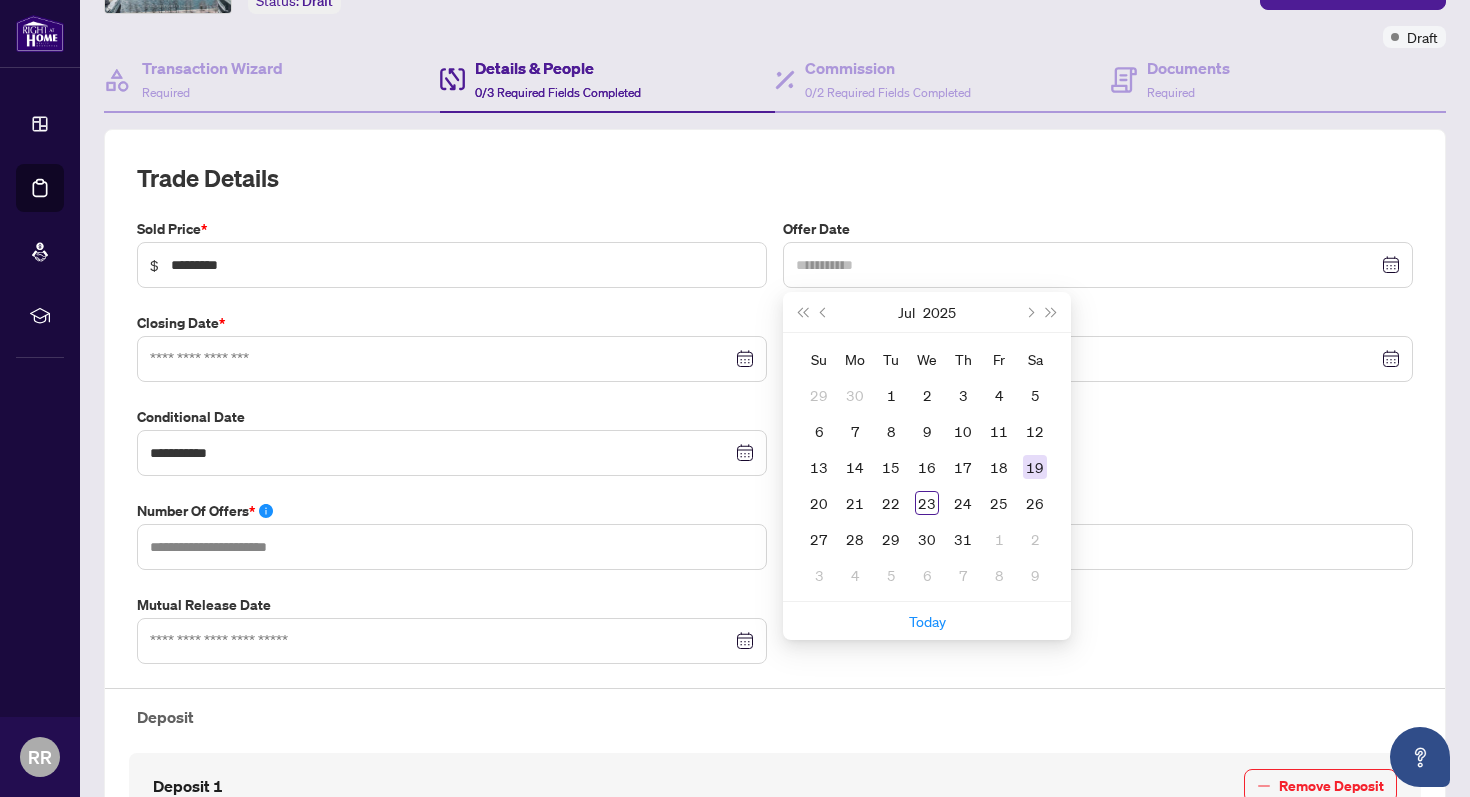 click on "19" at bounding box center [1035, 467] 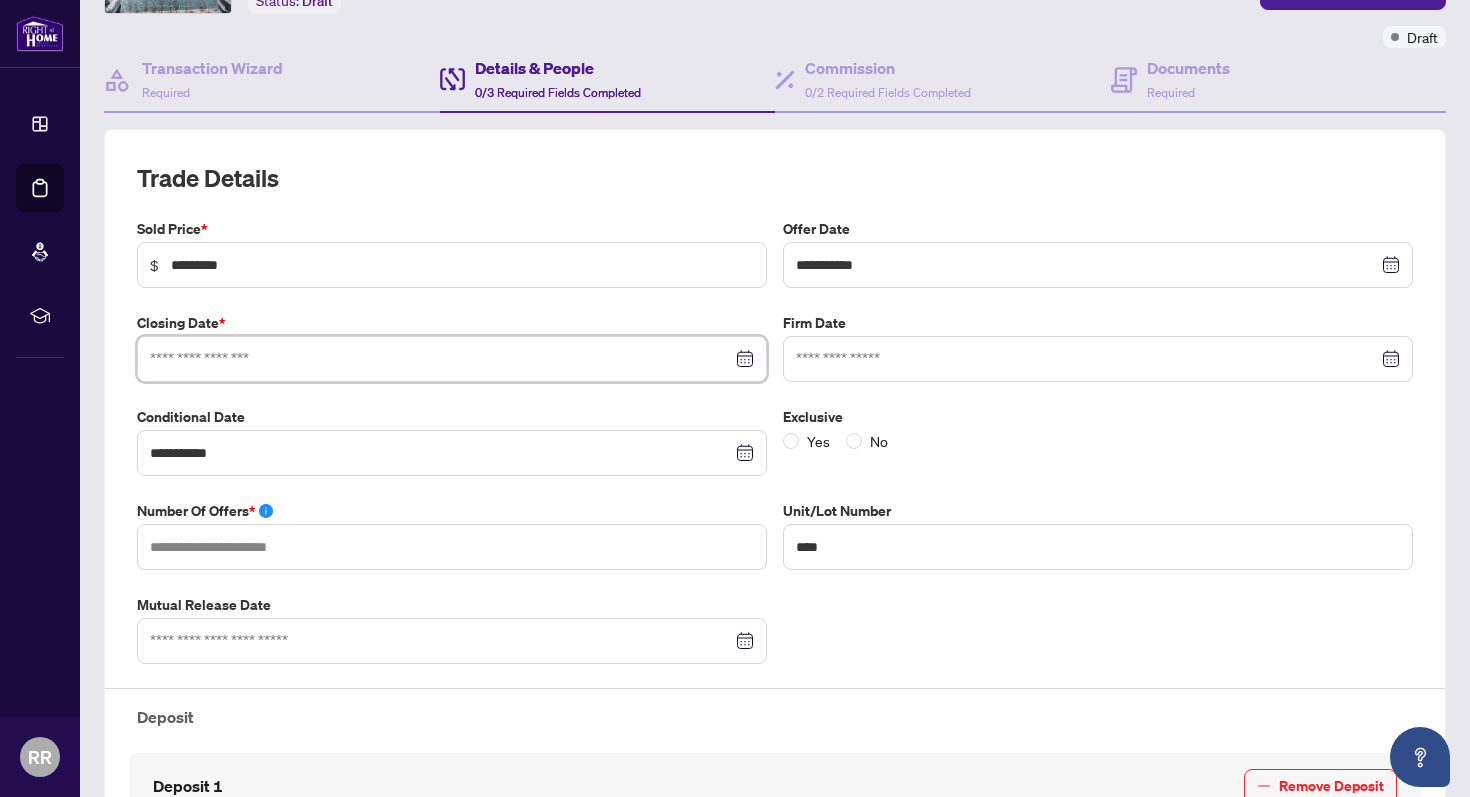 click at bounding box center [441, 359] 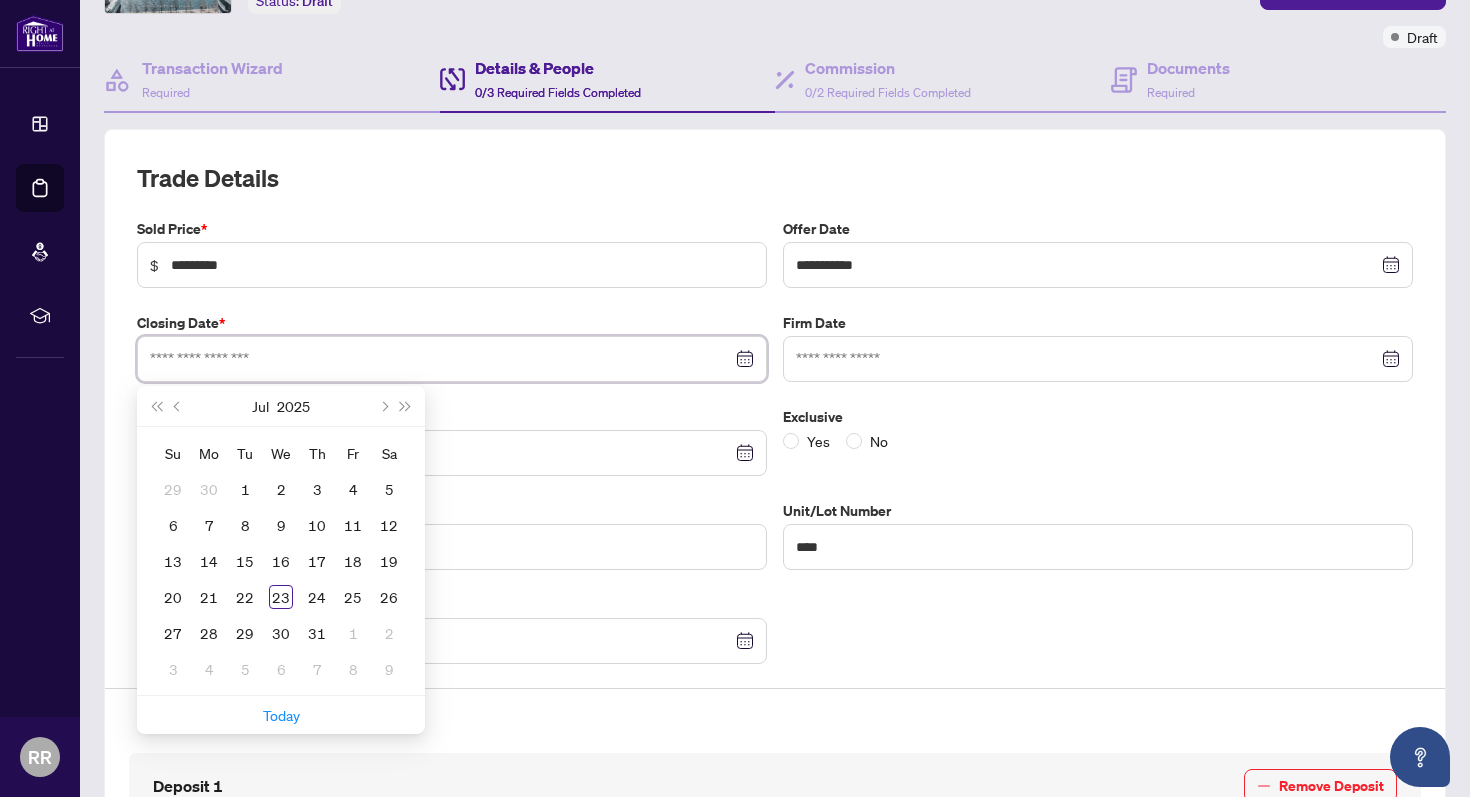 click at bounding box center (452, 359) 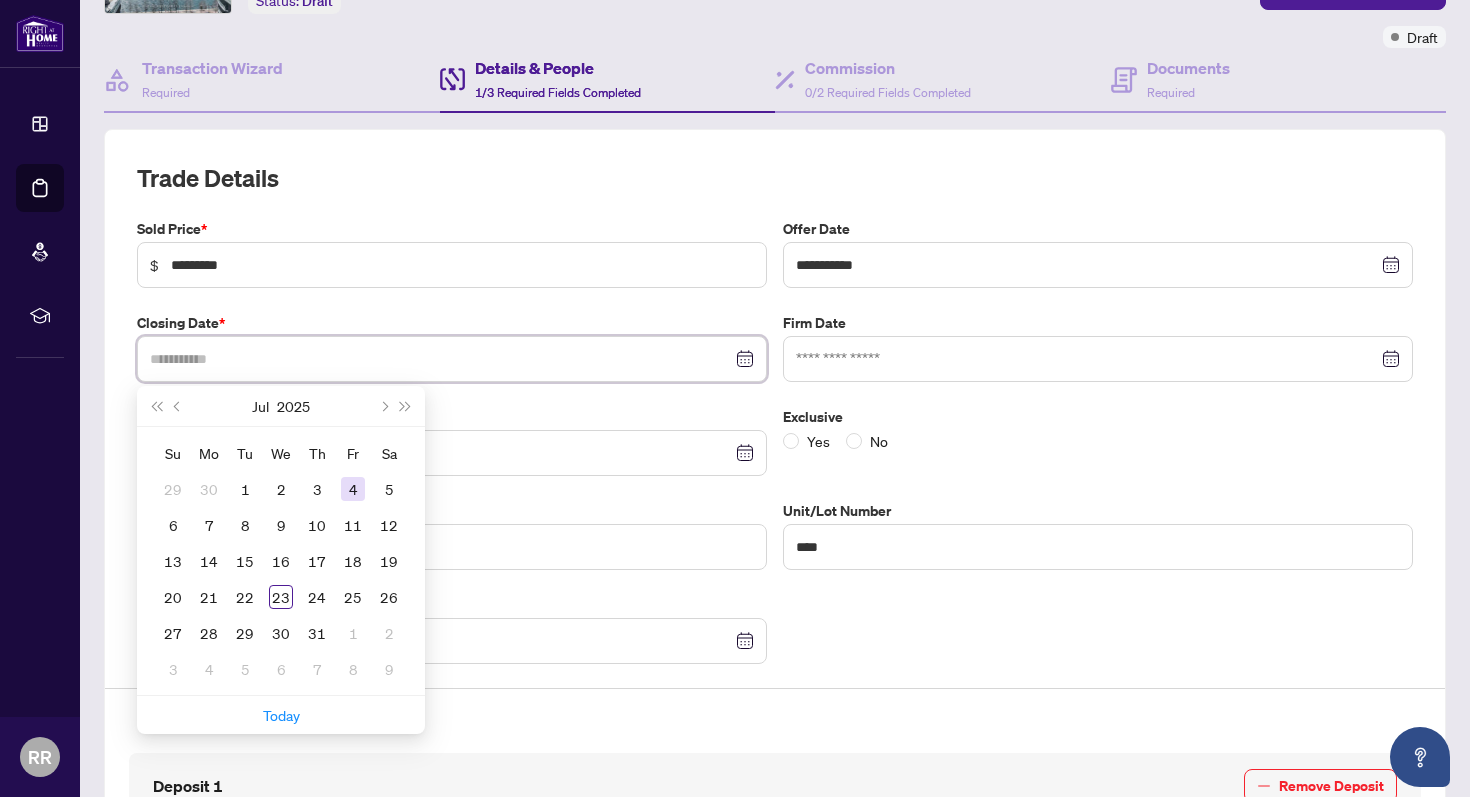 type on "**********" 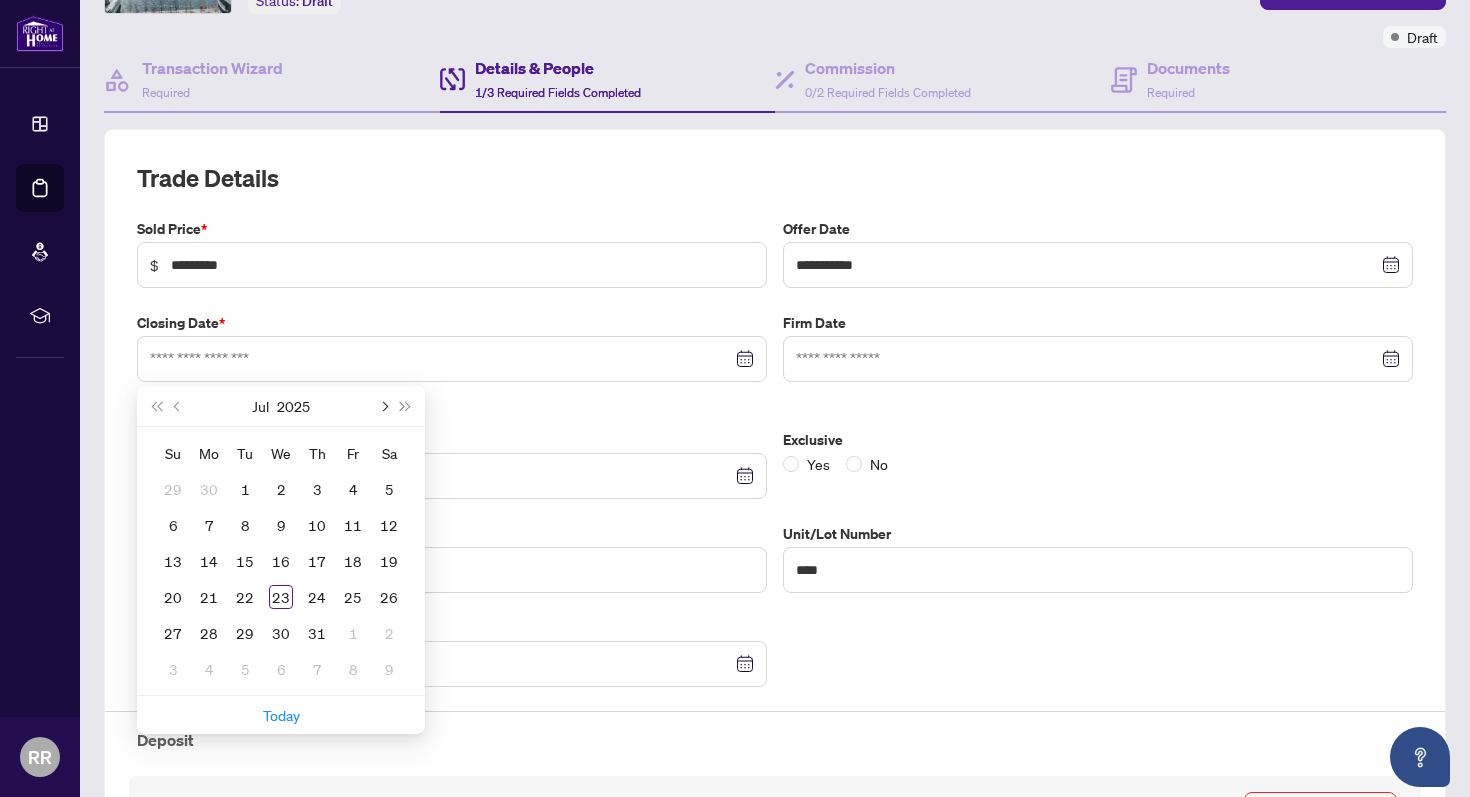 click at bounding box center [383, 406] 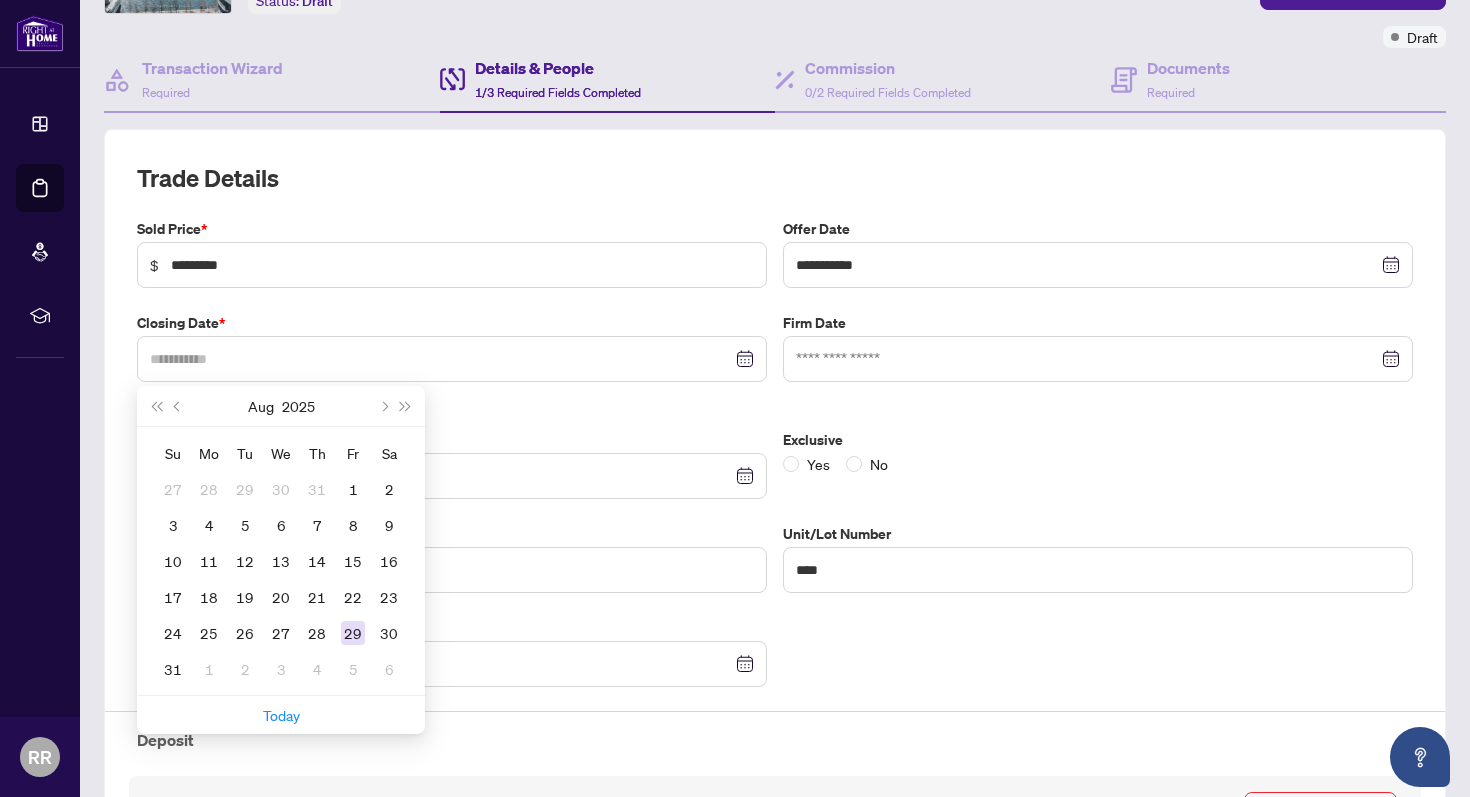 type on "**********" 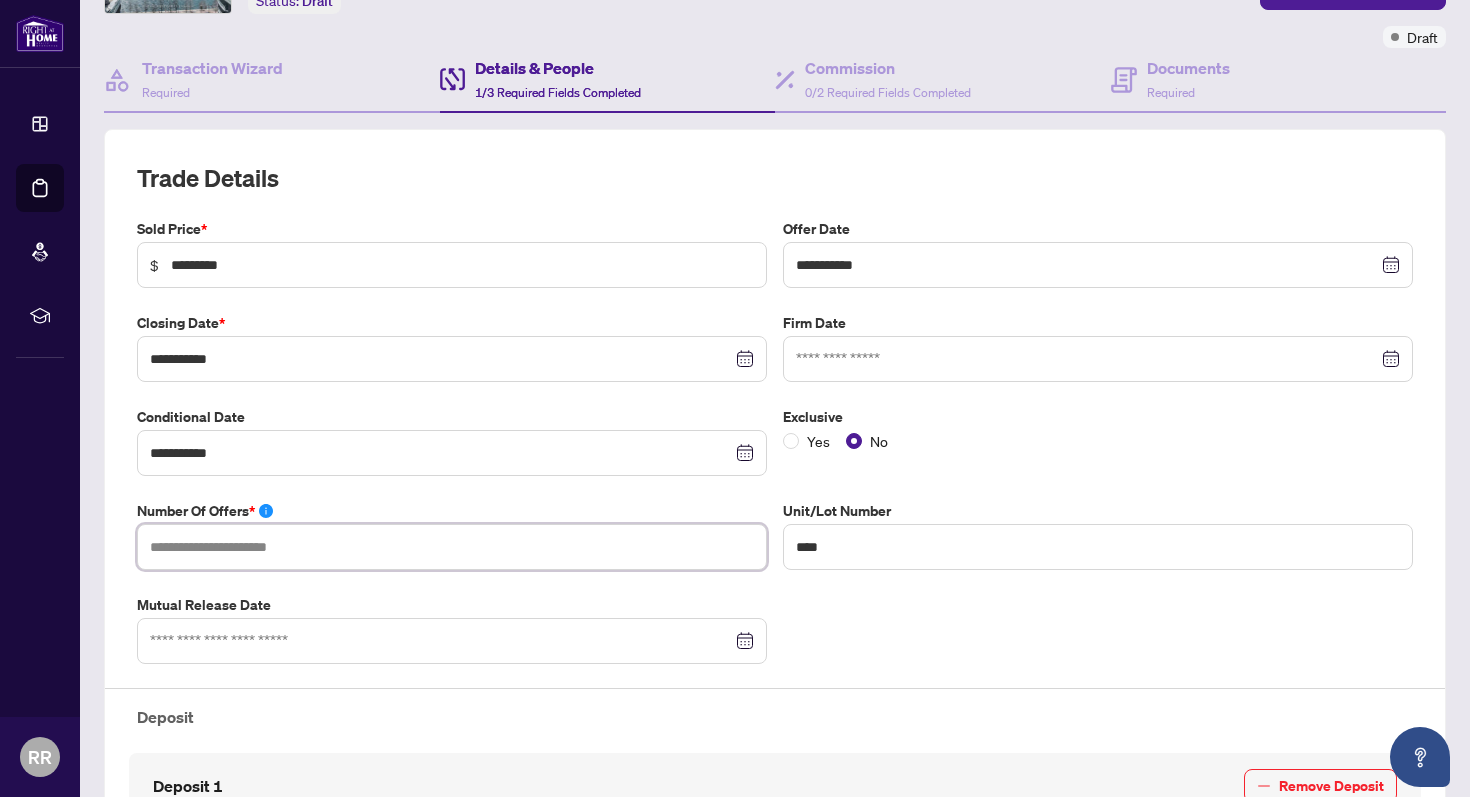 click at bounding box center [452, 547] 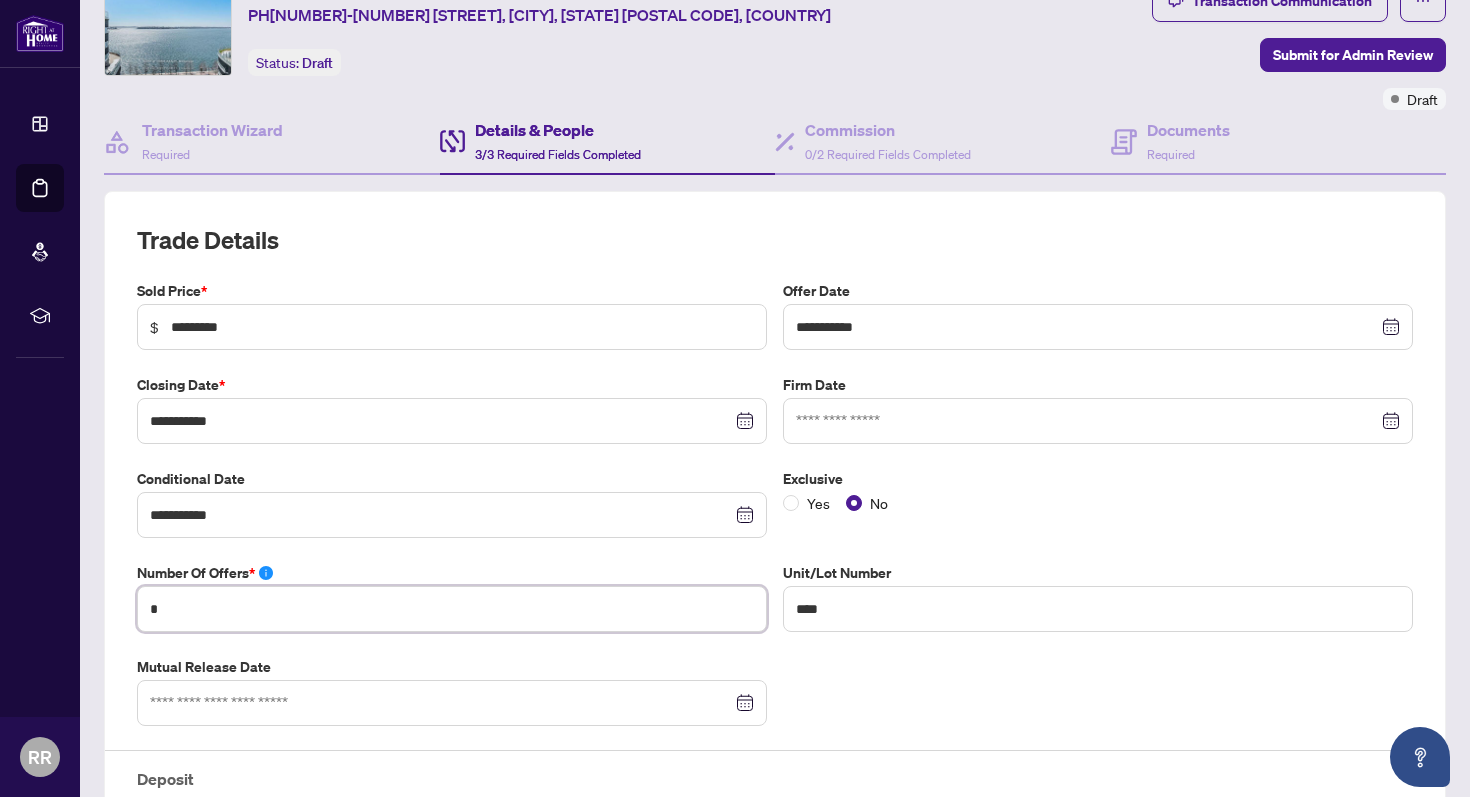 scroll, scrollTop: 0, scrollLeft: 0, axis: both 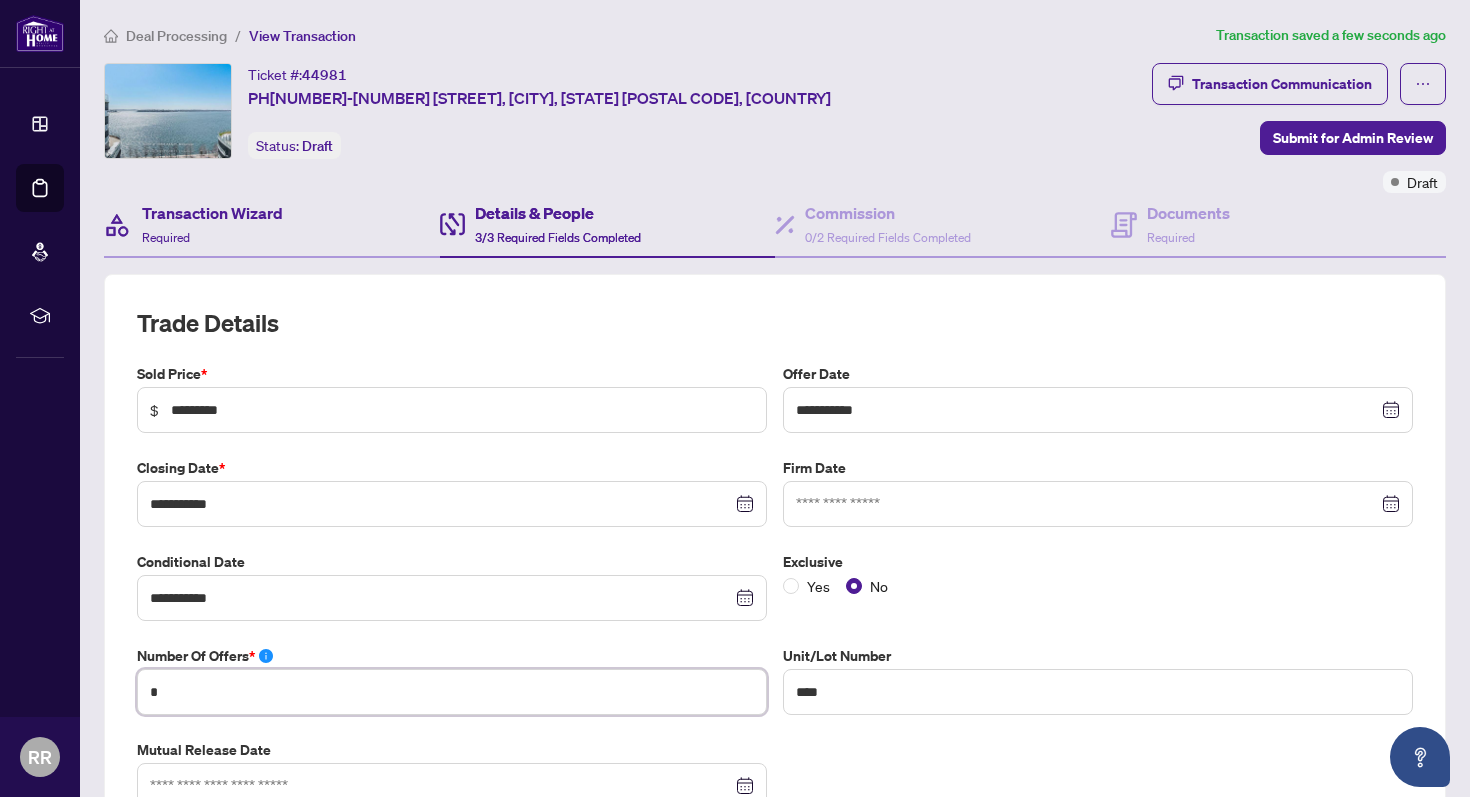 type on "*" 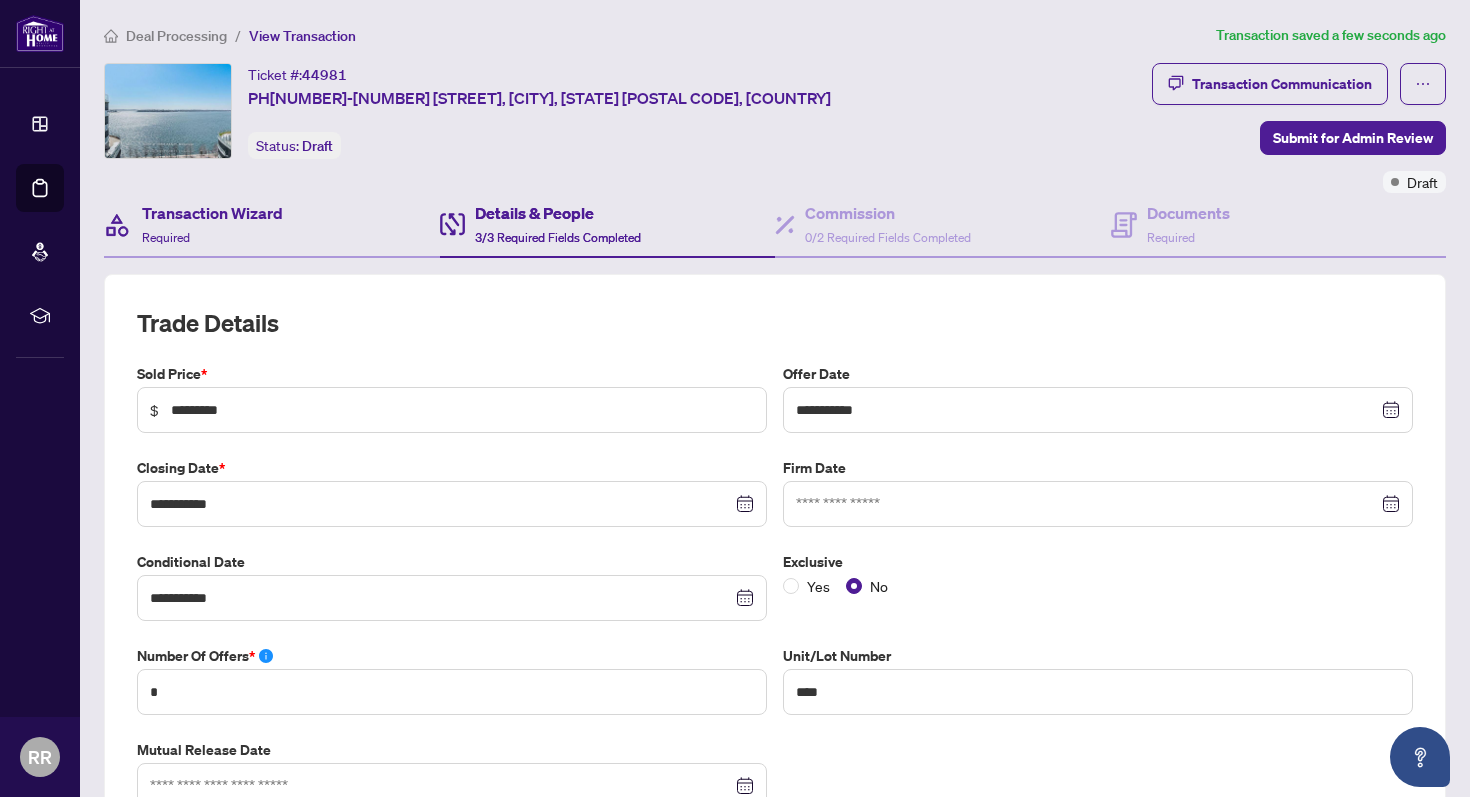 click on "Transaction Wizard Required" at bounding box center [272, 225] 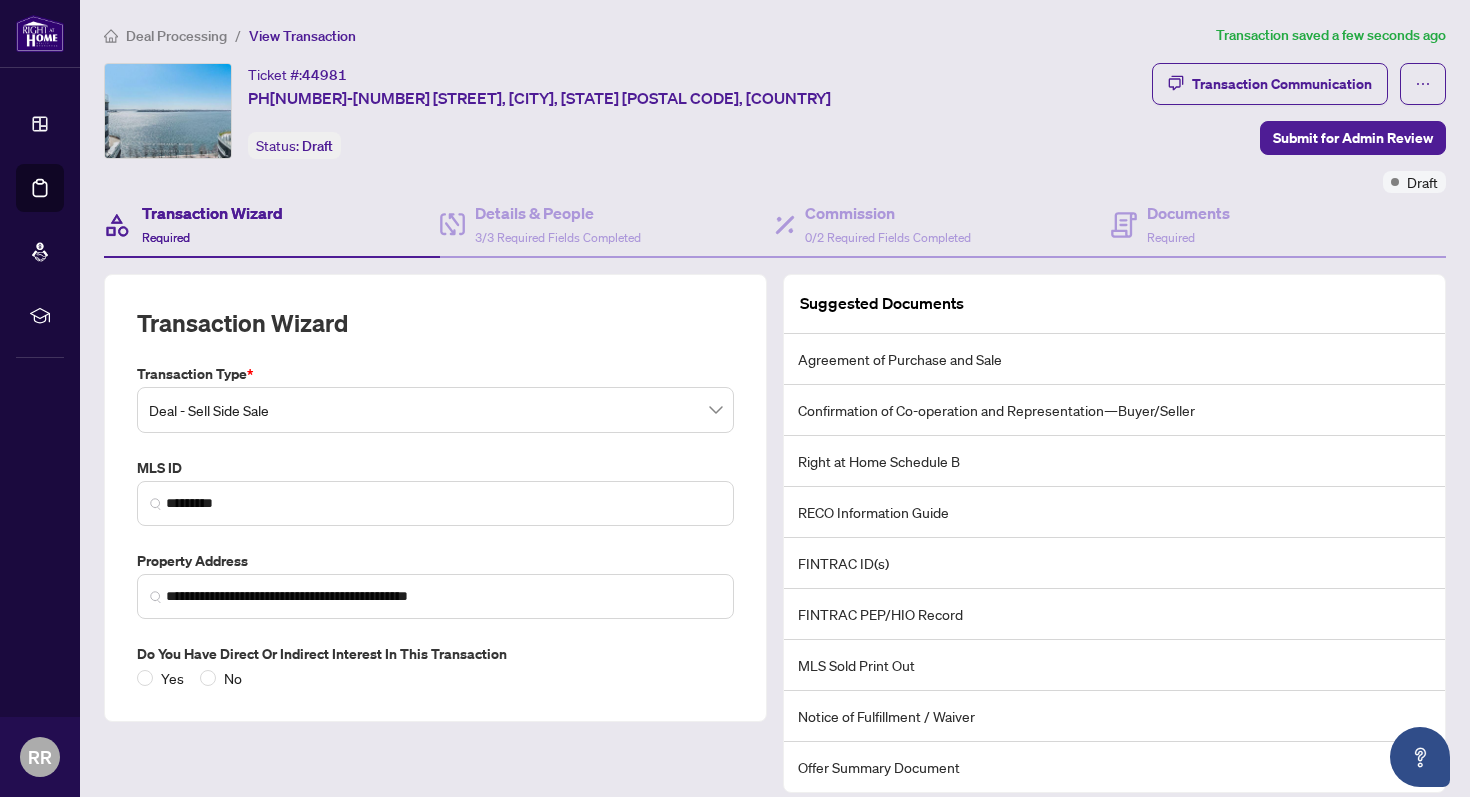 scroll, scrollTop: 145, scrollLeft: 0, axis: vertical 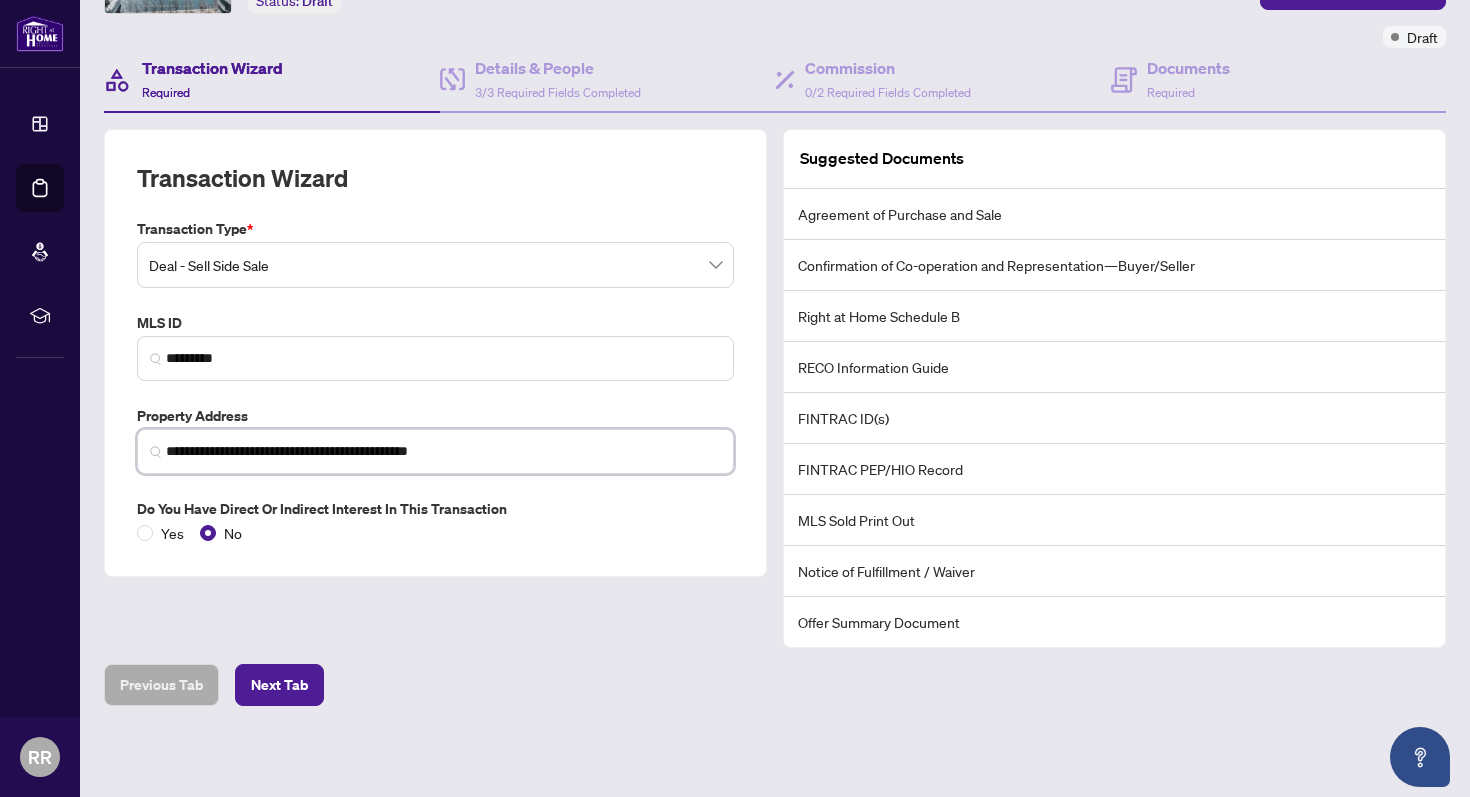 click on "**********" at bounding box center (443, 451) 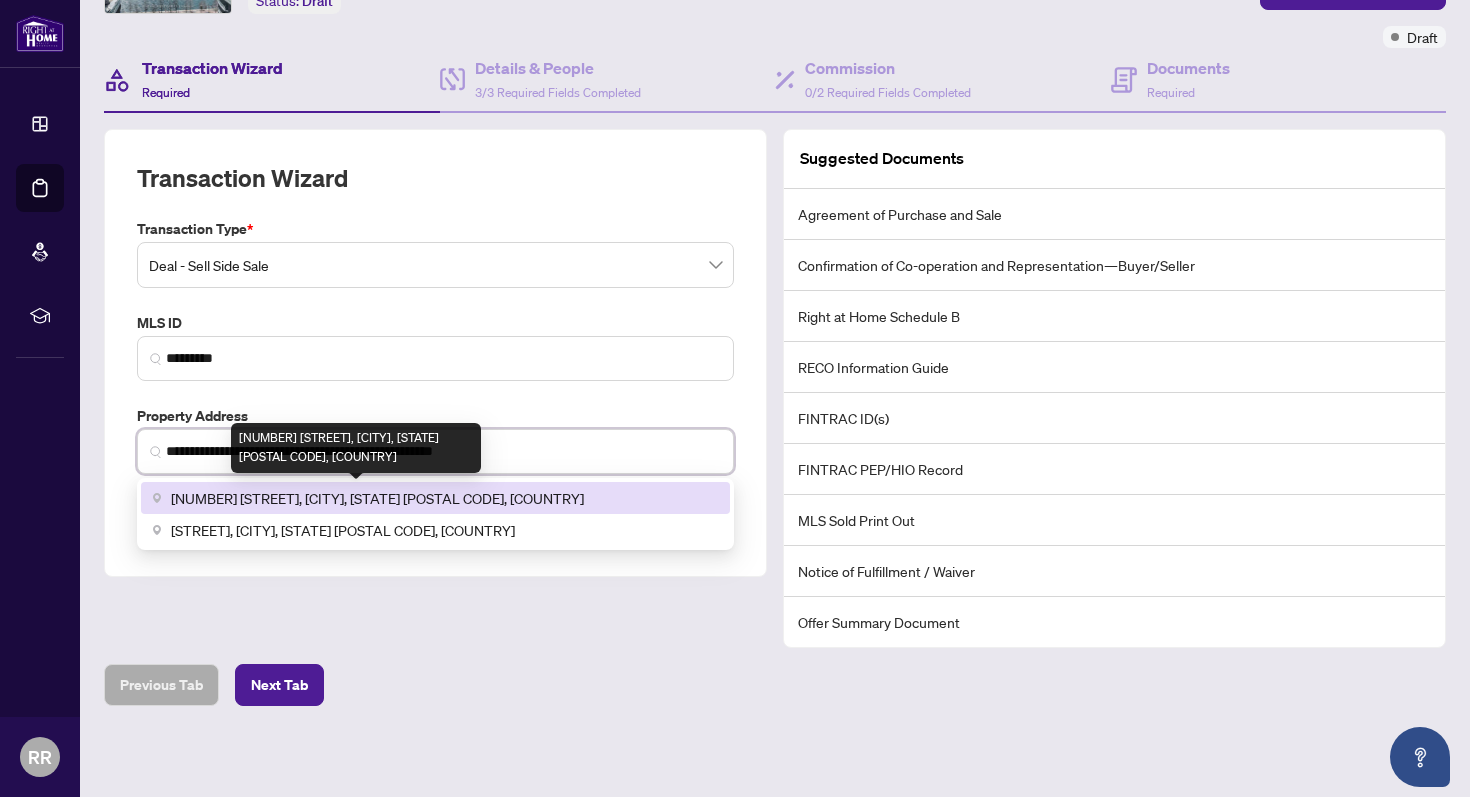 click on "[NUMBER] [STREET], [CITY], [STATE] [POSTAL CODE], [COUNTRY]" at bounding box center [377, 498] 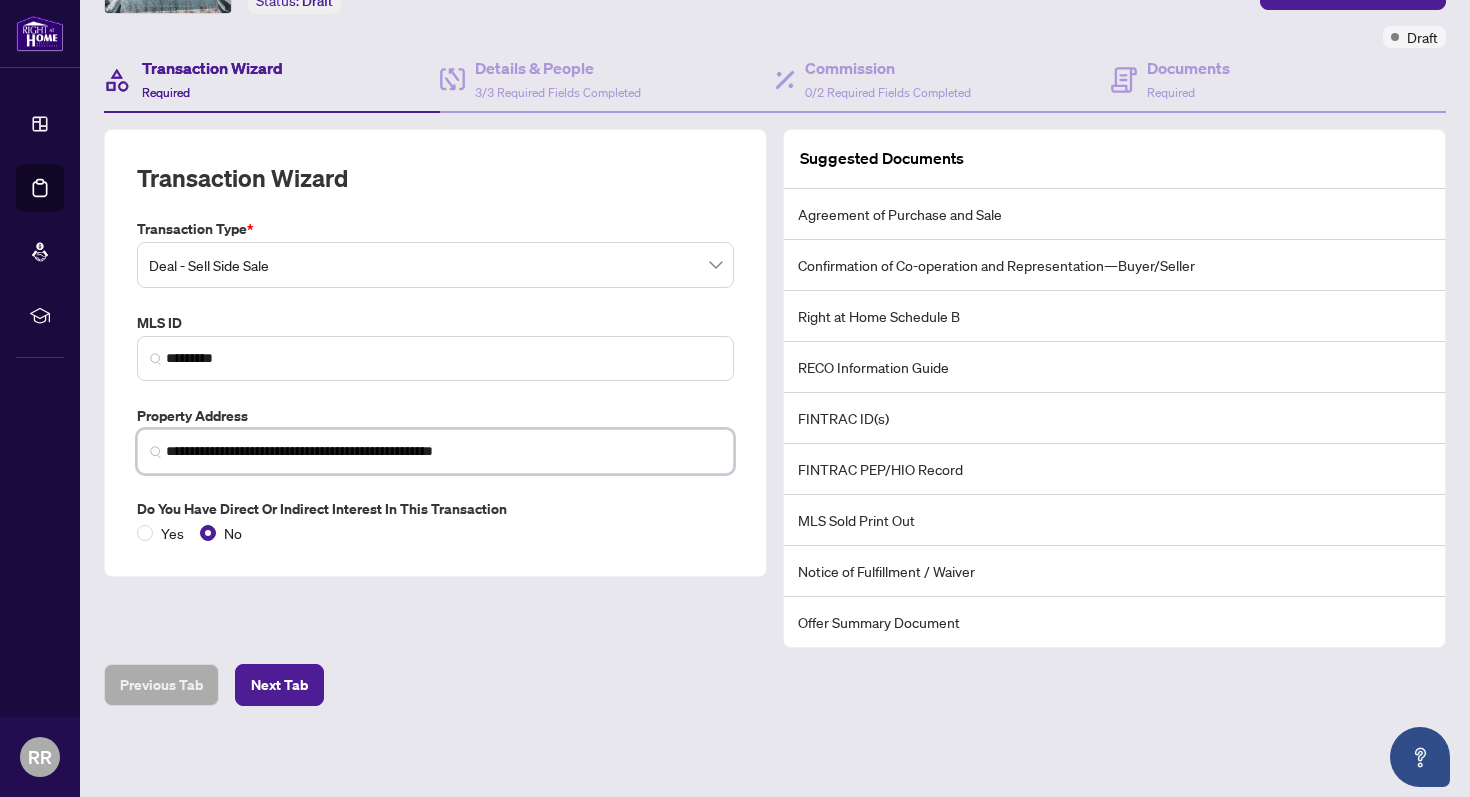 scroll, scrollTop: 0, scrollLeft: 0, axis: both 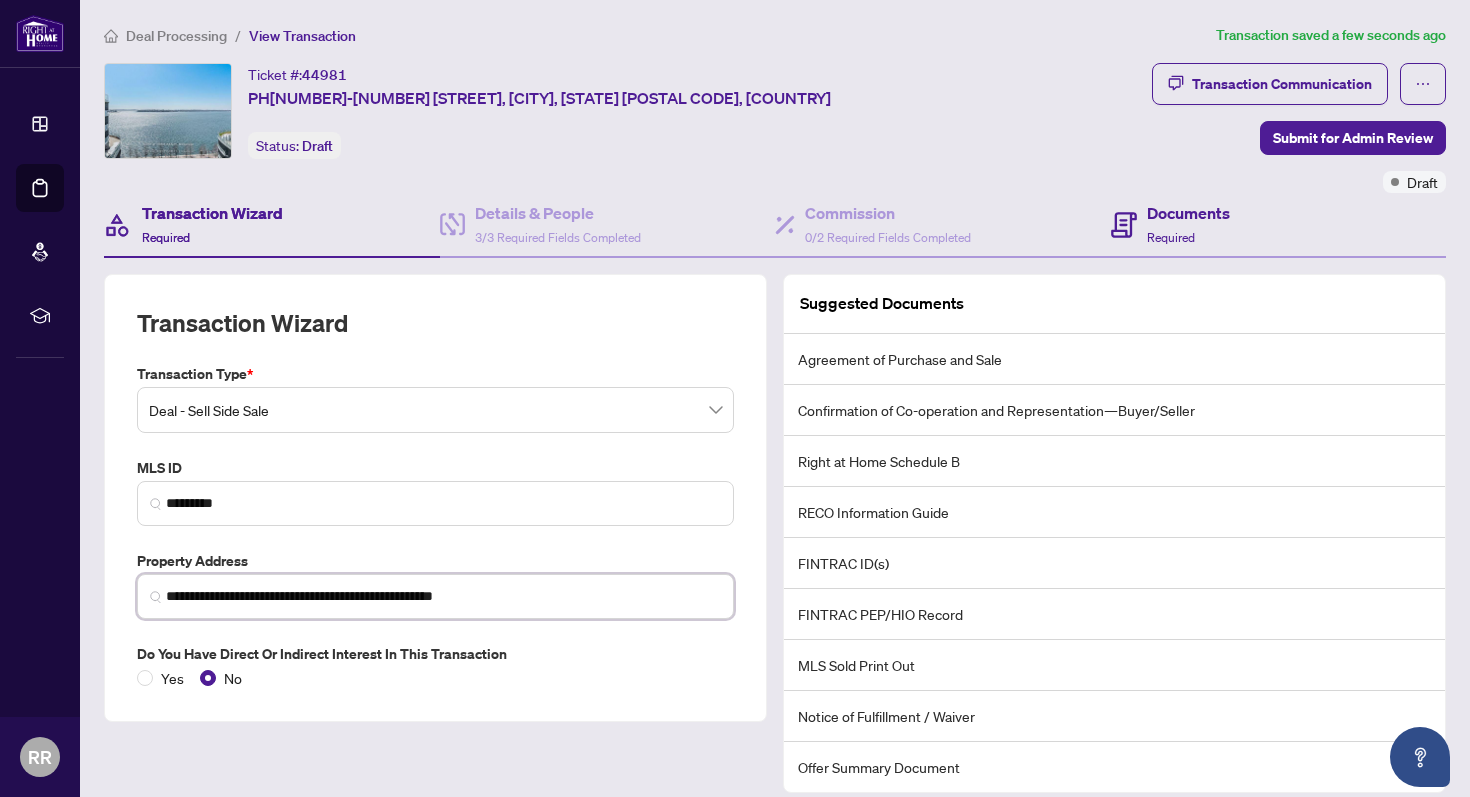 type on "**********" 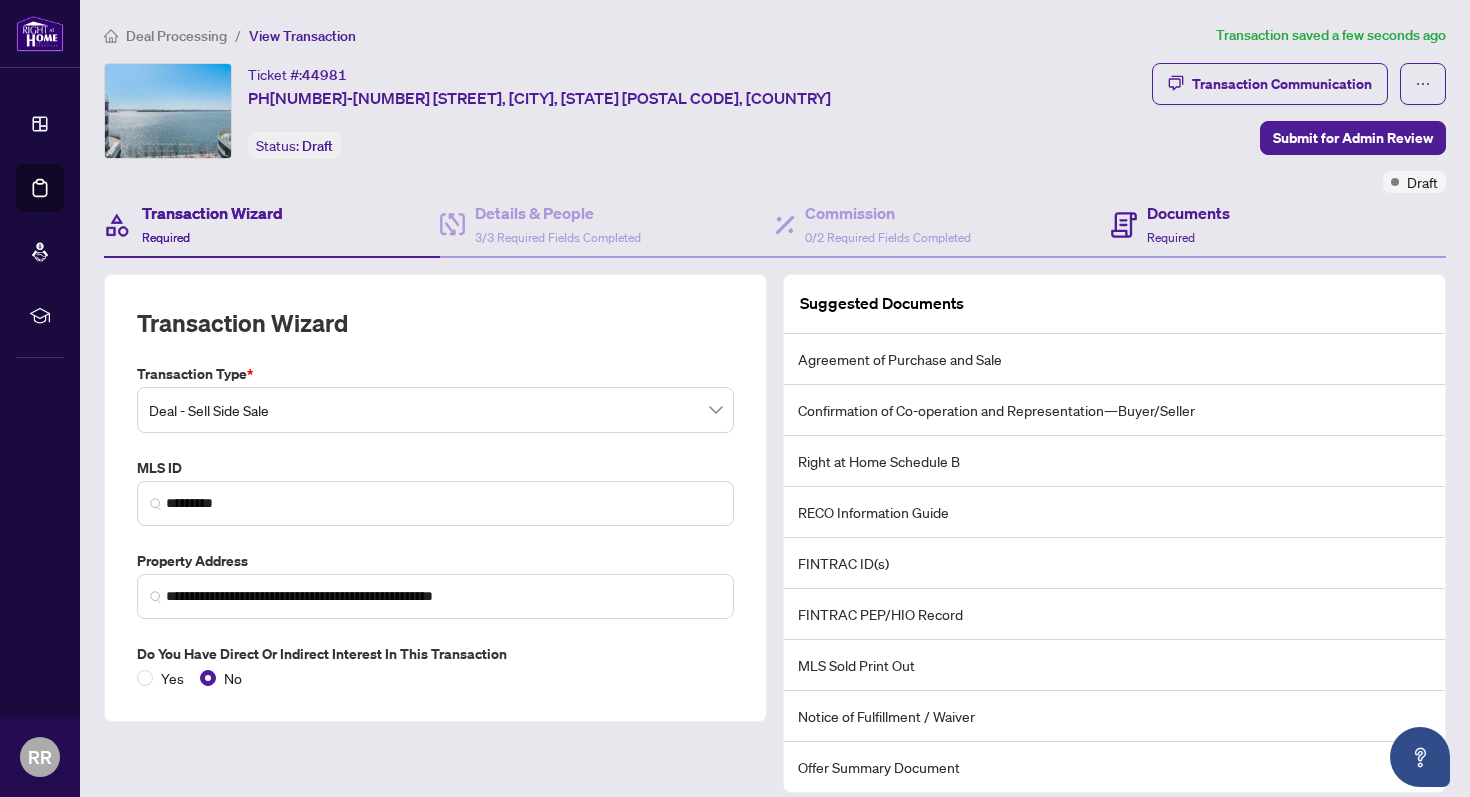 click on "Documents Required" at bounding box center (1279, 225) 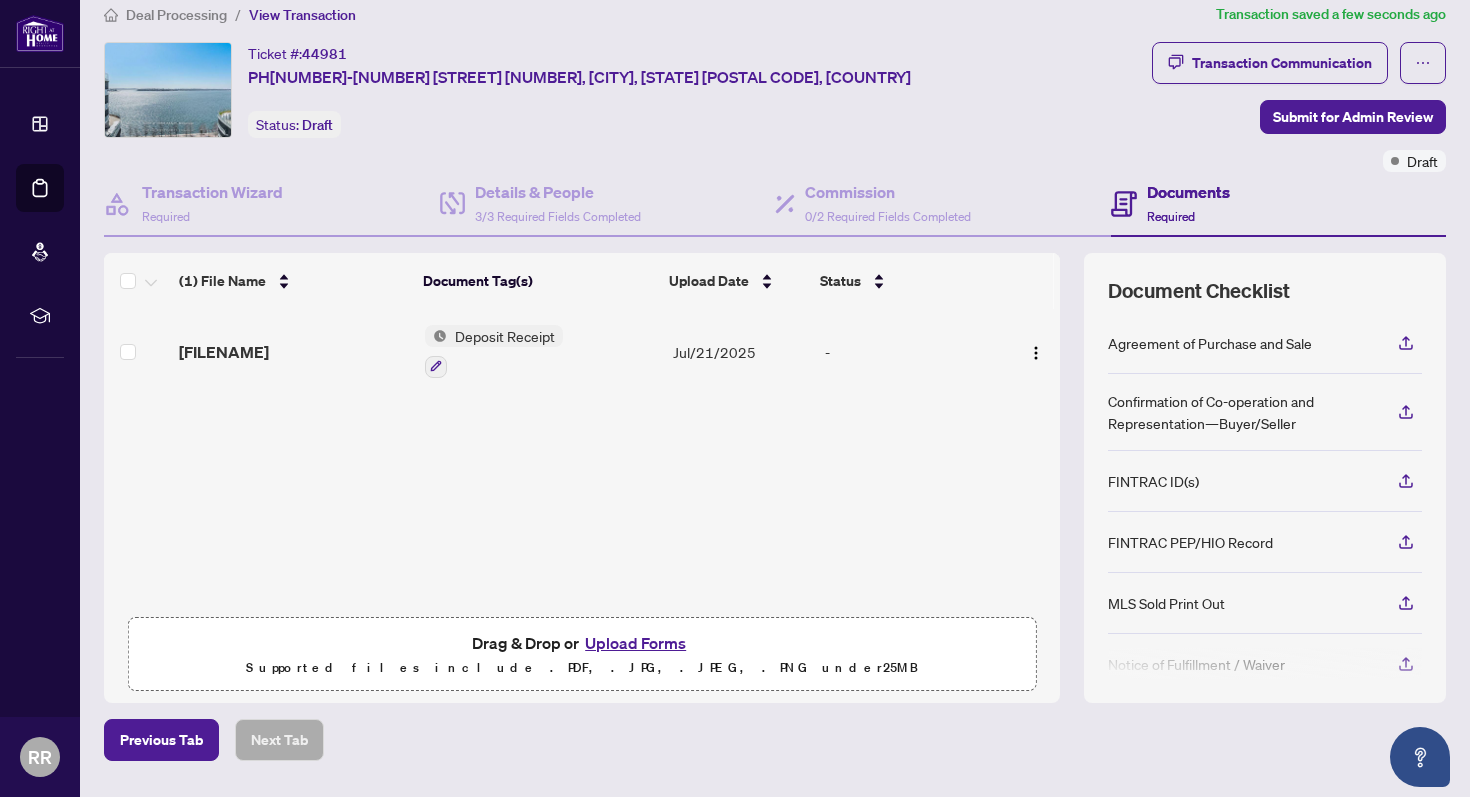 scroll, scrollTop: 23, scrollLeft: 0, axis: vertical 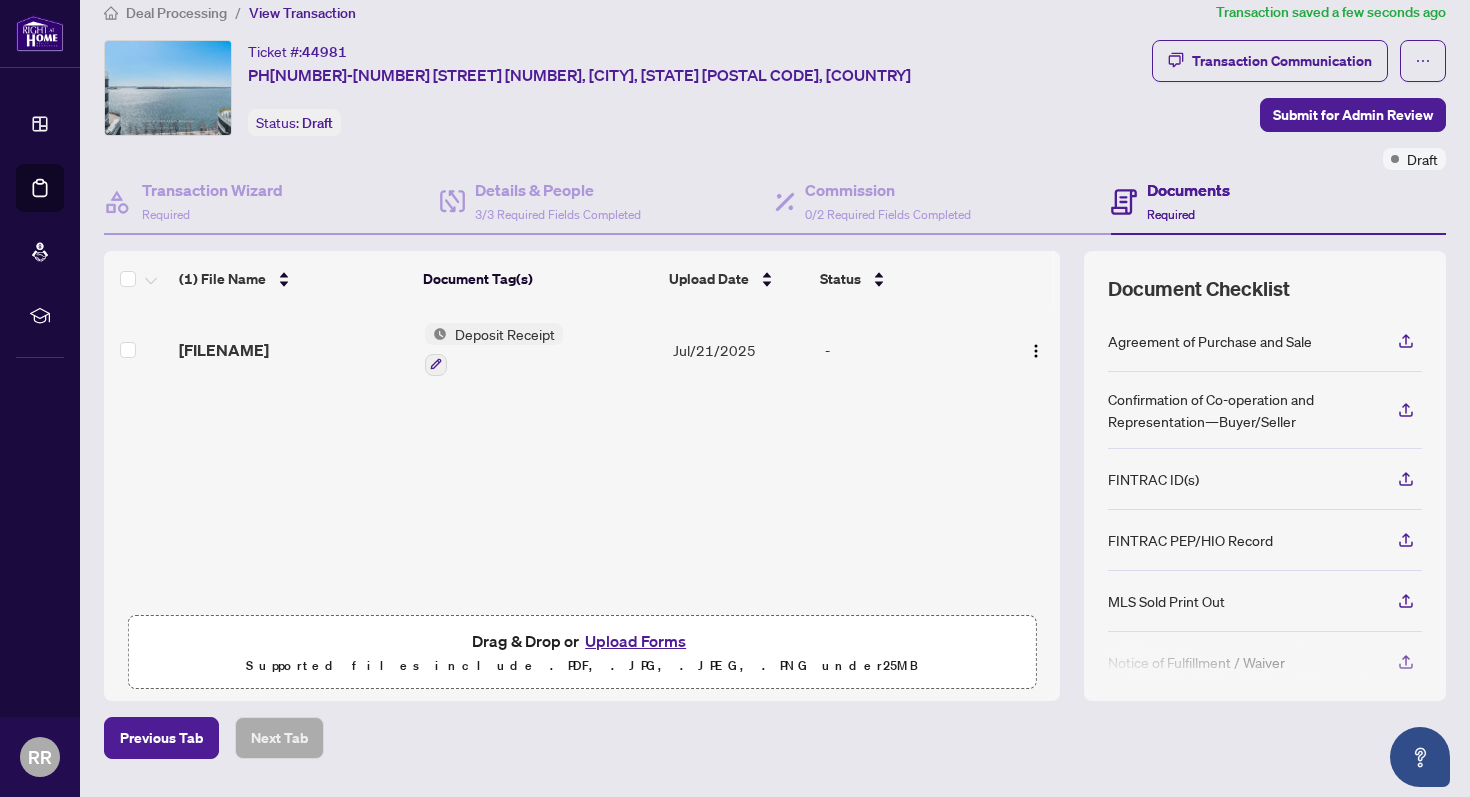 click on "Upload Forms" at bounding box center [635, 641] 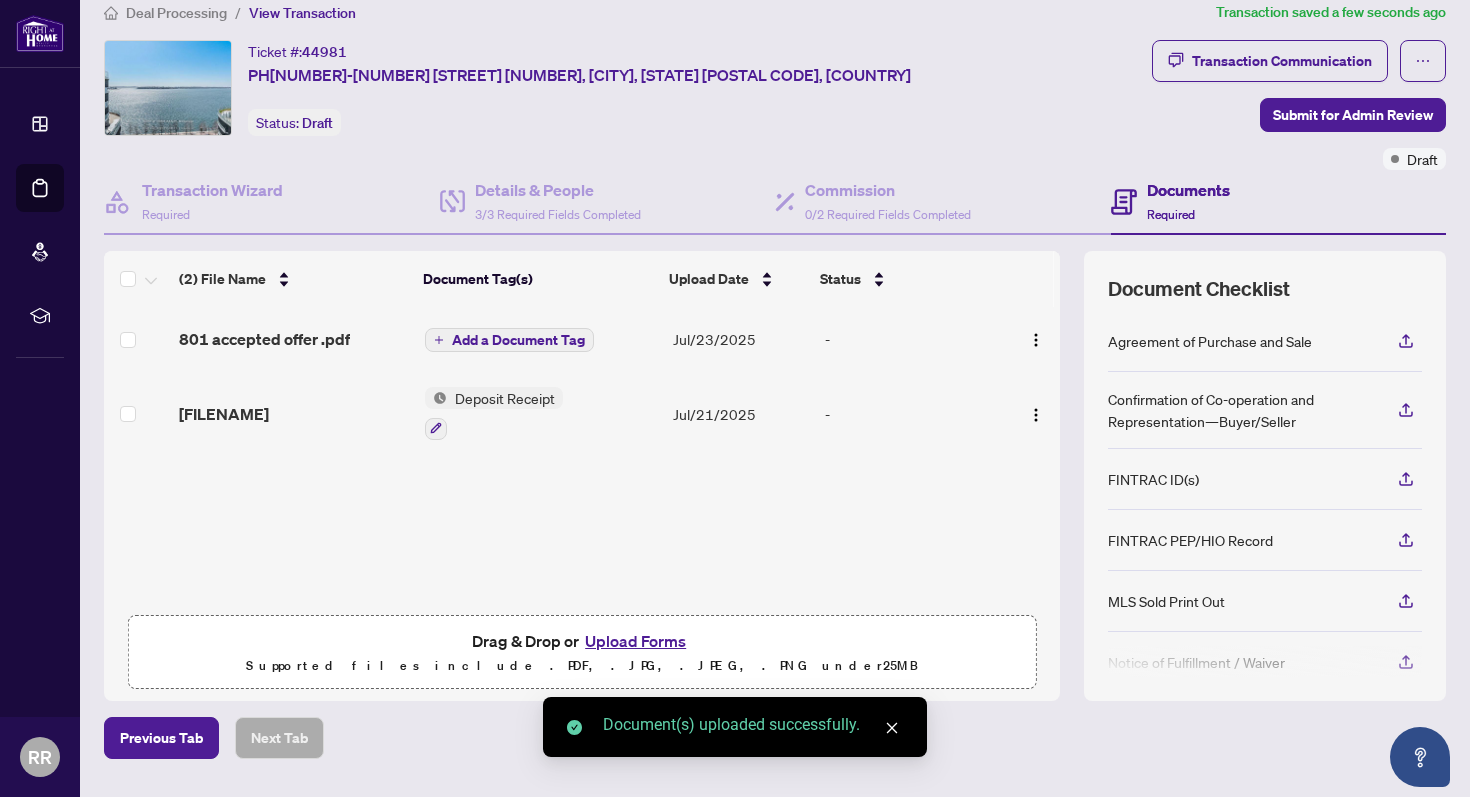 click on "Upload Forms" at bounding box center (635, 641) 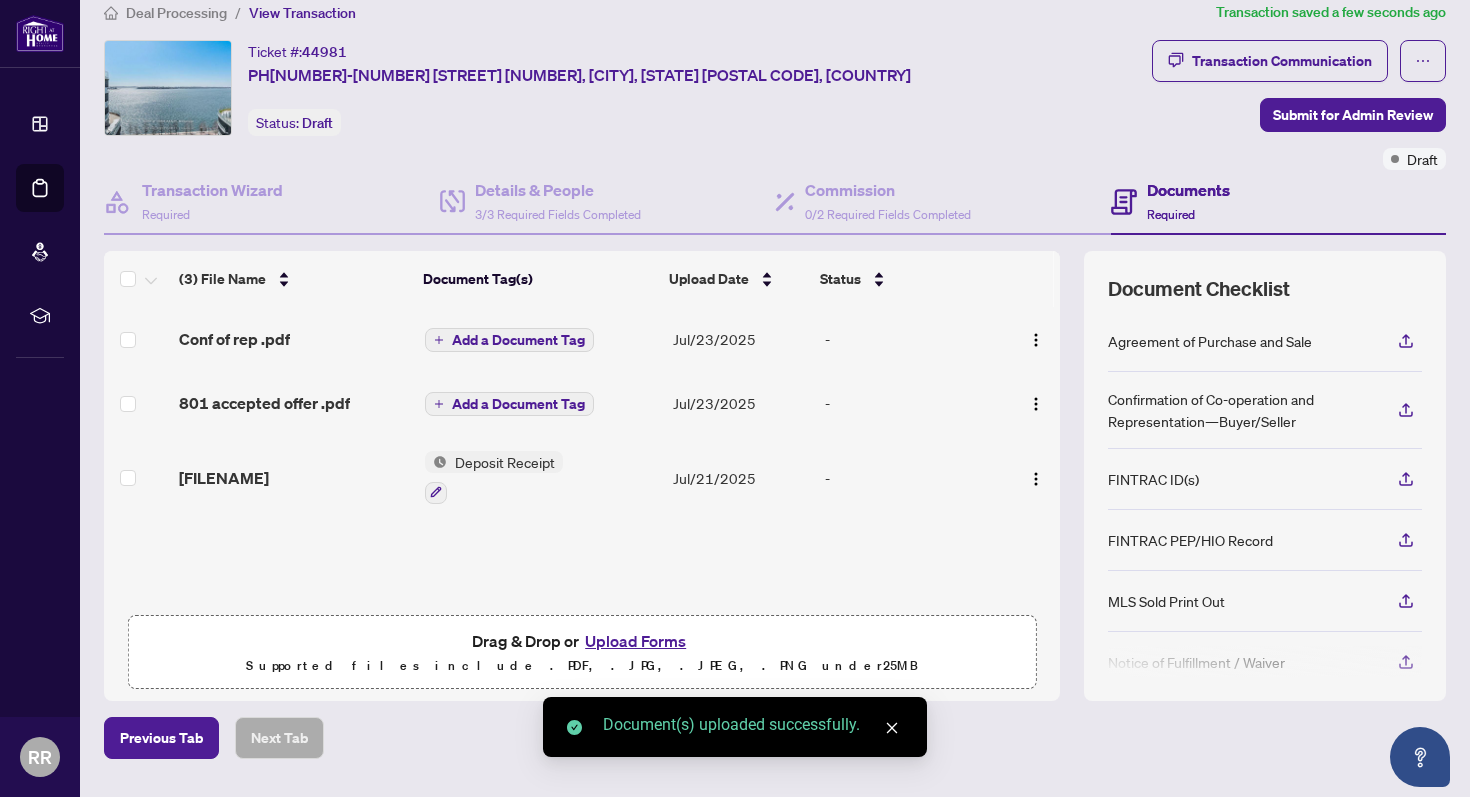 click on "Upload Forms" at bounding box center (635, 641) 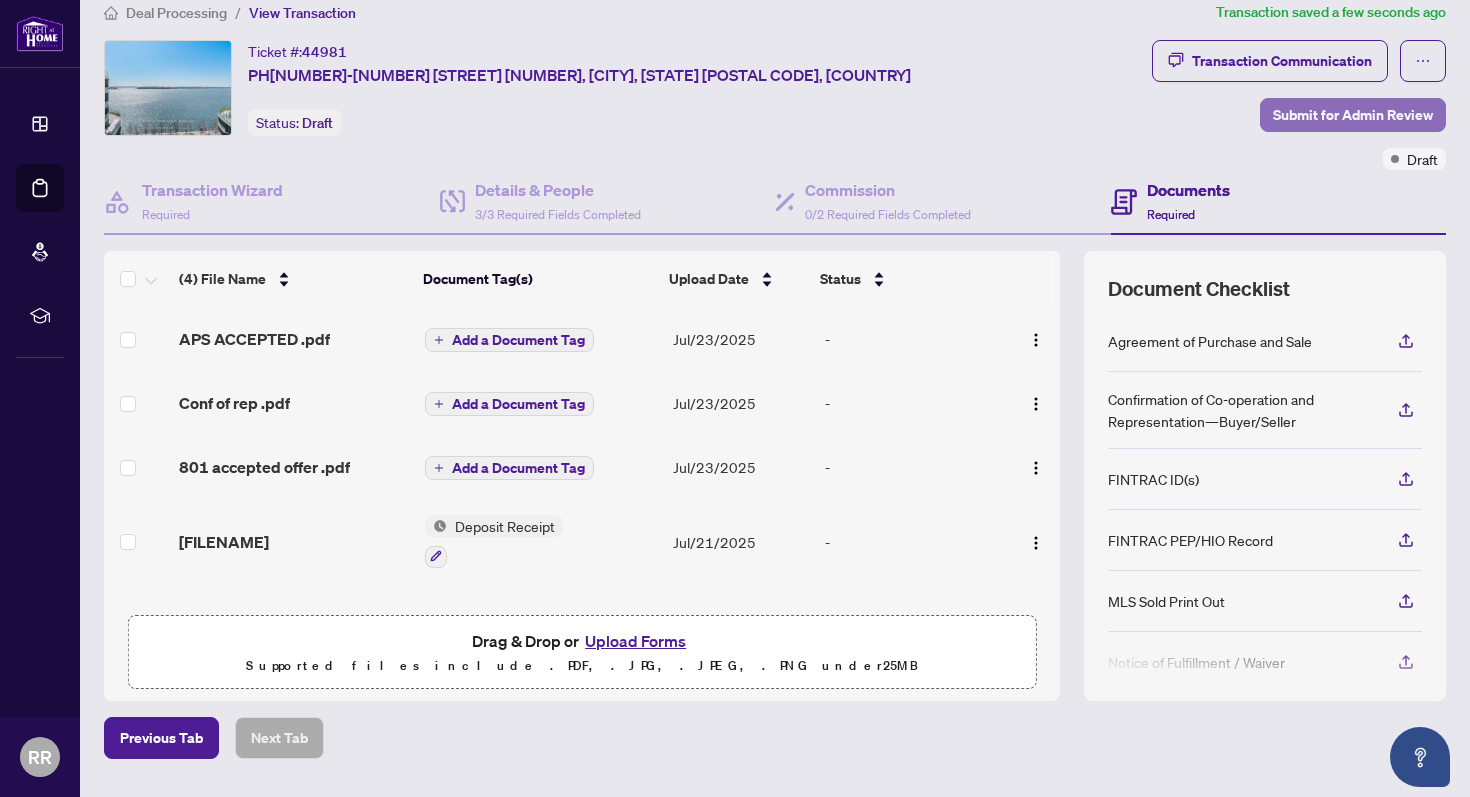 click on "Submit for Admin Review" at bounding box center (1353, 115) 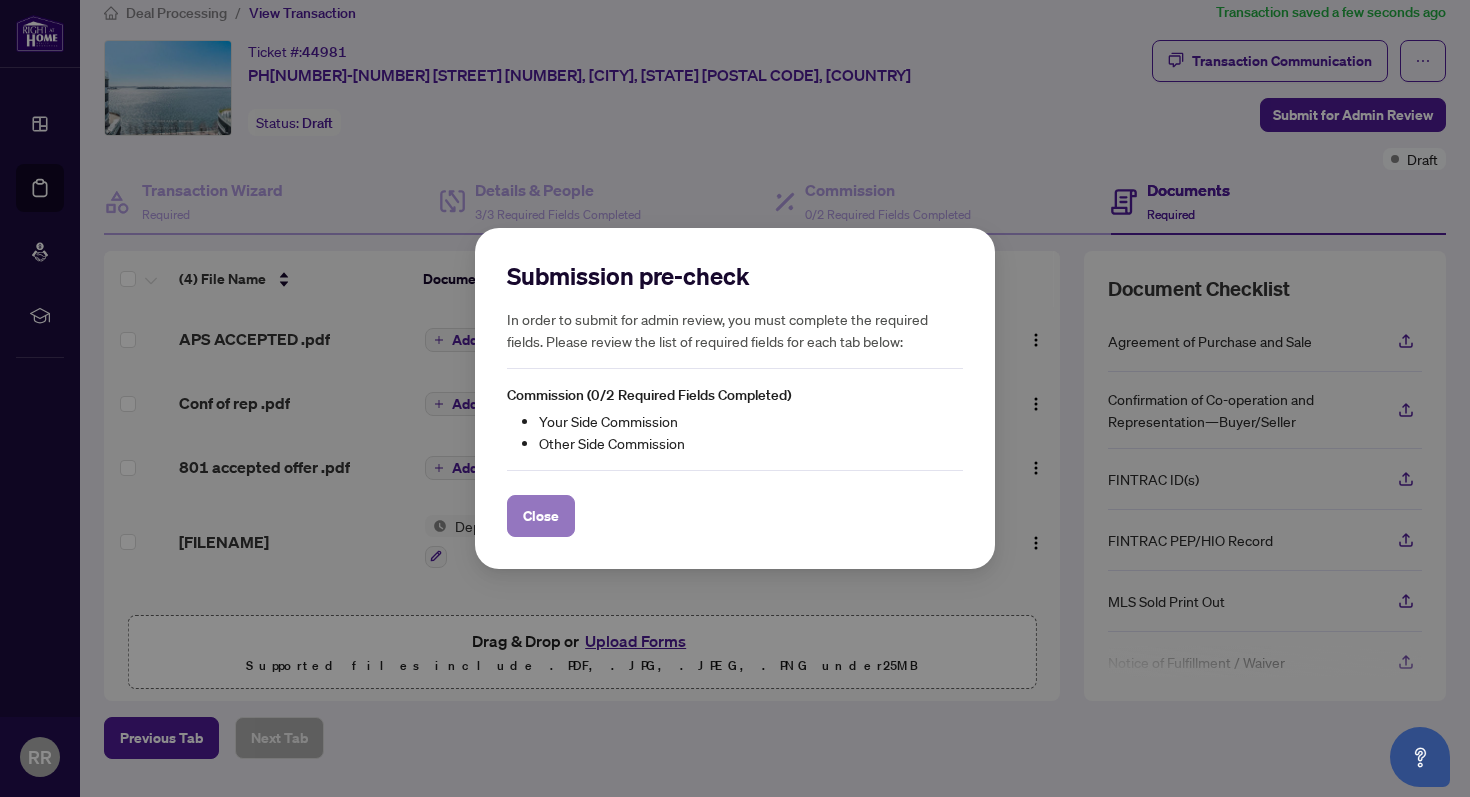 click on "Close" at bounding box center (541, 516) 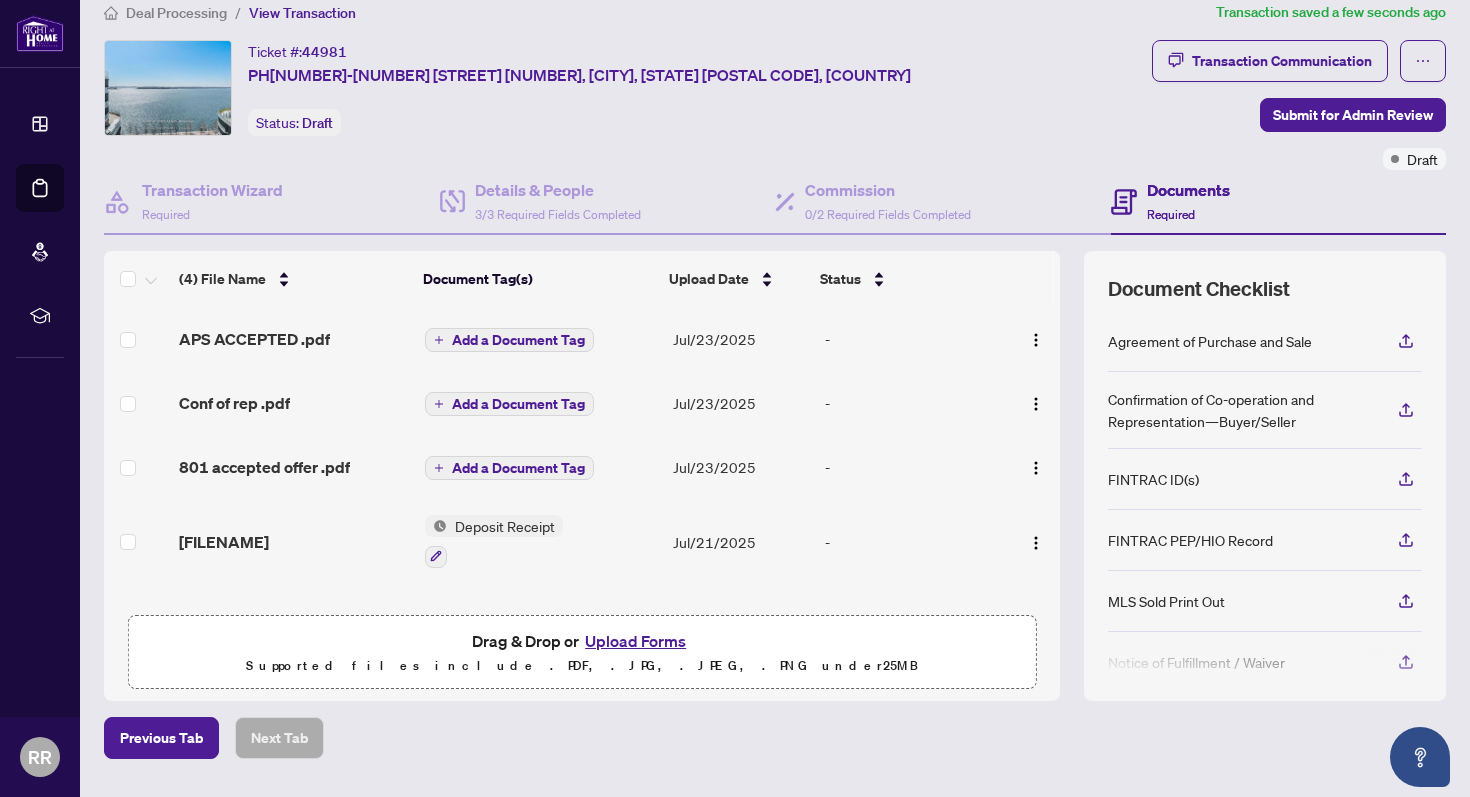click on "Submission pre-check In order to submit for admin review, you must complete the required fields. Please review the list of required fields for each tab below:   Commission (0/2 Required Fields Completed) Your Side Commission Other Side Commission Close Cancel OK" at bounding box center [735, 398] 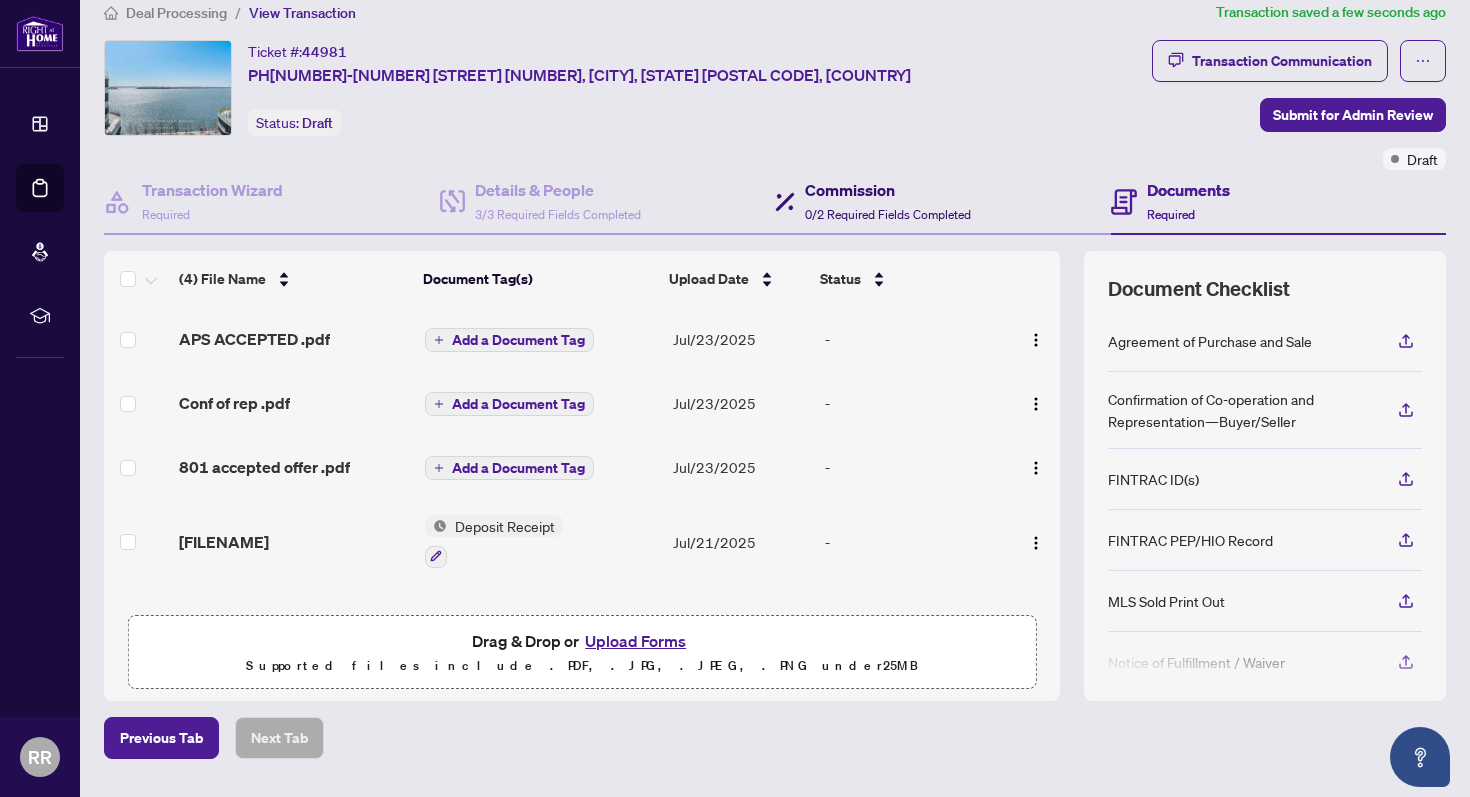 click on "0/2 Required Fields Completed" at bounding box center [888, 214] 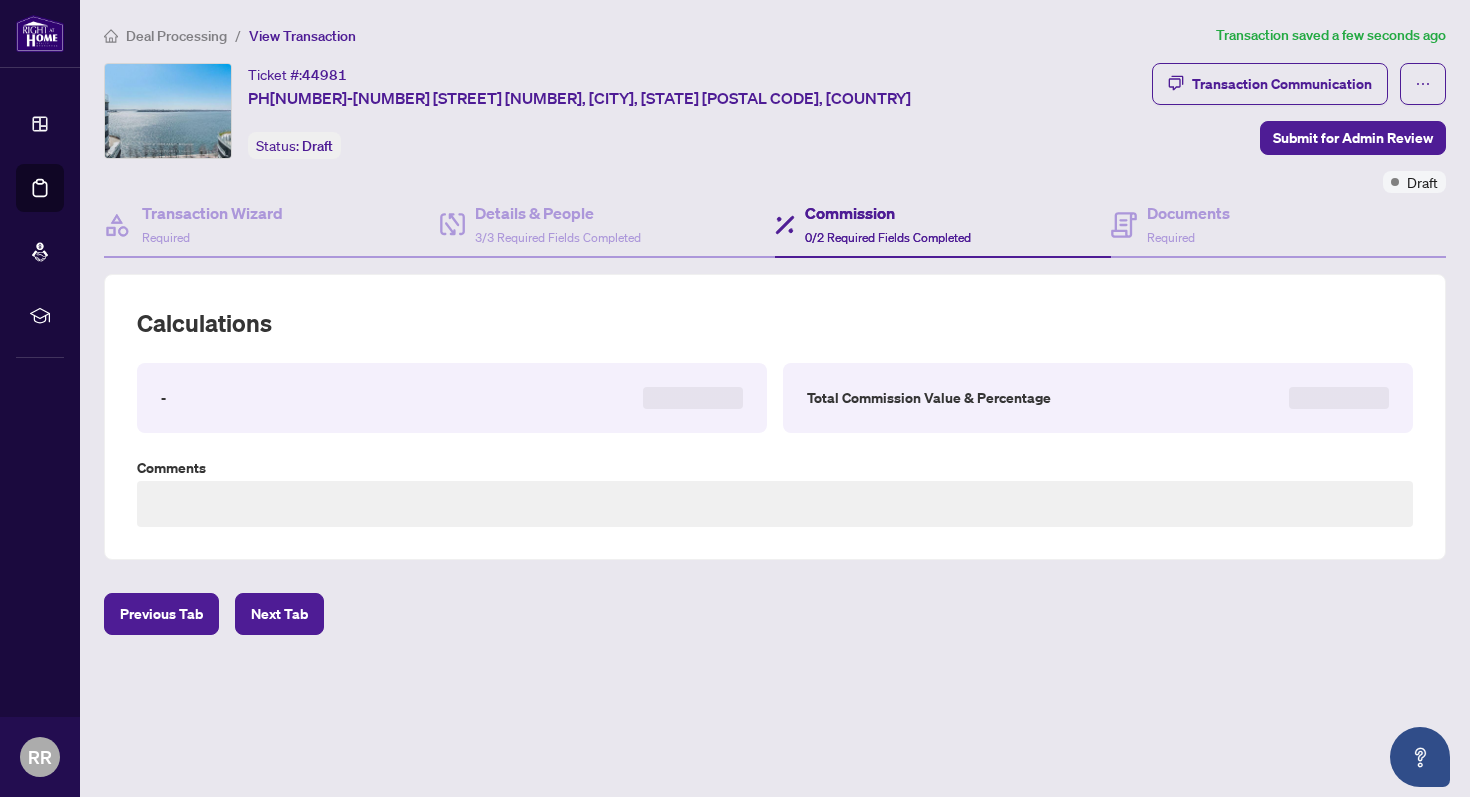 scroll, scrollTop: 0, scrollLeft: 0, axis: both 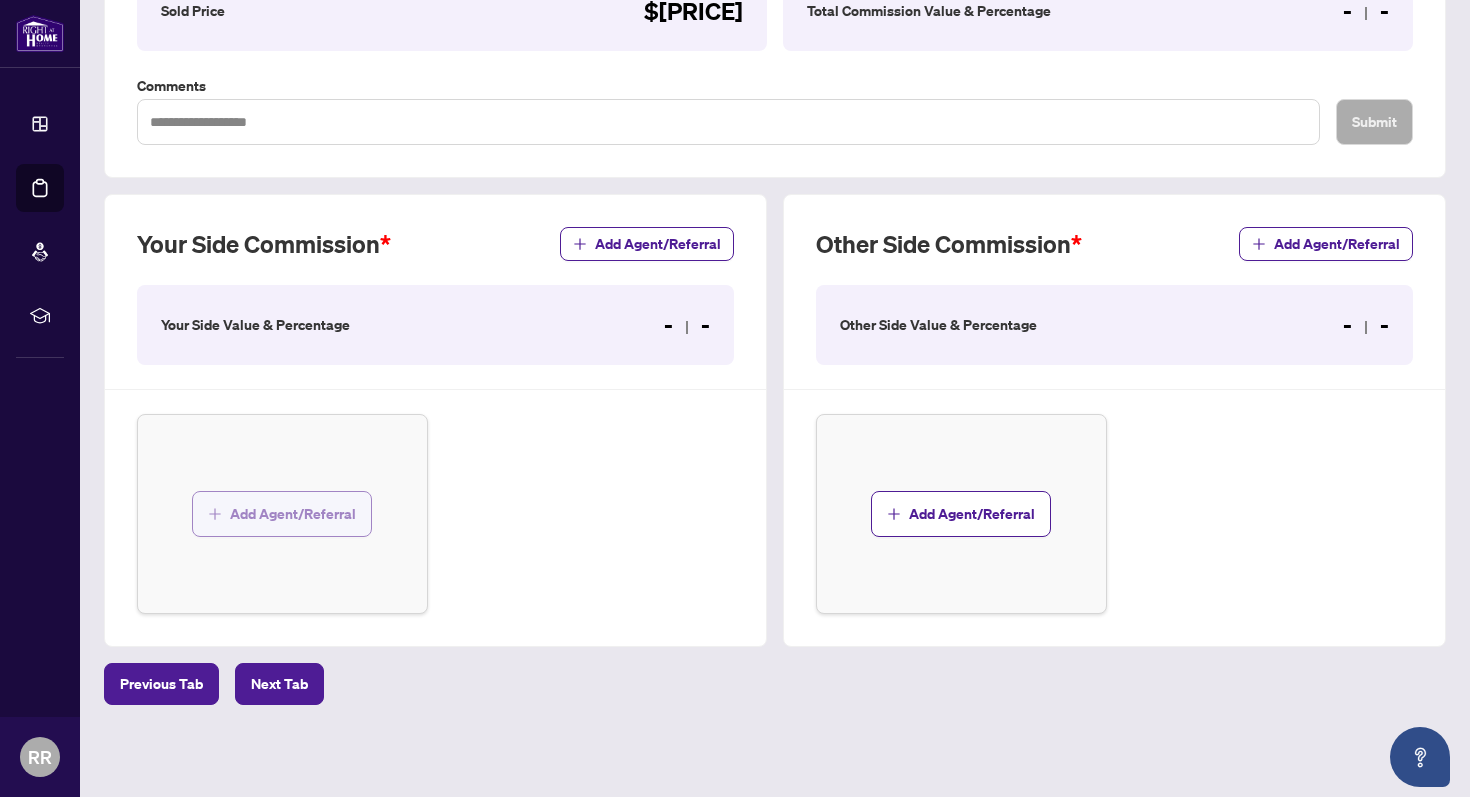 click on "Add Agent/Referral" at bounding box center (293, 514) 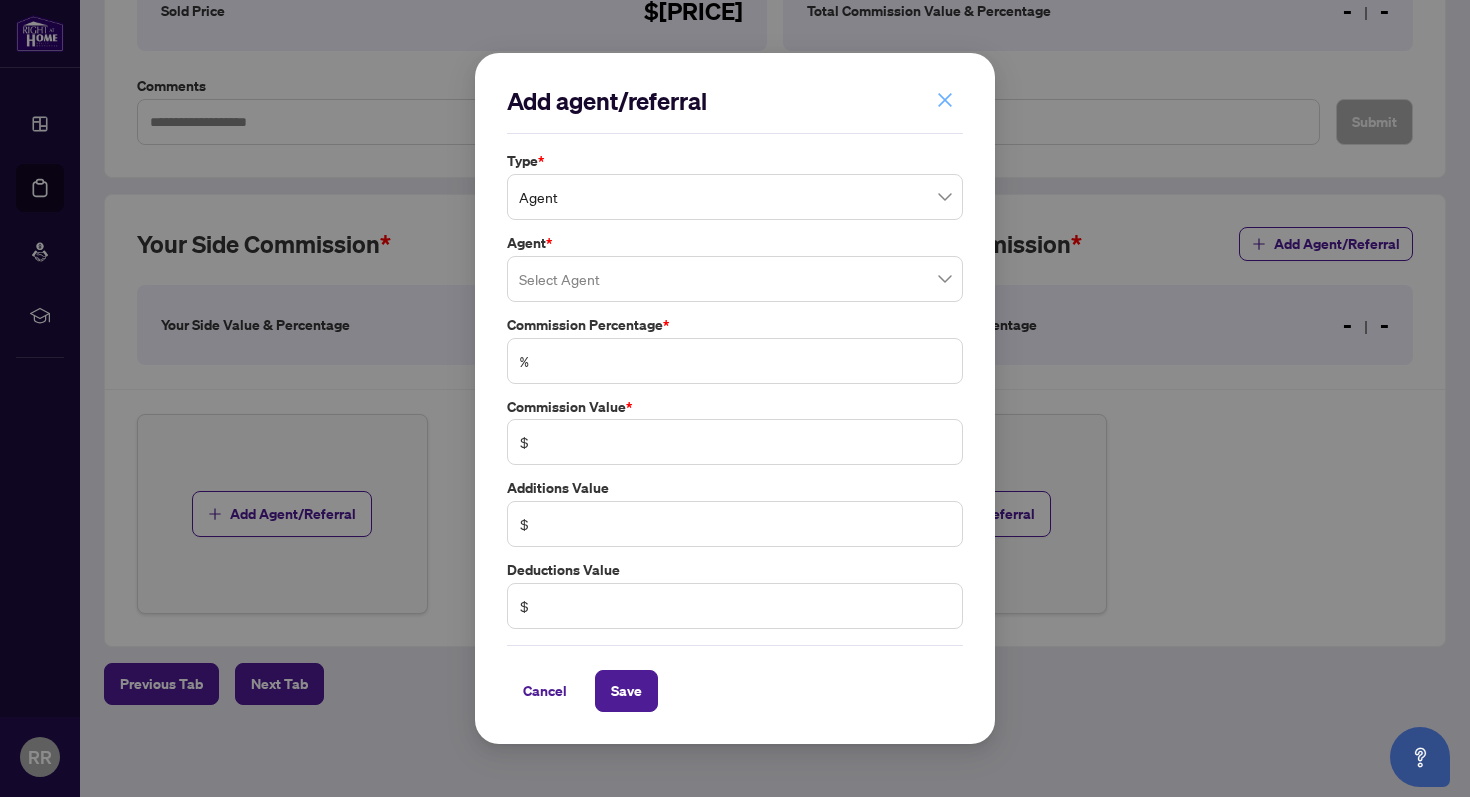 click 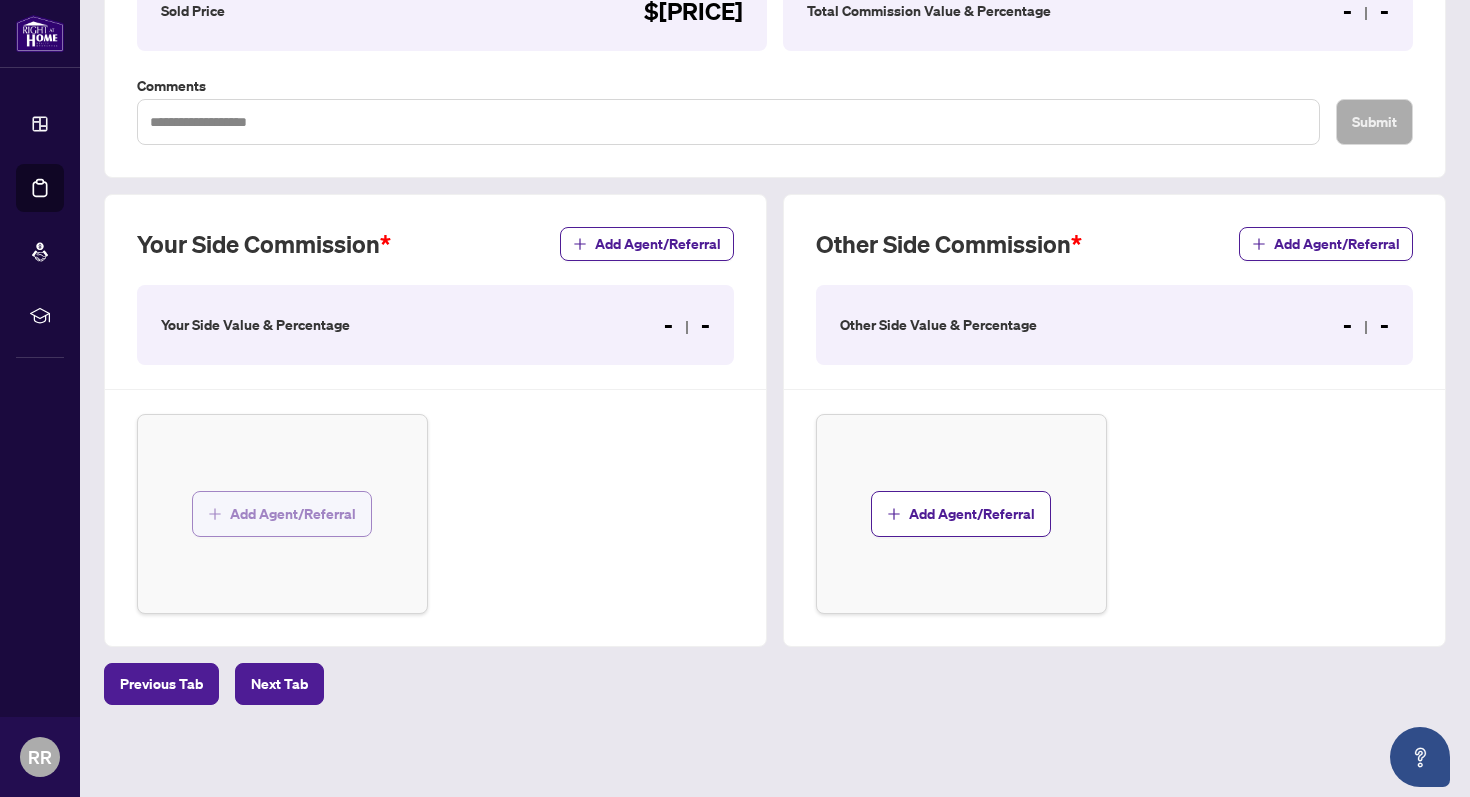 click on "Add Agent/Referral" at bounding box center [293, 514] 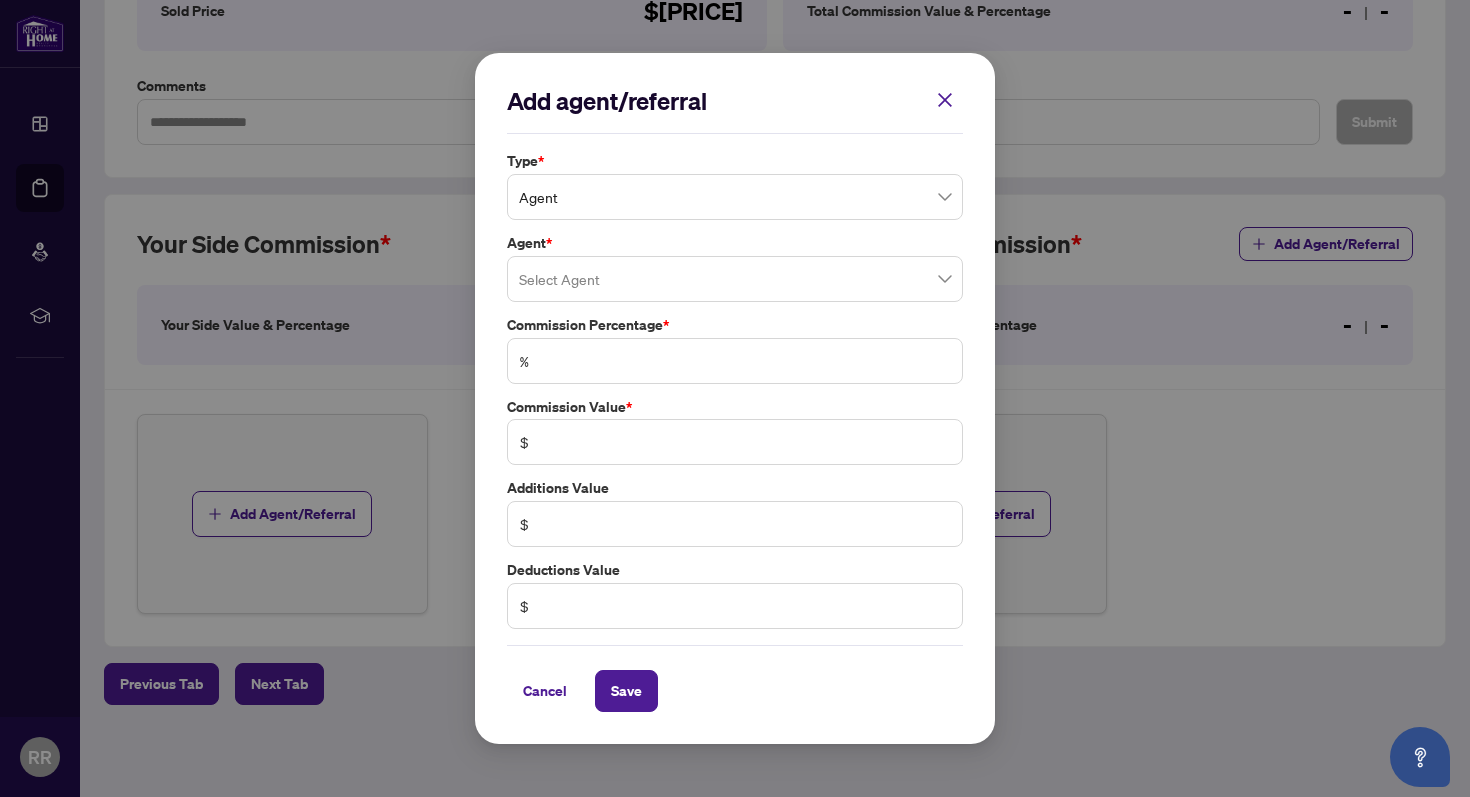 click at bounding box center (735, 279) 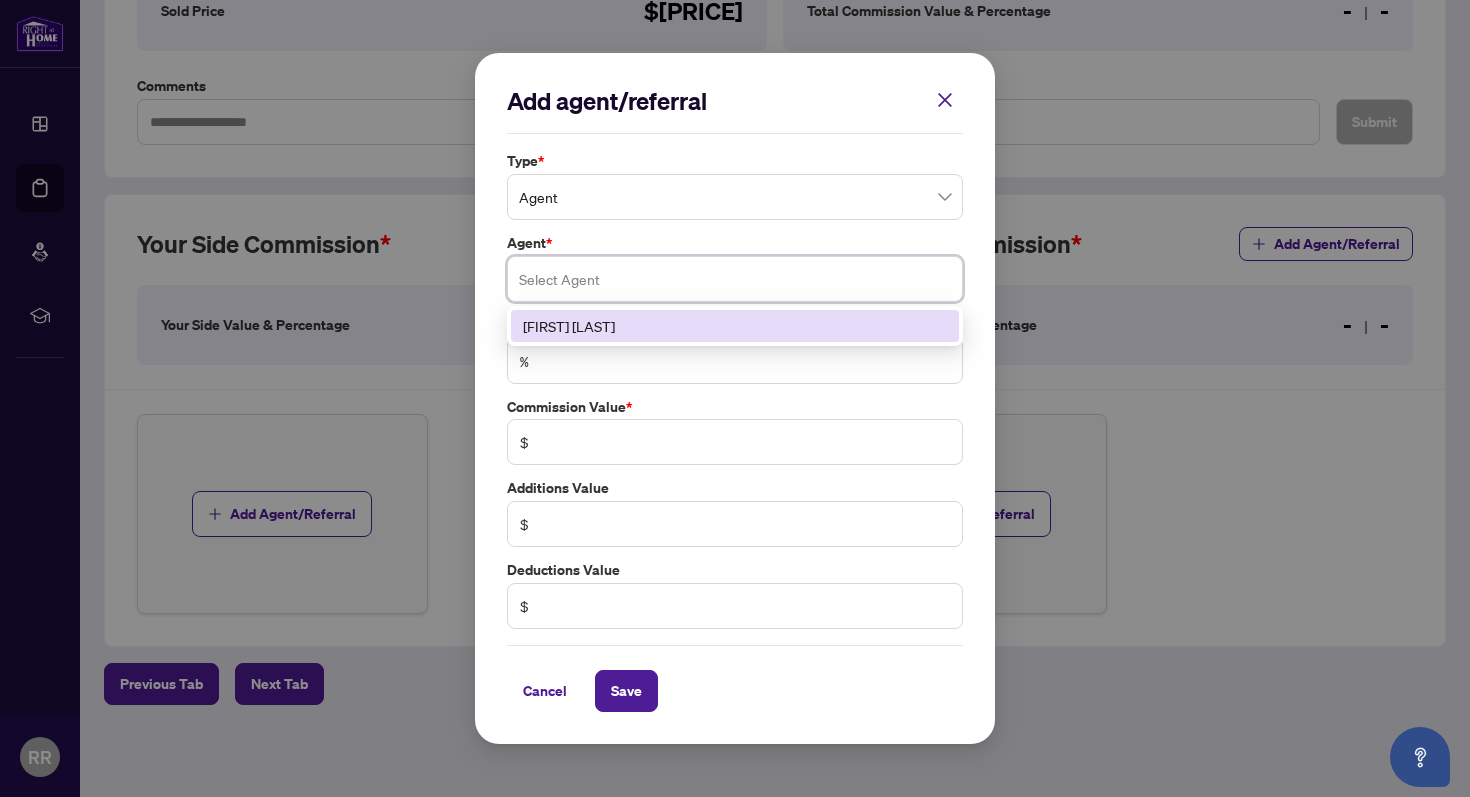 click on "[FIRST] [LAST]" at bounding box center (735, 326) 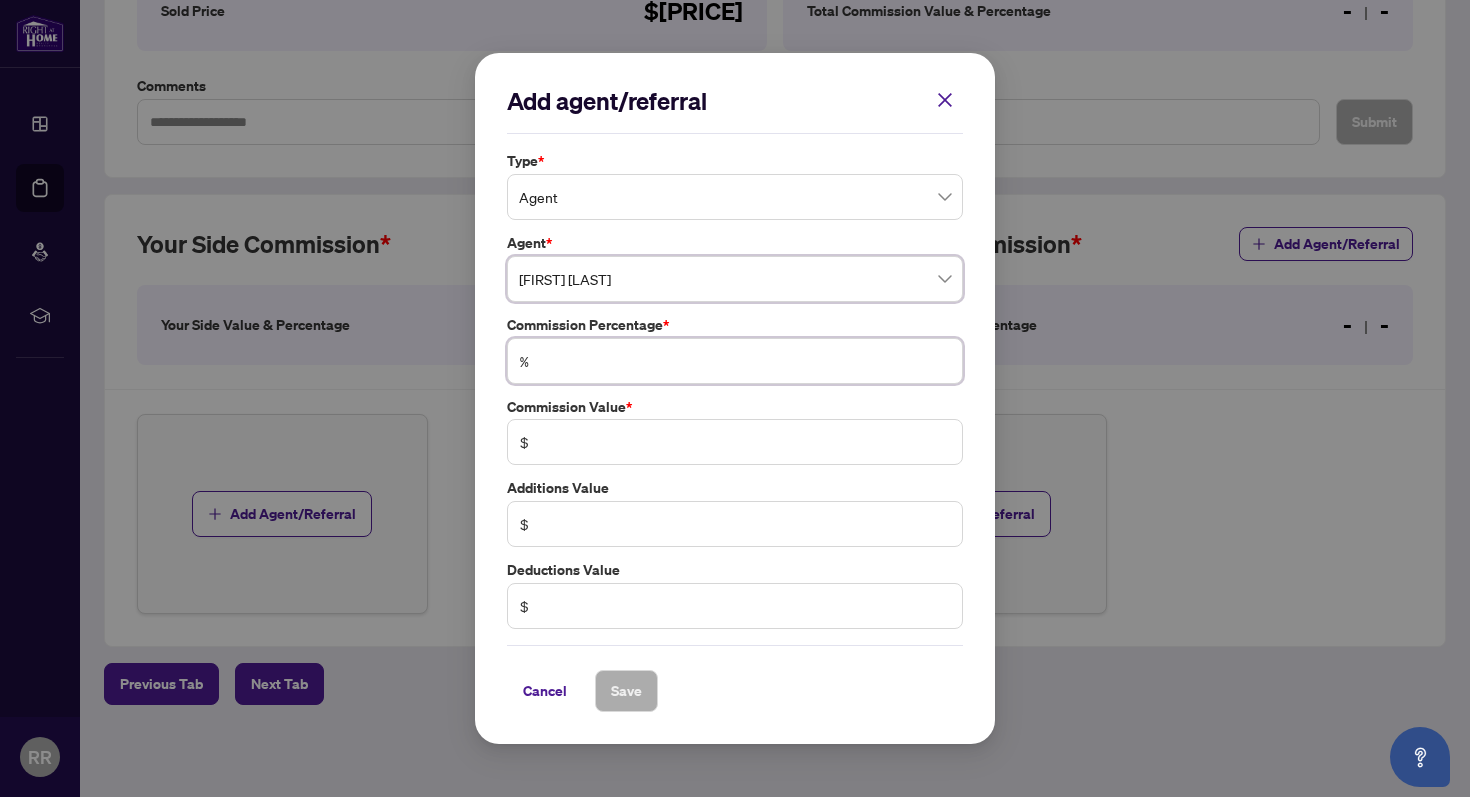 click at bounding box center (745, 361) 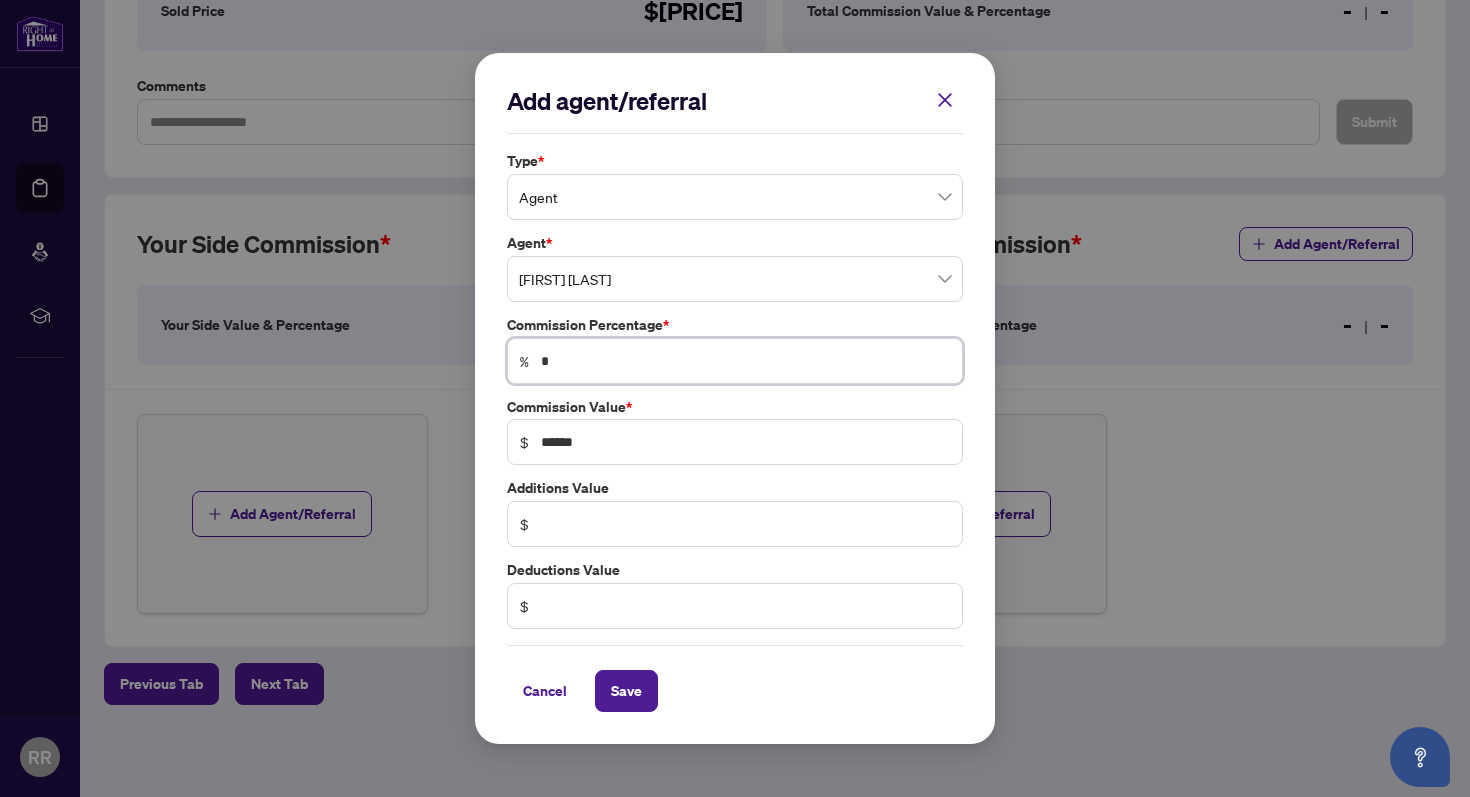 type on "*" 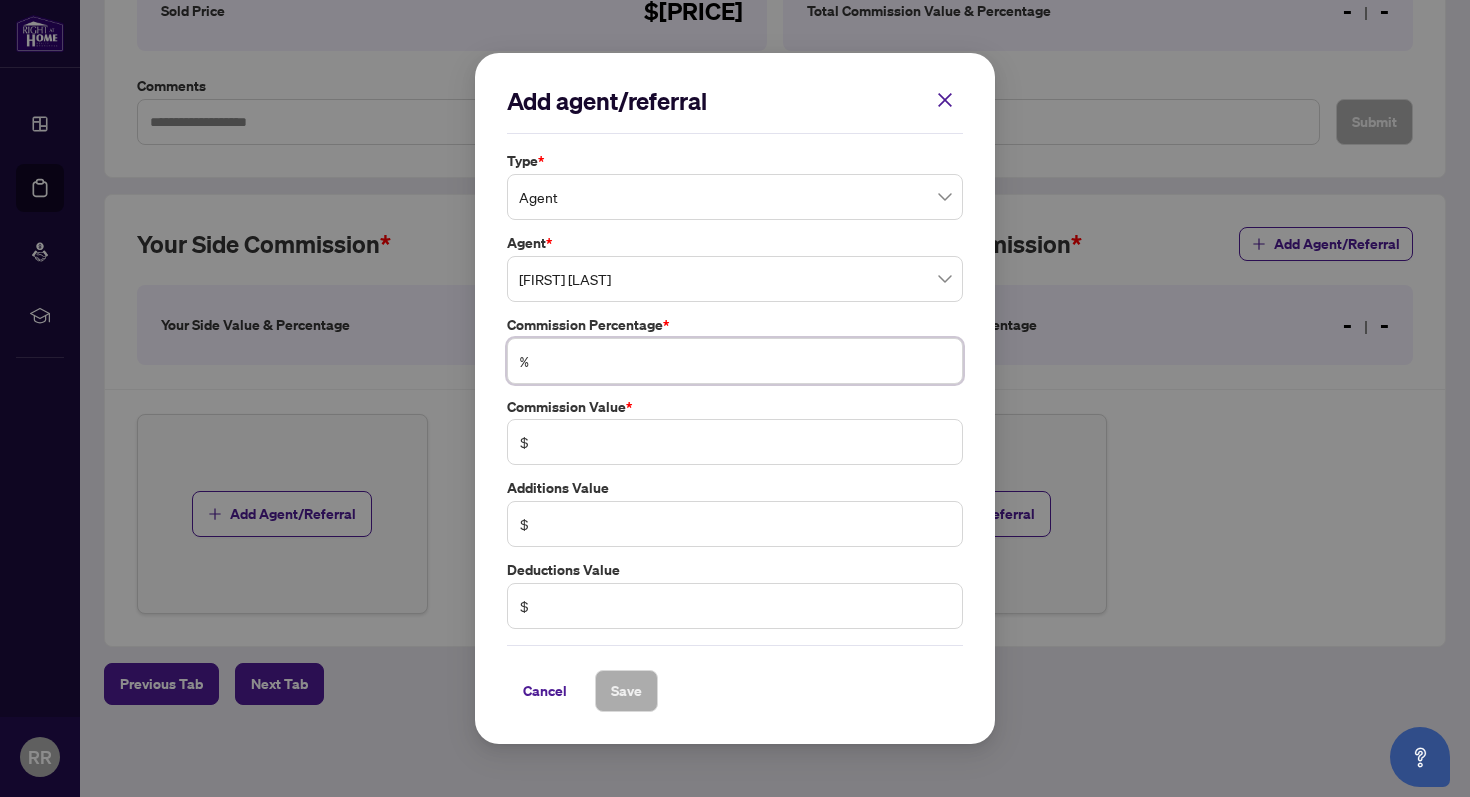 type on "**" 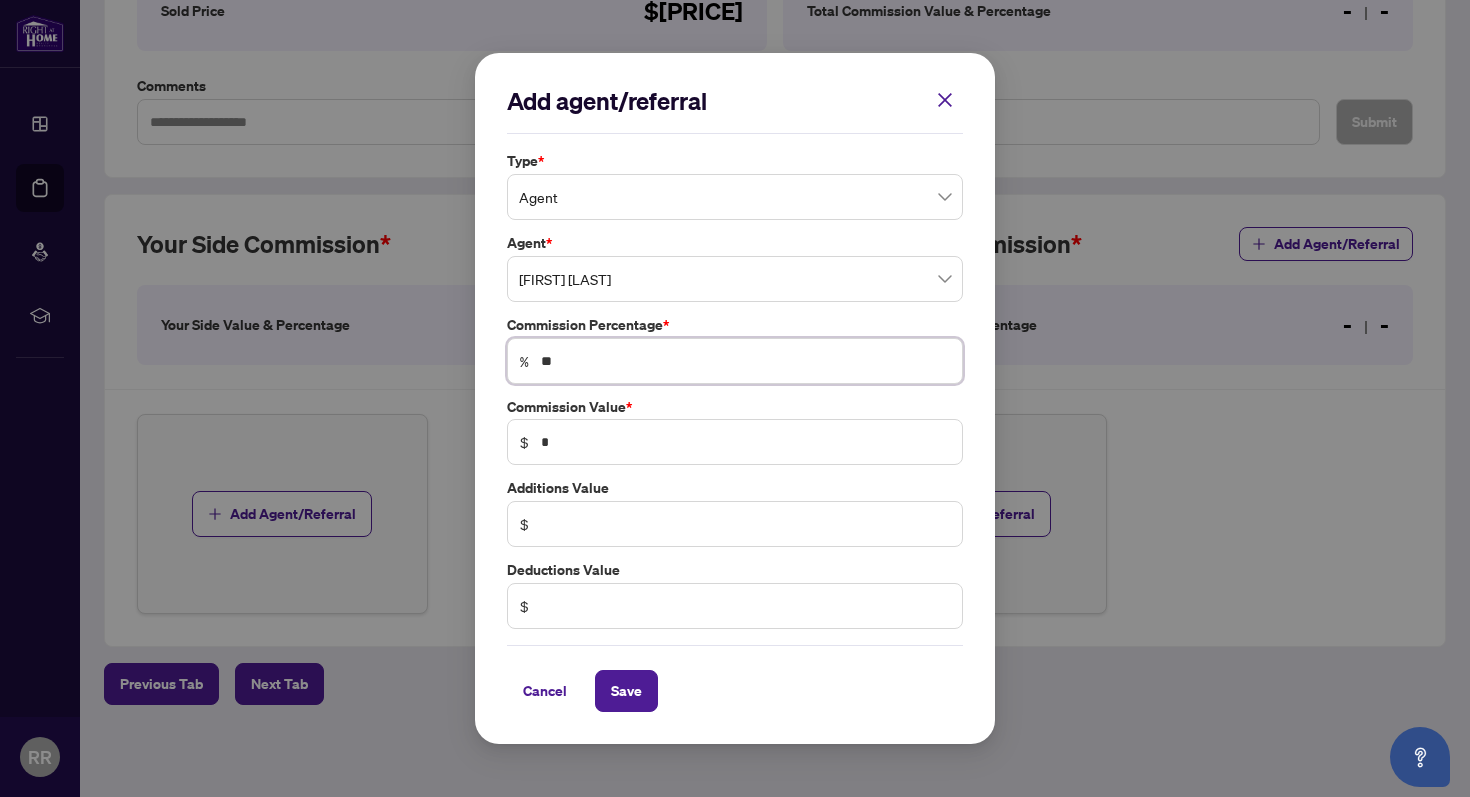type on "***" 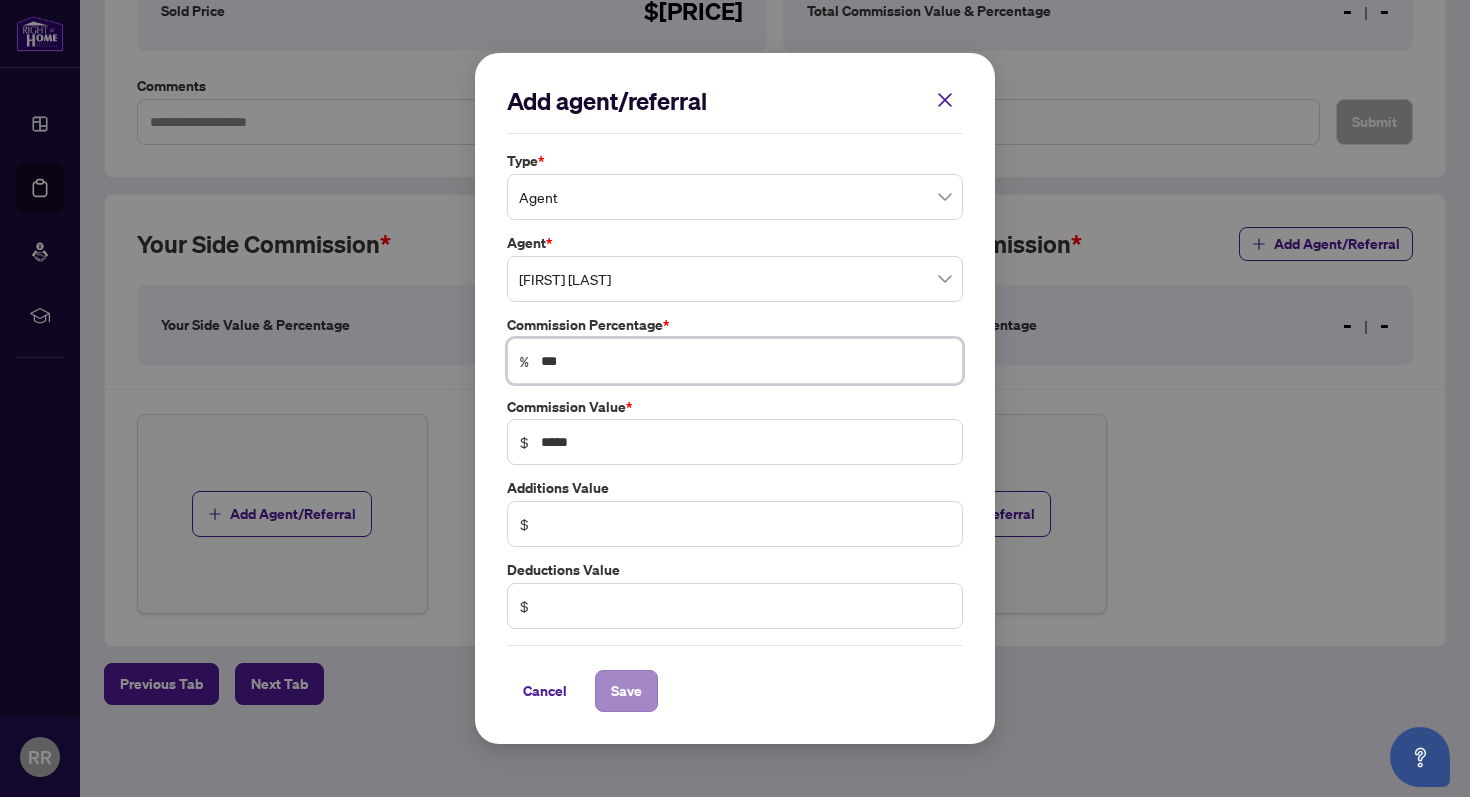 type on "***" 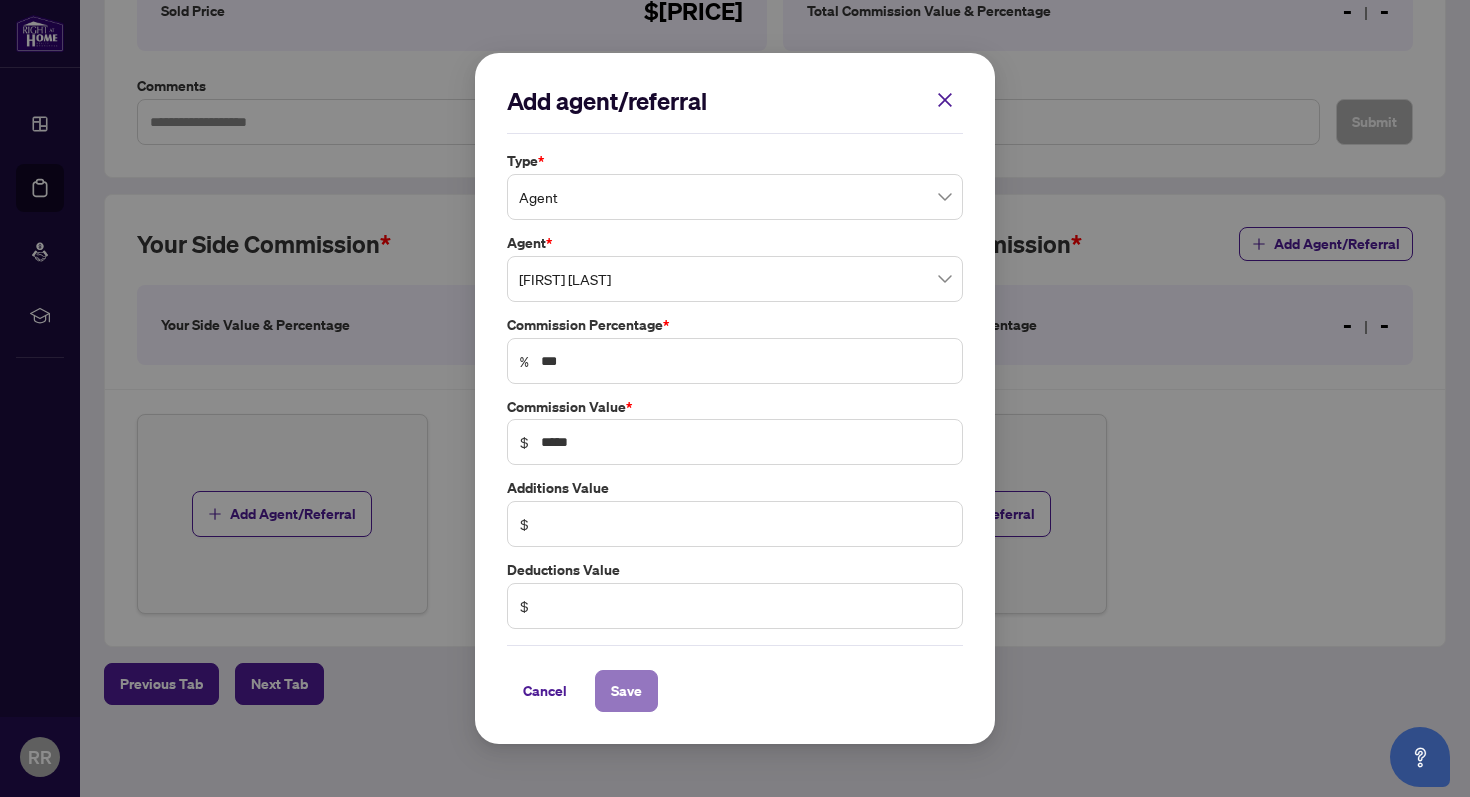 click on "Save" at bounding box center (626, 691) 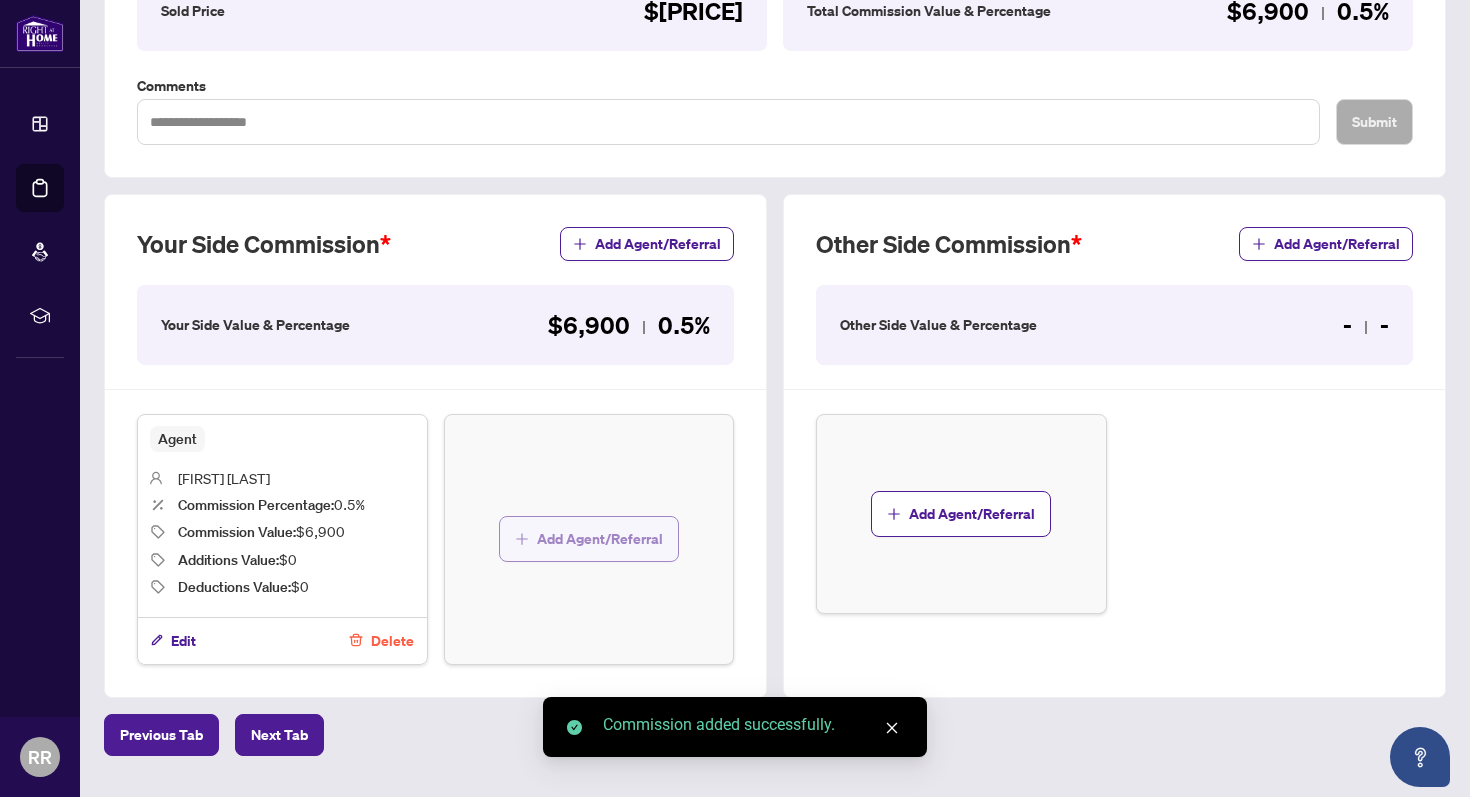 click on "Add Agent/Referral" at bounding box center [600, 539] 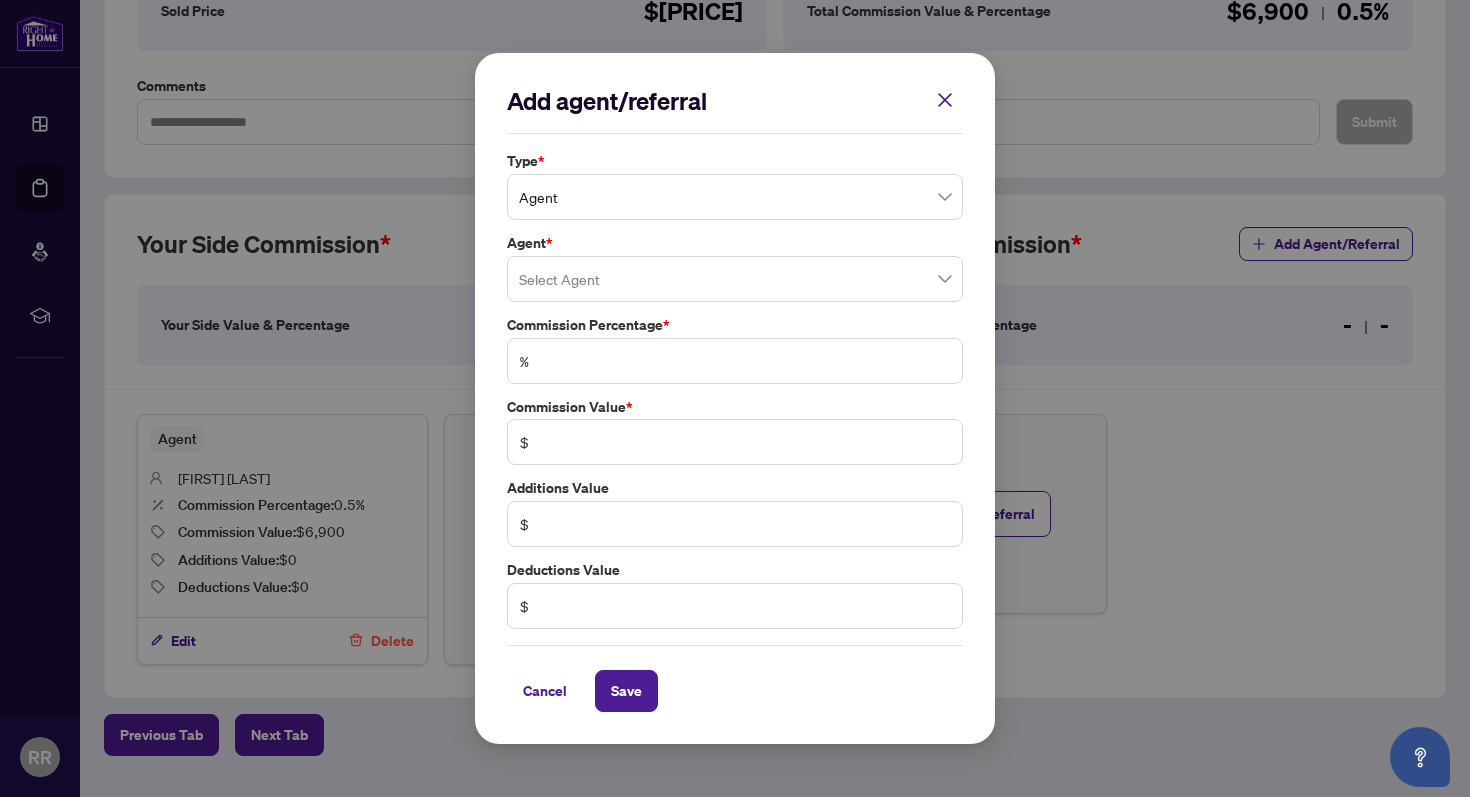 click on "Agent" at bounding box center (735, 197) 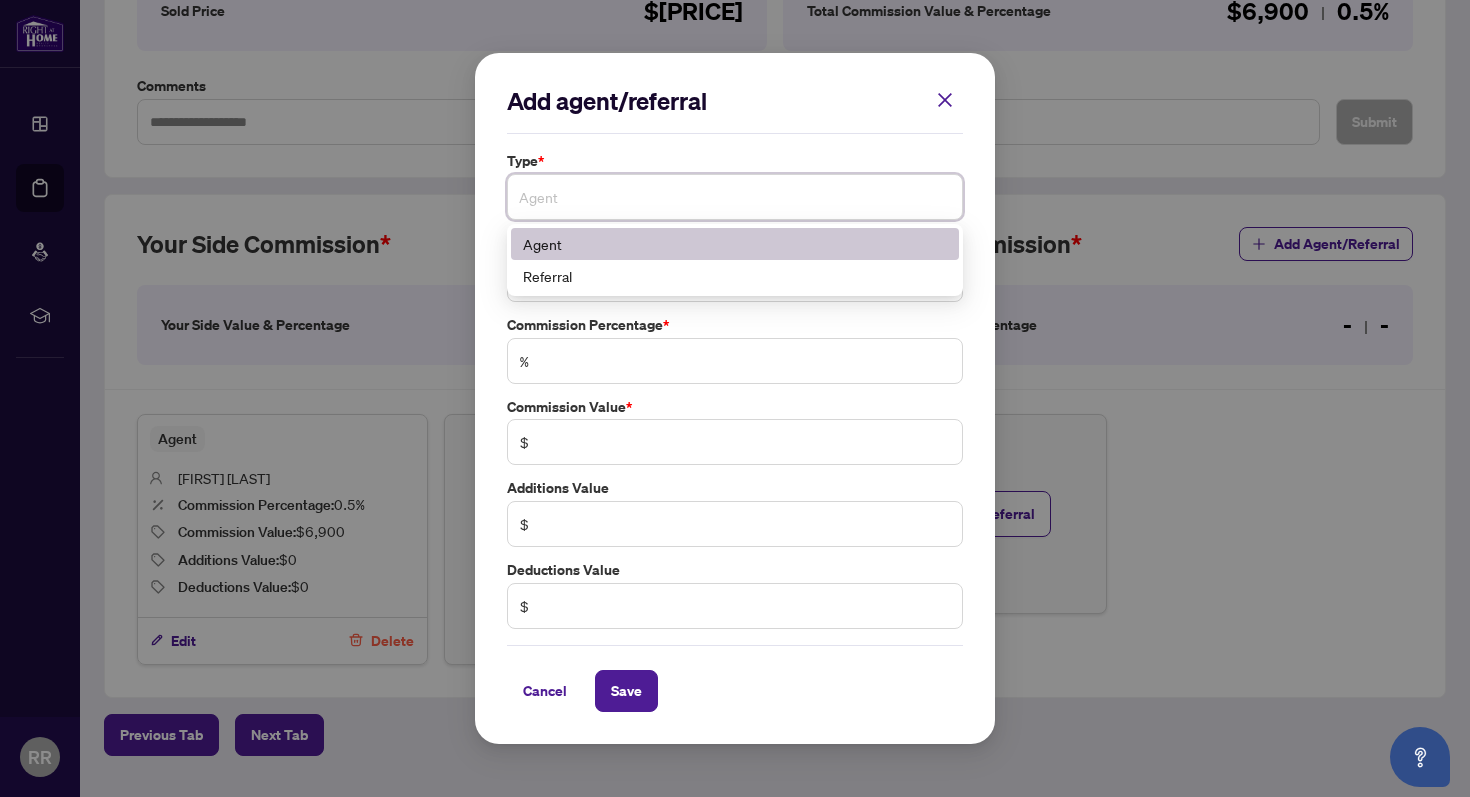click on "Agent" at bounding box center [735, 244] 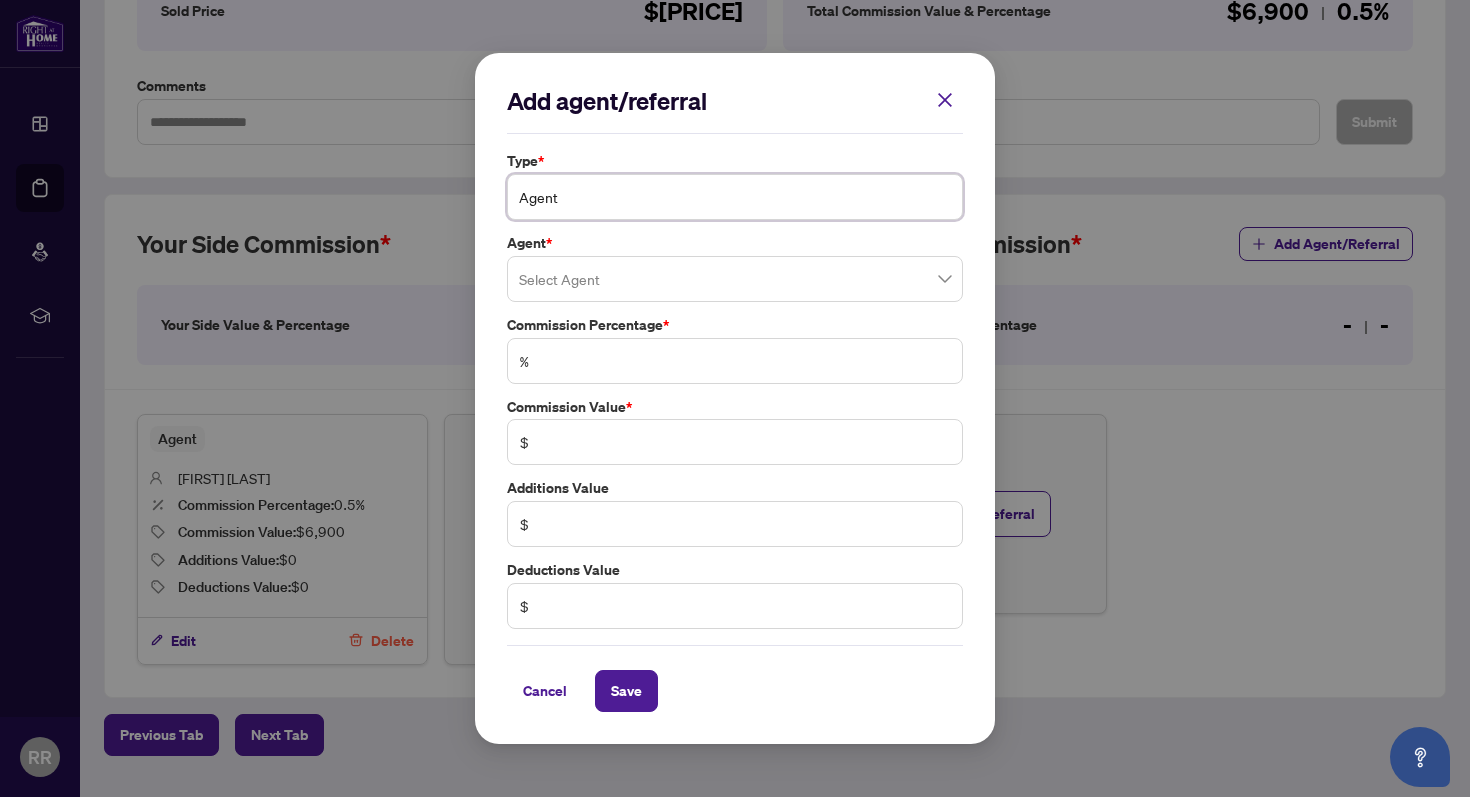 click on "Agent" at bounding box center (735, 197) 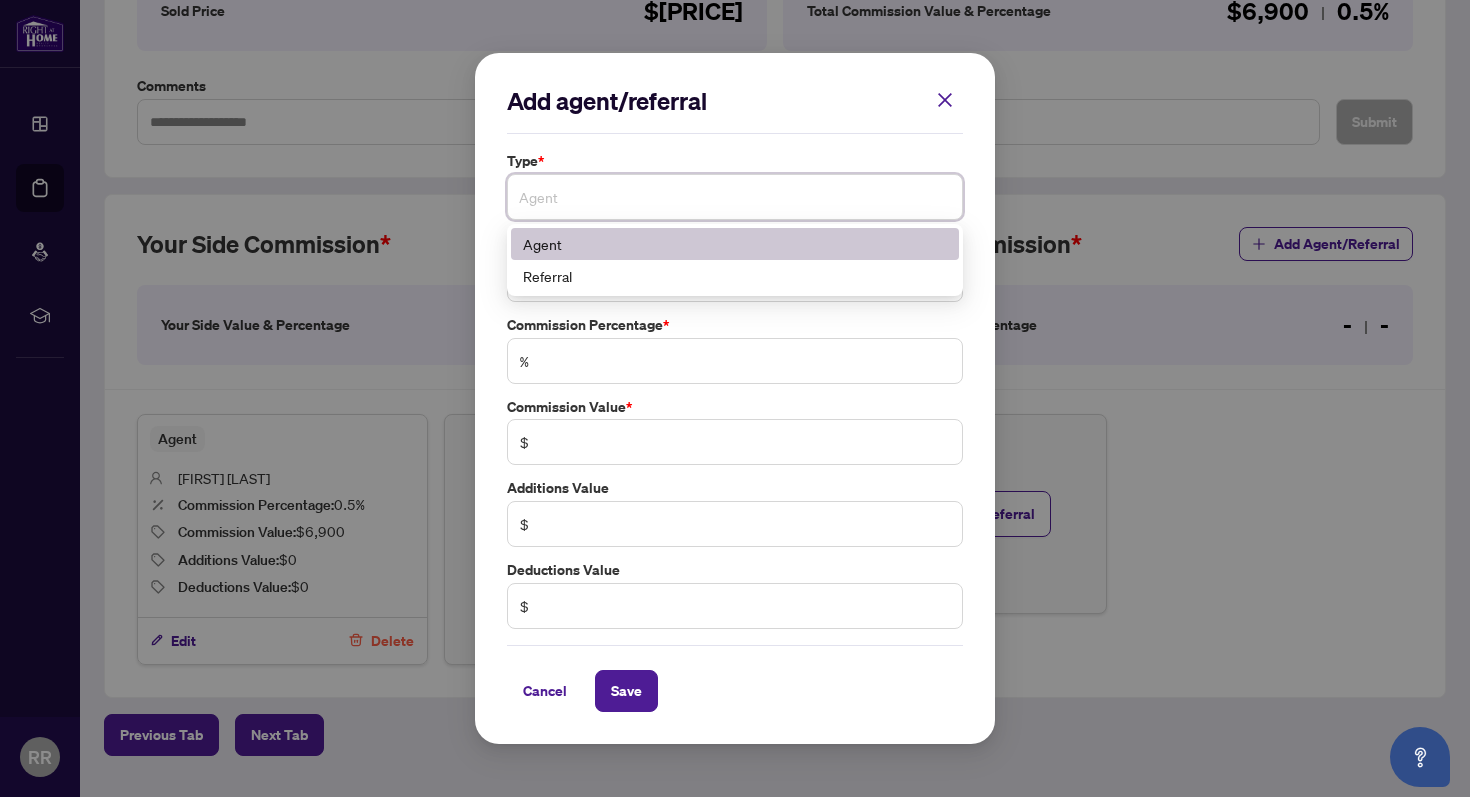 click on "Agent" at bounding box center [735, 244] 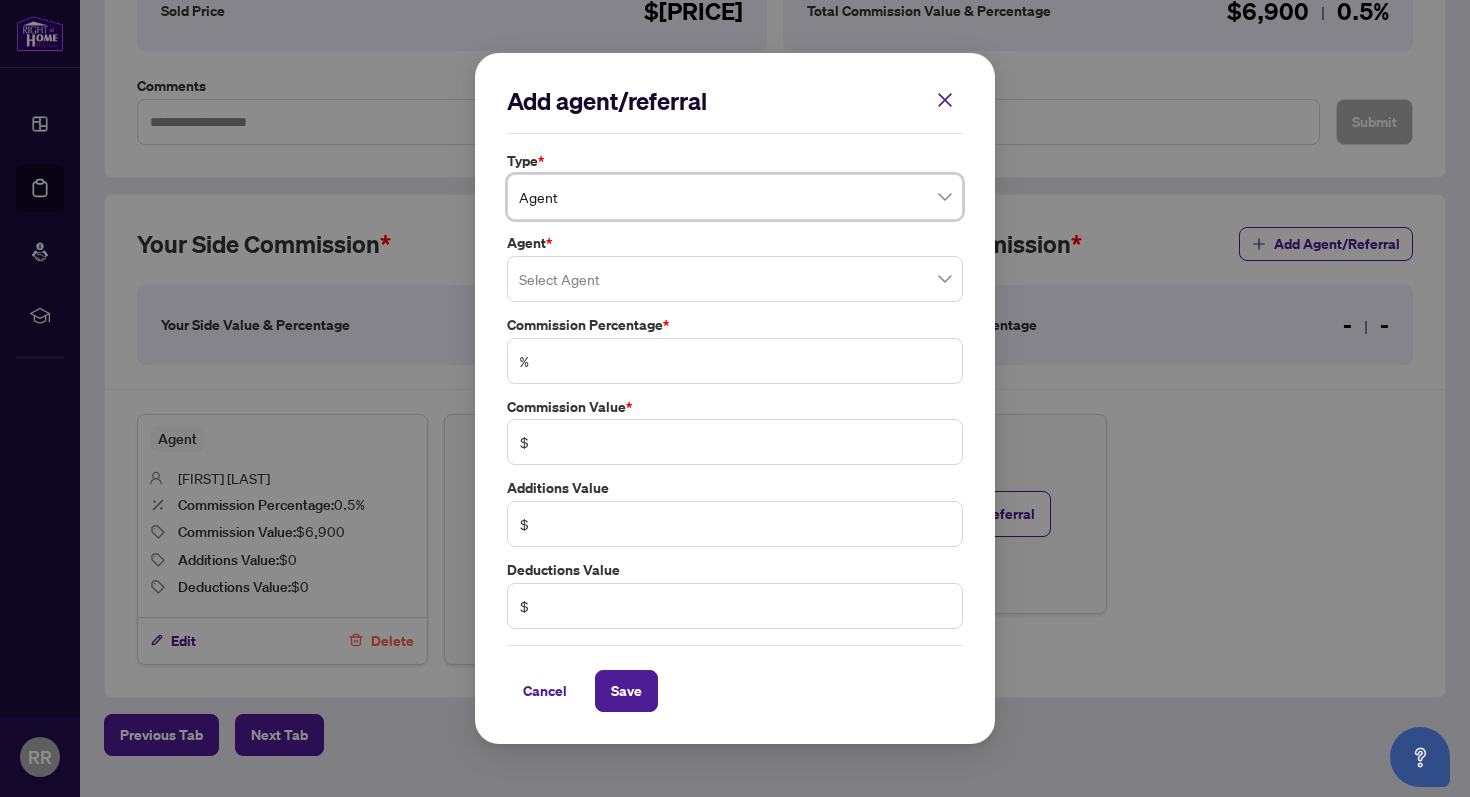 click at bounding box center (735, 279) 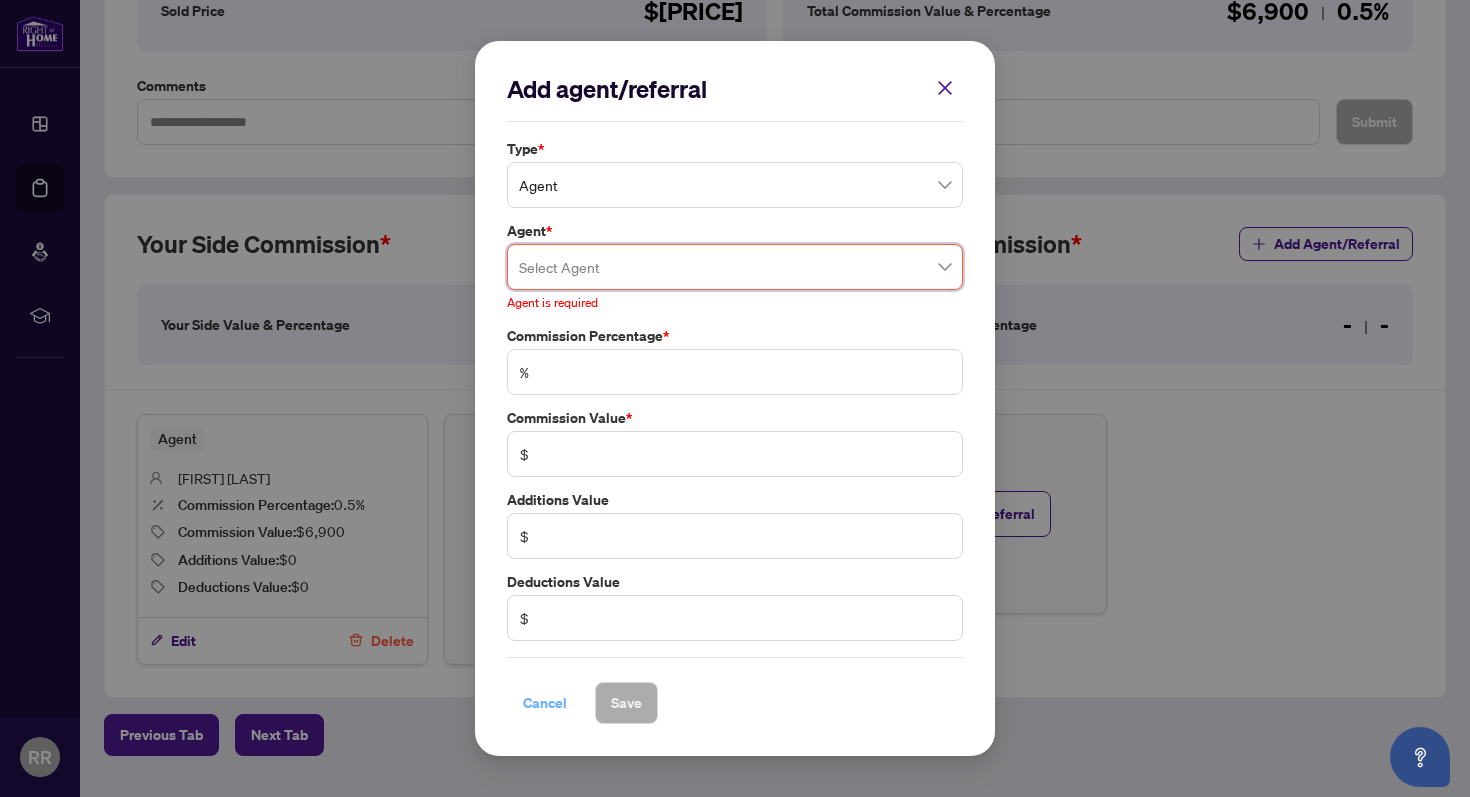 click on "Cancel" at bounding box center [545, 703] 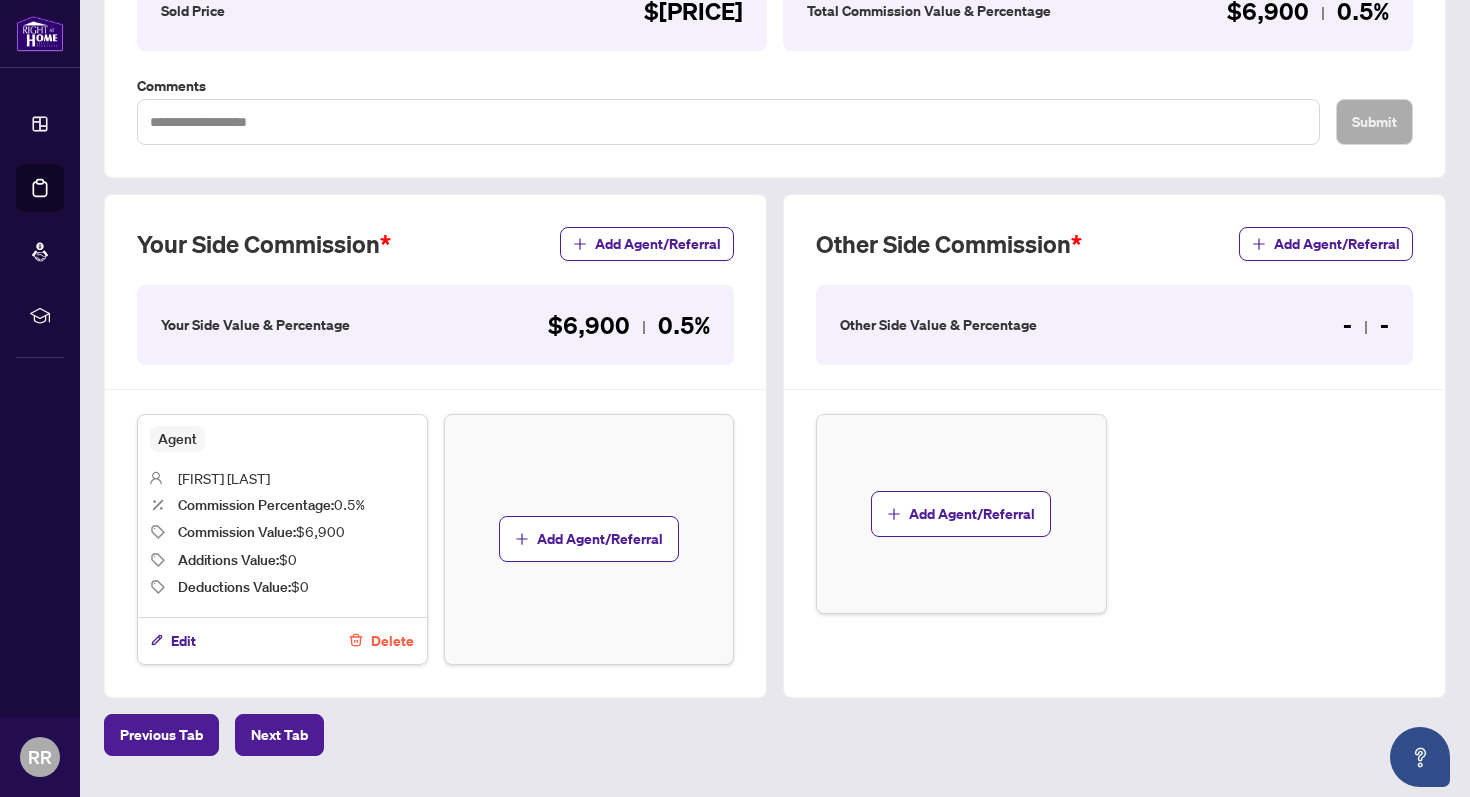 scroll, scrollTop: 0, scrollLeft: 0, axis: both 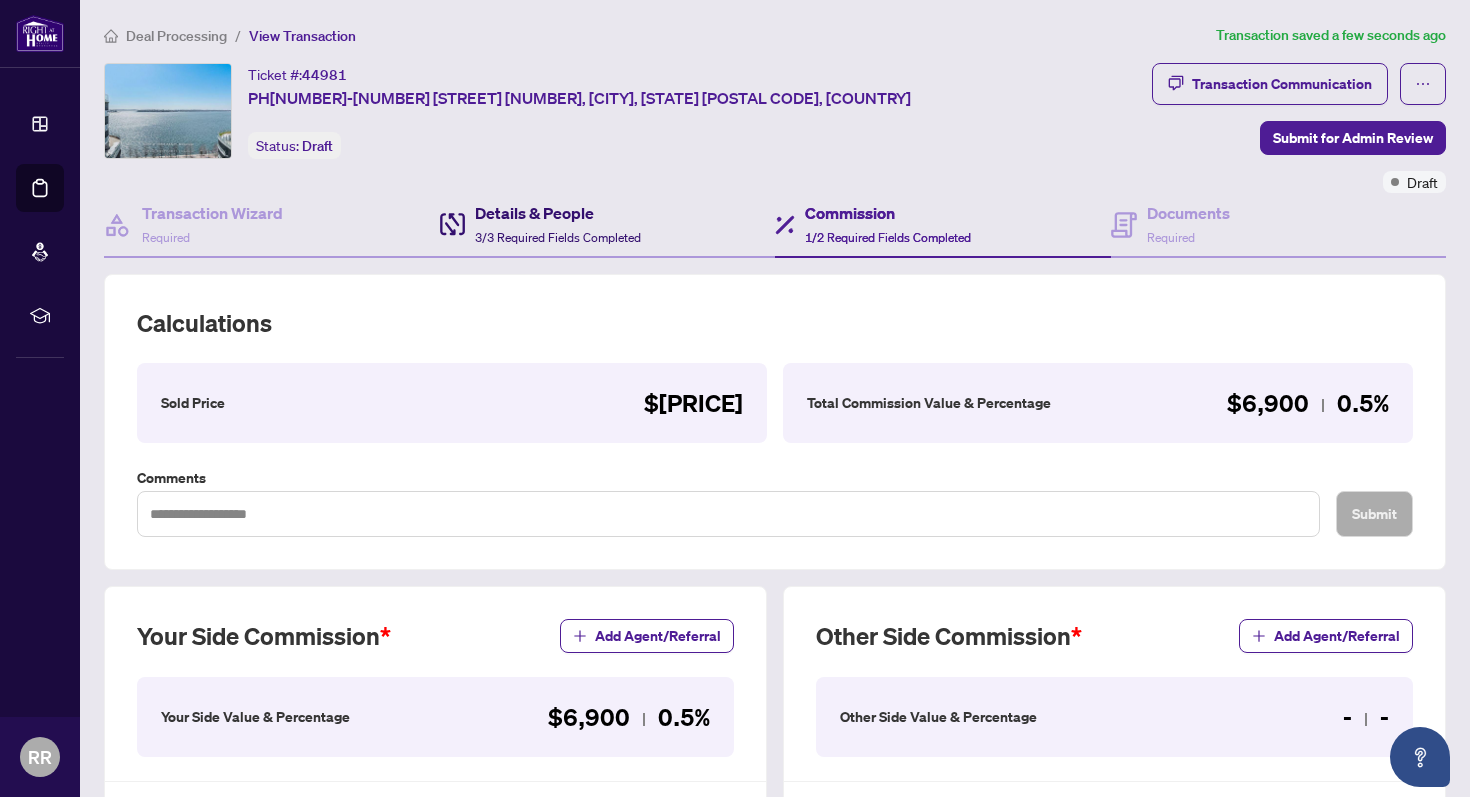 click on "3/3 Required Fields Completed" at bounding box center [558, 237] 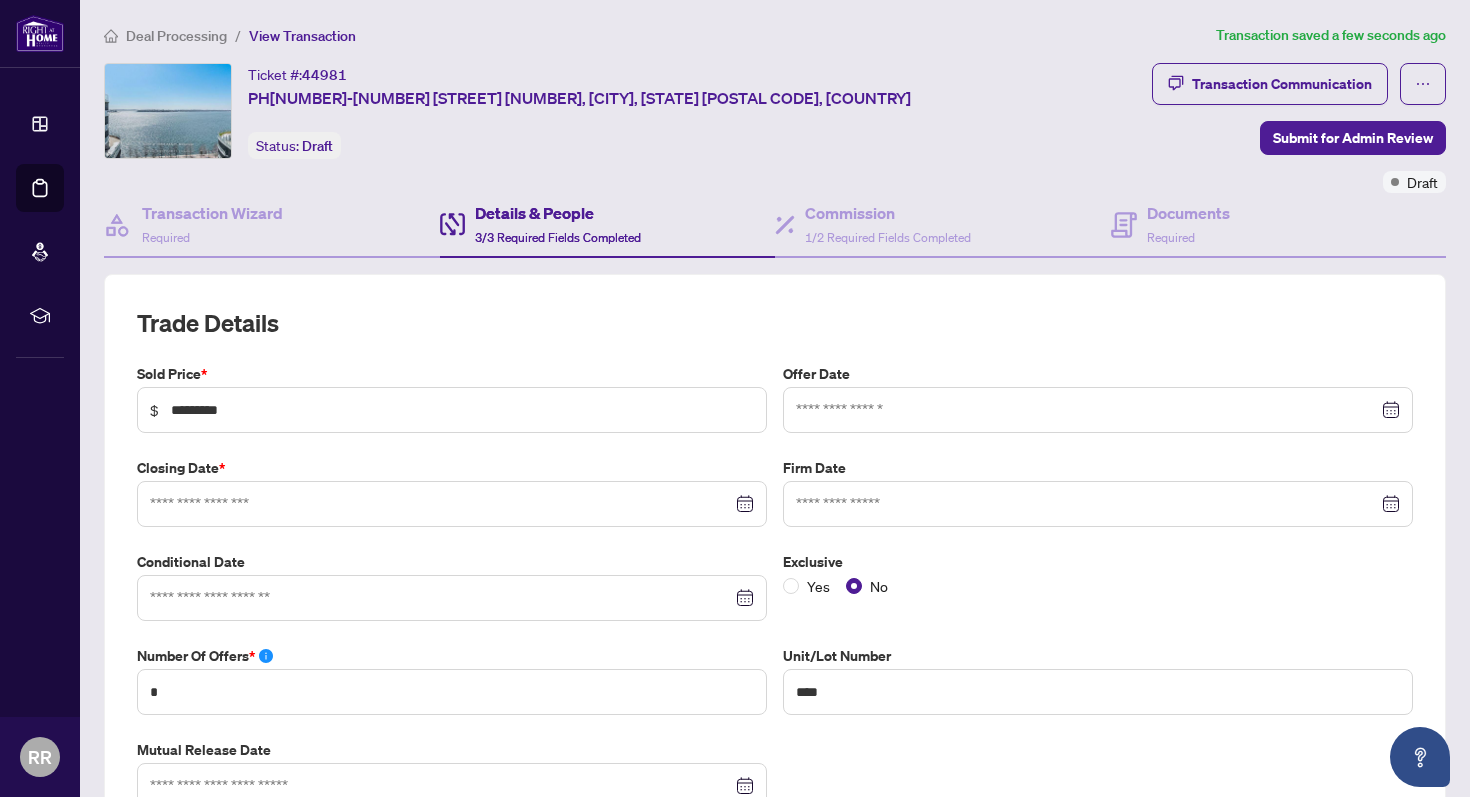 type on "**********" 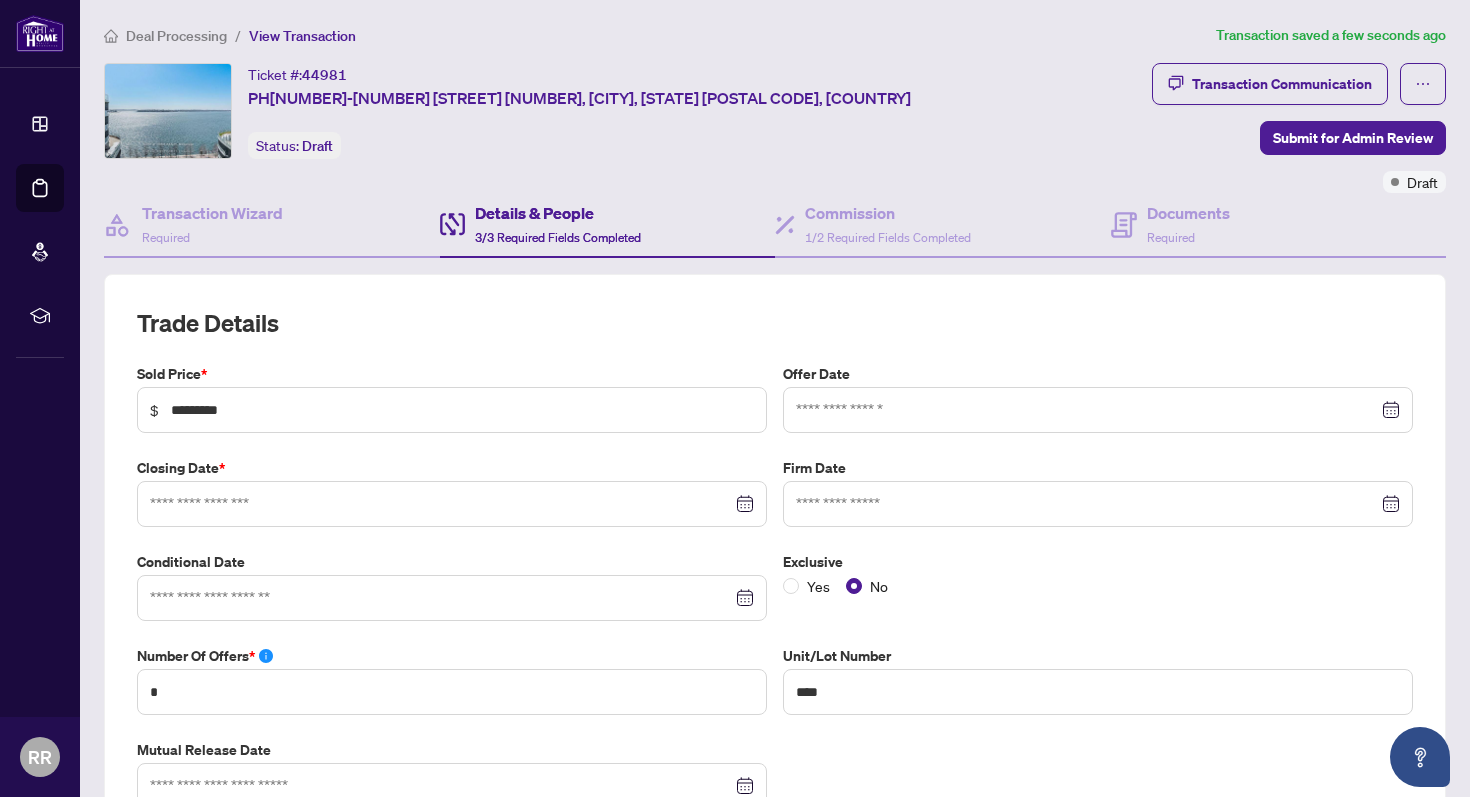 type on "**********" 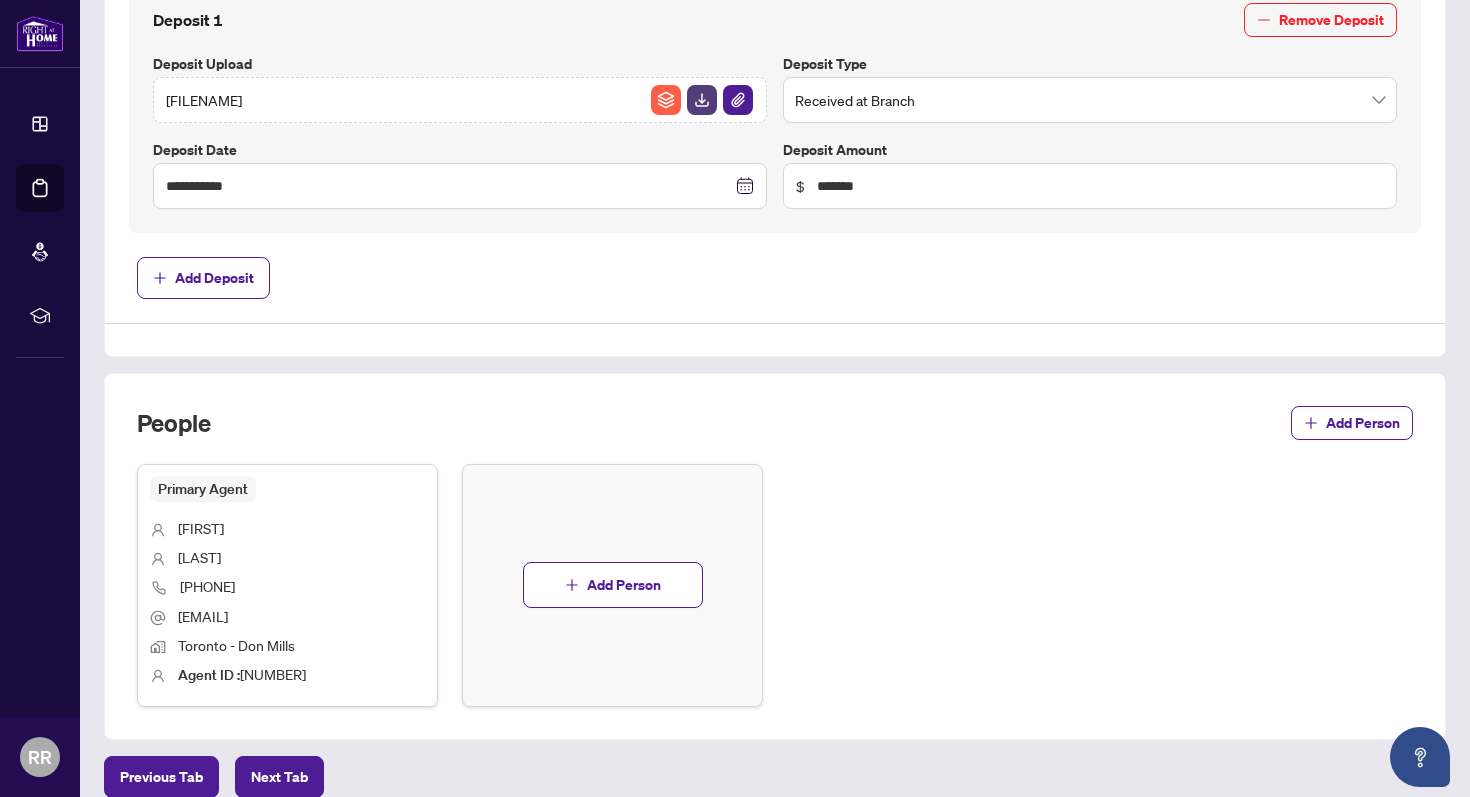 scroll, scrollTop: 1003, scrollLeft: 0, axis: vertical 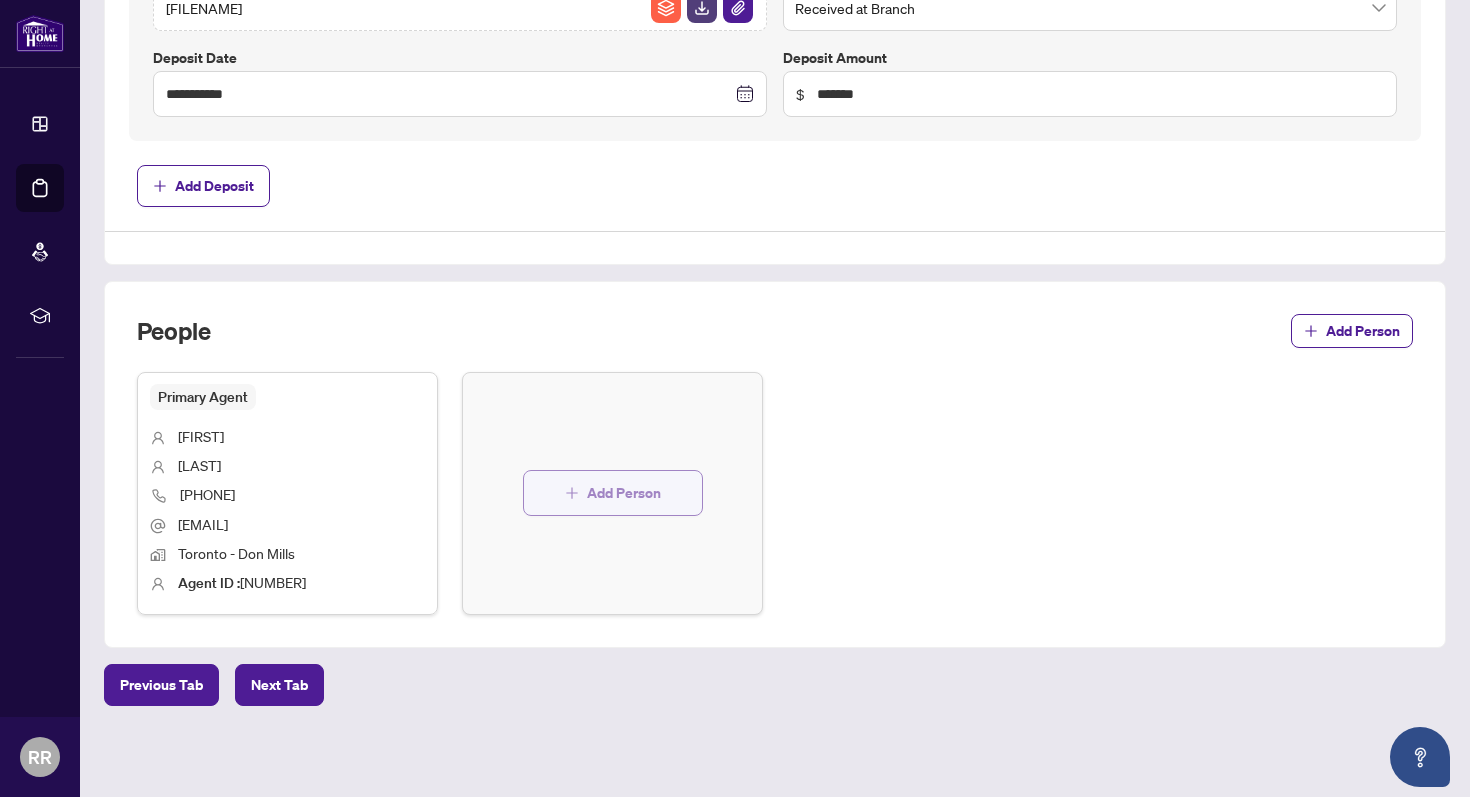 click on "Add Person" at bounding box center (624, 493) 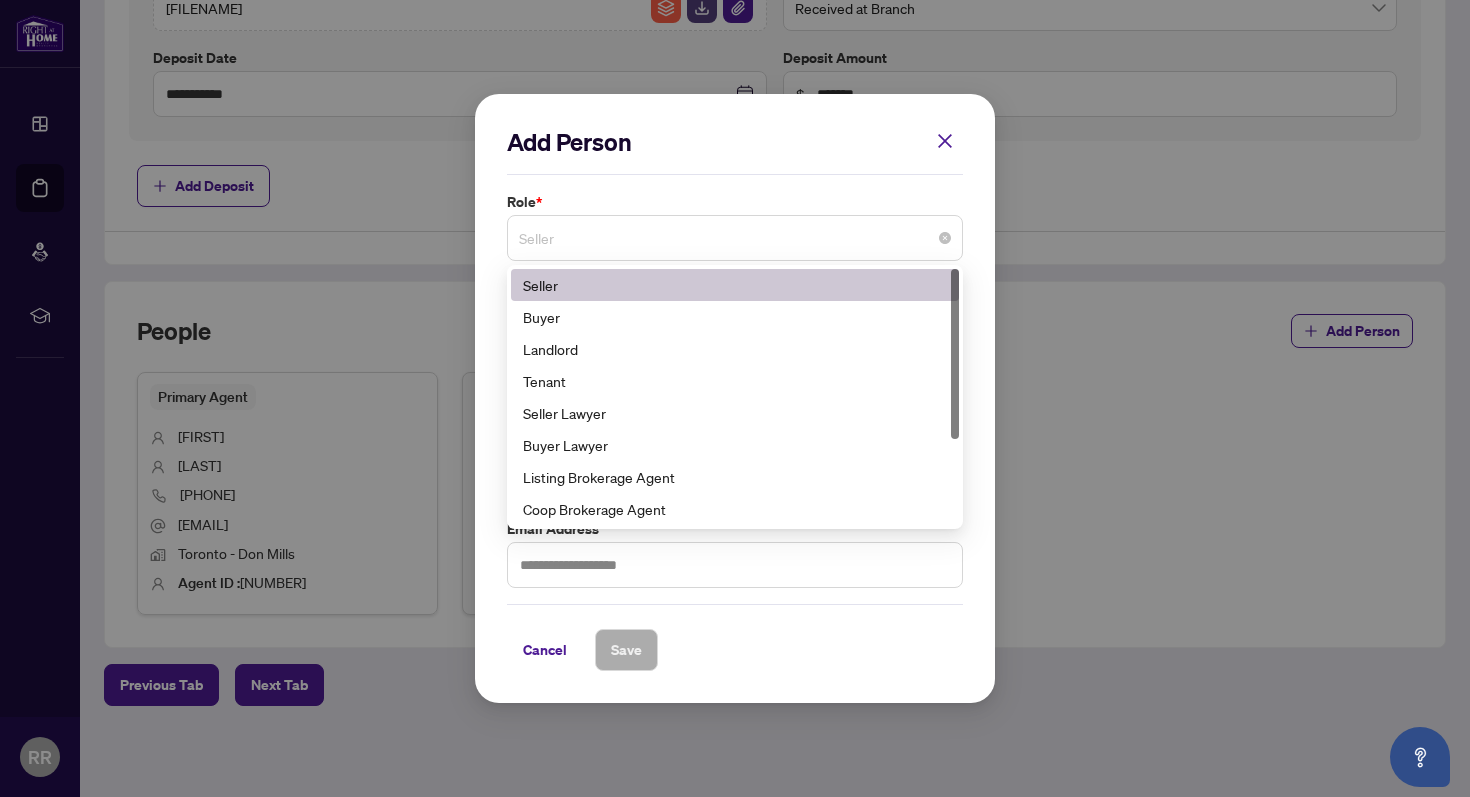click on "Seller" at bounding box center [735, 238] 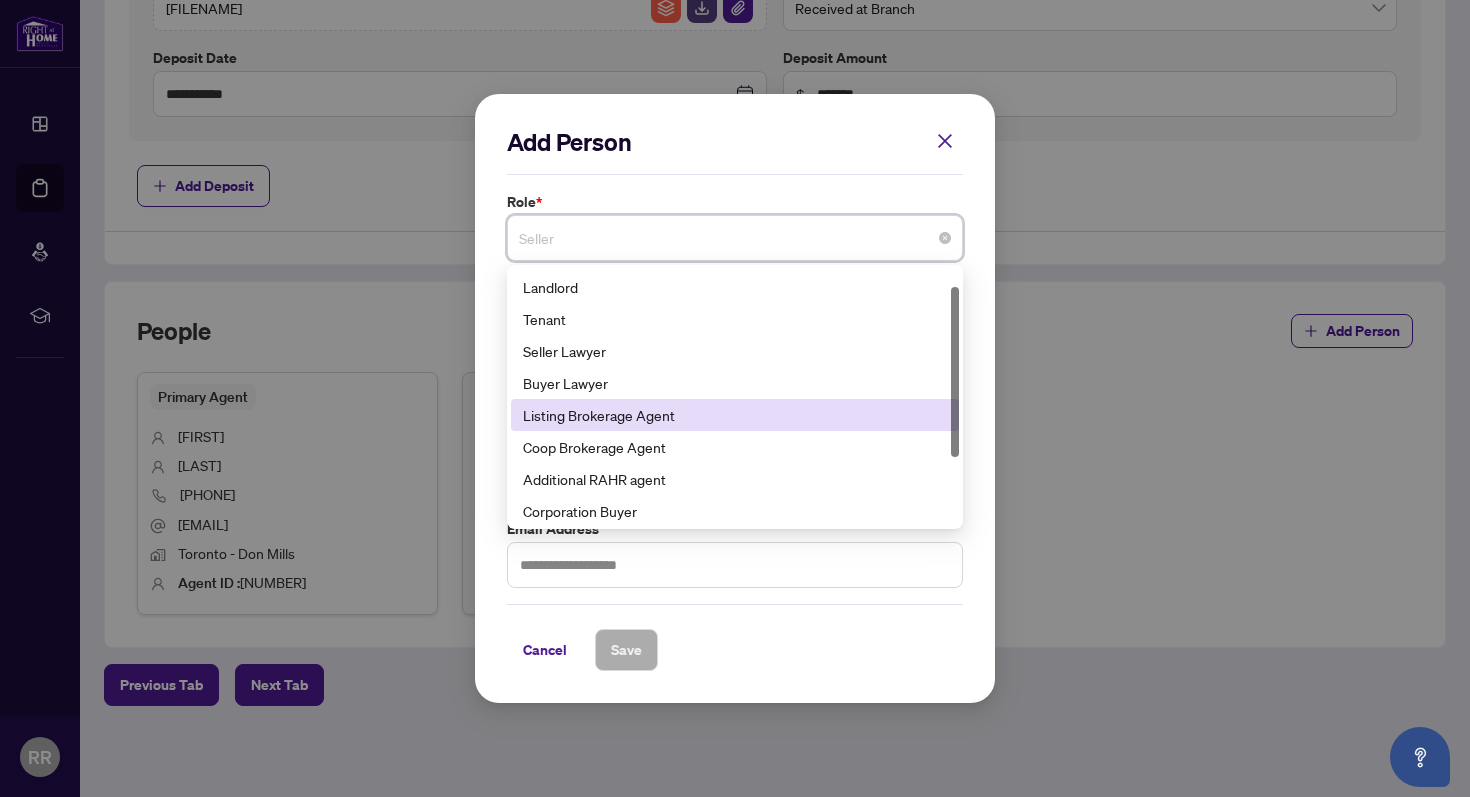 scroll, scrollTop: 66, scrollLeft: 0, axis: vertical 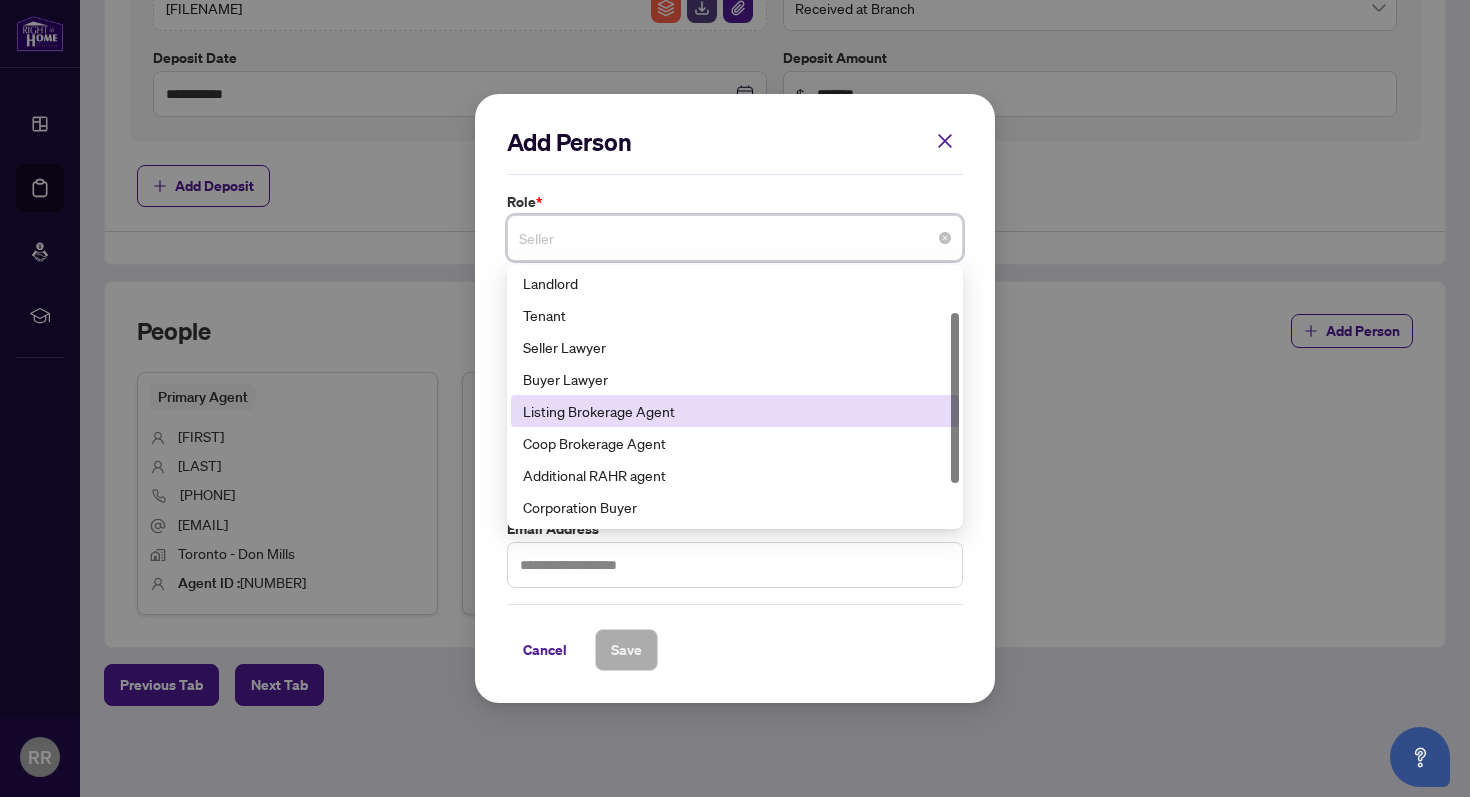 click on "Listing Brokerage Agent" at bounding box center (735, 411) 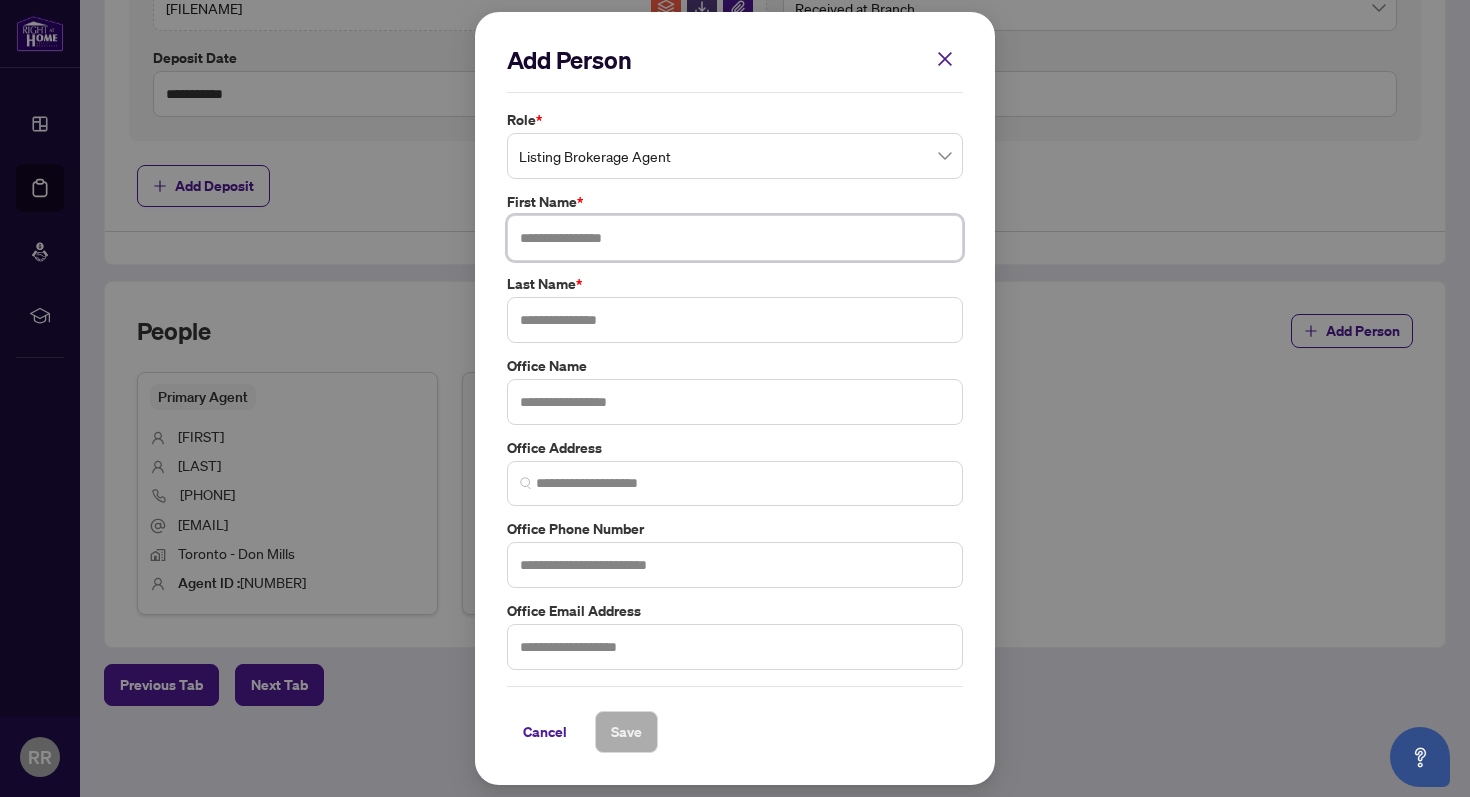 click at bounding box center (735, 238) 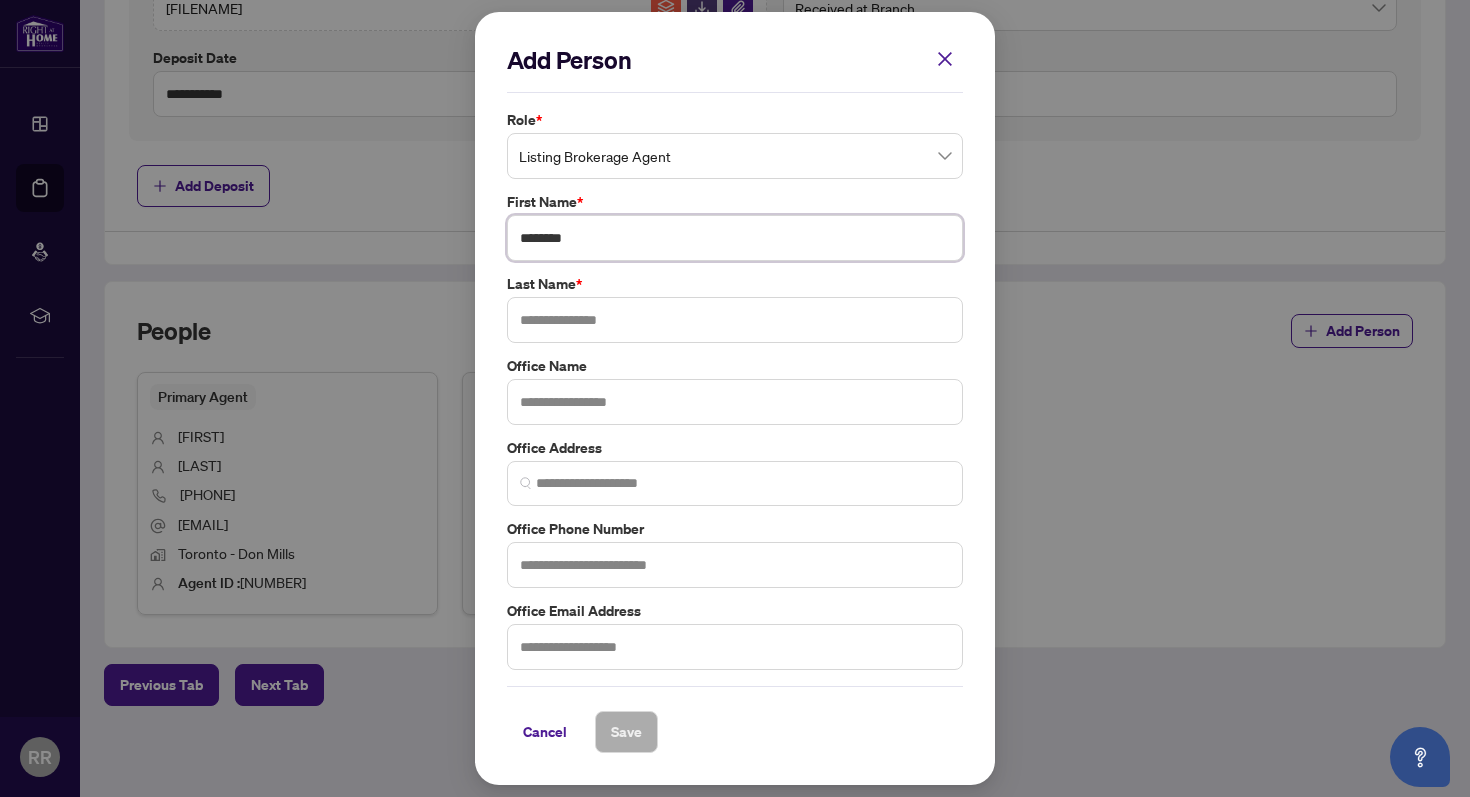 type on "*******" 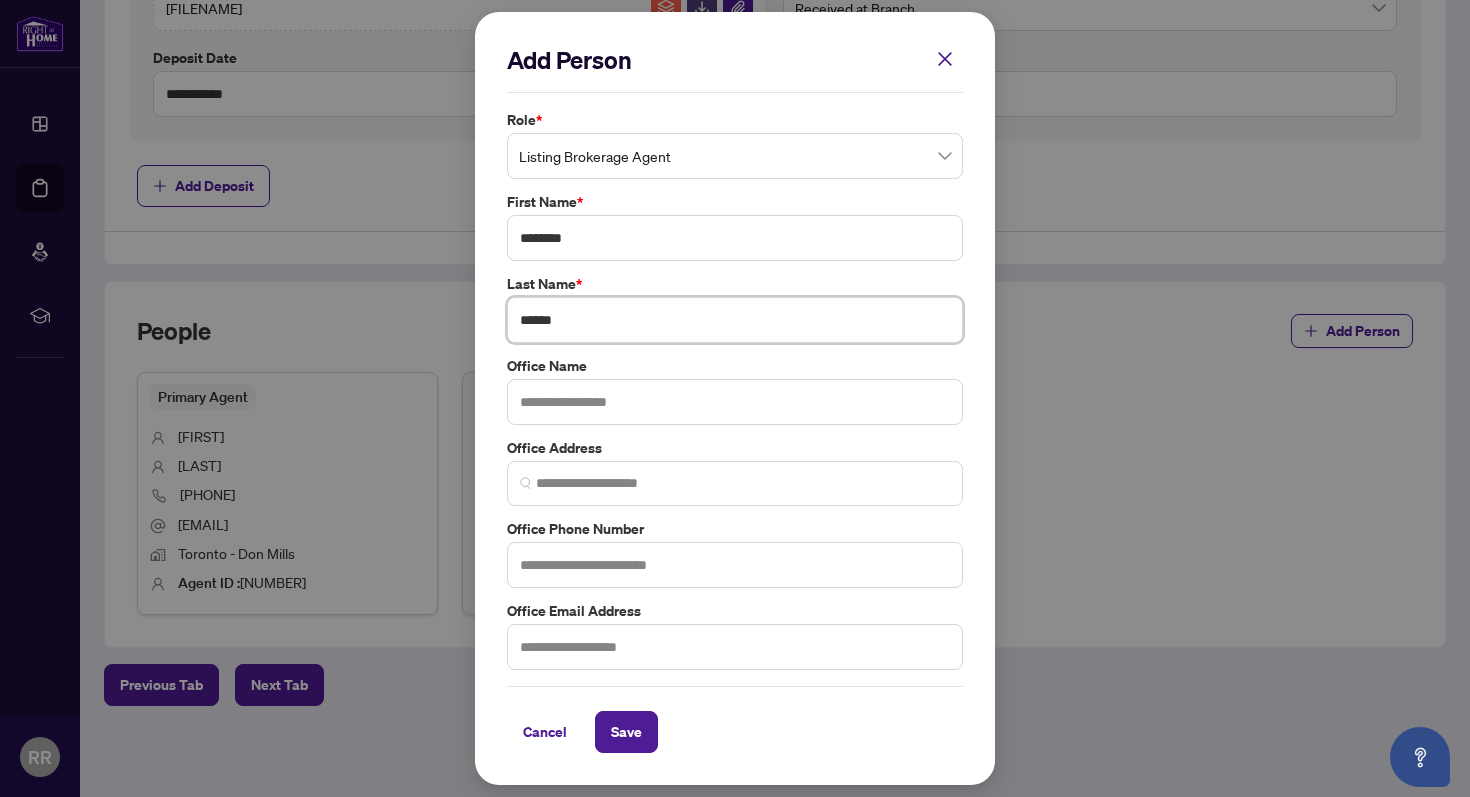 type on "******" 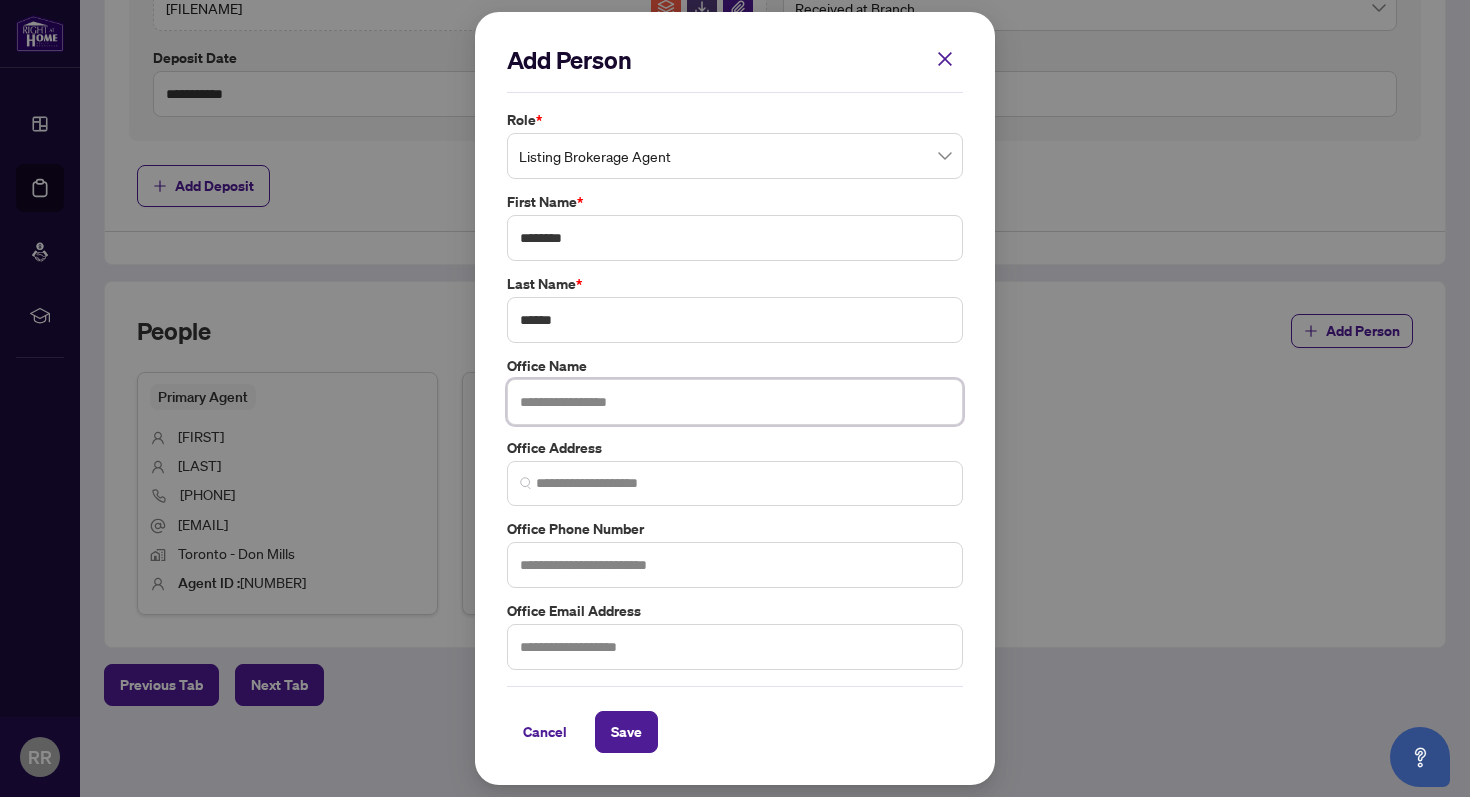 click at bounding box center (735, 402) 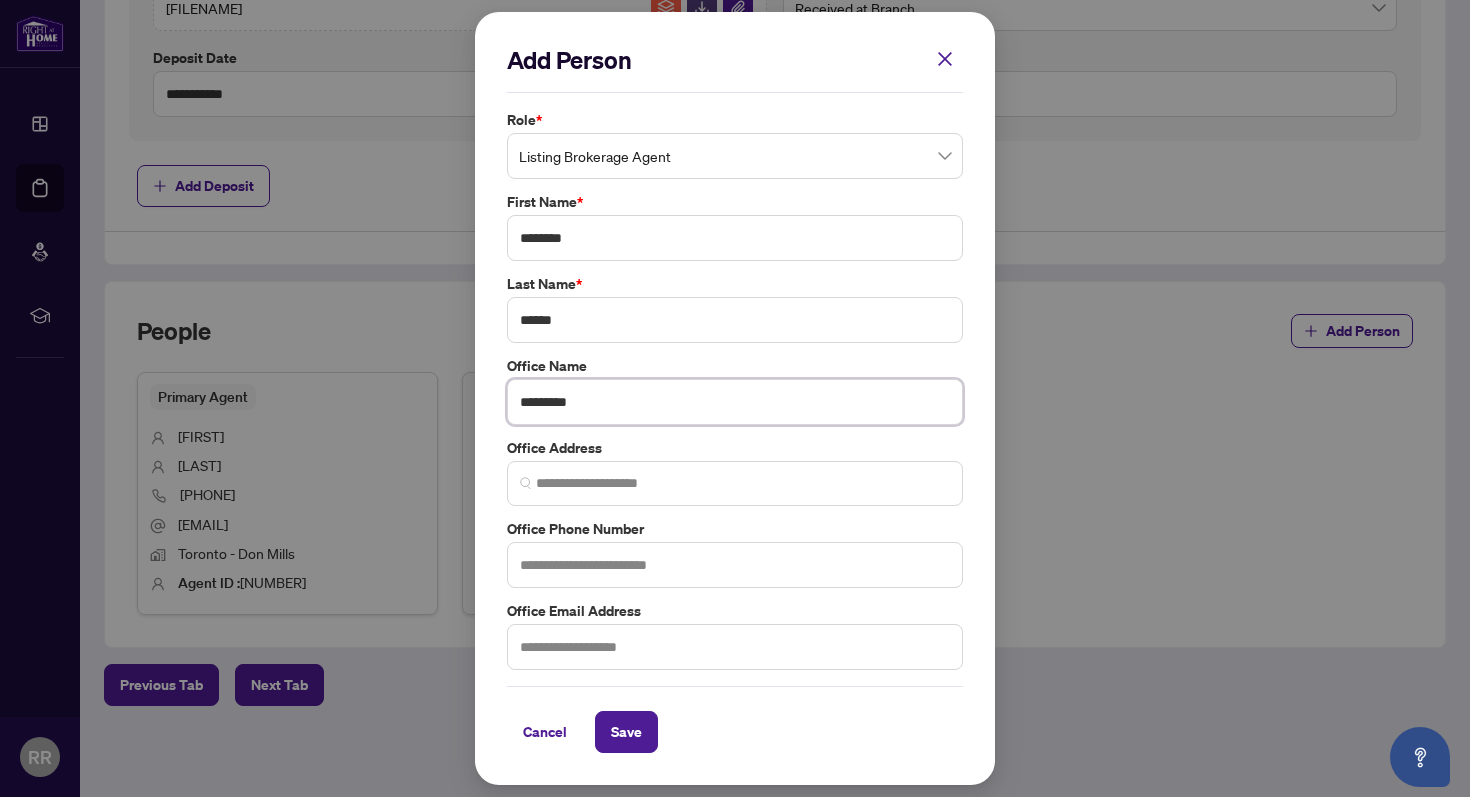 type on "*********" 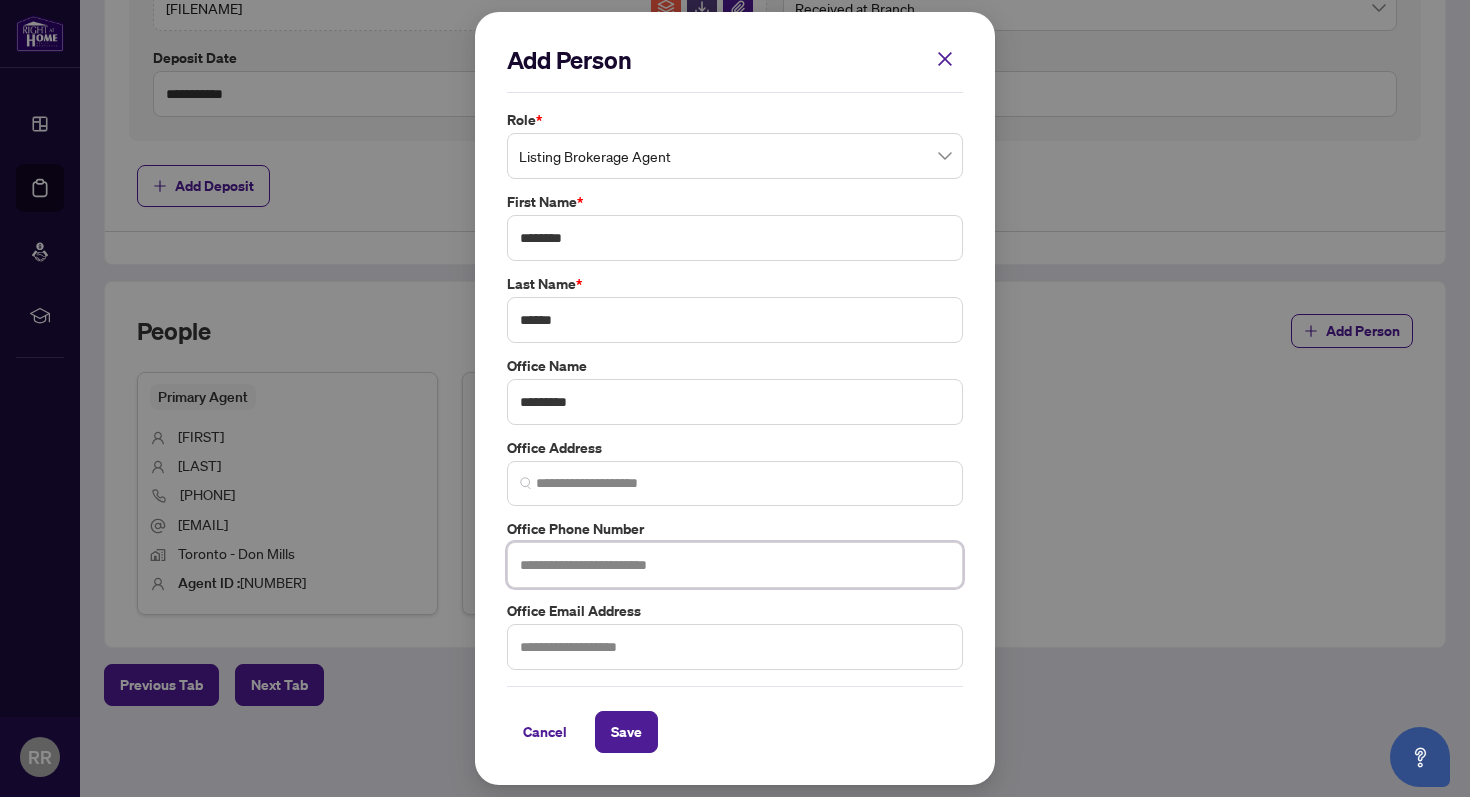 click at bounding box center [735, 565] 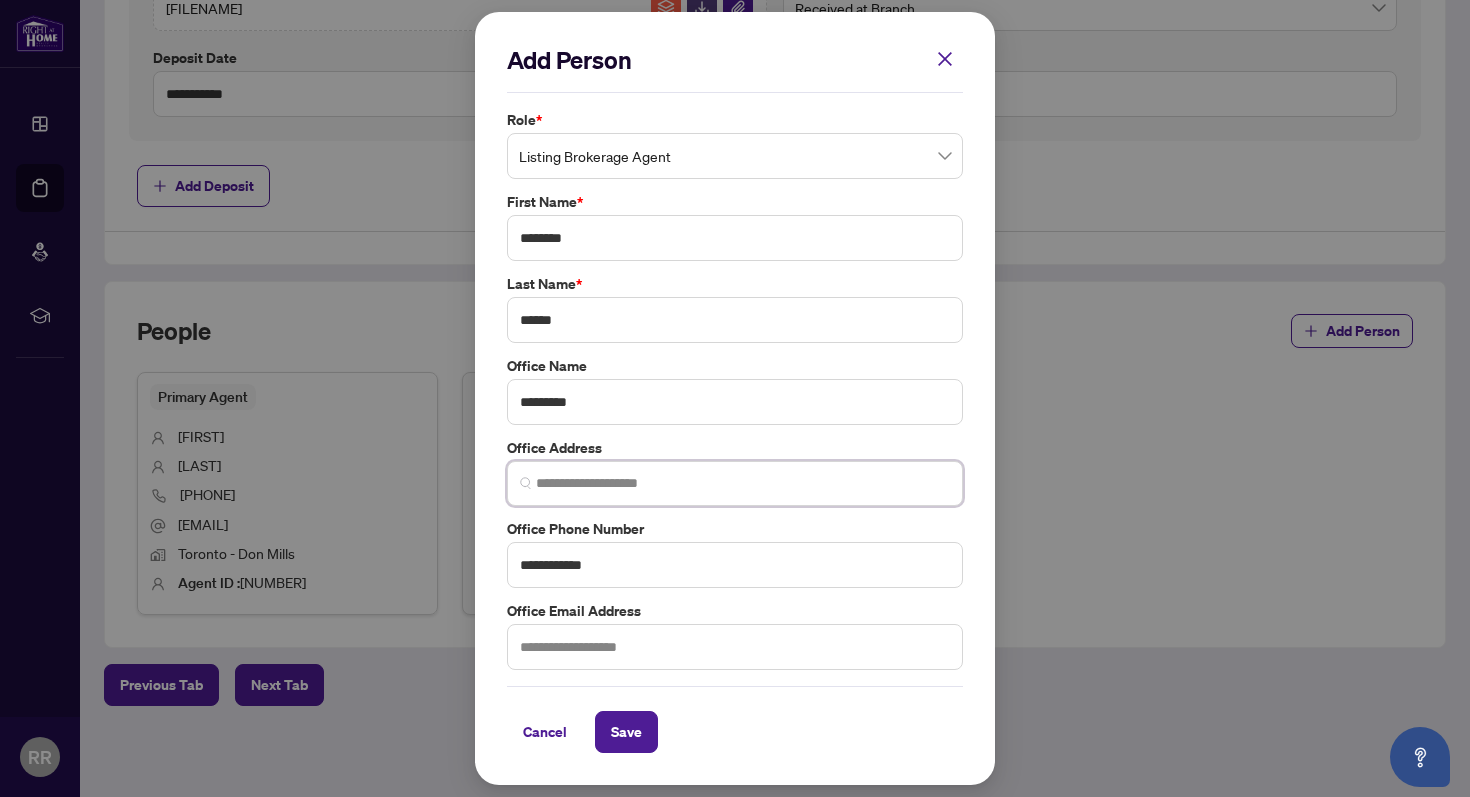 type on "**********" 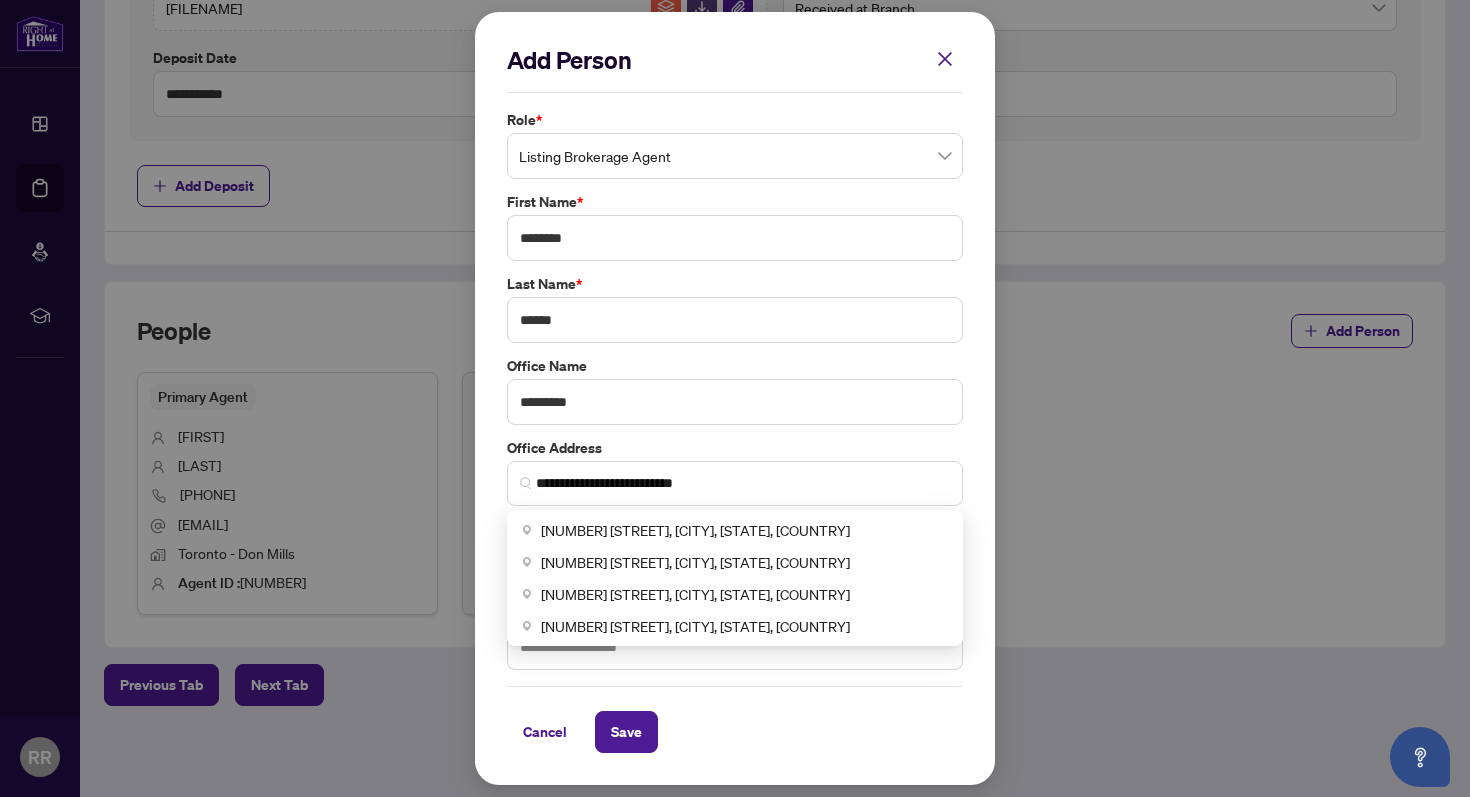 click on "Cancel Save" at bounding box center [735, 732] 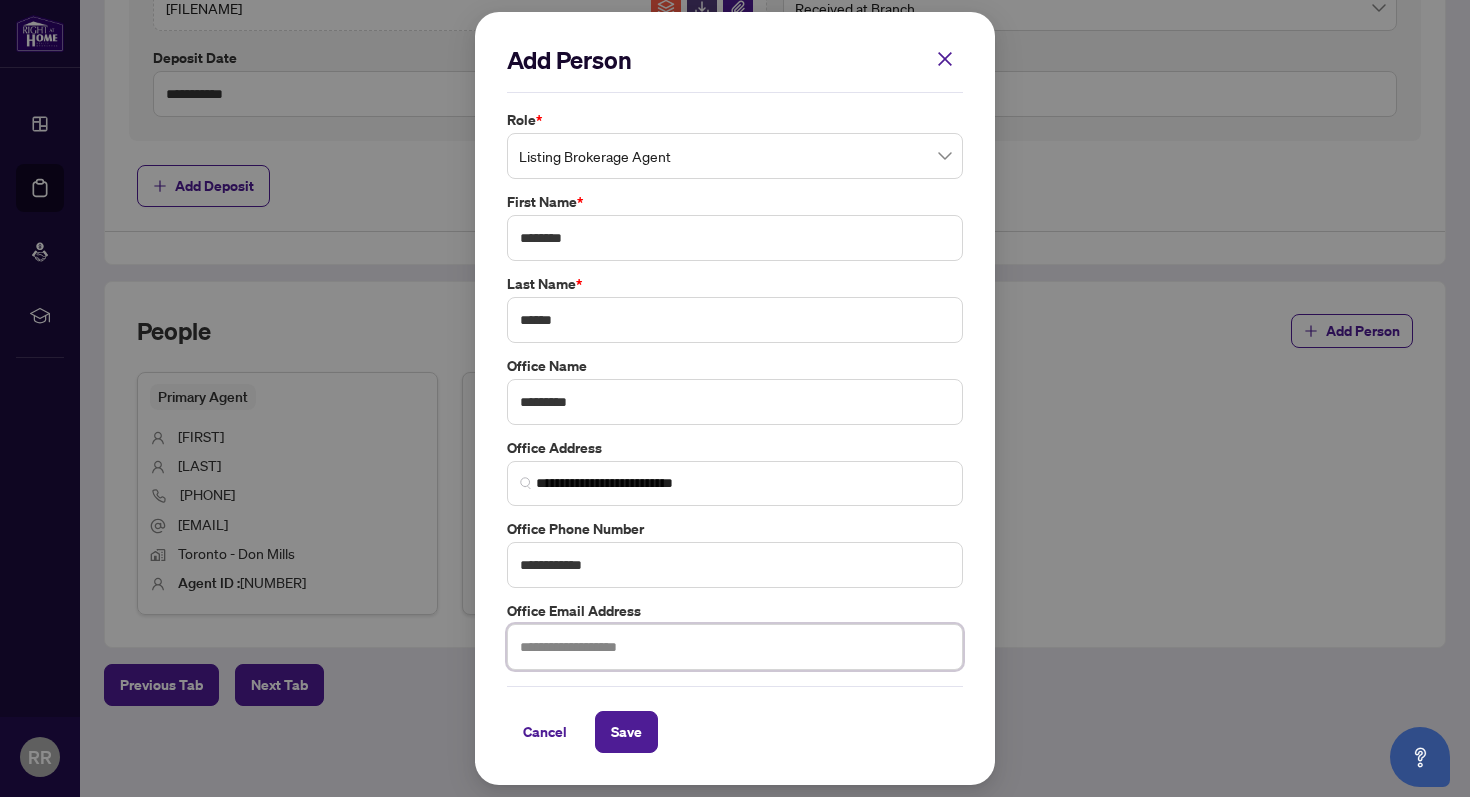 click at bounding box center [735, 647] 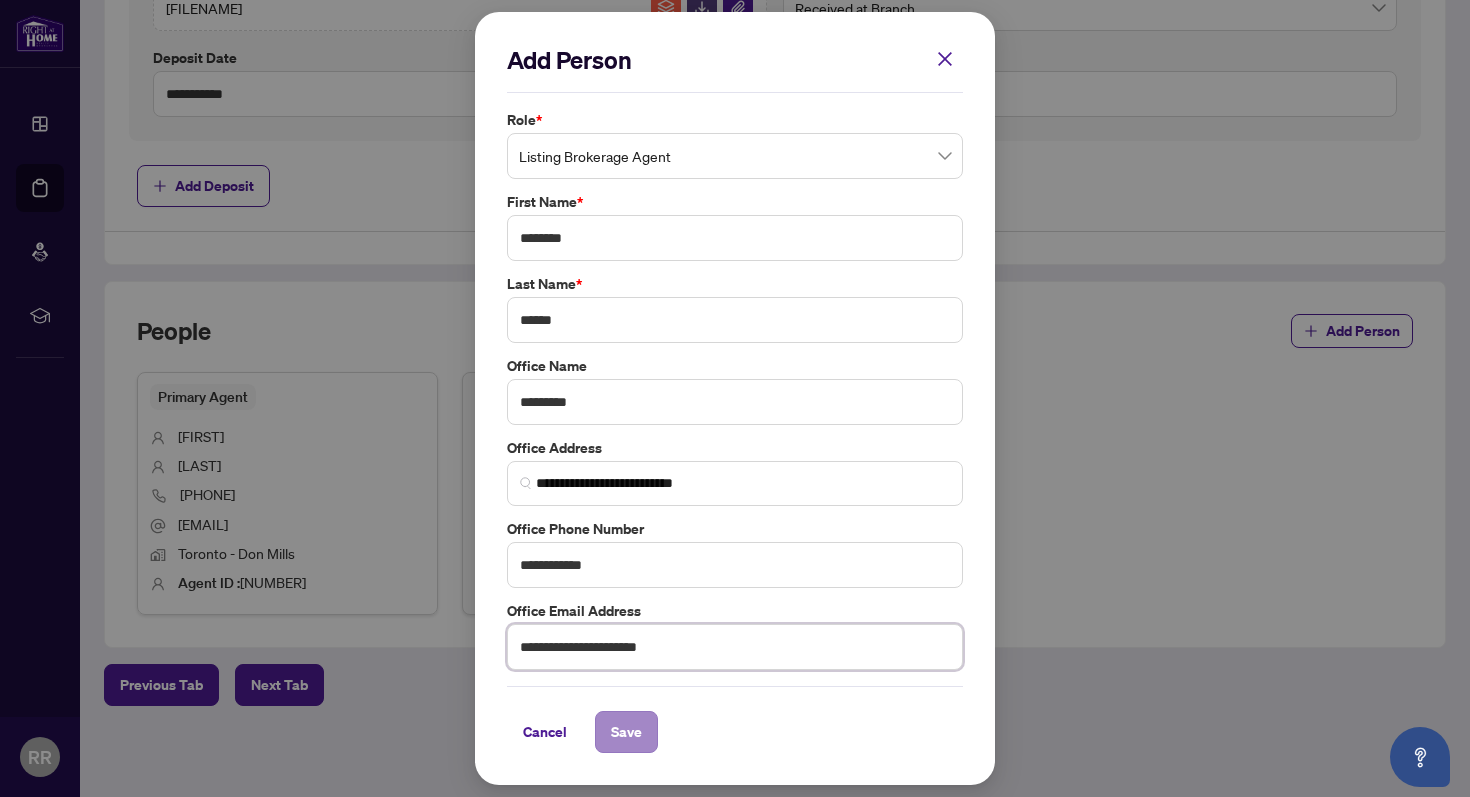 type on "**********" 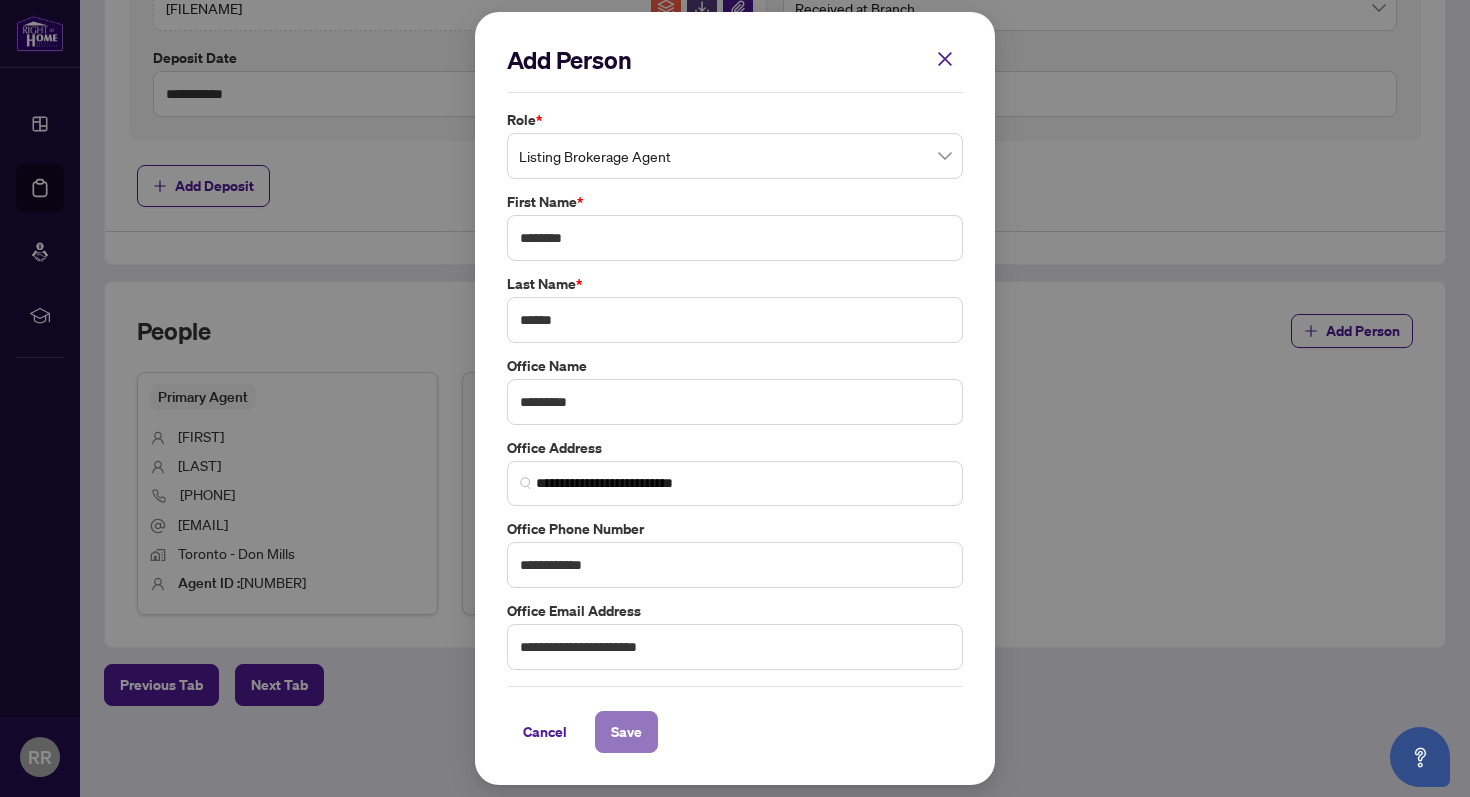 click on "Save" at bounding box center [626, 732] 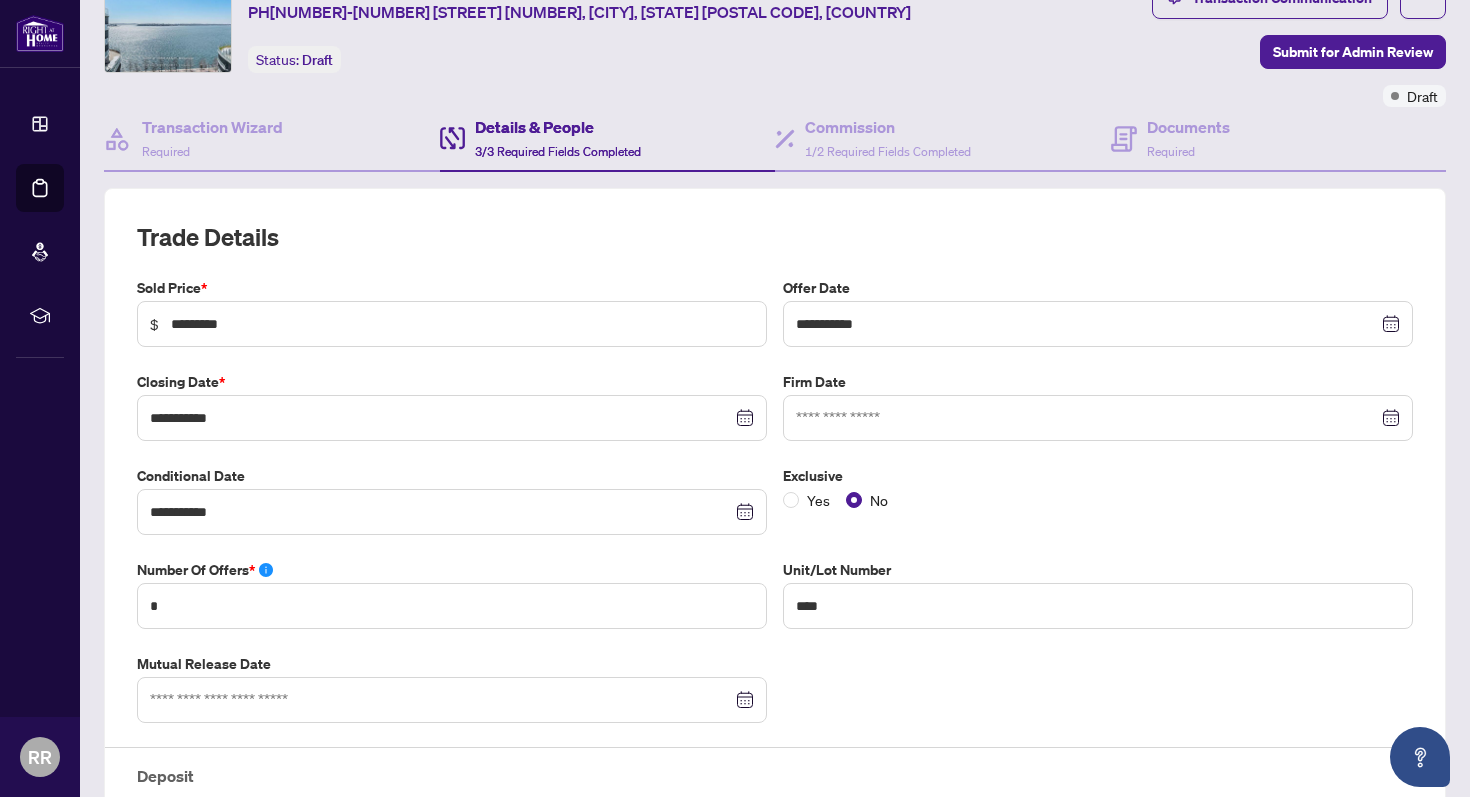 scroll, scrollTop: 36, scrollLeft: 0, axis: vertical 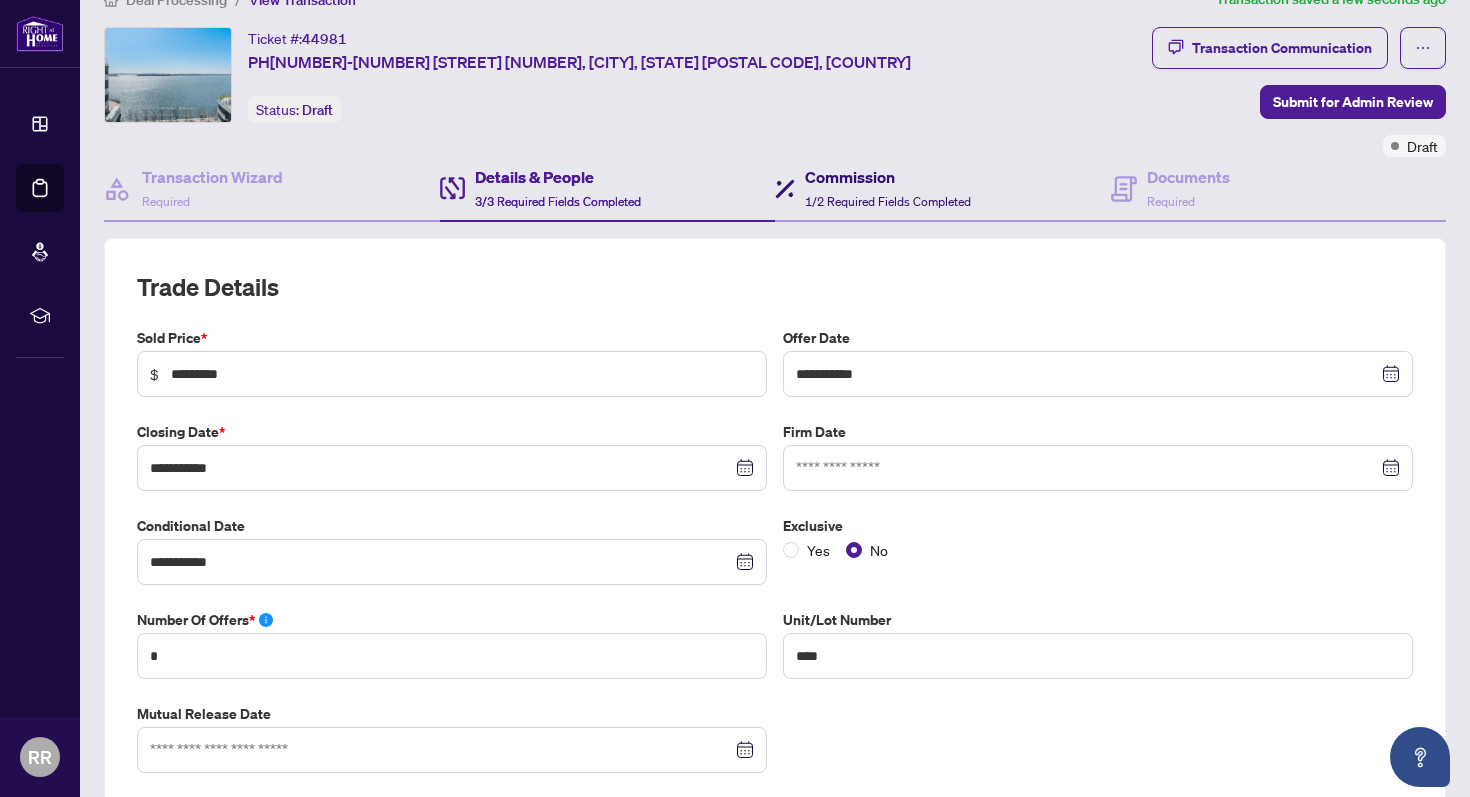 click on "1/2 Required Fields Completed" at bounding box center (888, 201) 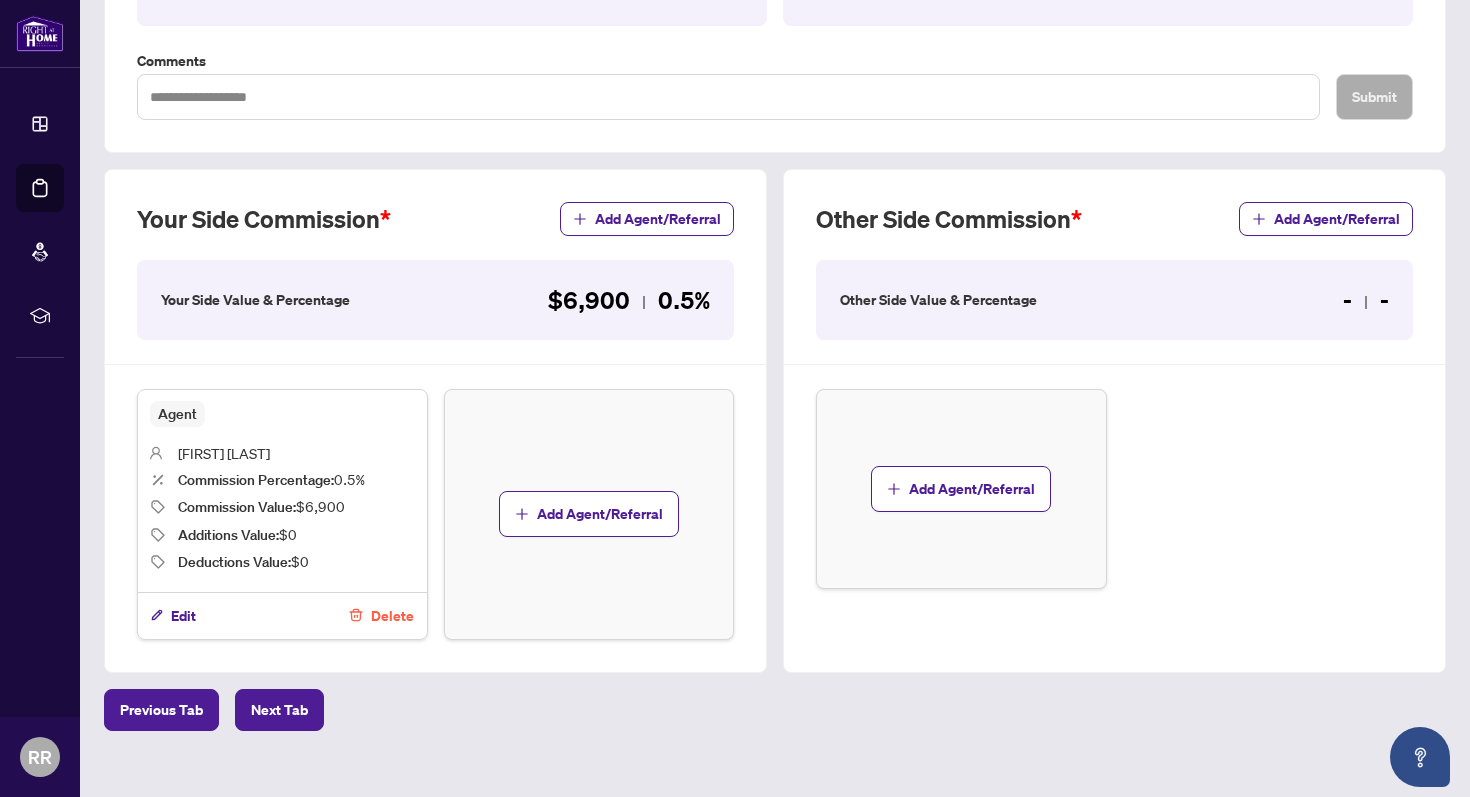 scroll, scrollTop: 439, scrollLeft: 0, axis: vertical 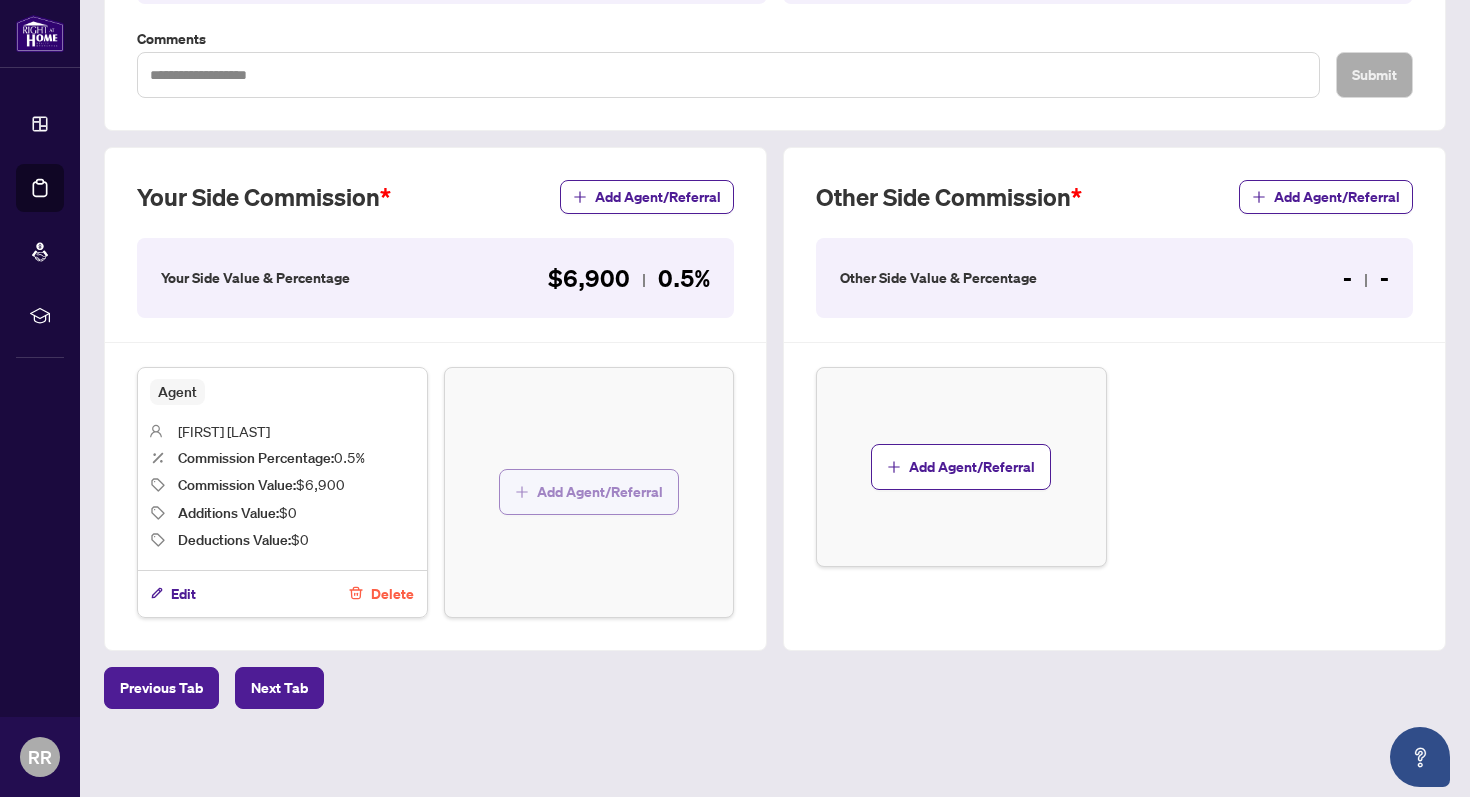 click on "Add Agent/Referral" at bounding box center [600, 492] 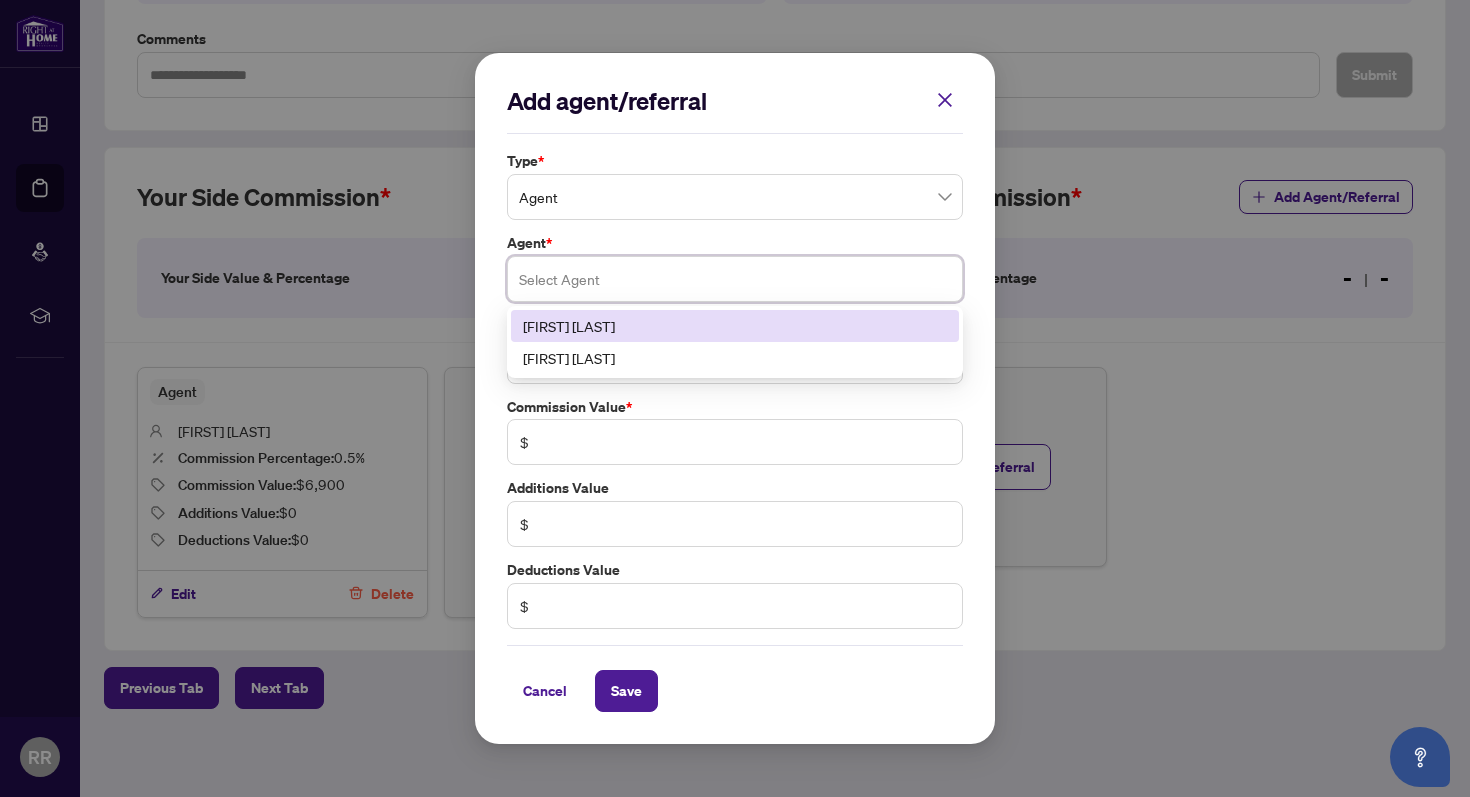 click at bounding box center [735, 279] 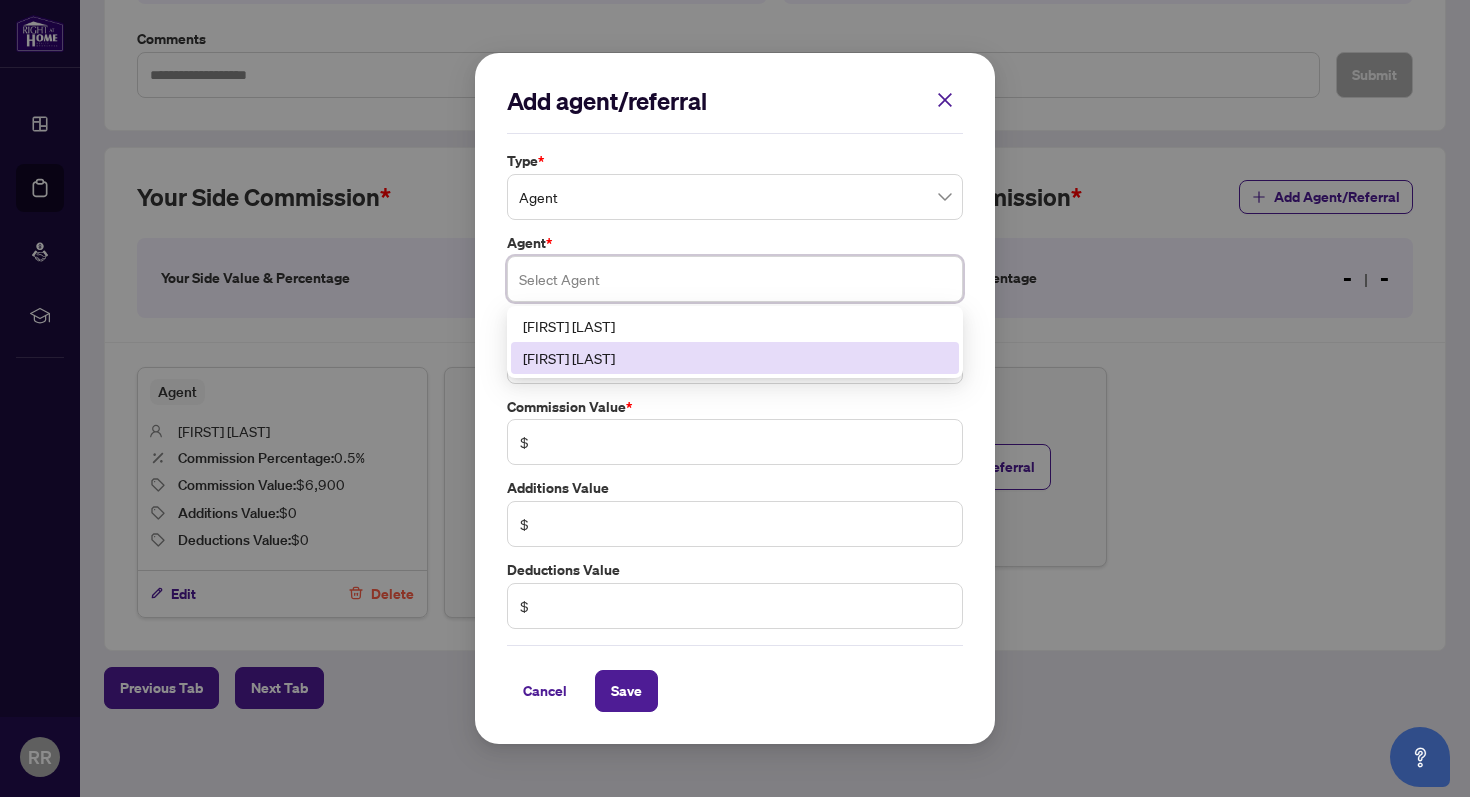 click on "[FIRST] [LAST]" at bounding box center [735, 358] 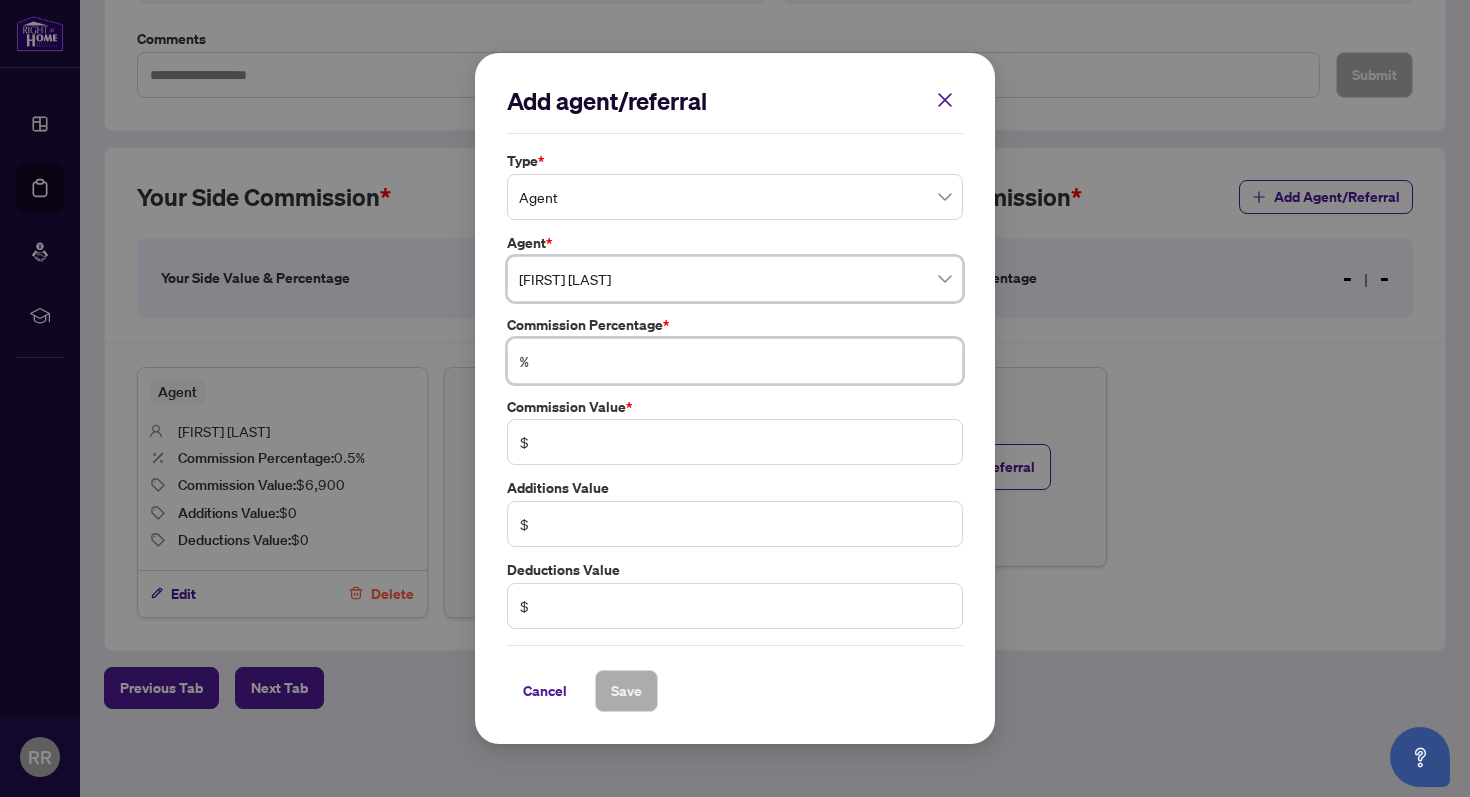 click at bounding box center [745, 361] 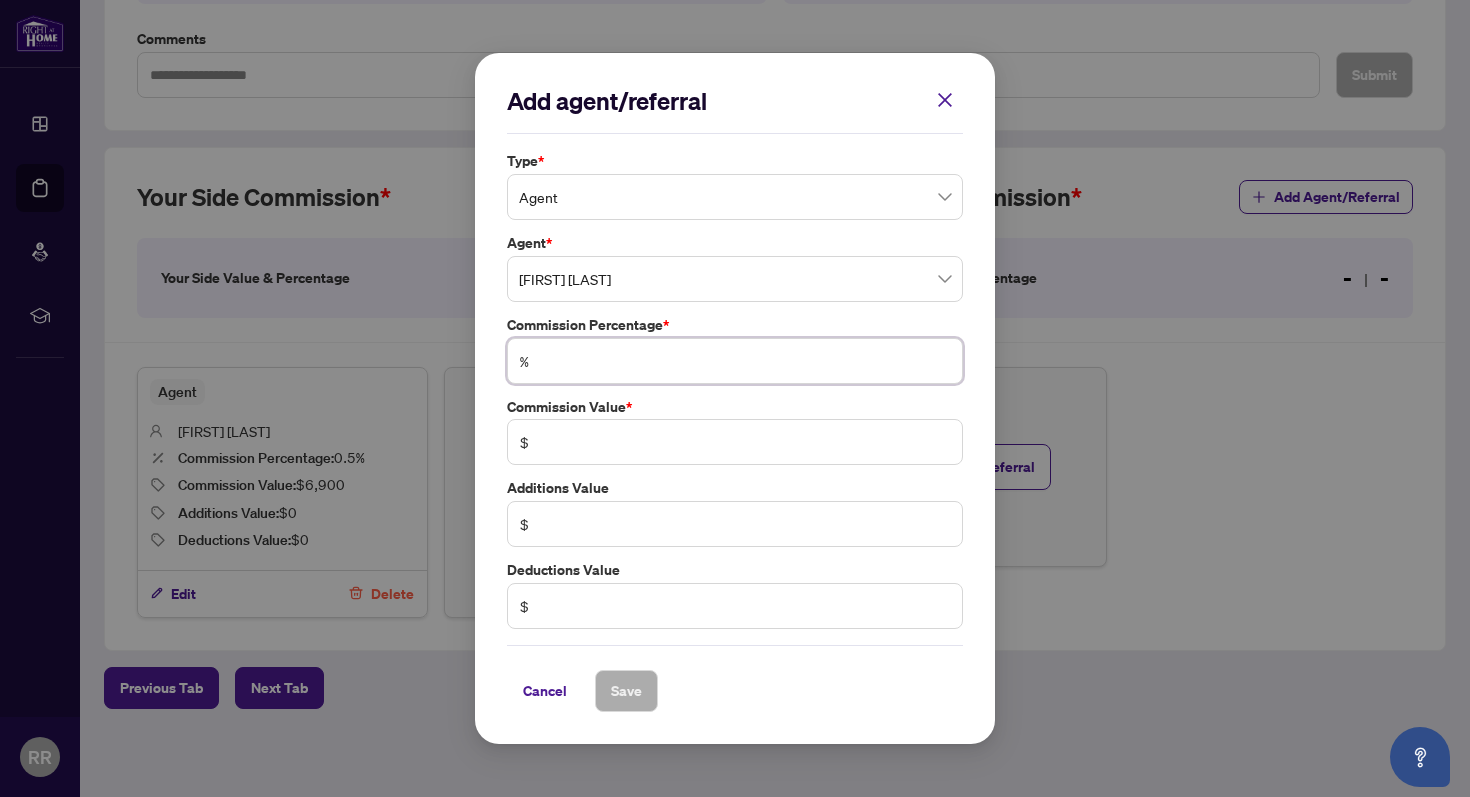 type on "**" 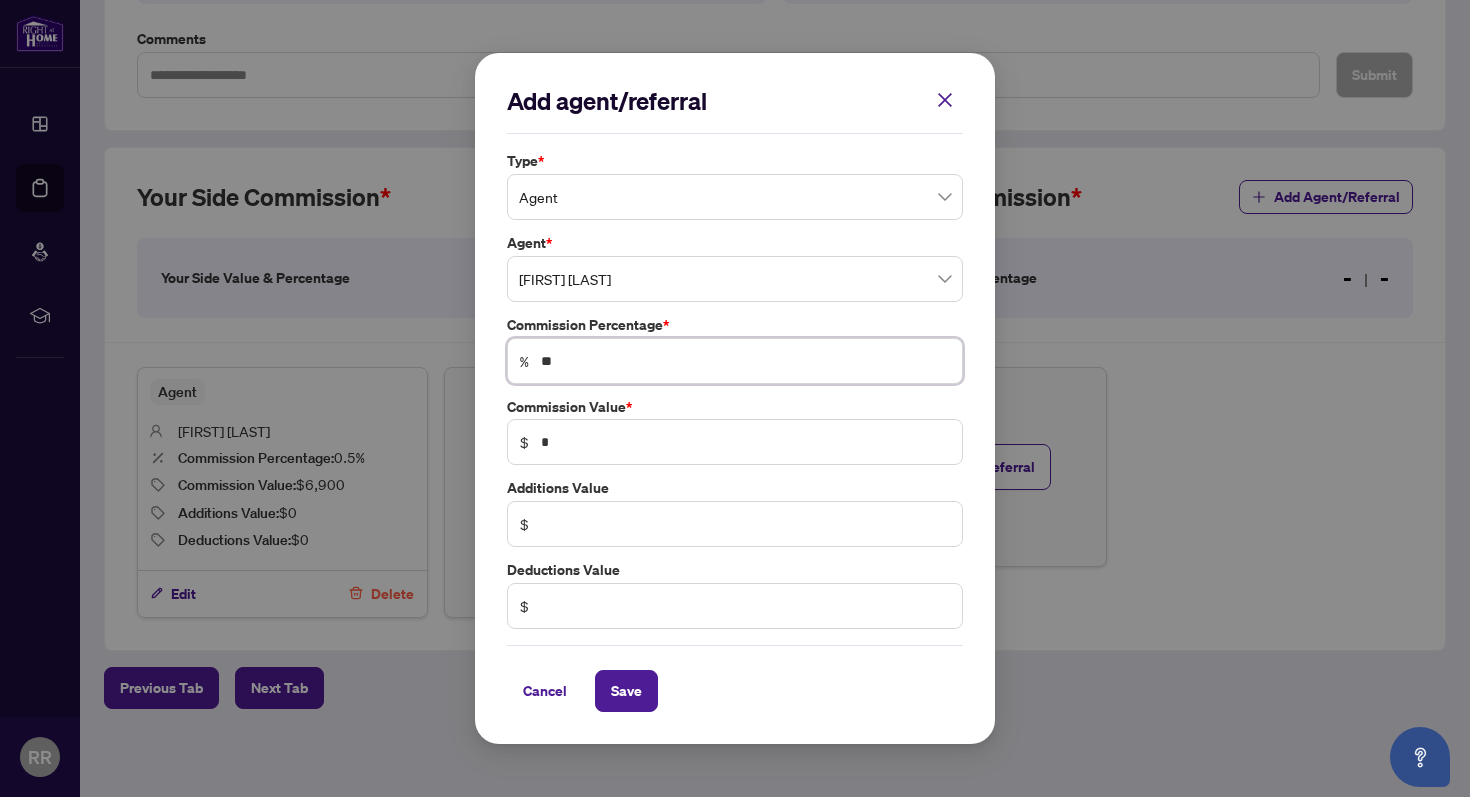 type on "***" 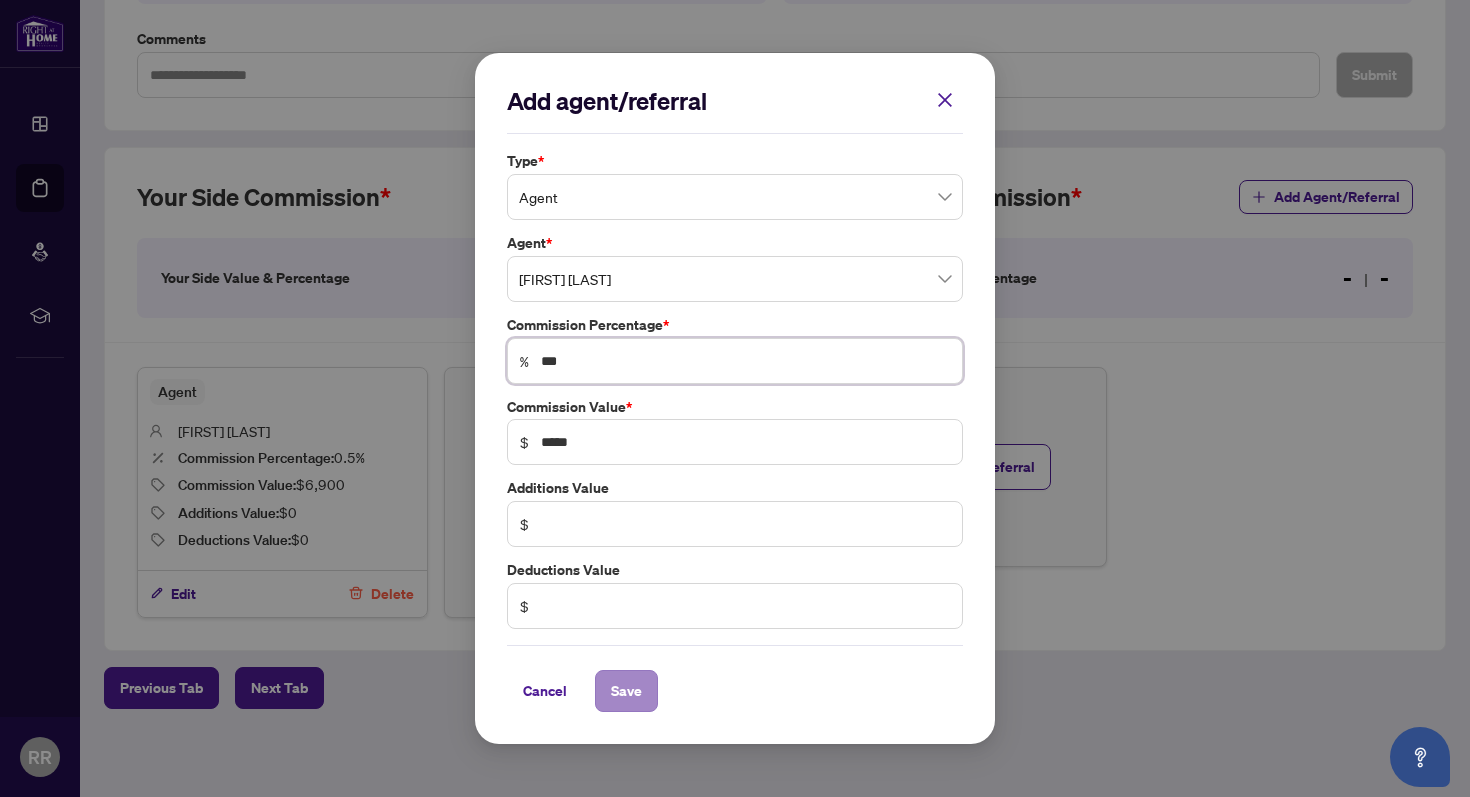 type on "***" 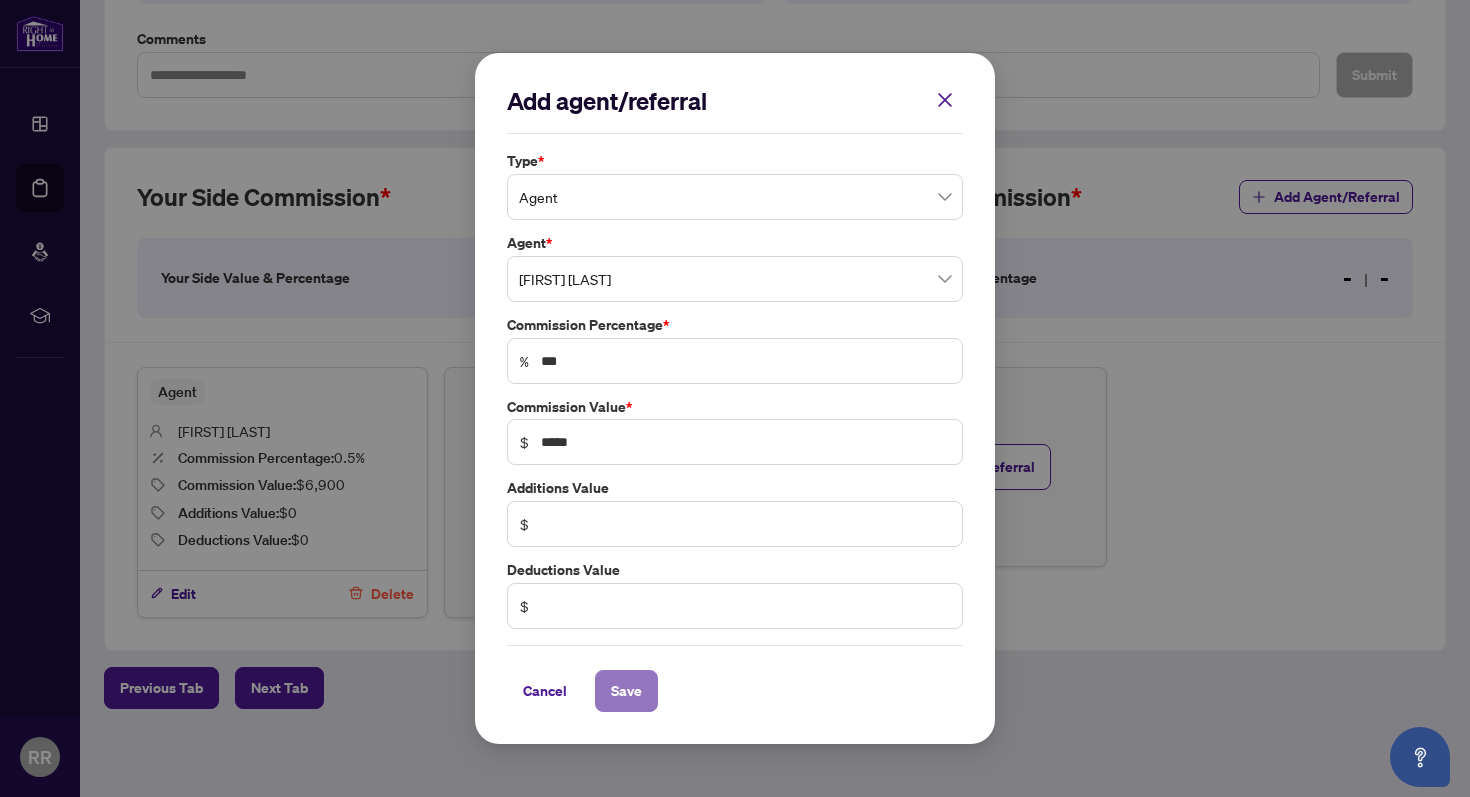 click on "Save" at bounding box center [626, 691] 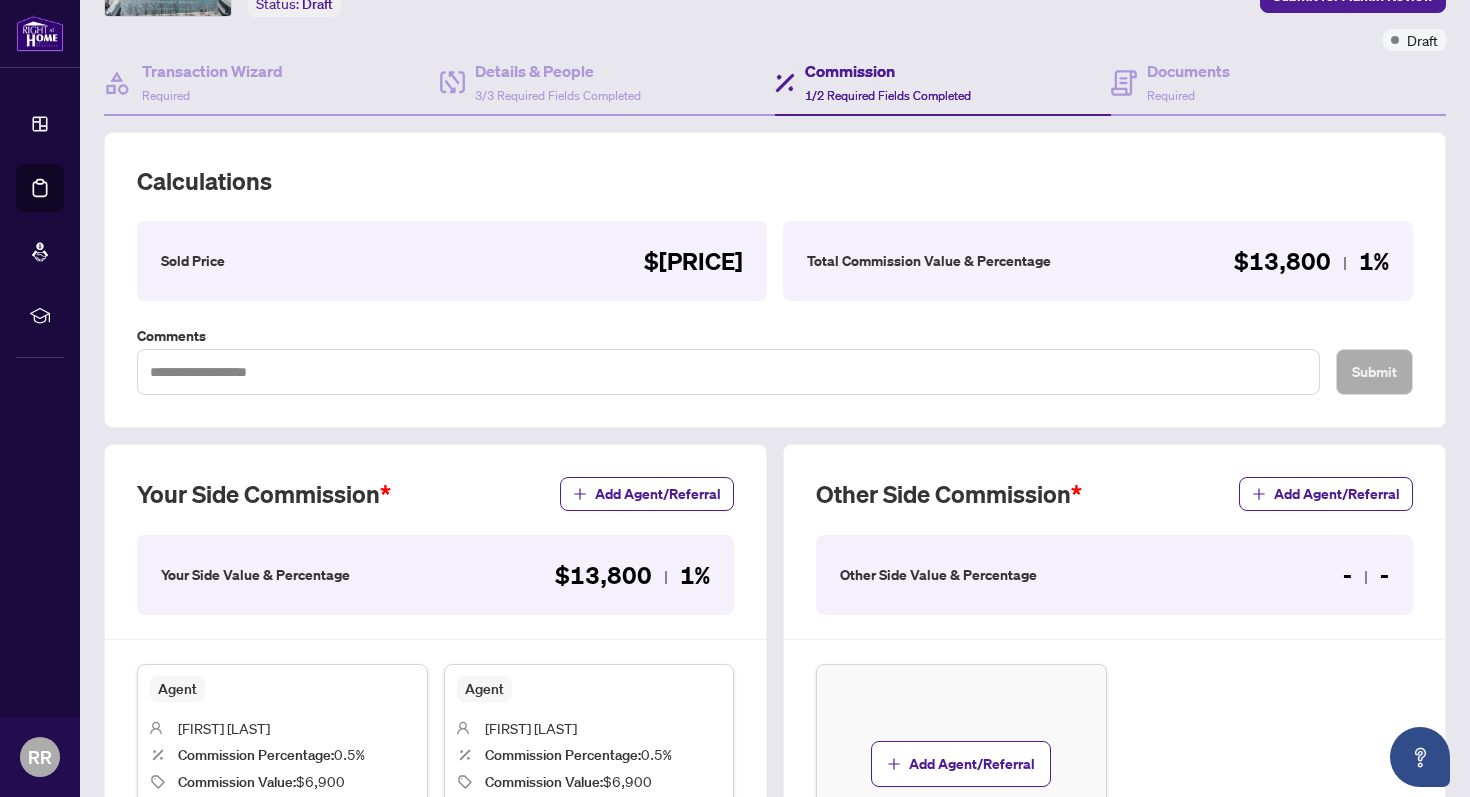 scroll, scrollTop: 283, scrollLeft: 0, axis: vertical 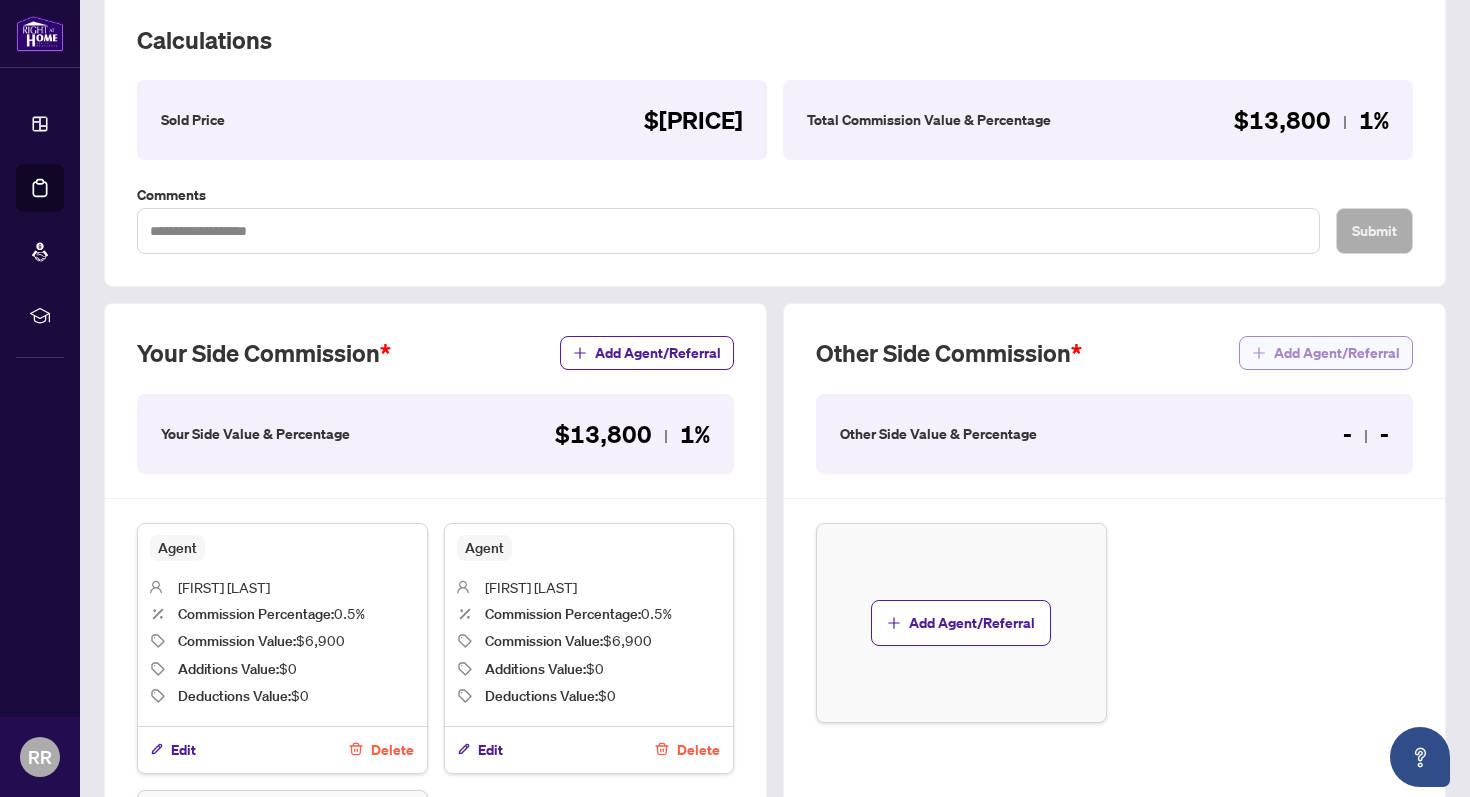 click on "Add Agent/Referral" at bounding box center (1337, 353) 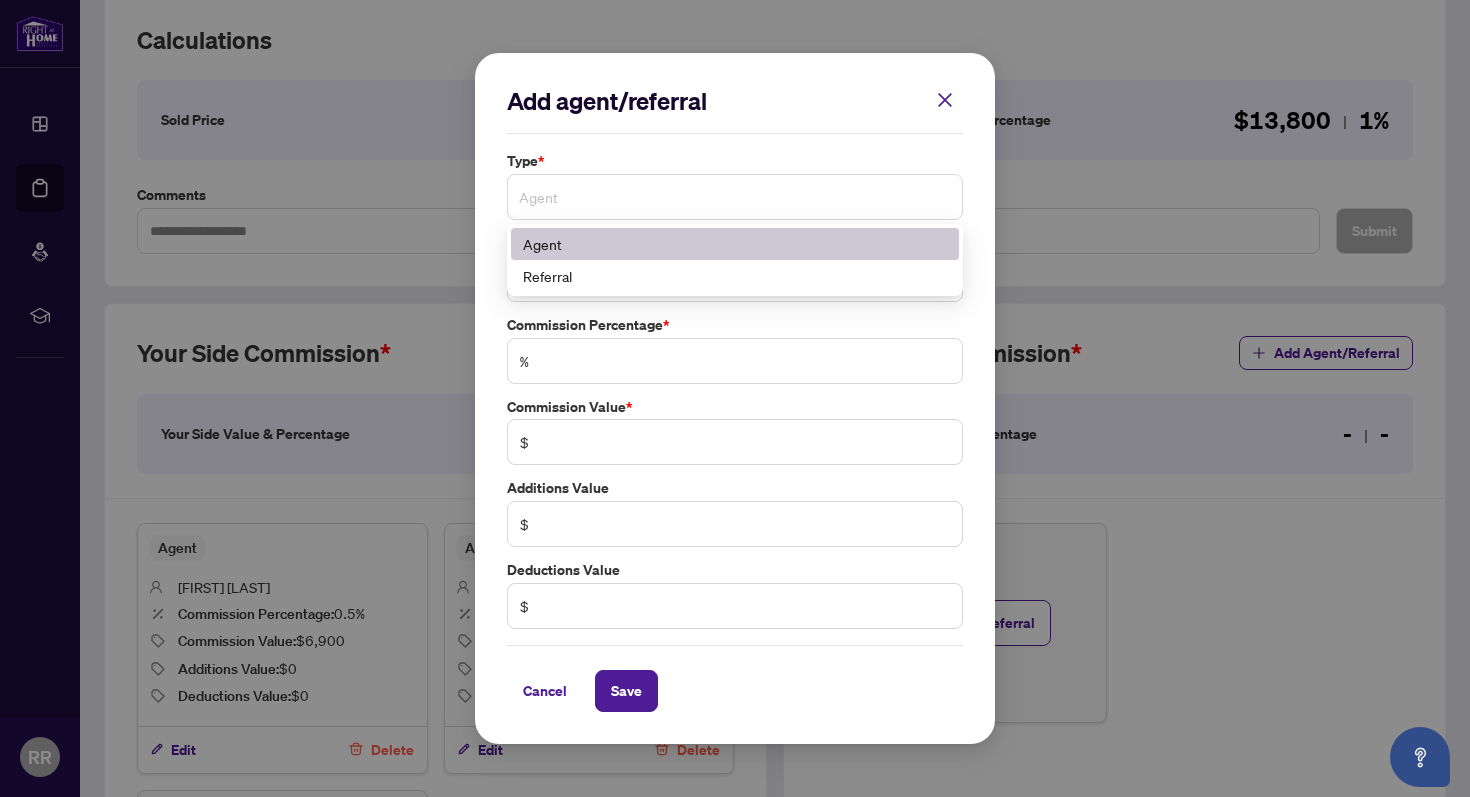 click on "Agent" at bounding box center (735, 197) 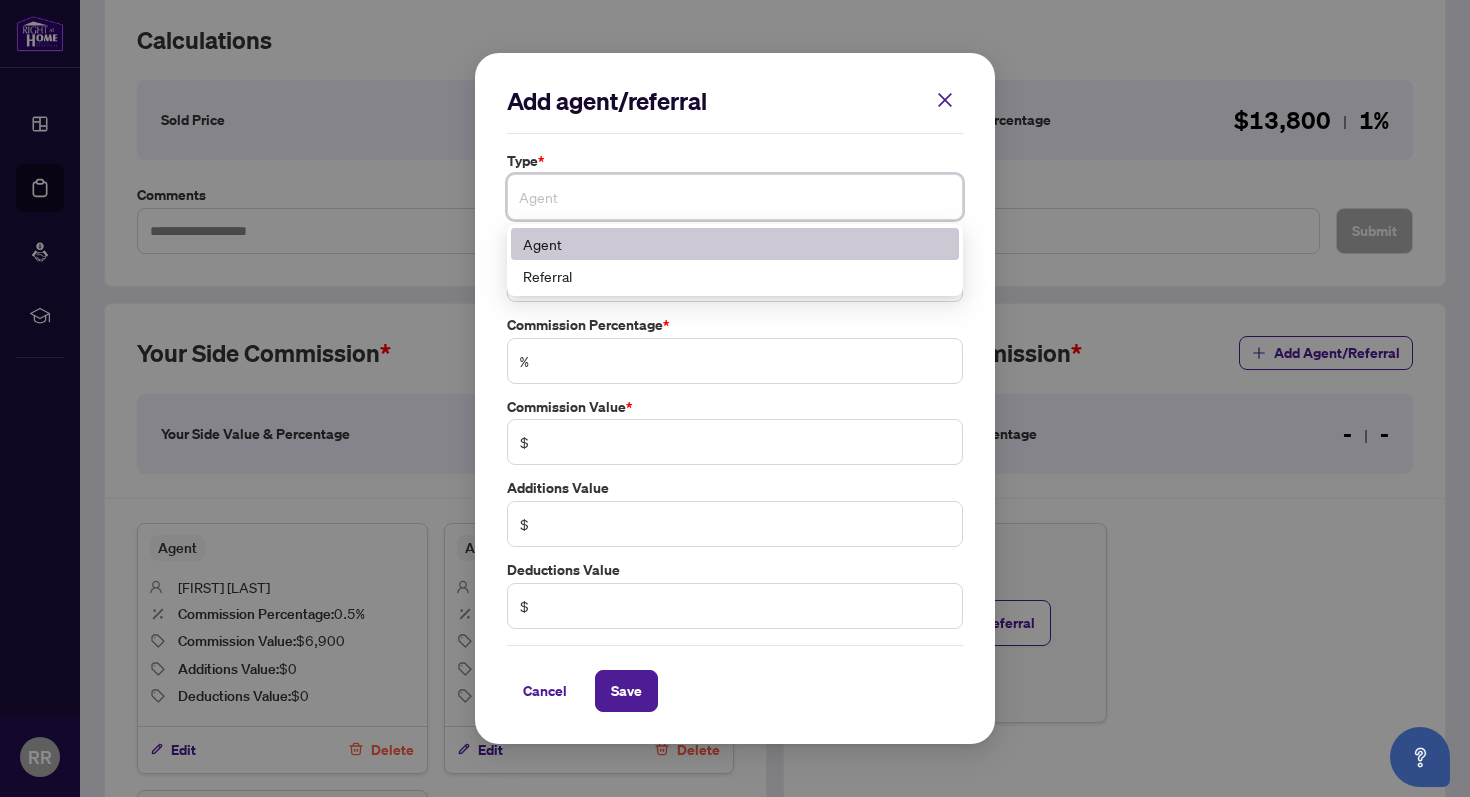 click on "Agent" at bounding box center [735, 244] 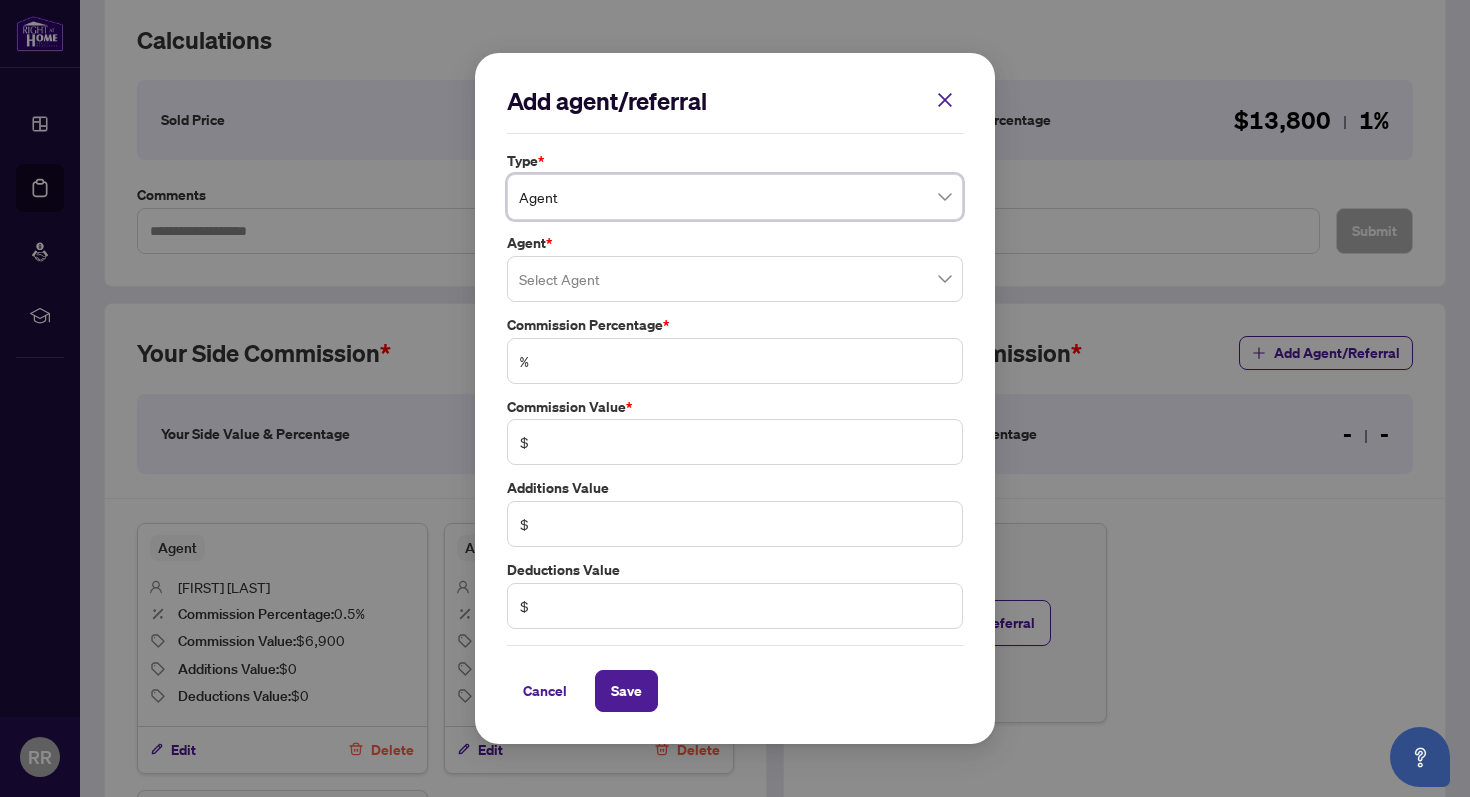 click at bounding box center [735, 279] 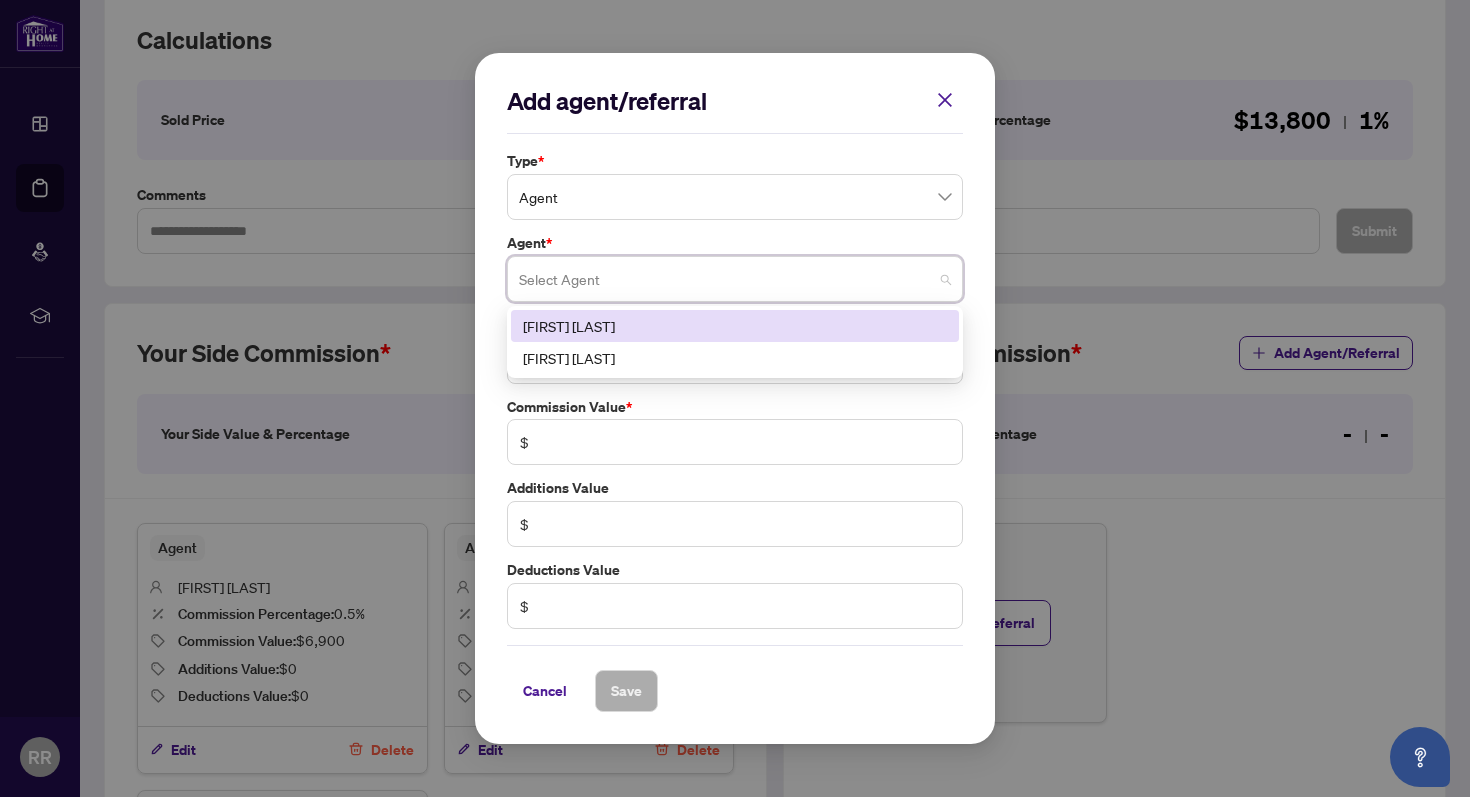 click on "Agent * Select Agent [NUMBER] [NUMBER] [FIRST] [LAST] [FIRST] [LAST]" at bounding box center [735, 267] 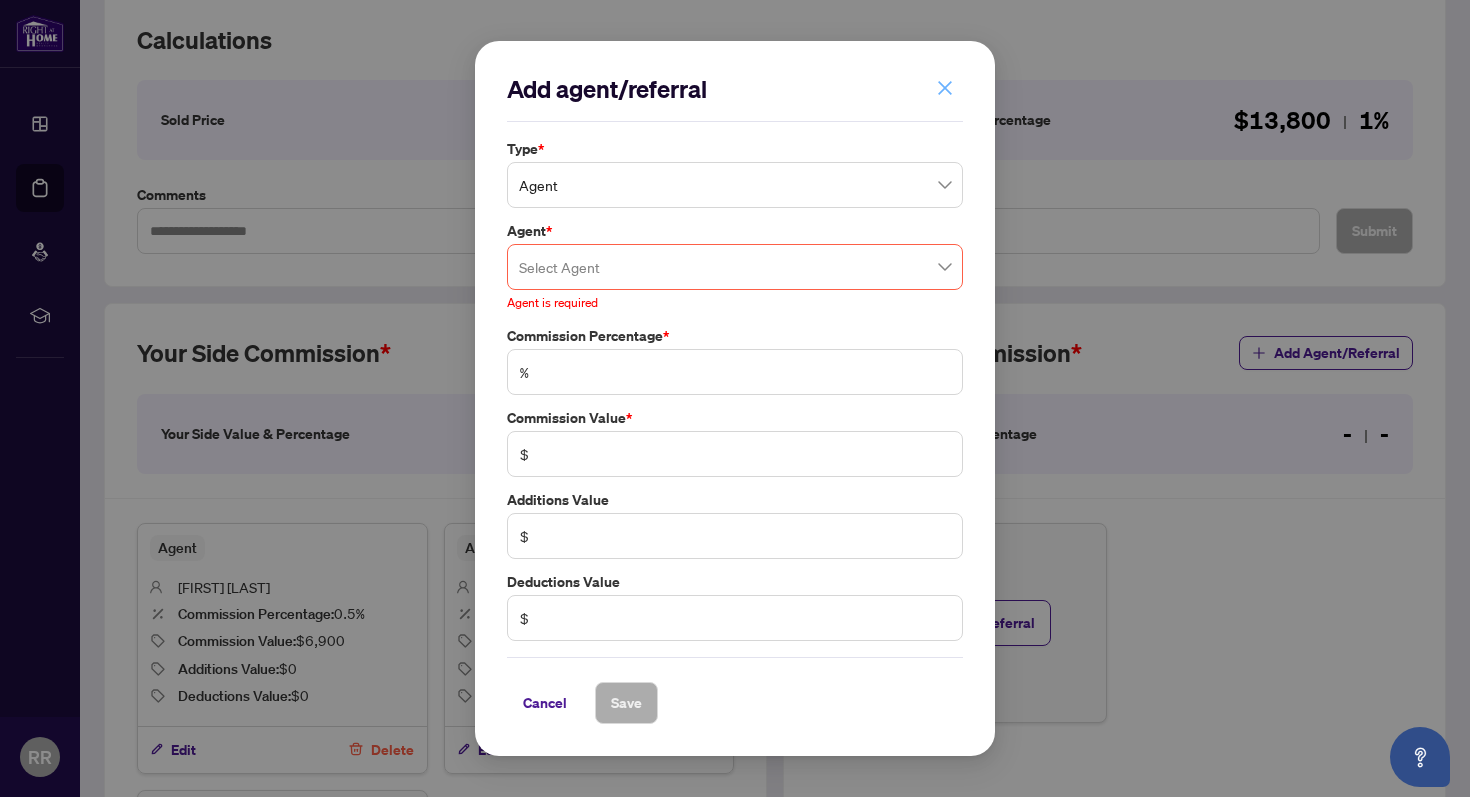 click 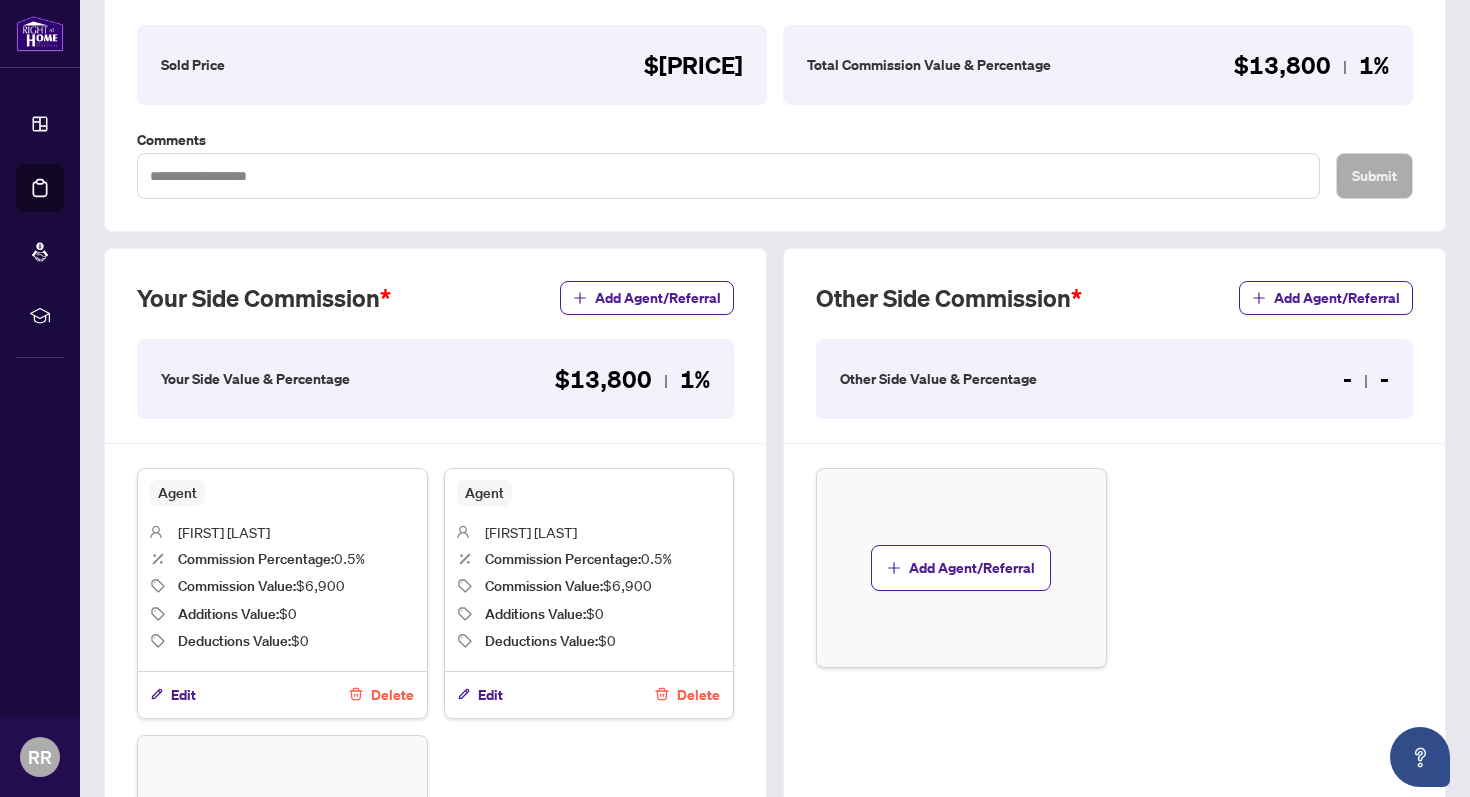 scroll, scrollTop: 0, scrollLeft: 0, axis: both 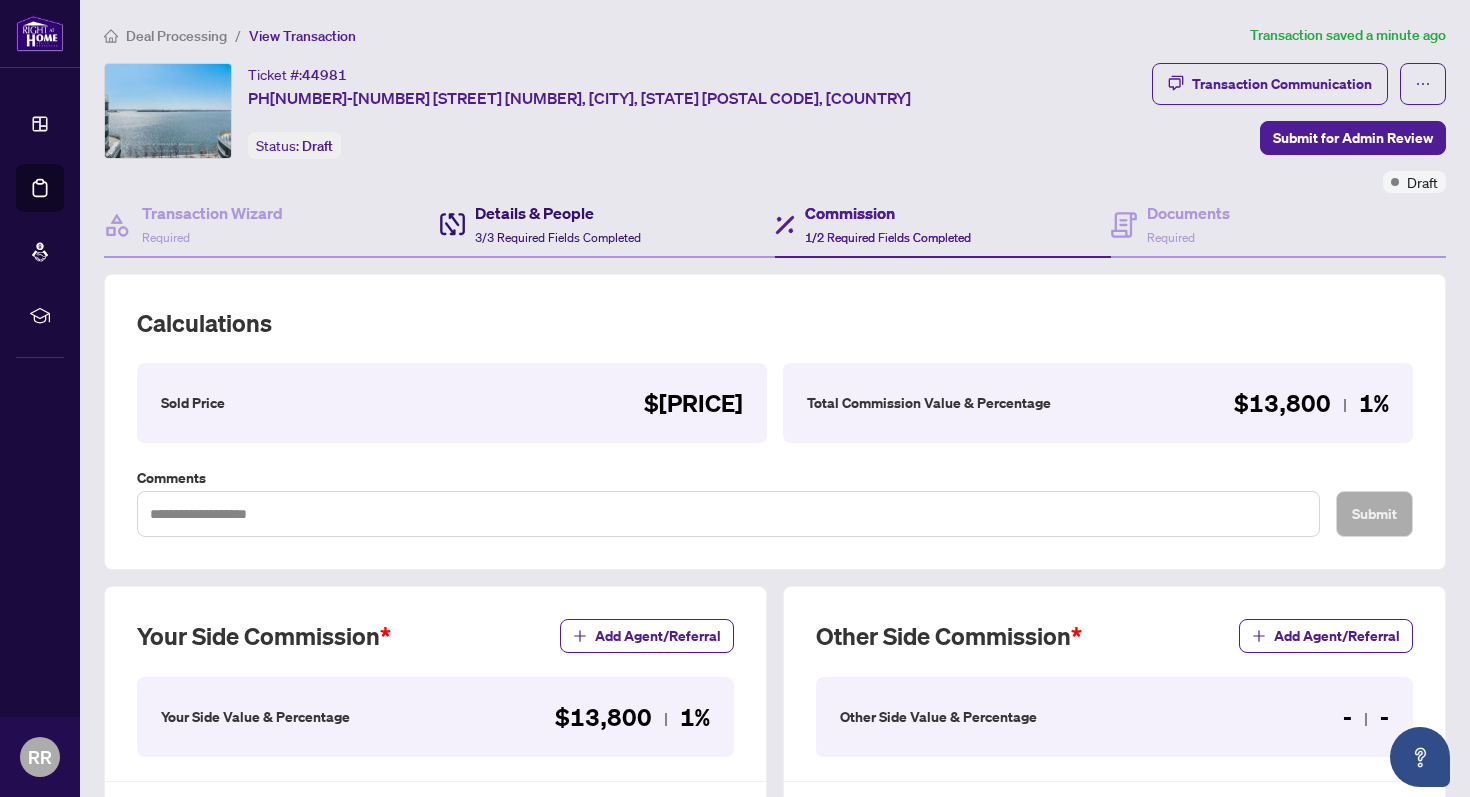 click on "Details & People" at bounding box center (558, 213) 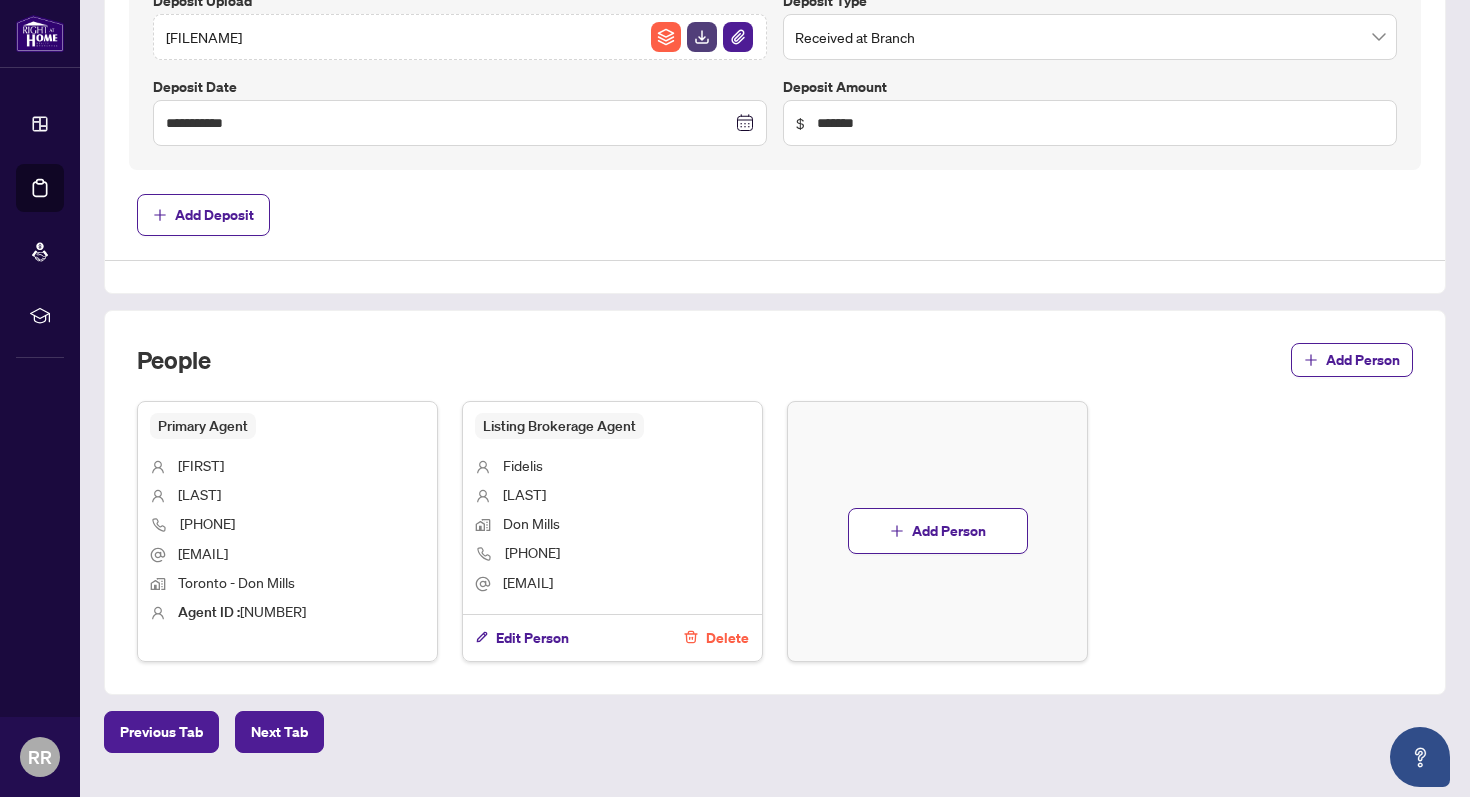 scroll, scrollTop: 1021, scrollLeft: 0, axis: vertical 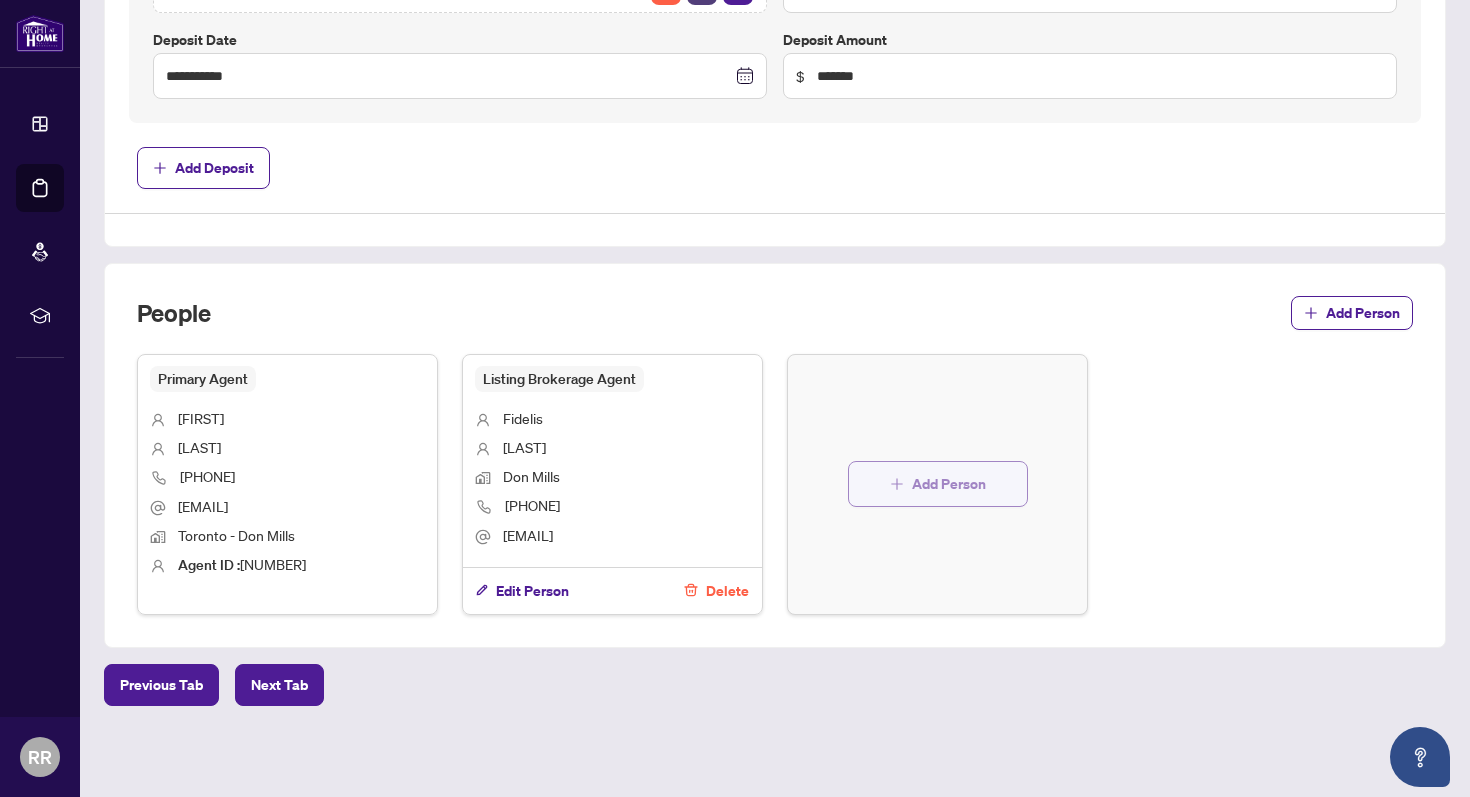click on "Add Person" at bounding box center (938, 484) 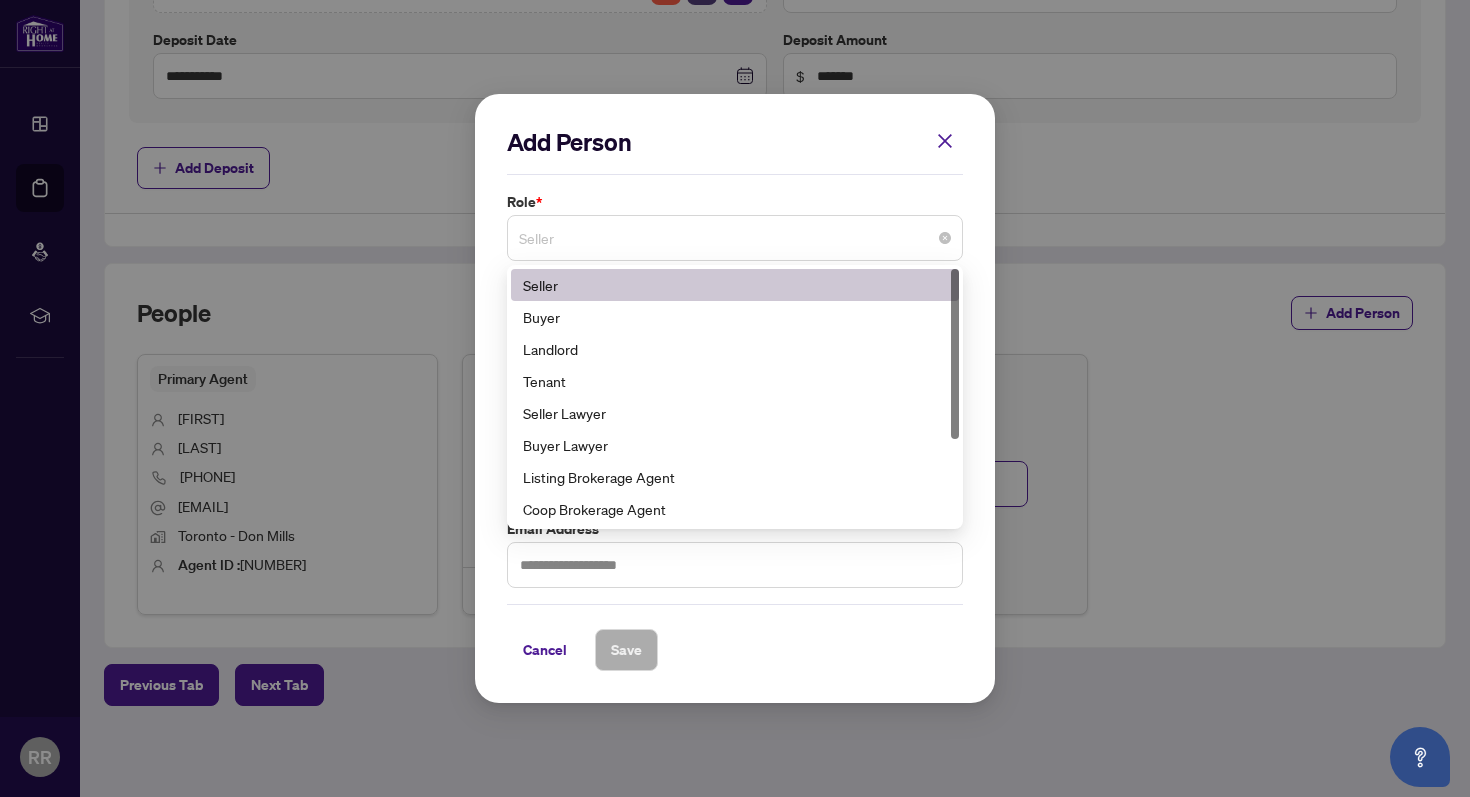 click on "Seller" at bounding box center [735, 238] 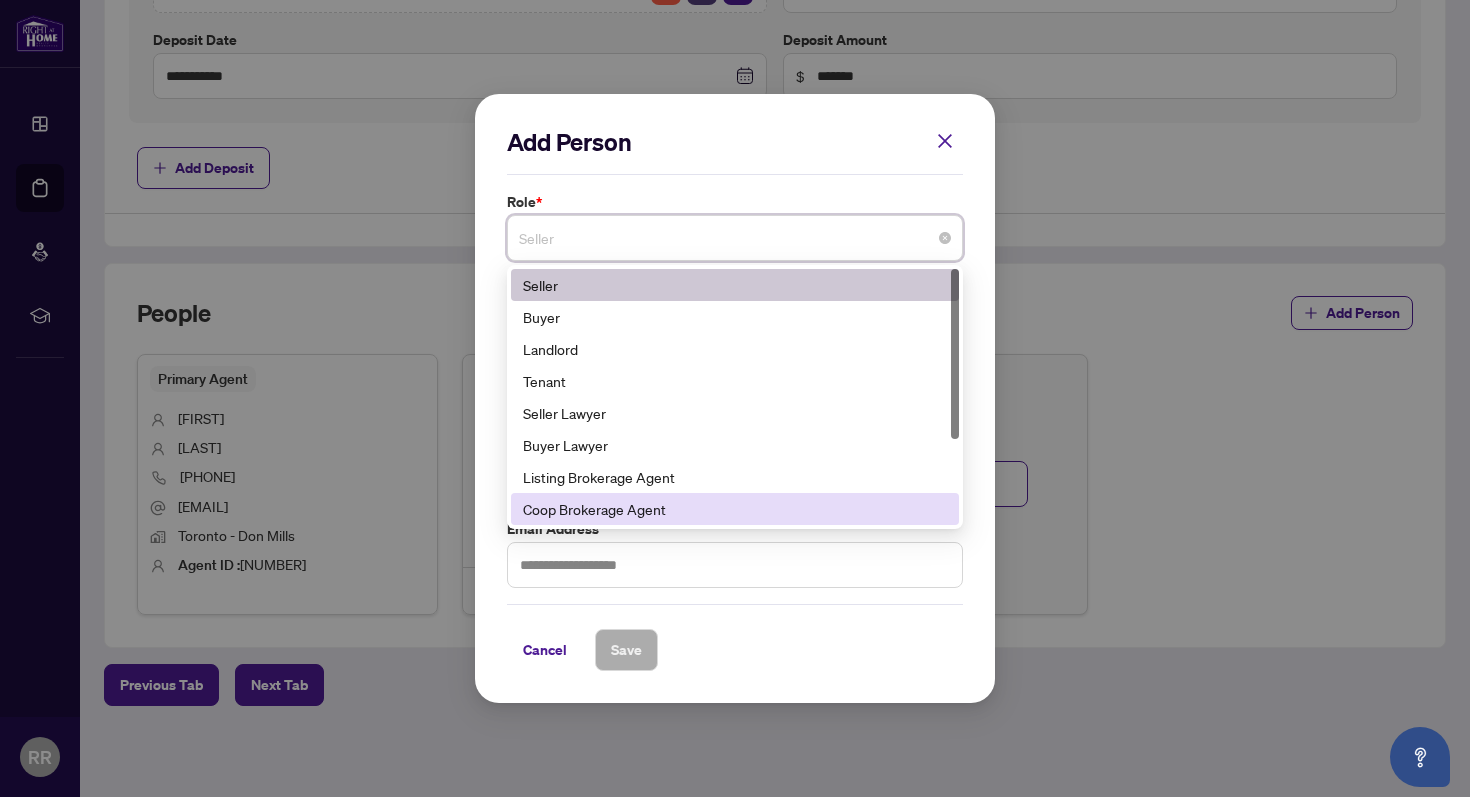 click on "Coop Brokerage Agent" at bounding box center (735, 509) 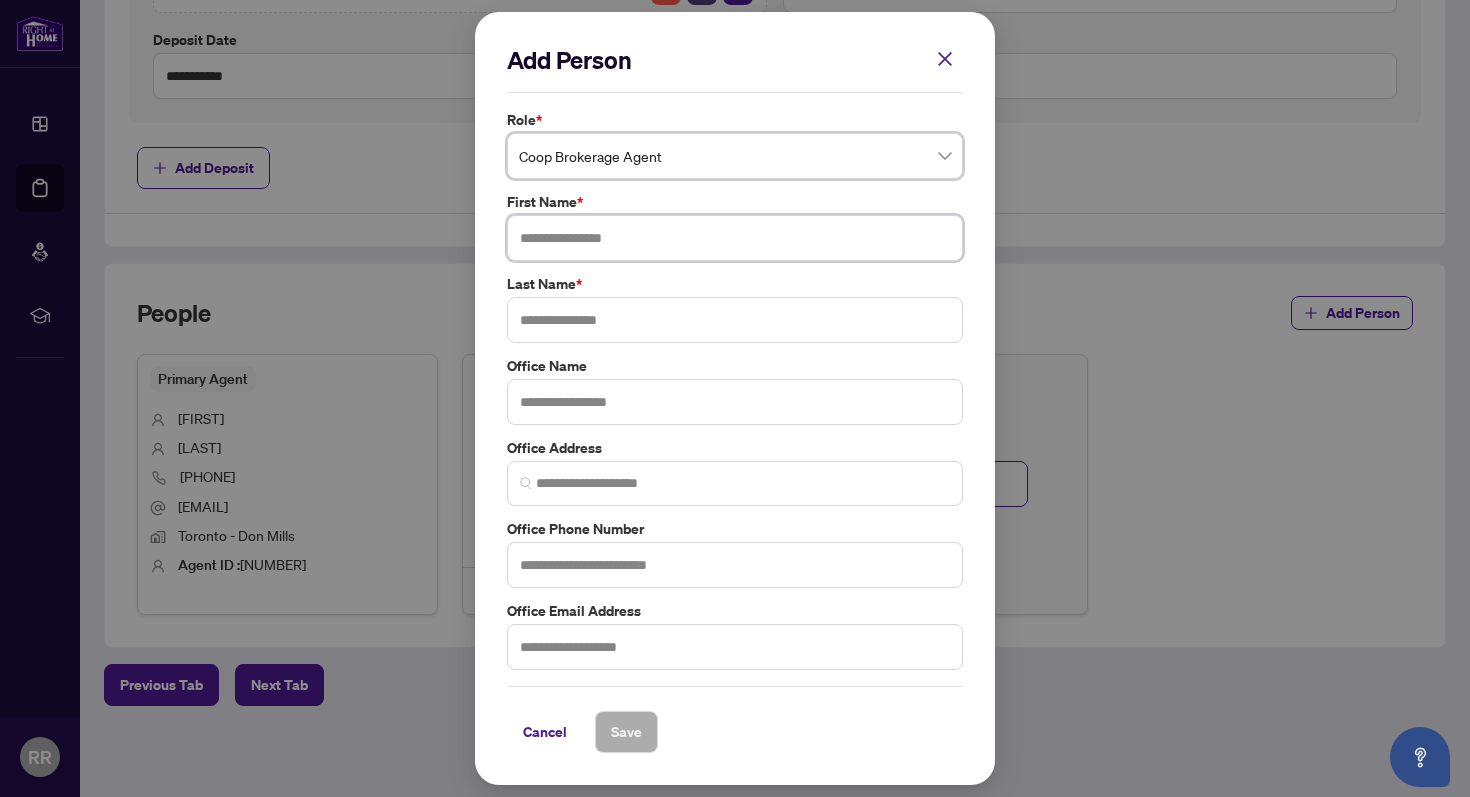 click at bounding box center (735, 238) 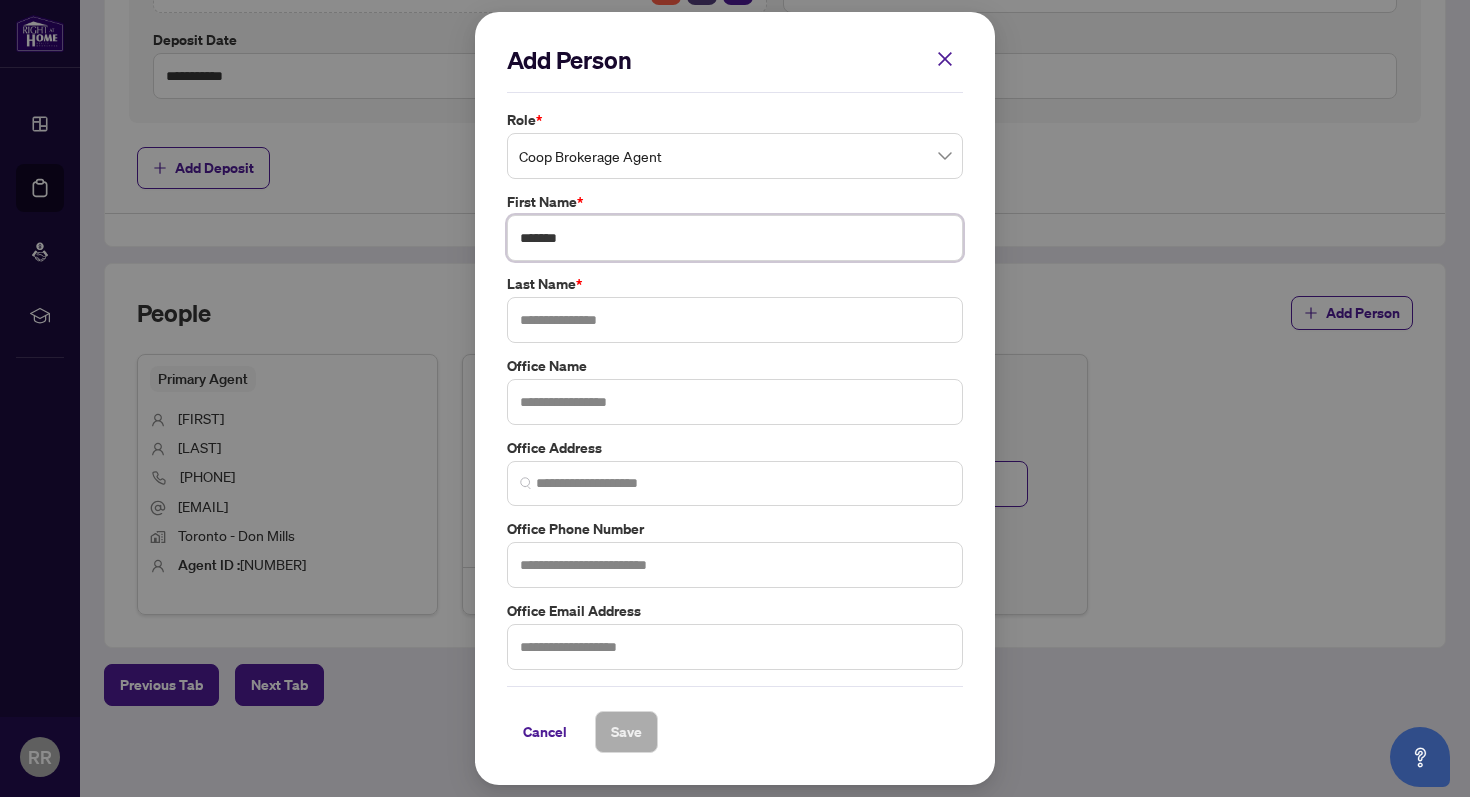 type on "*******" 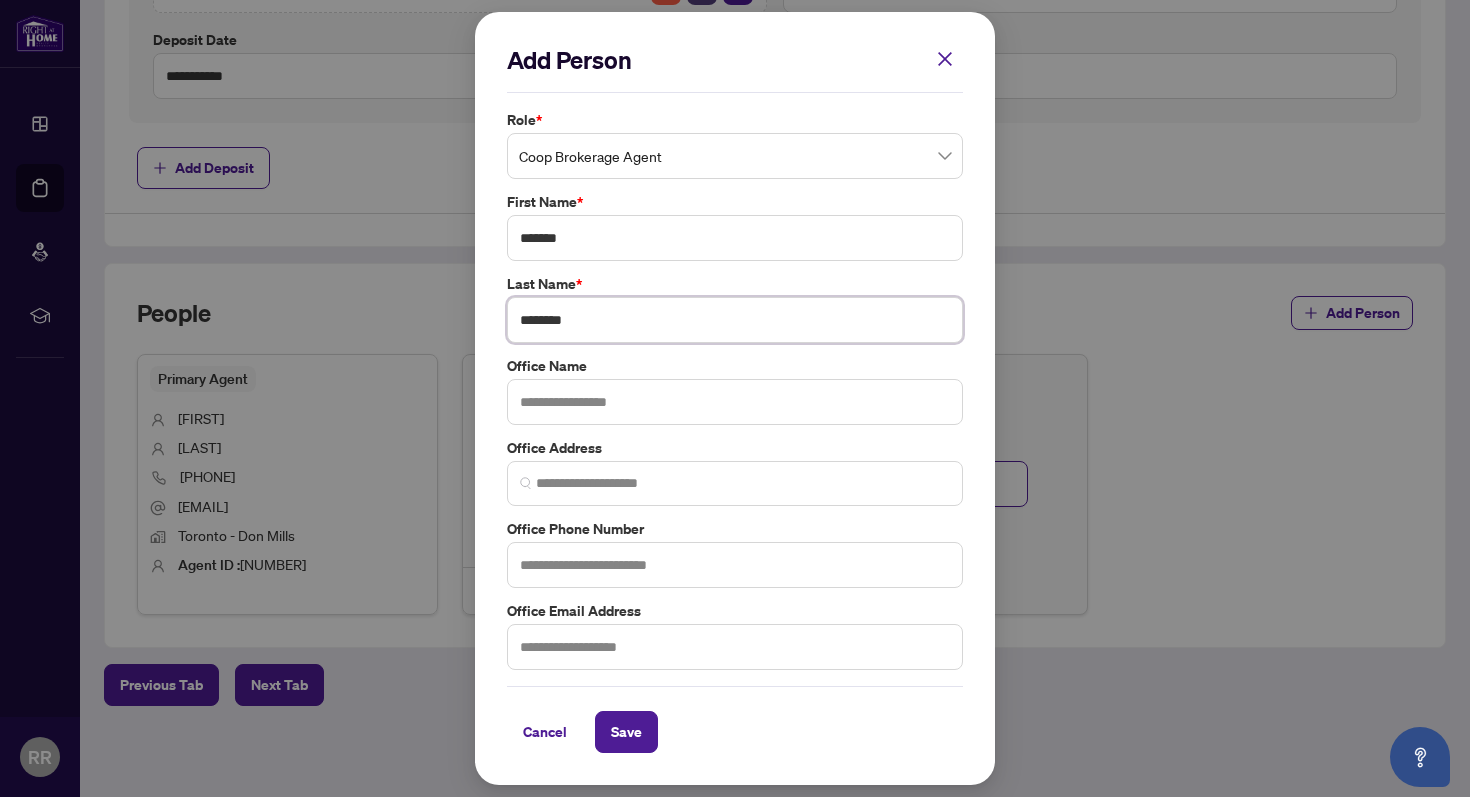type on "********" 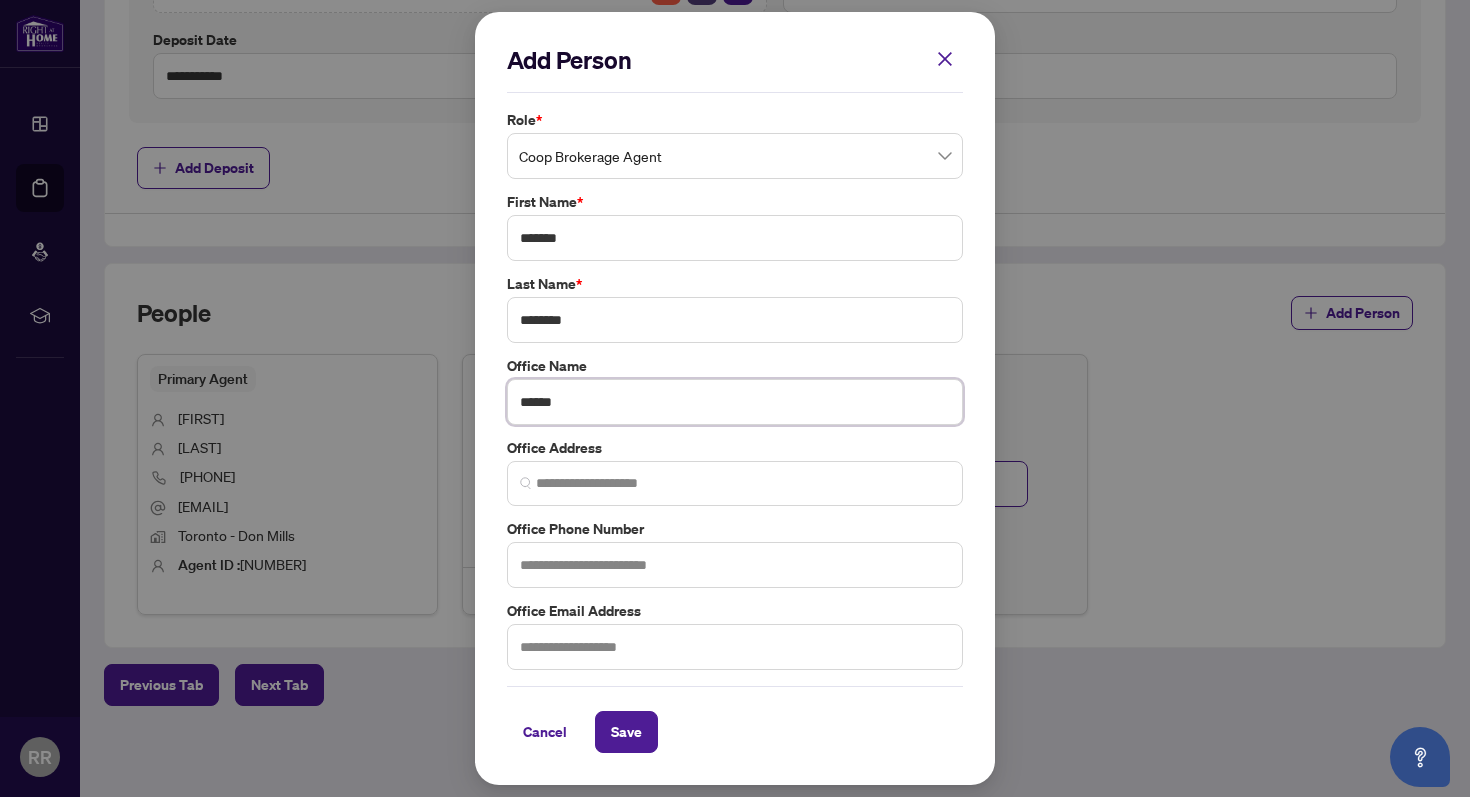 type on "******" 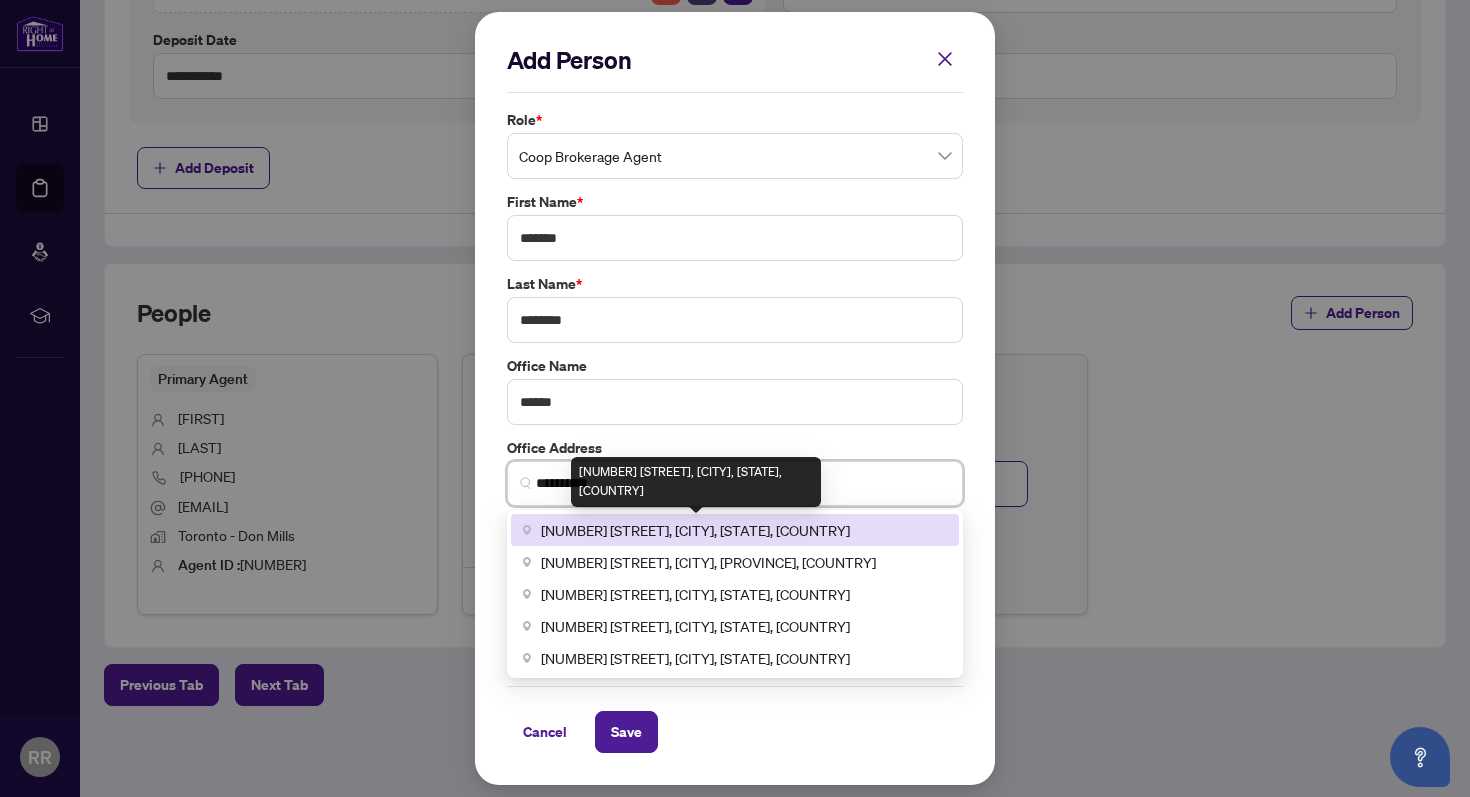 click on "[NUMBER] [STREET], [CITY], [STATE], [COUNTRY]" at bounding box center (695, 530) 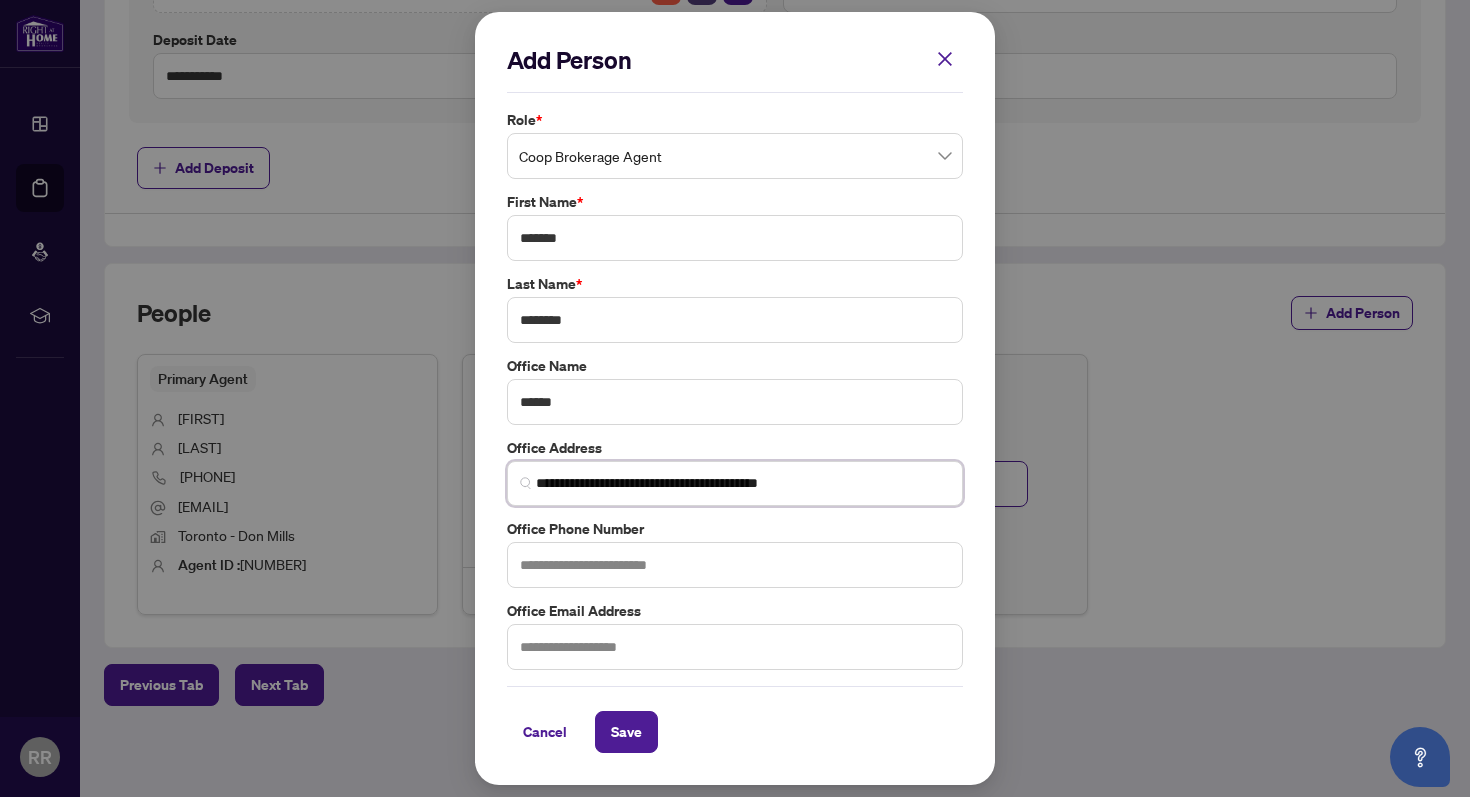 type on "**********" 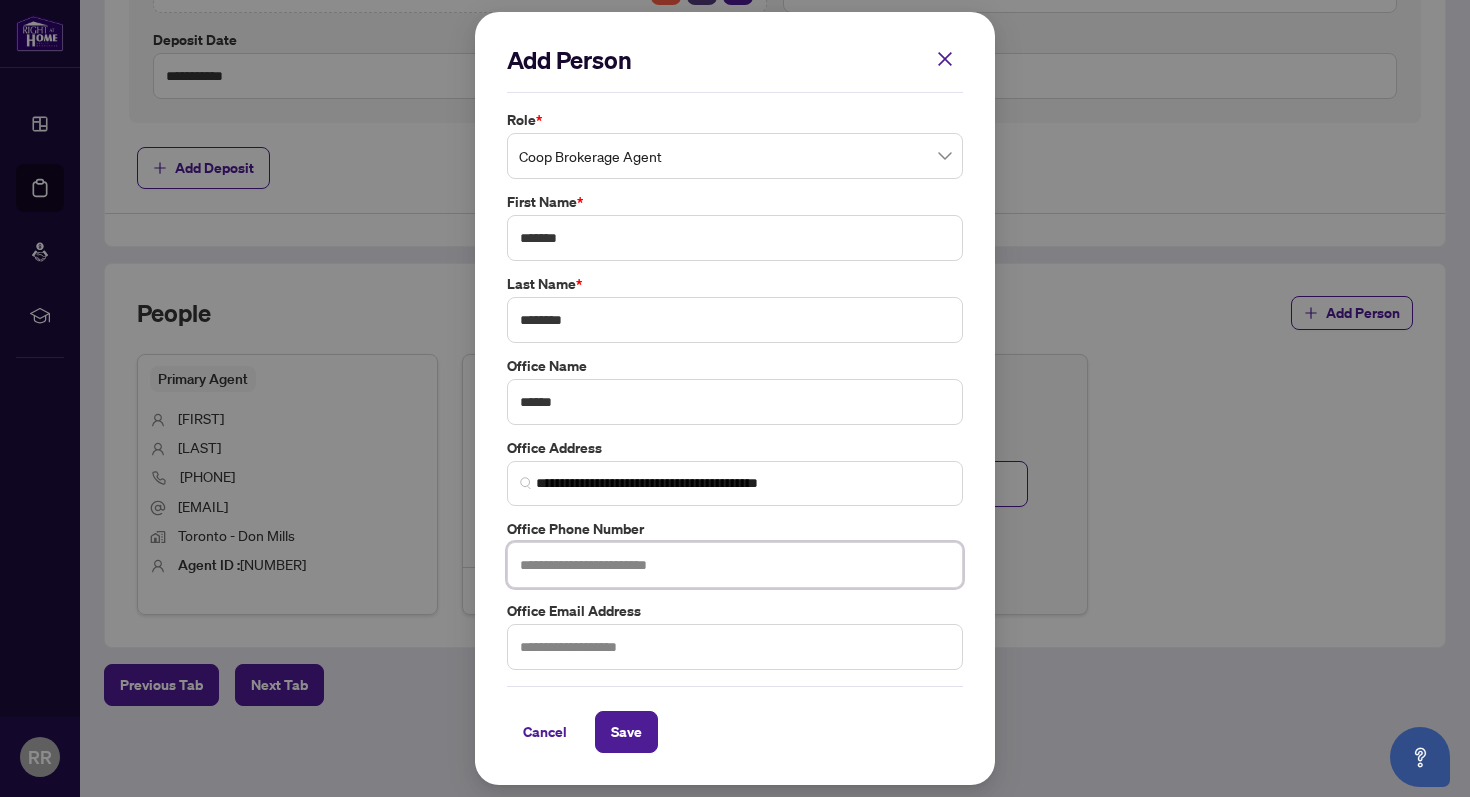 click at bounding box center (735, 565) 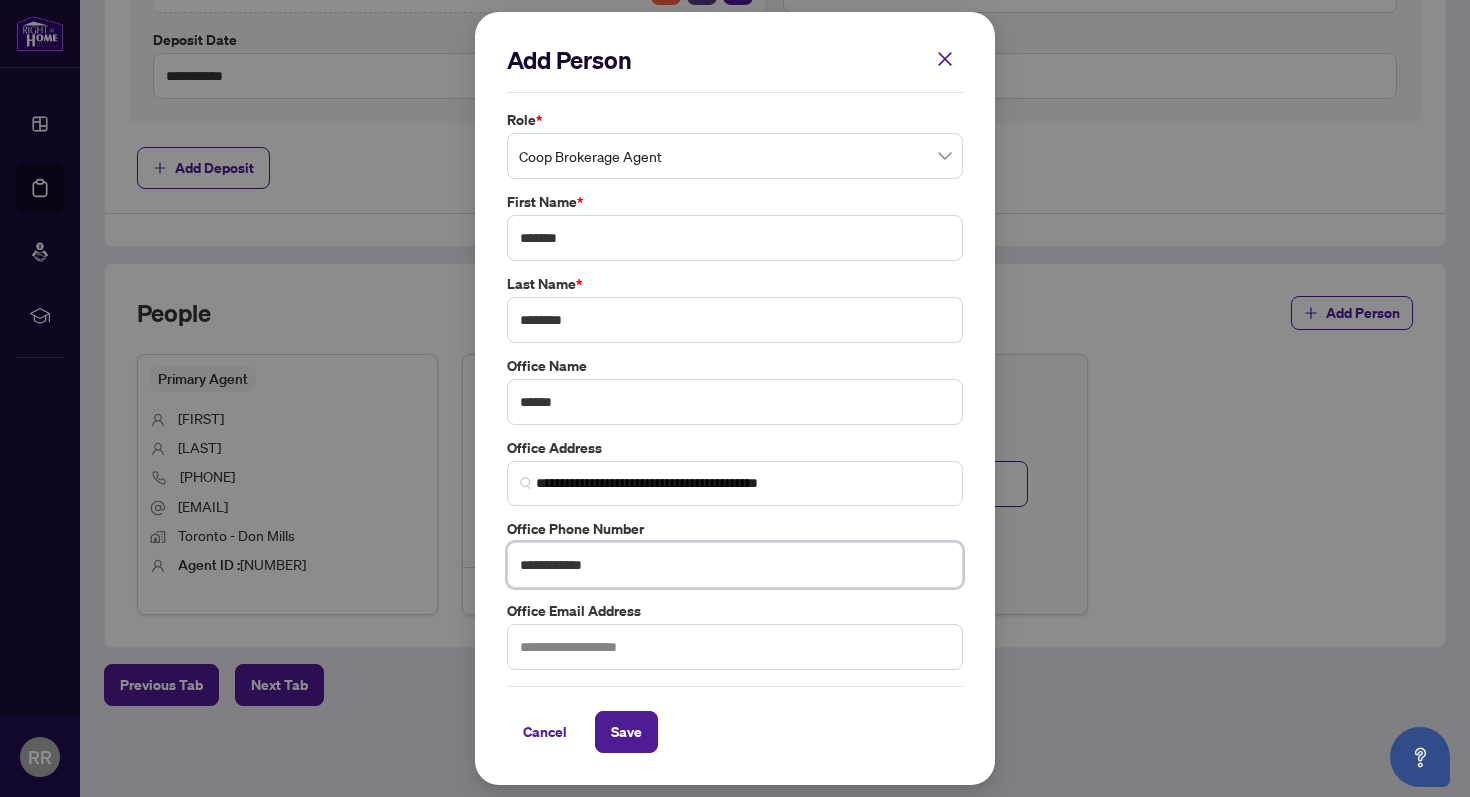 type on "**********" 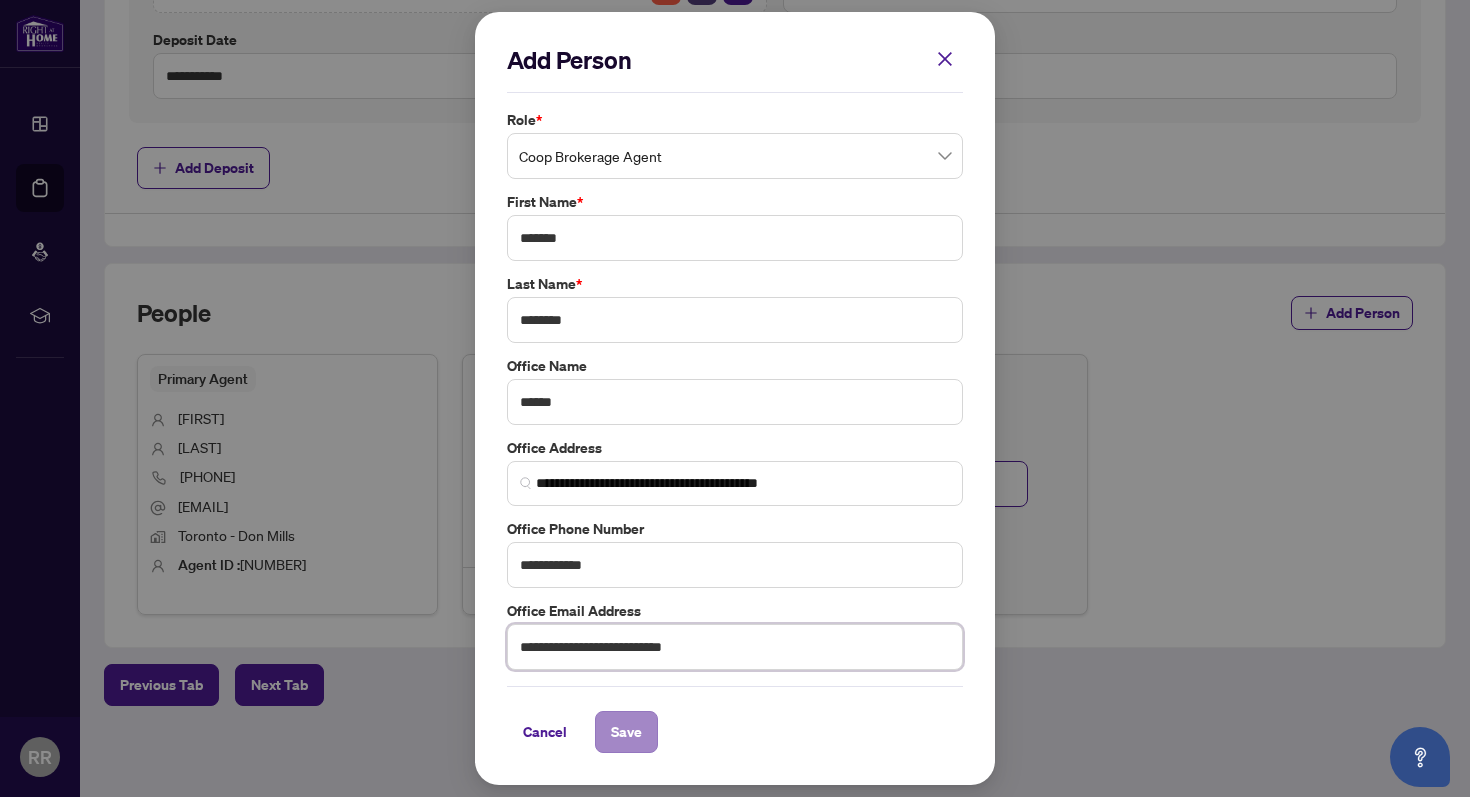 type on "**********" 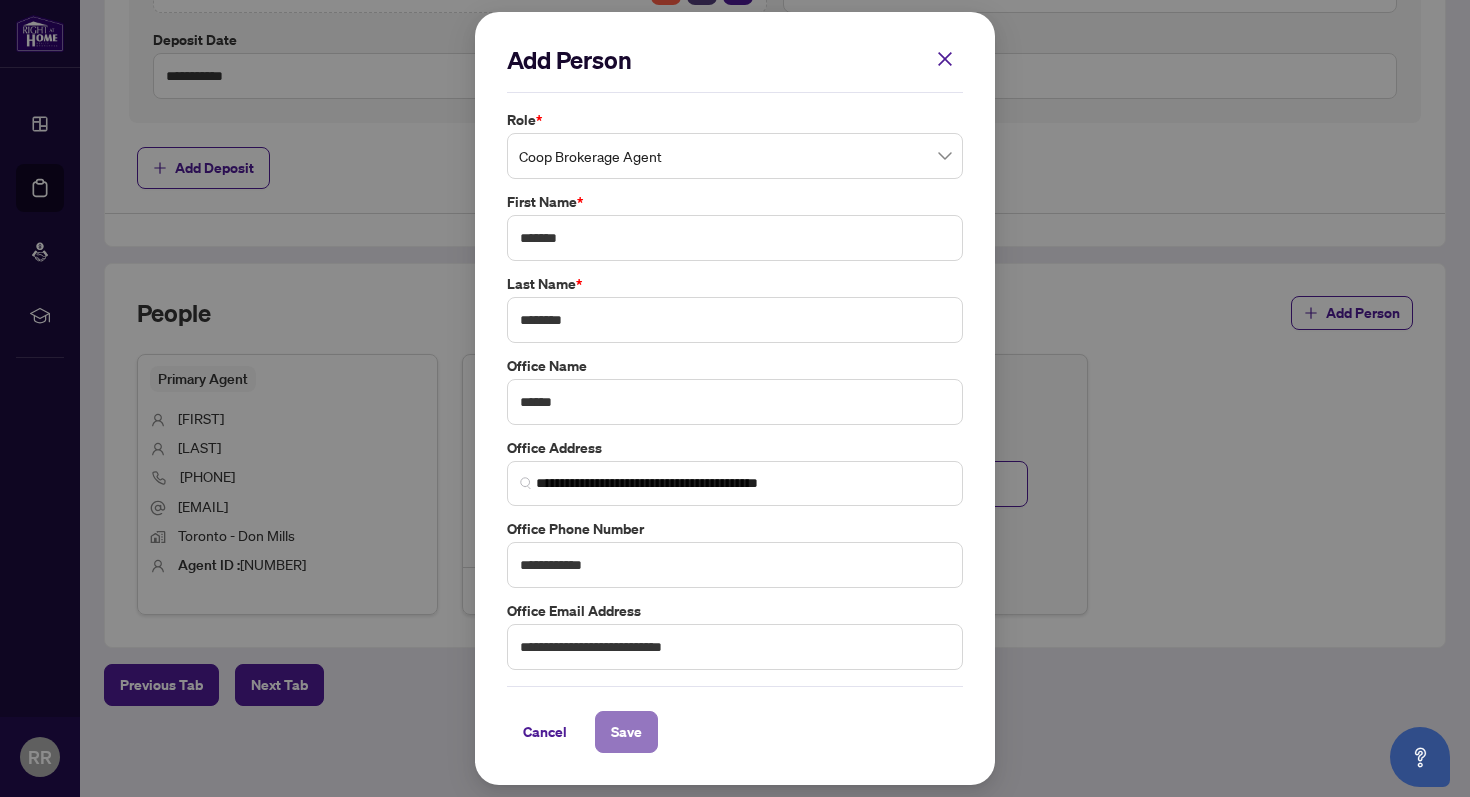 click on "Save" at bounding box center [626, 732] 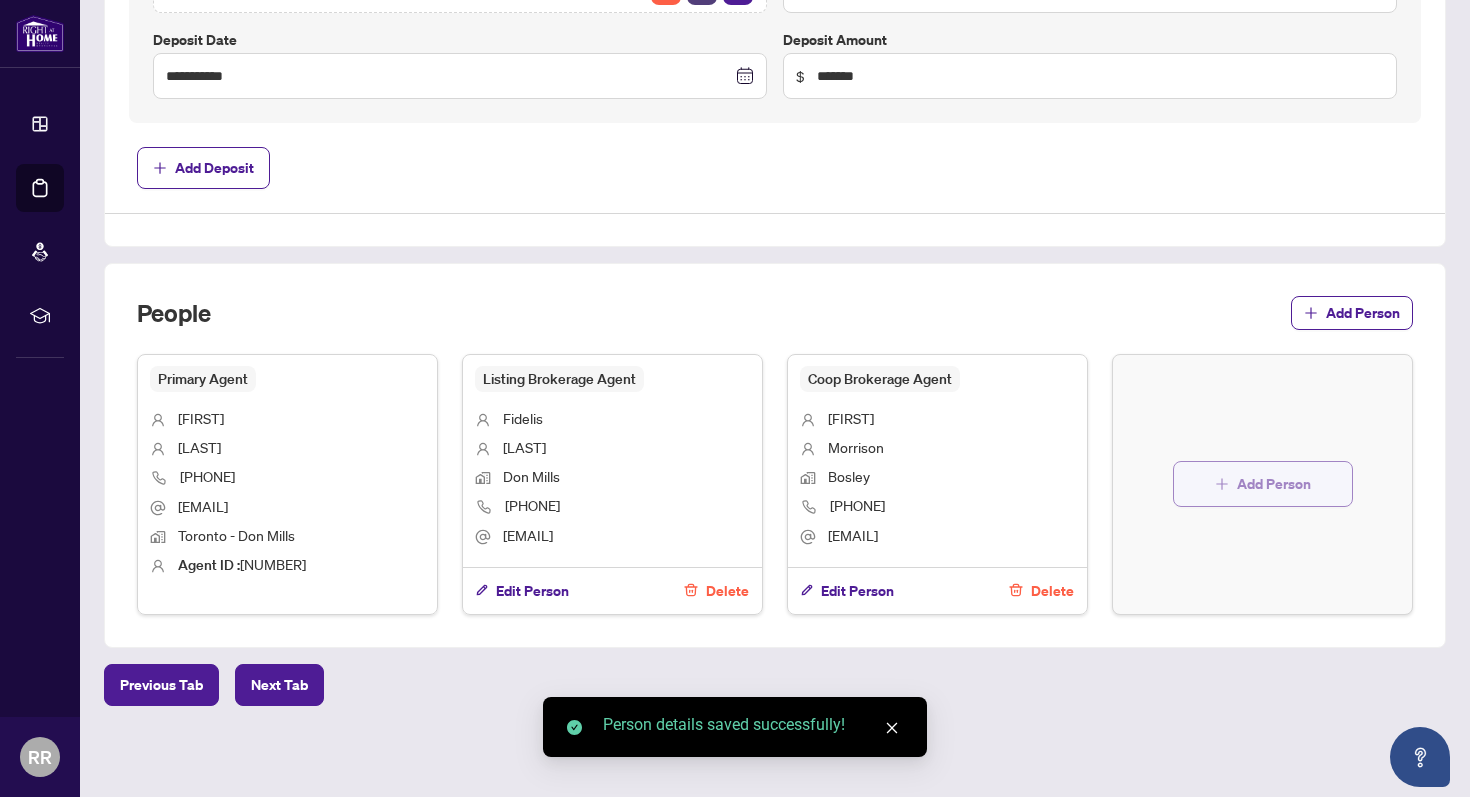 click on "Add Person" at bounding box center [1274, 484] 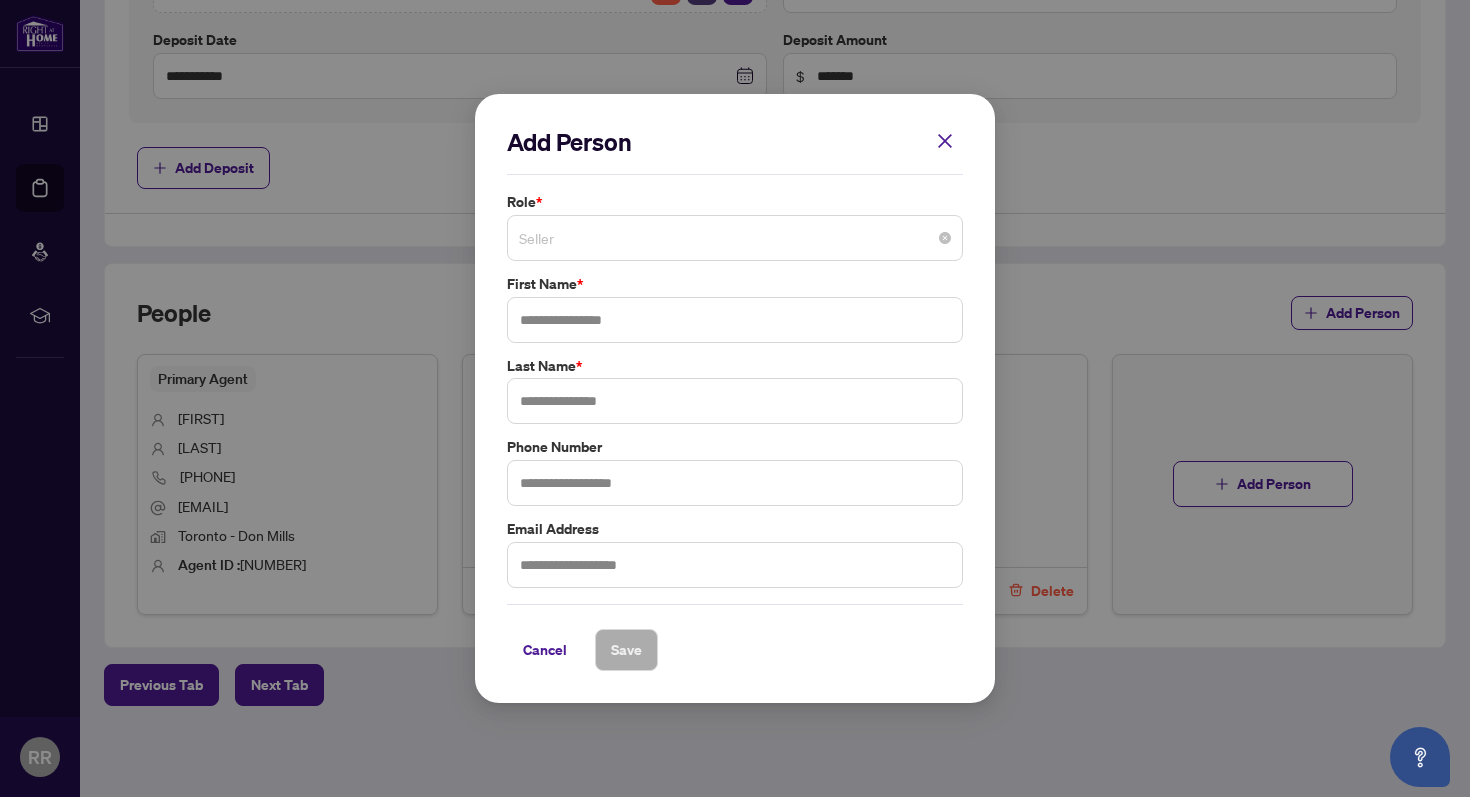 click on "Seller" at bounding box center [735, 238] 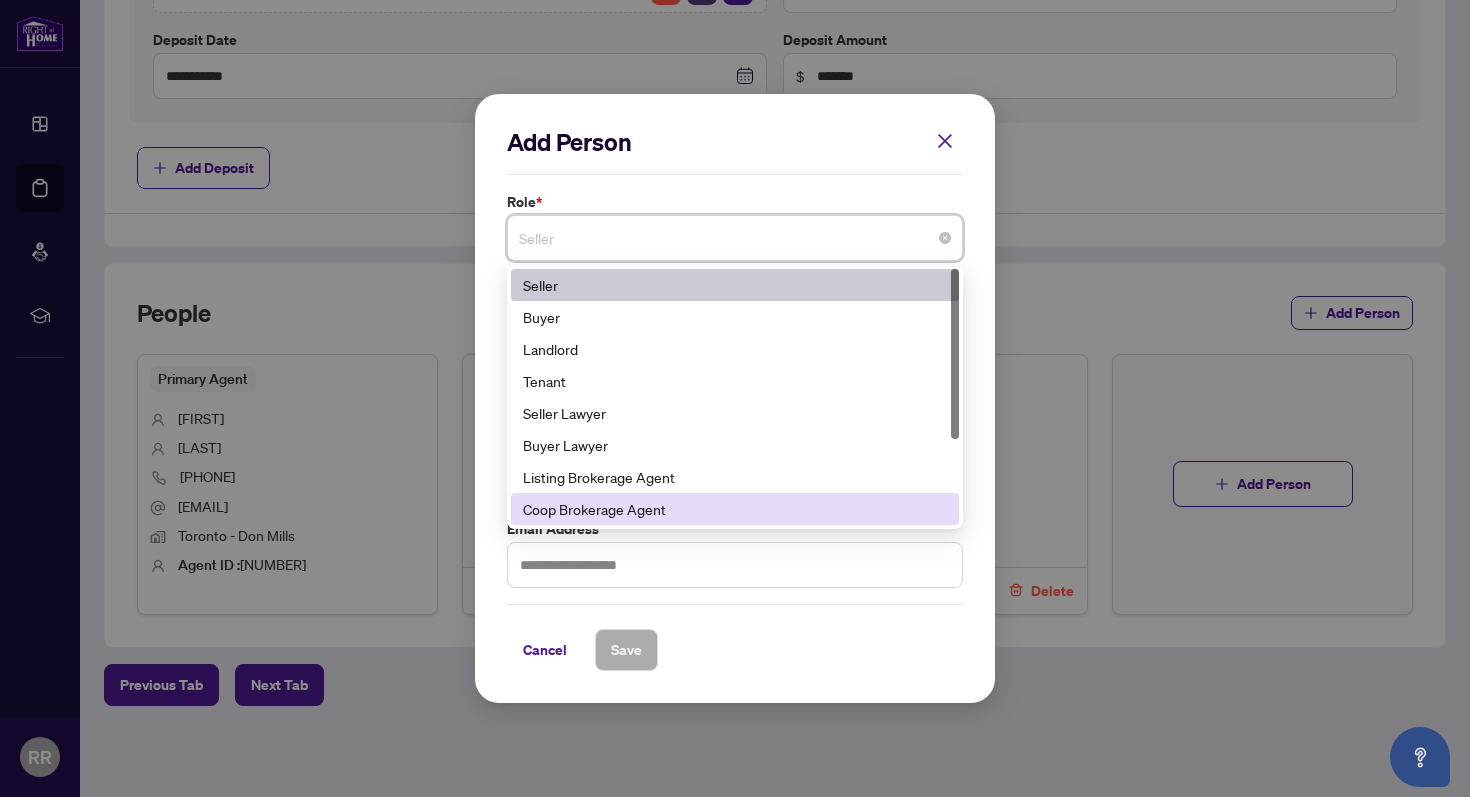 click on "Coop Brokerage Agent" at bounding box center [735, 509] 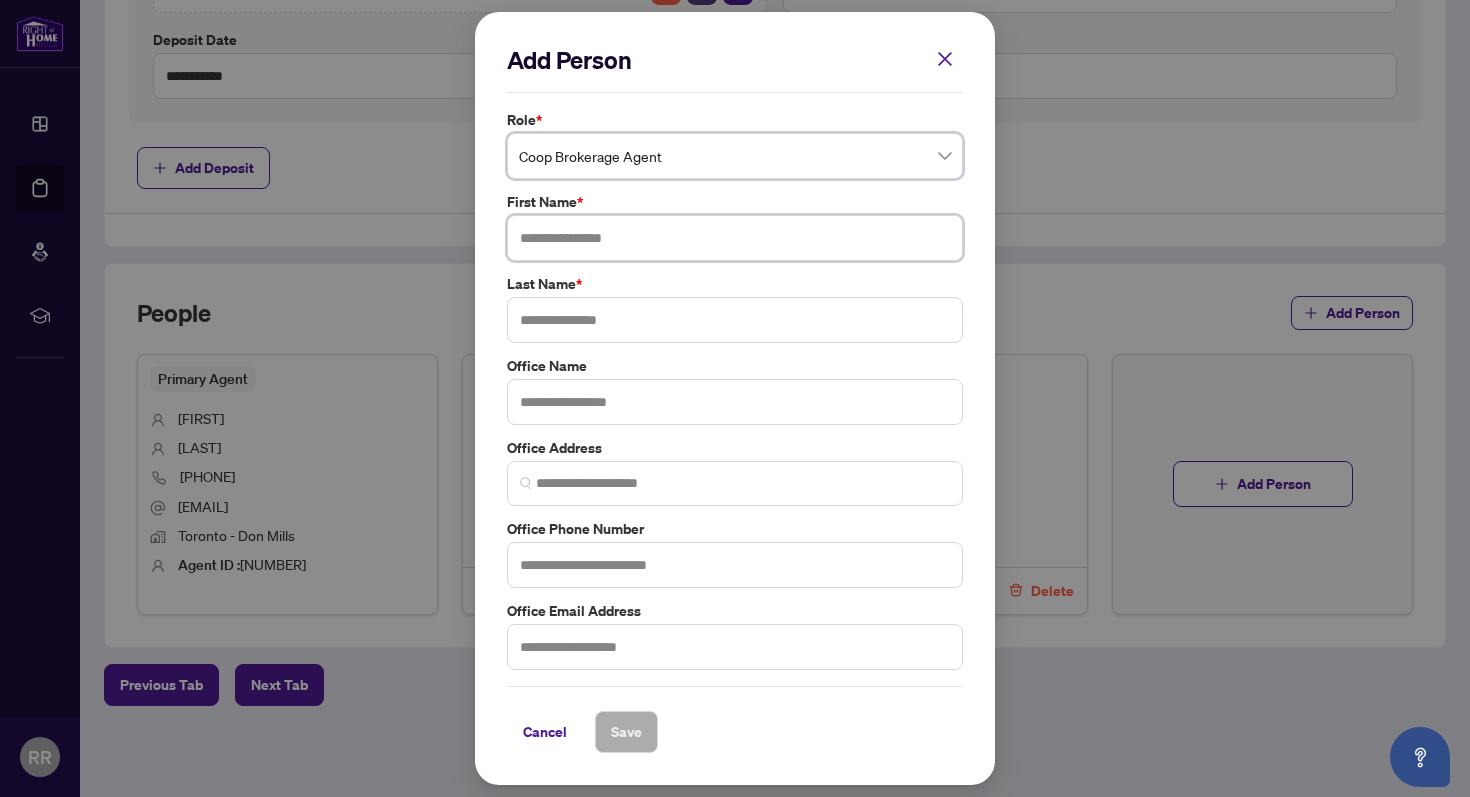 click at bounding box center [735, 238] 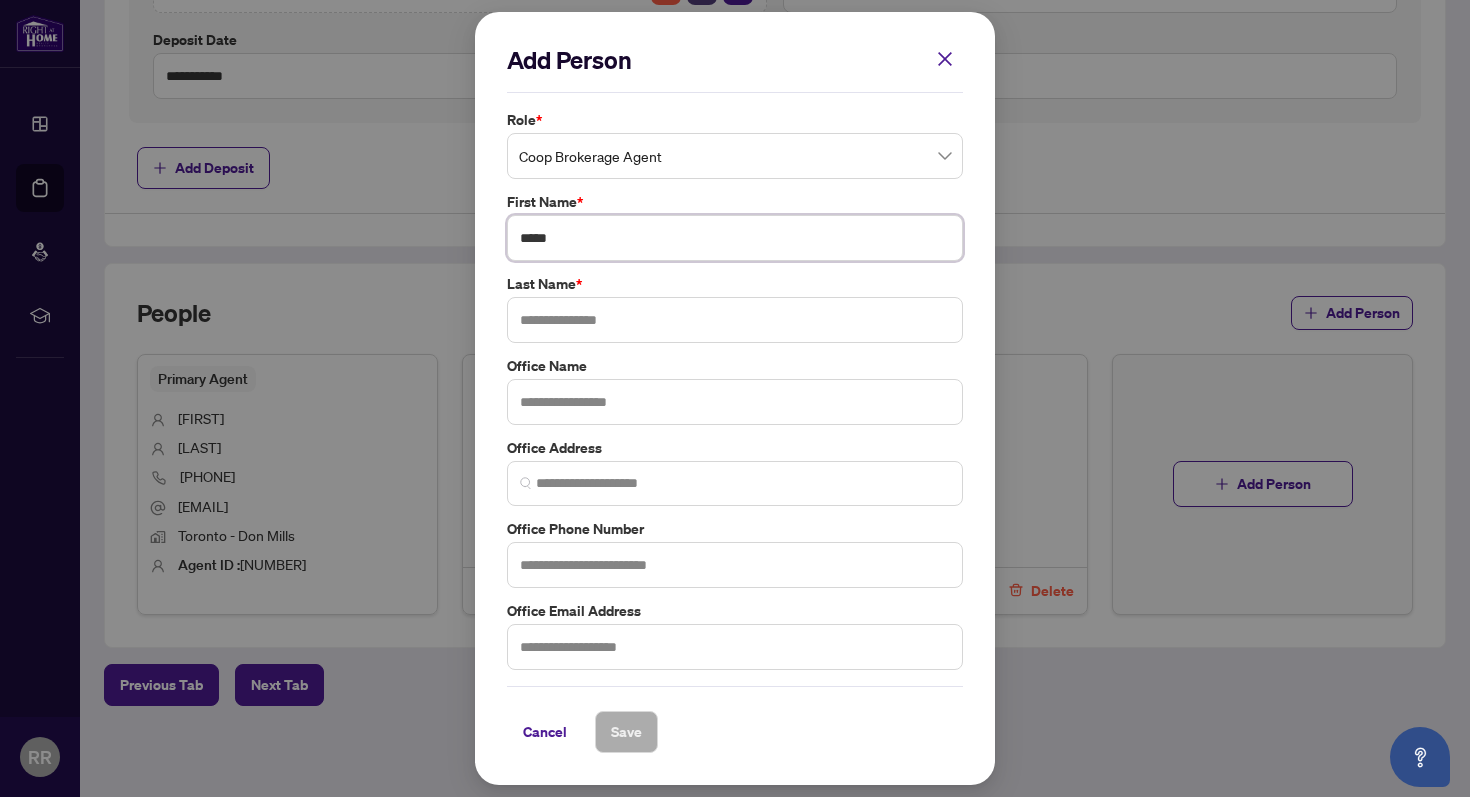 type on "*****" 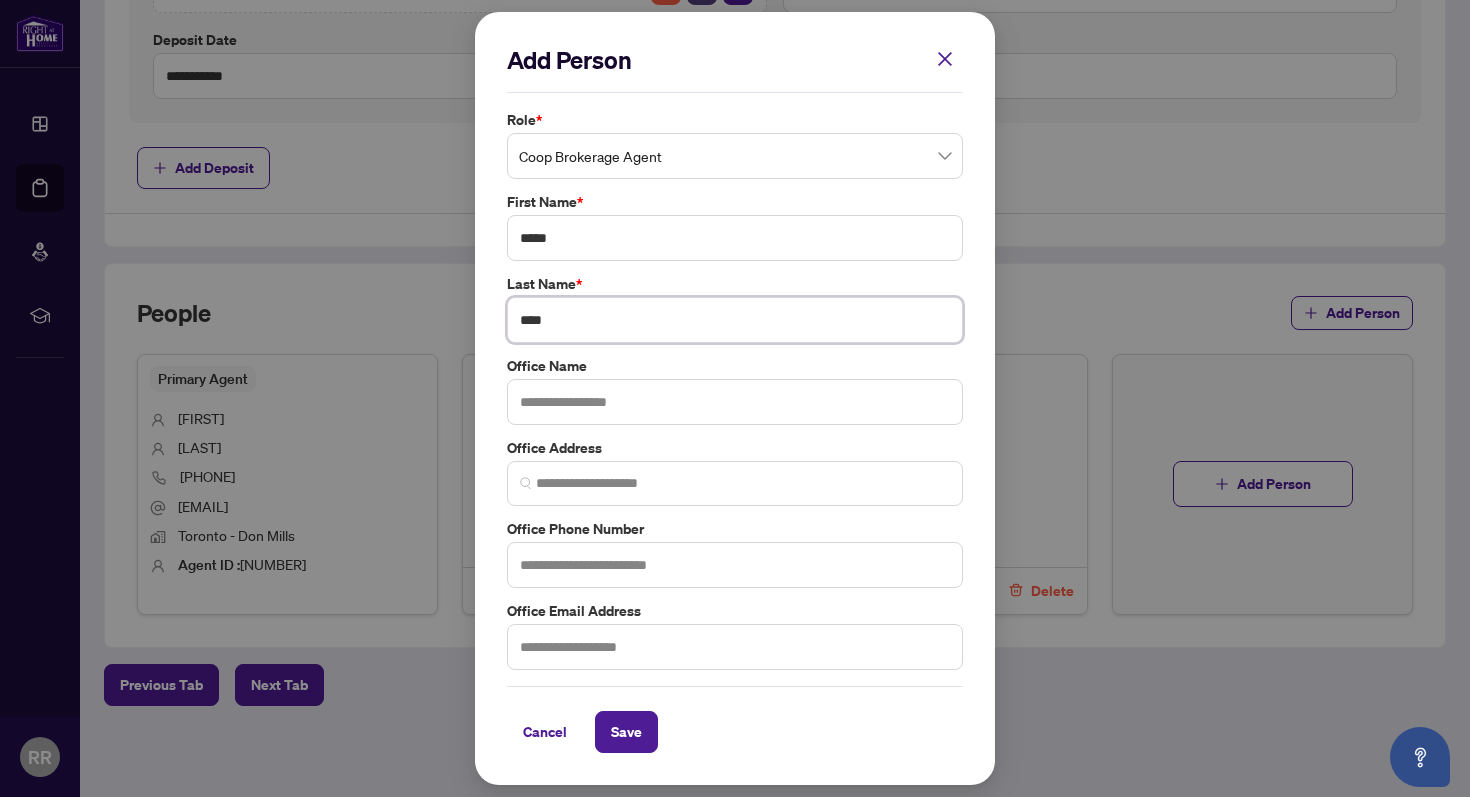type on "****" 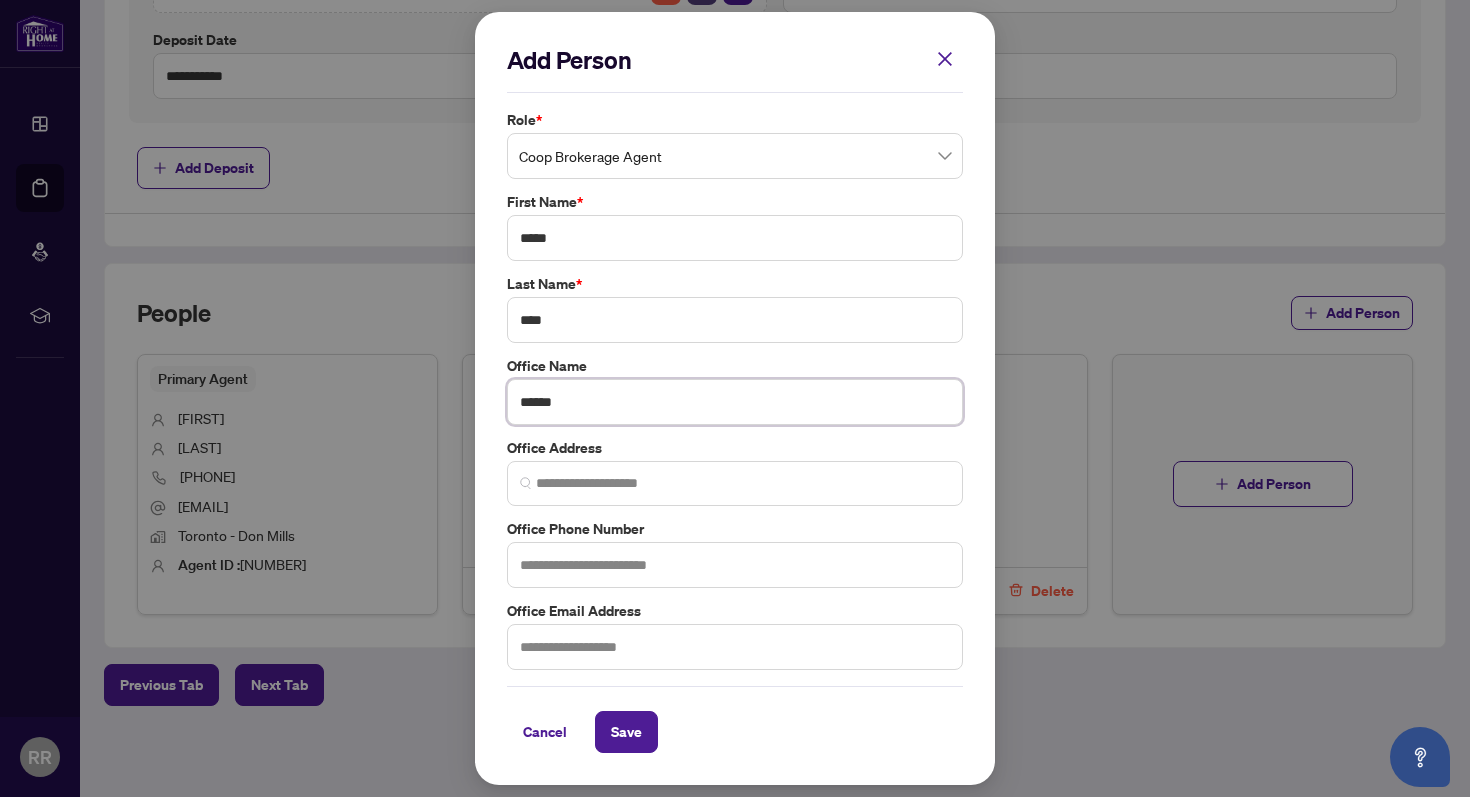 type on "******" 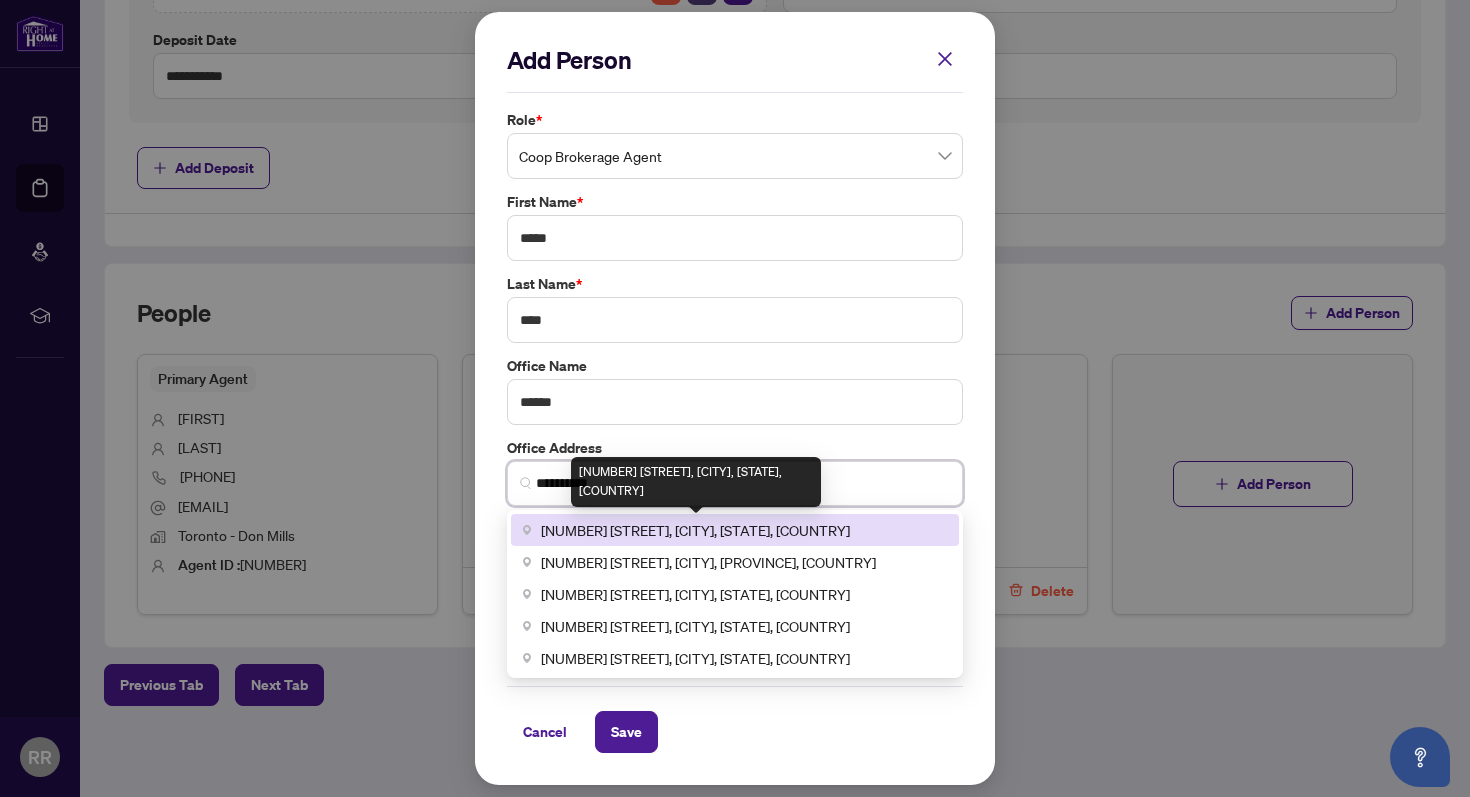 click on "[NUMBER] [STREET], [CITY], [STATE], [COUNTRY]" at bounding box center (695, 530) 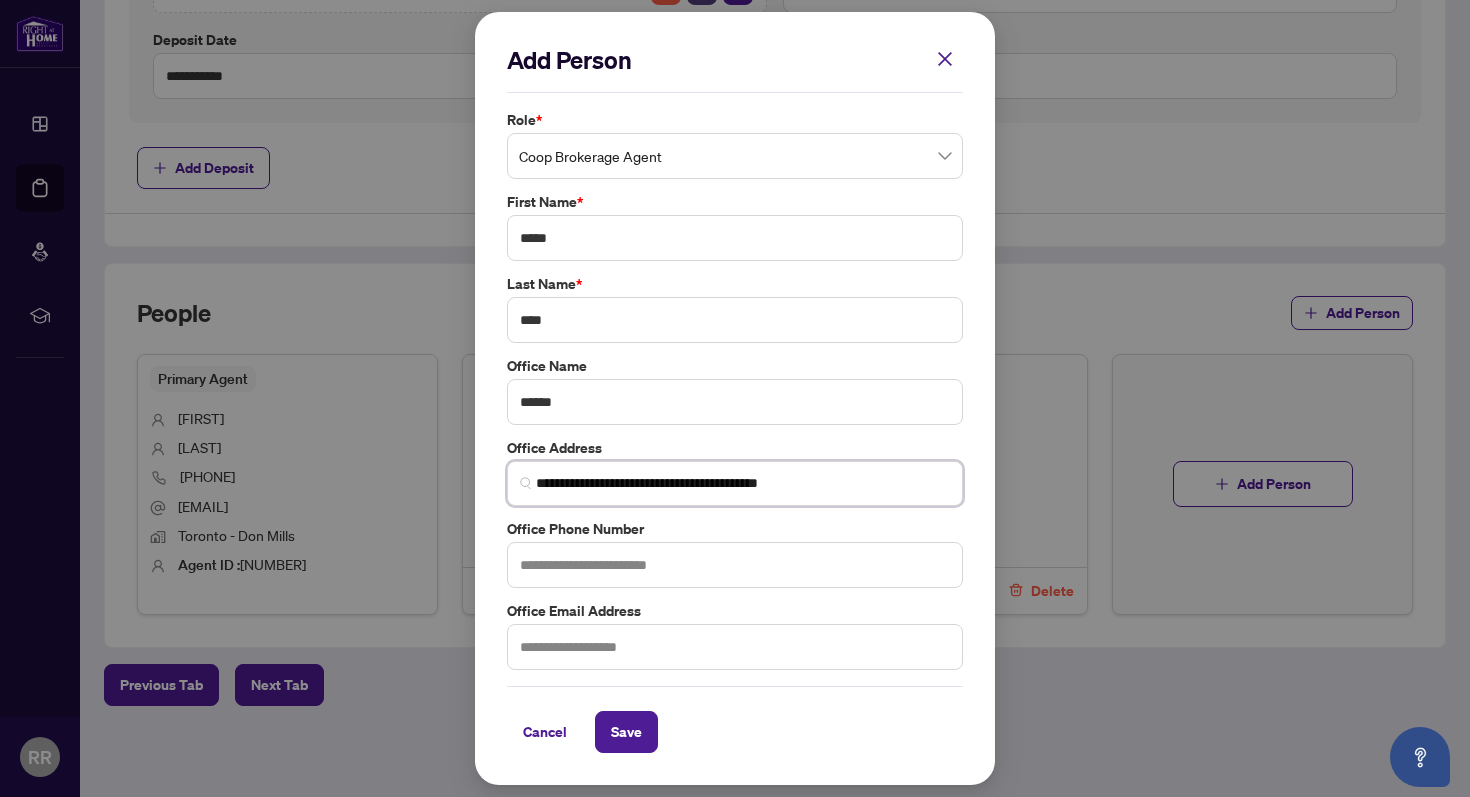 type on "**********" 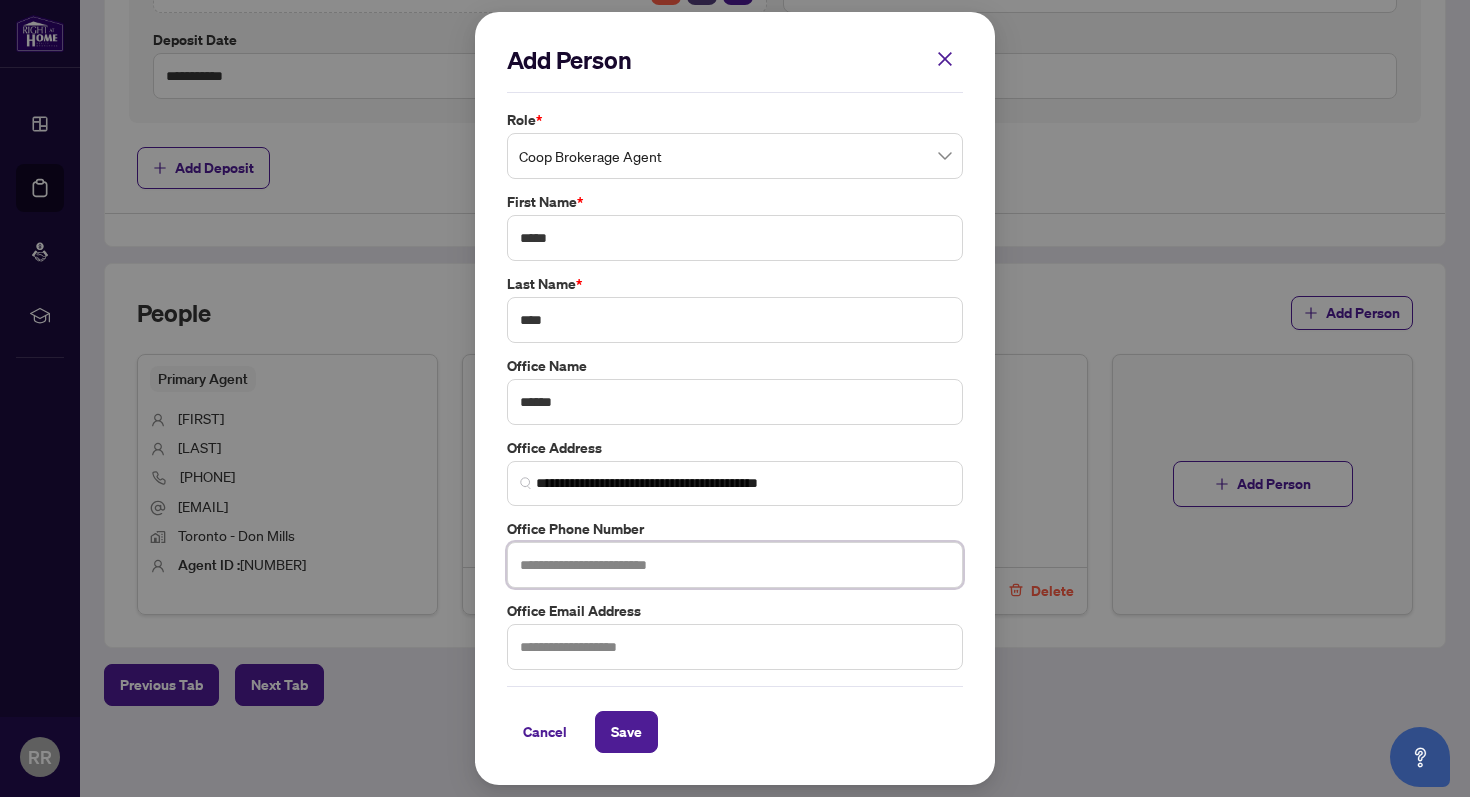 click at bounding box center [735, 565] 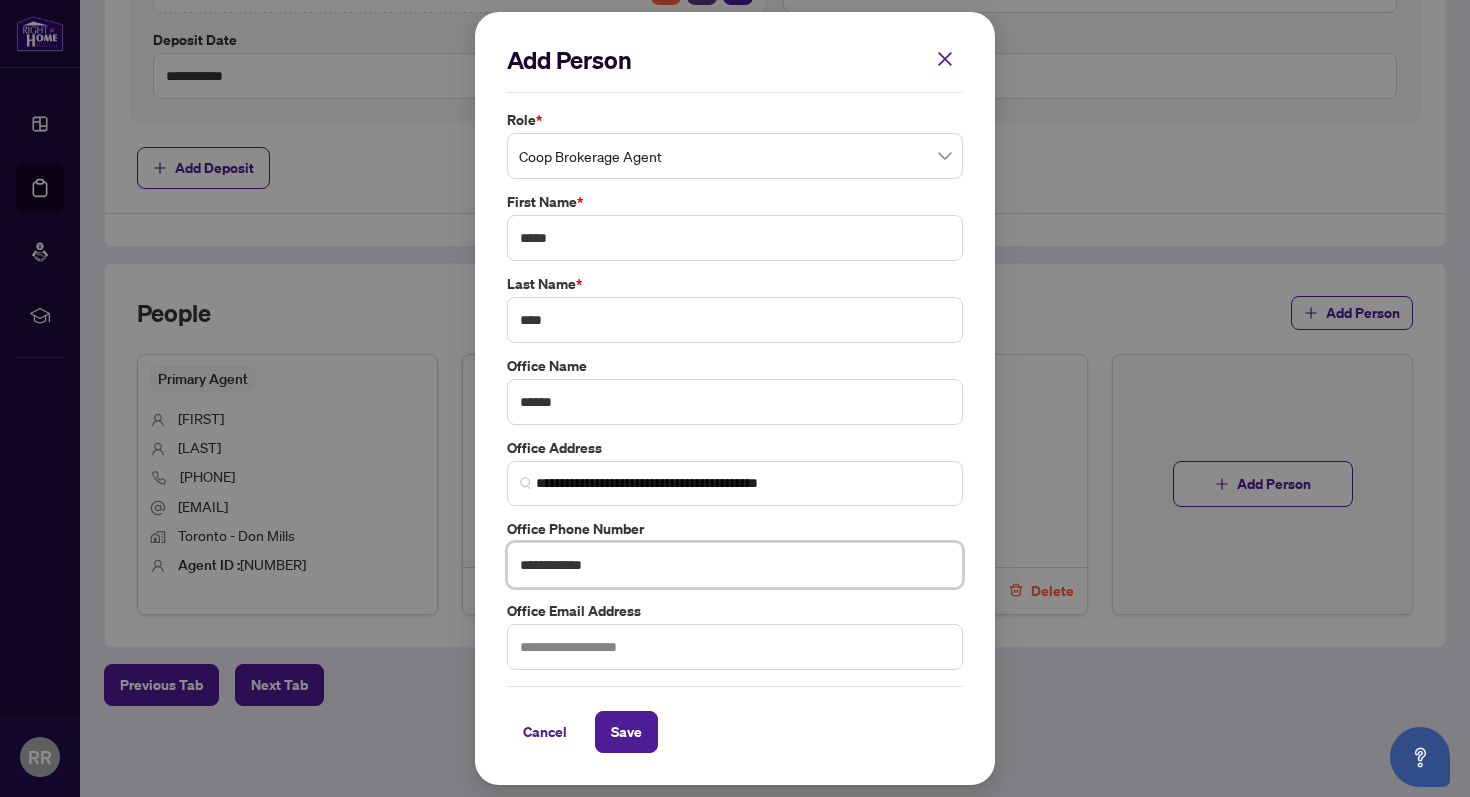 type on "**********" 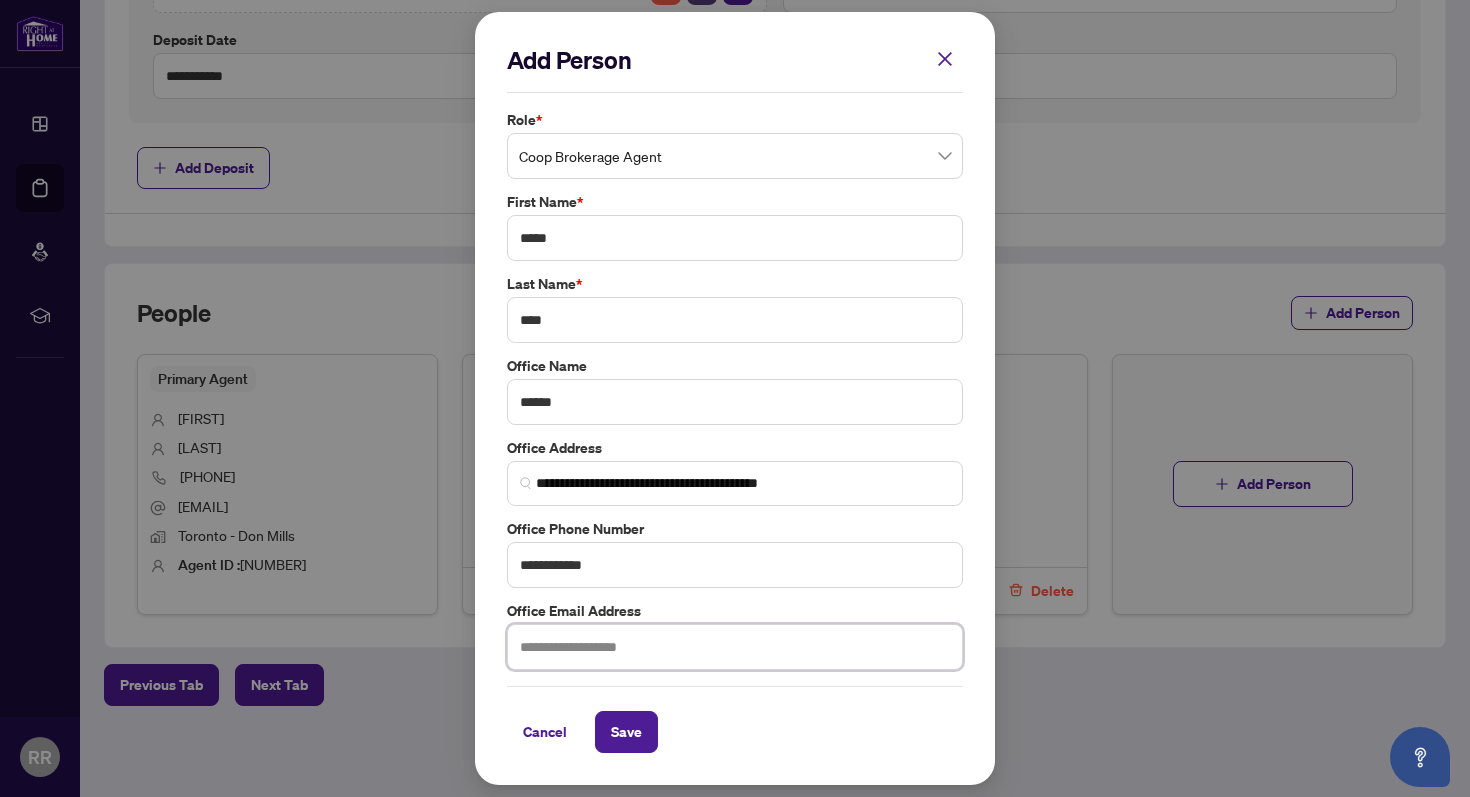 click at bounding box center (735, 647) 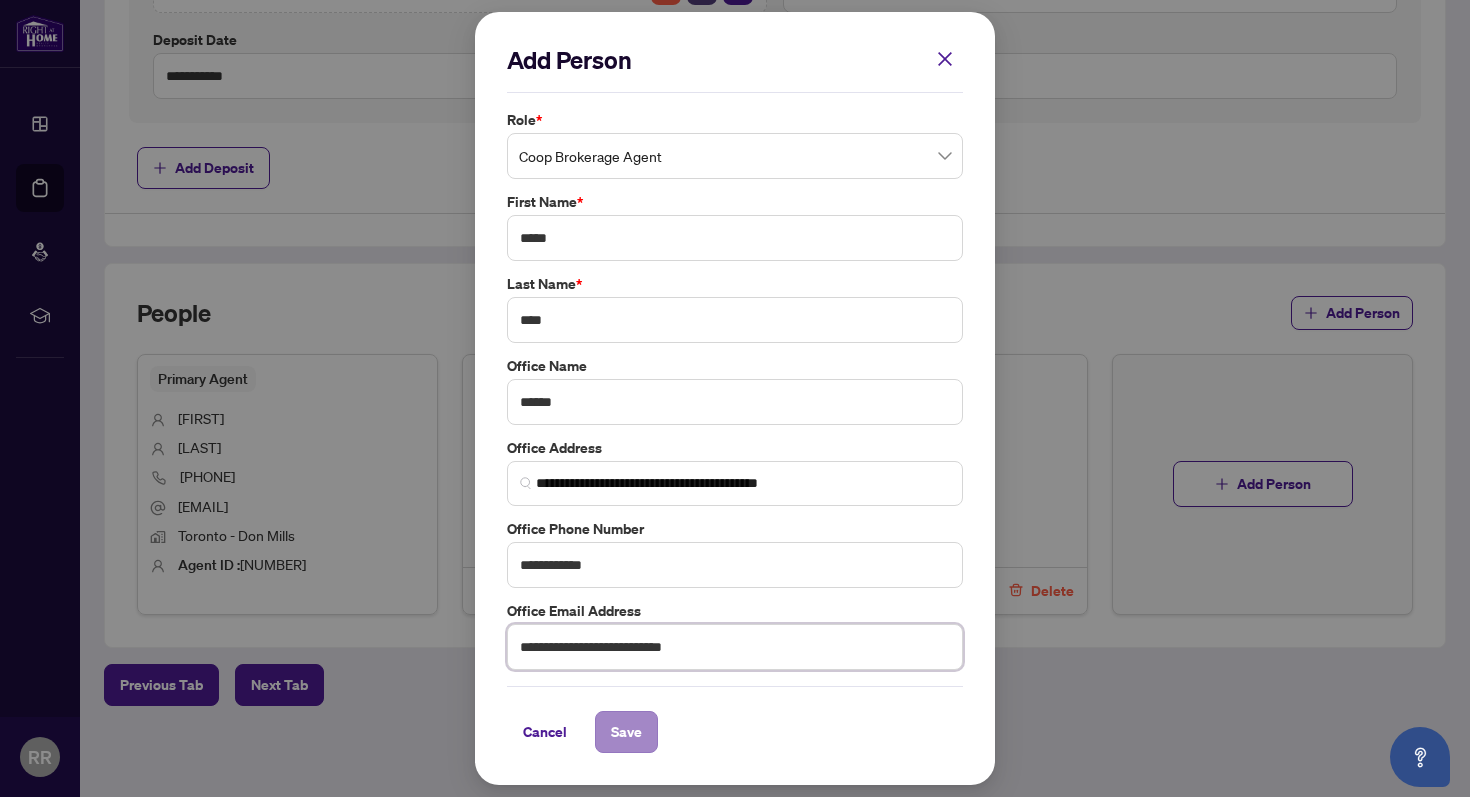 type on "**********" 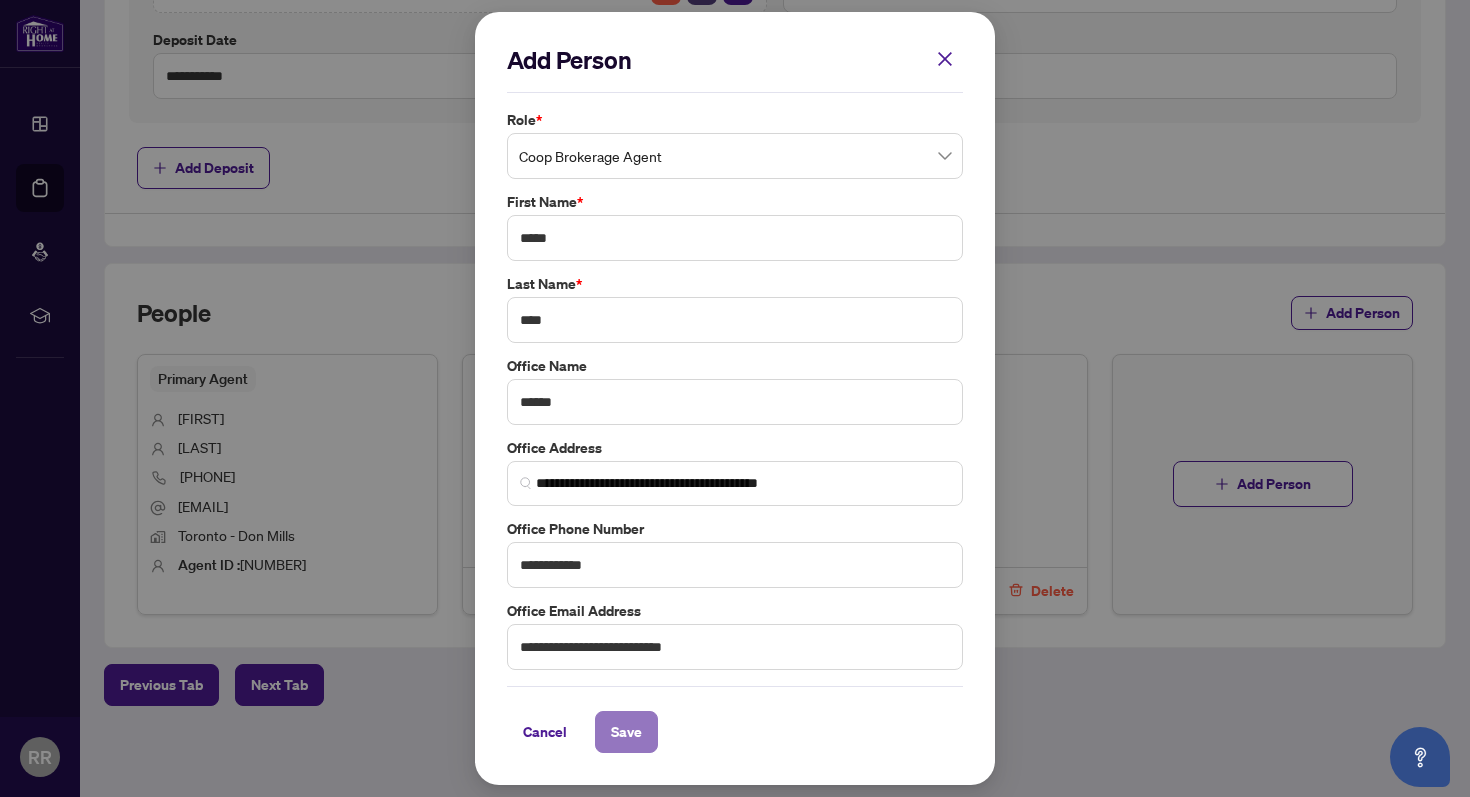 click on "Save" at bounding box center [626, 732] 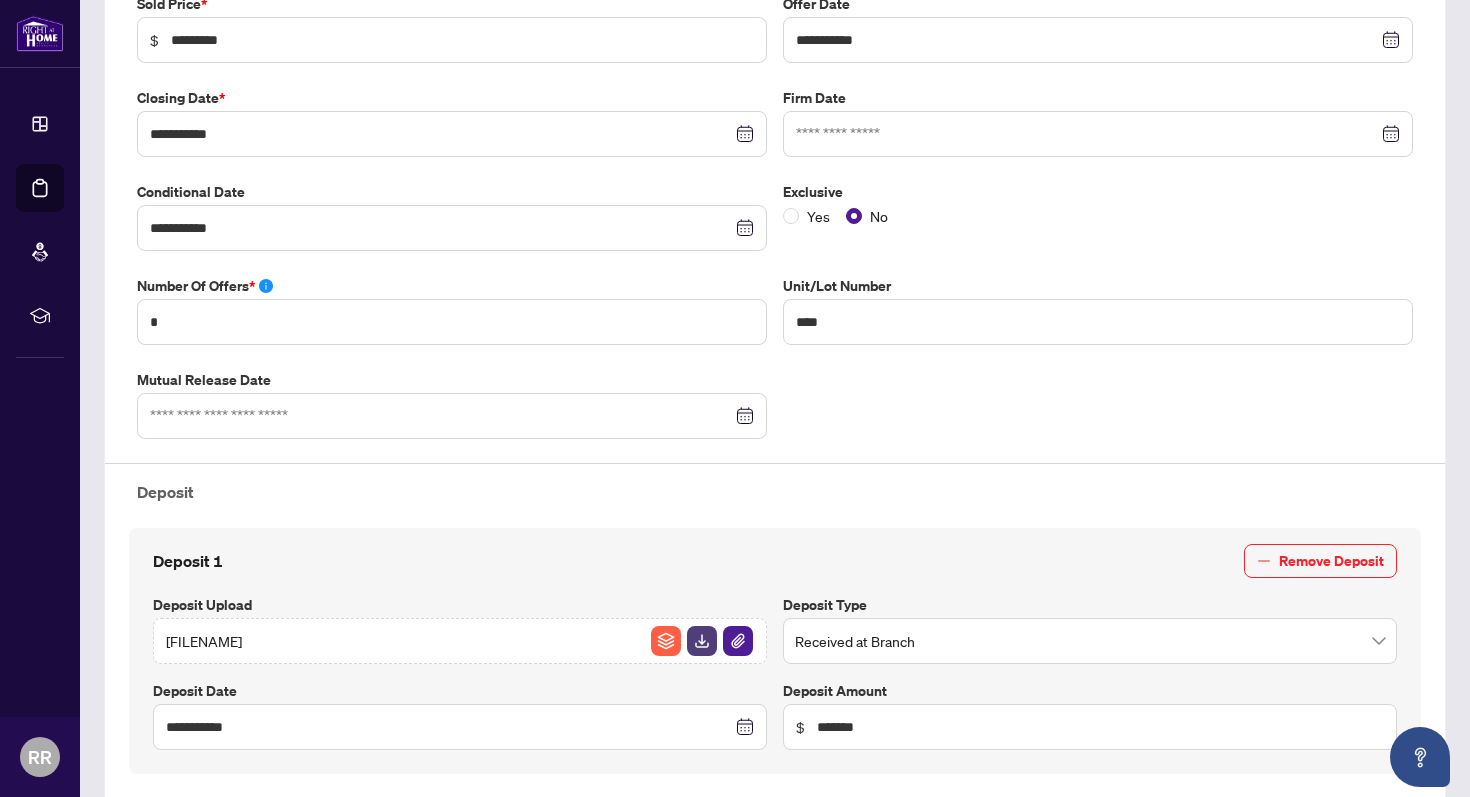 scroll, scrollTop: 0, scrollLeft: 0, axis: both 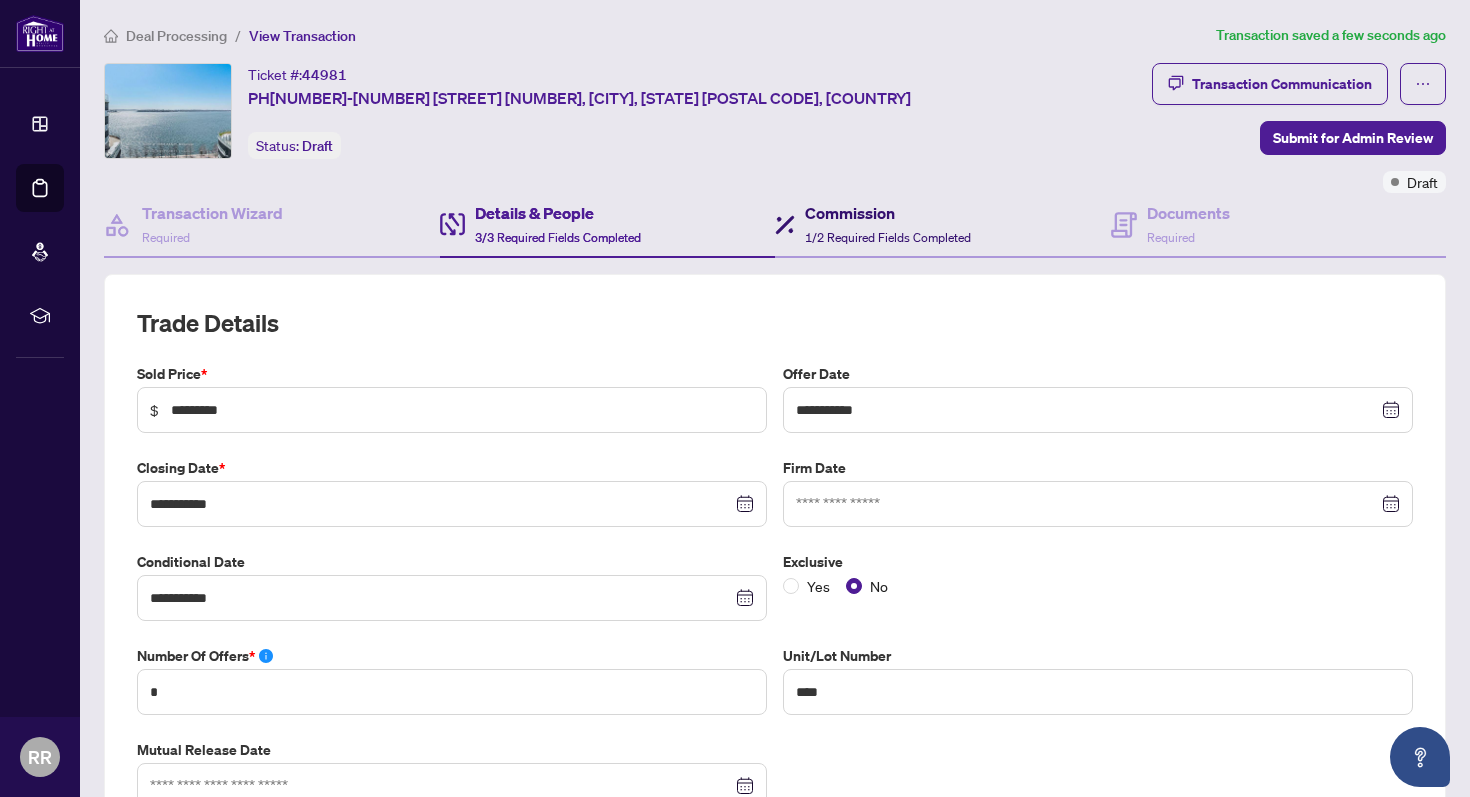 click on "1/2 Required Fields Completed" at bounding box center [888, 237] 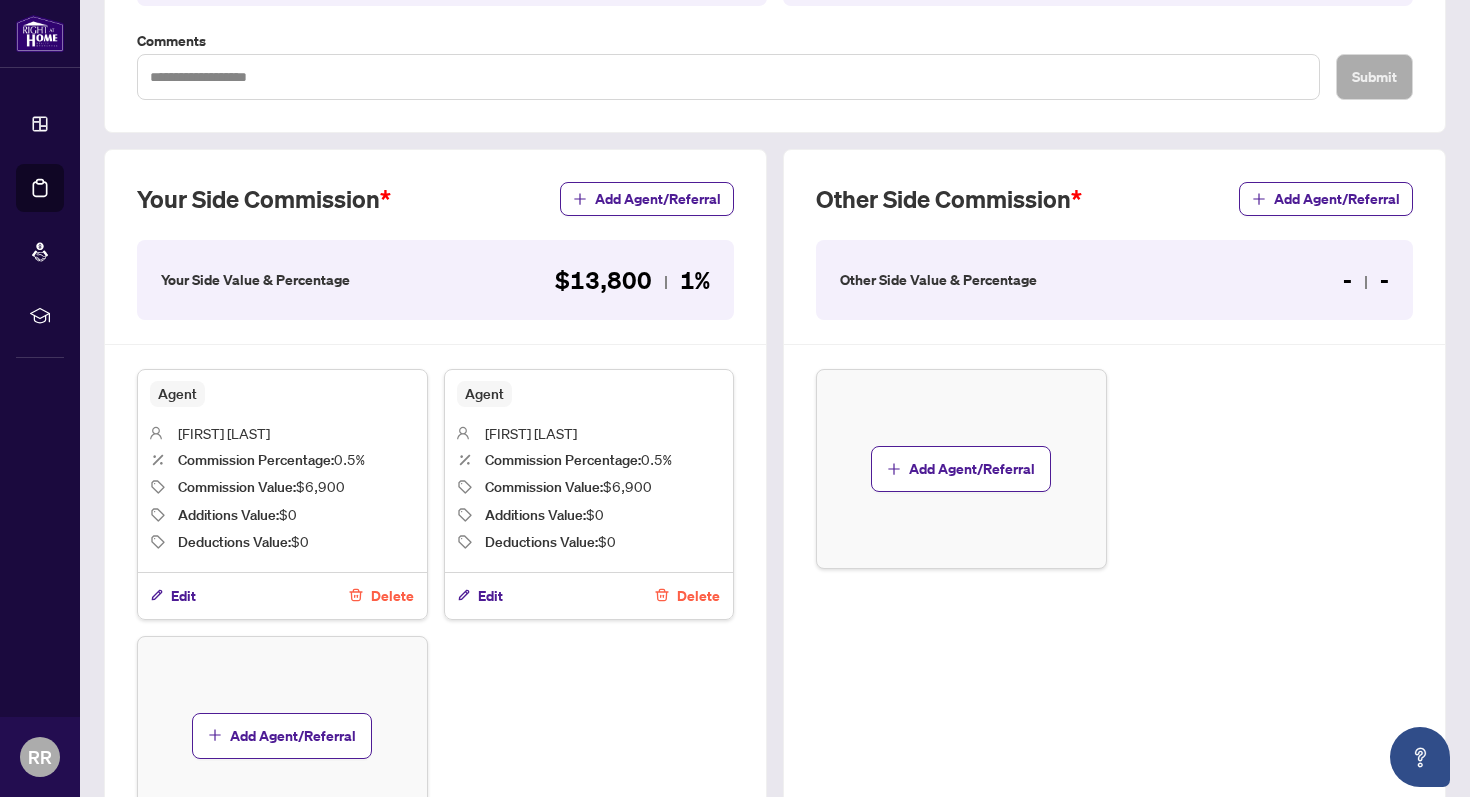 scroll, scrollTop: 443, scrollLeft: 0, axis: vertical 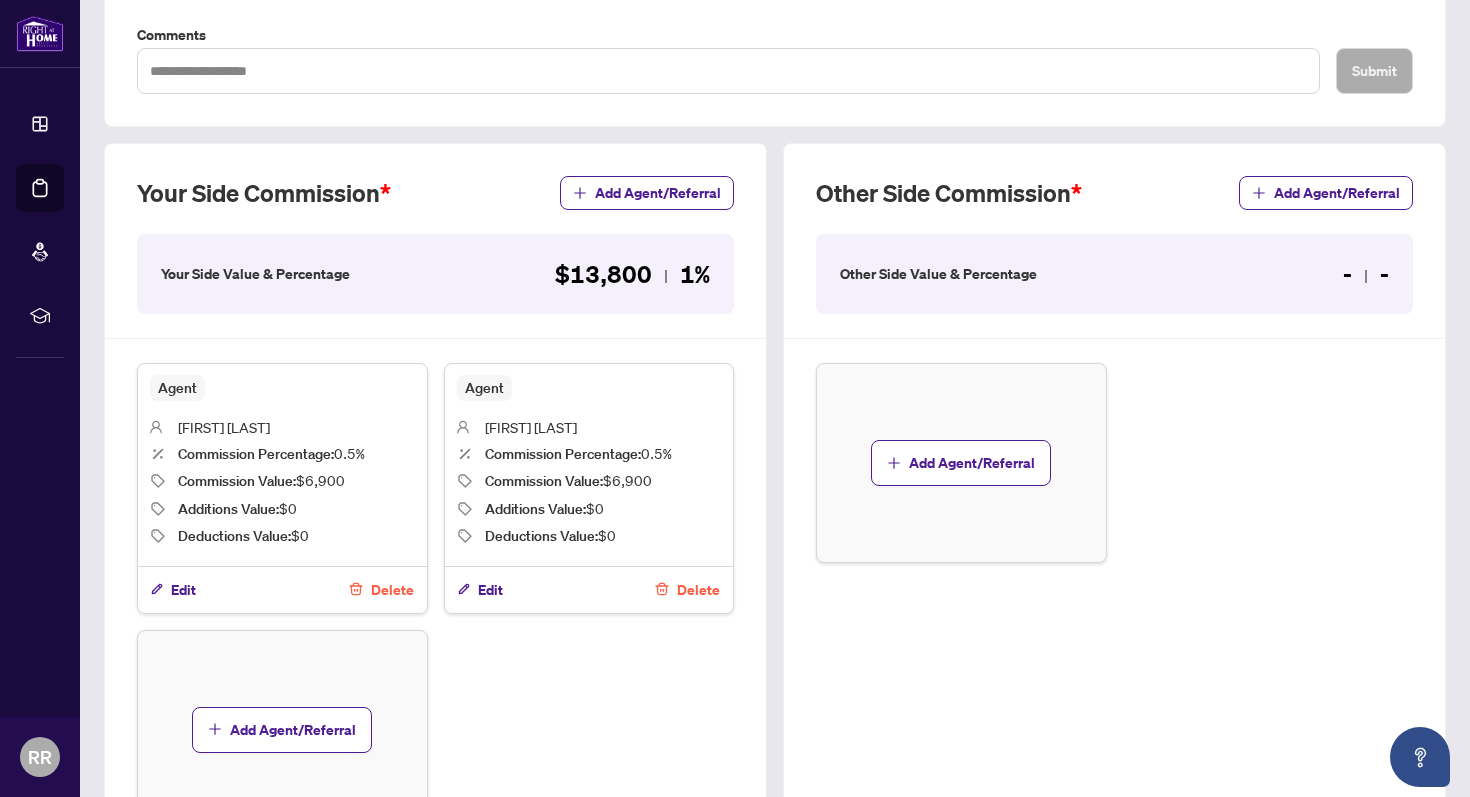 click on "-     -" at bounding box center (1366, 274) 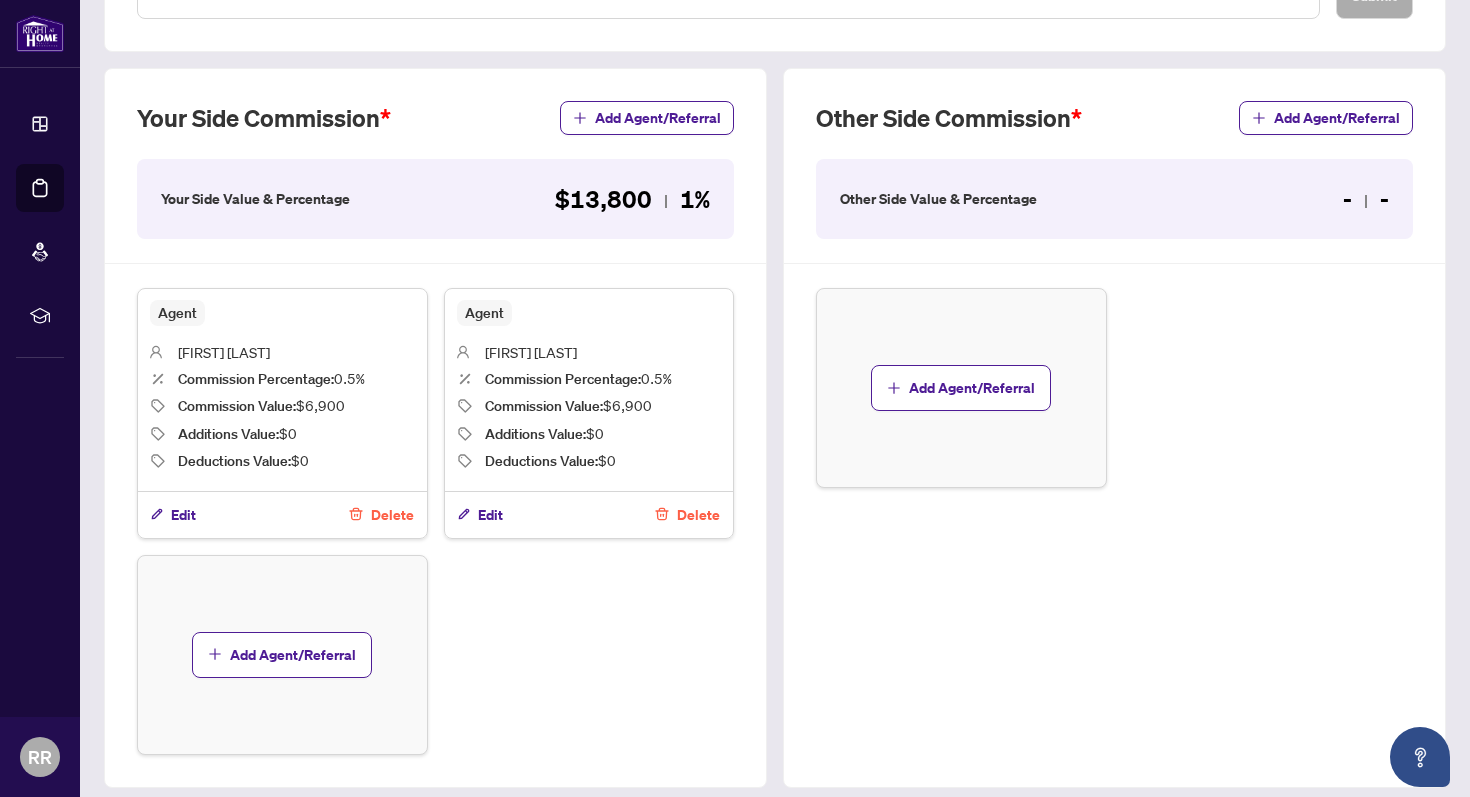 scroll, scrollTop: 517, scrollLeft: 0, axis: vertical 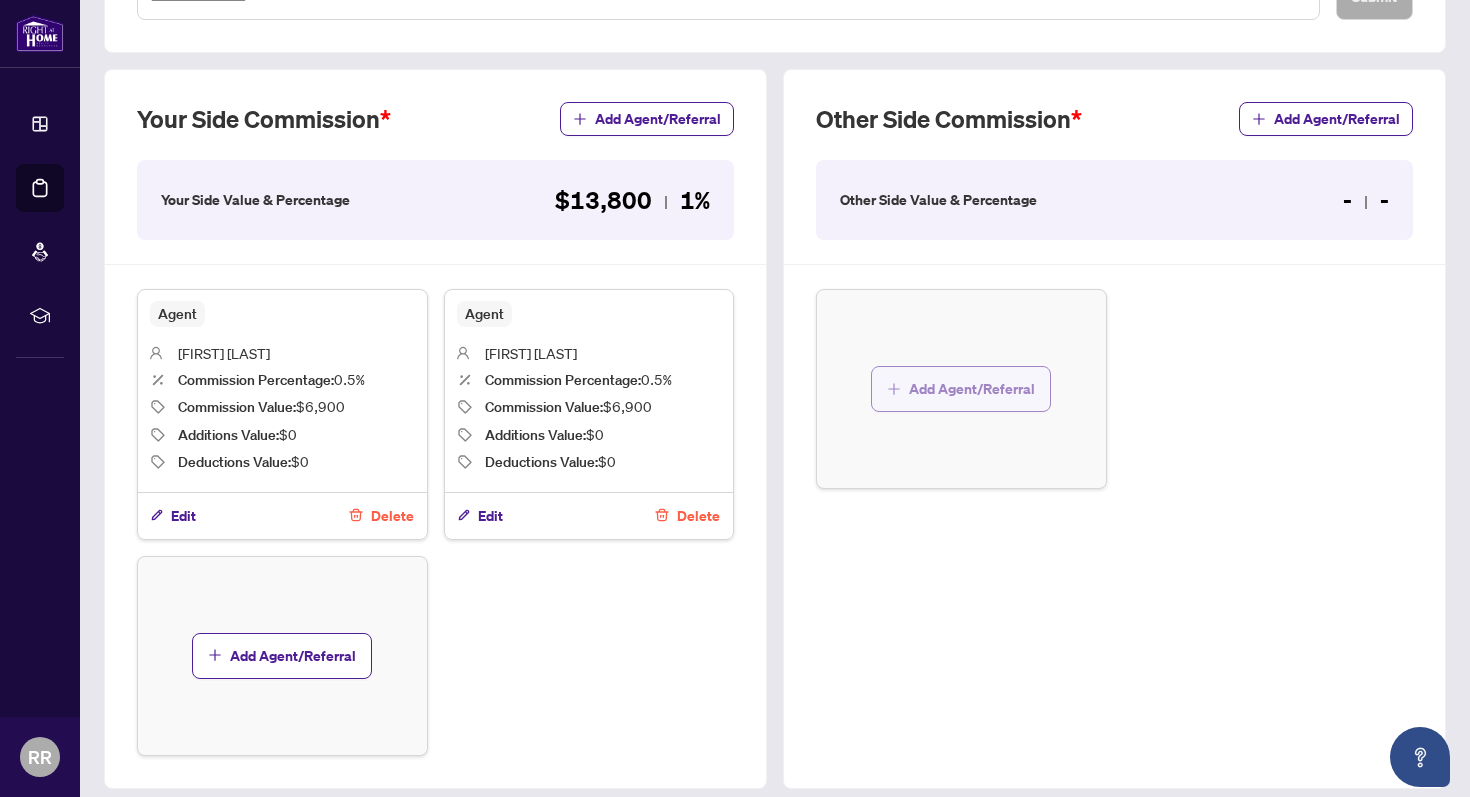 click on "Add Agent/Referral" at bounding box center [972, 389] 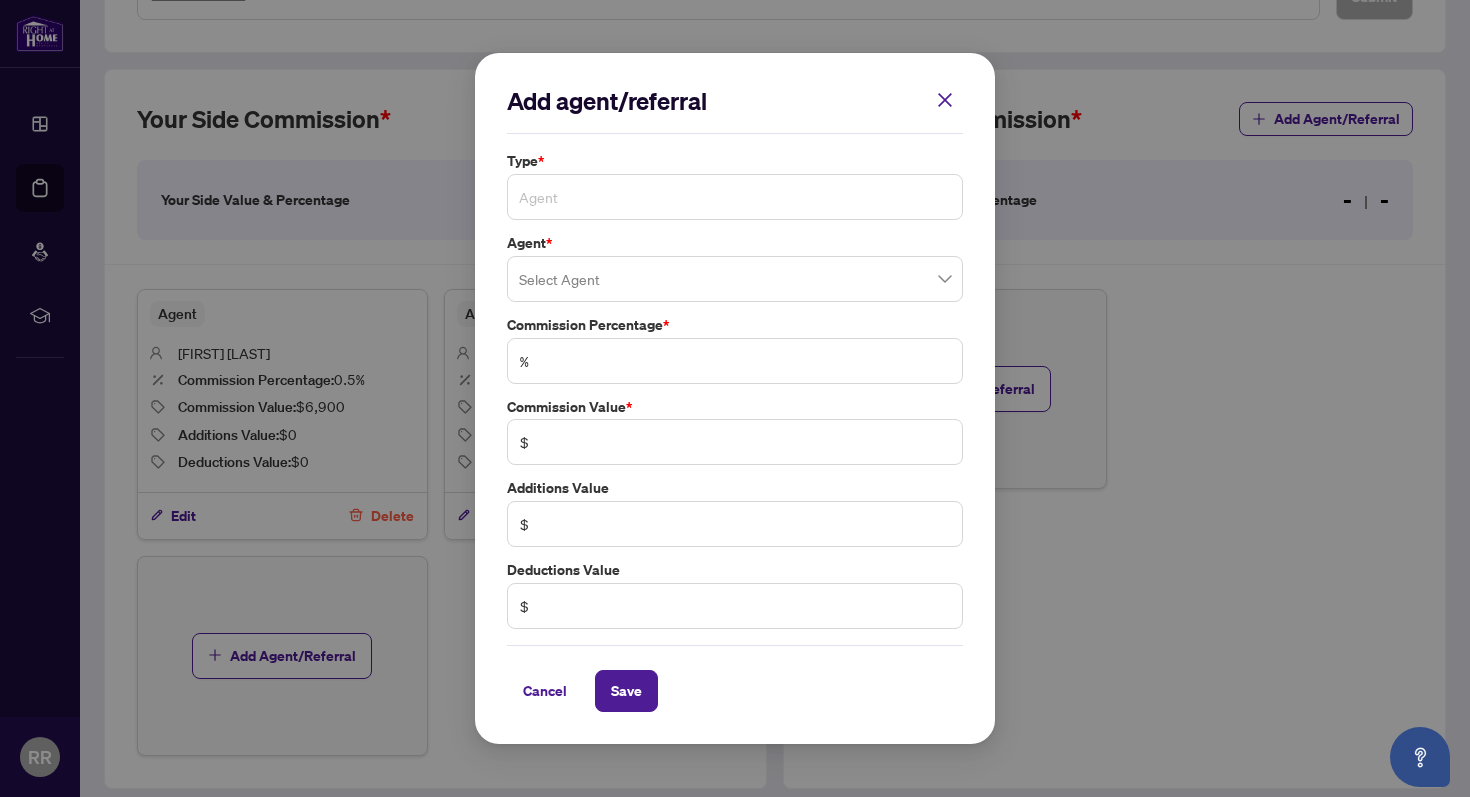 click on "Agent" at bounding box center (735, 197) 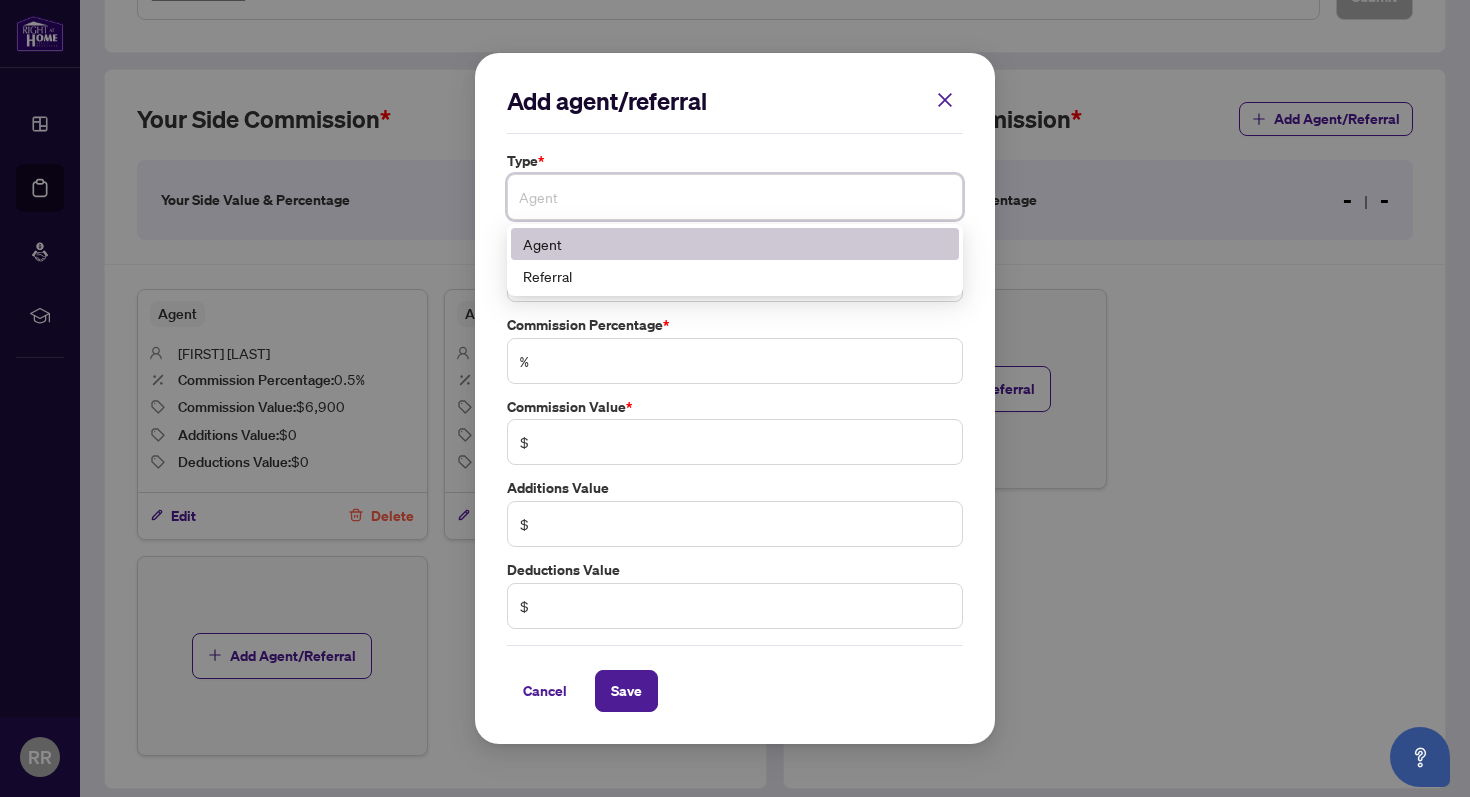 click on "Agent" at bounding box center (735, 244) 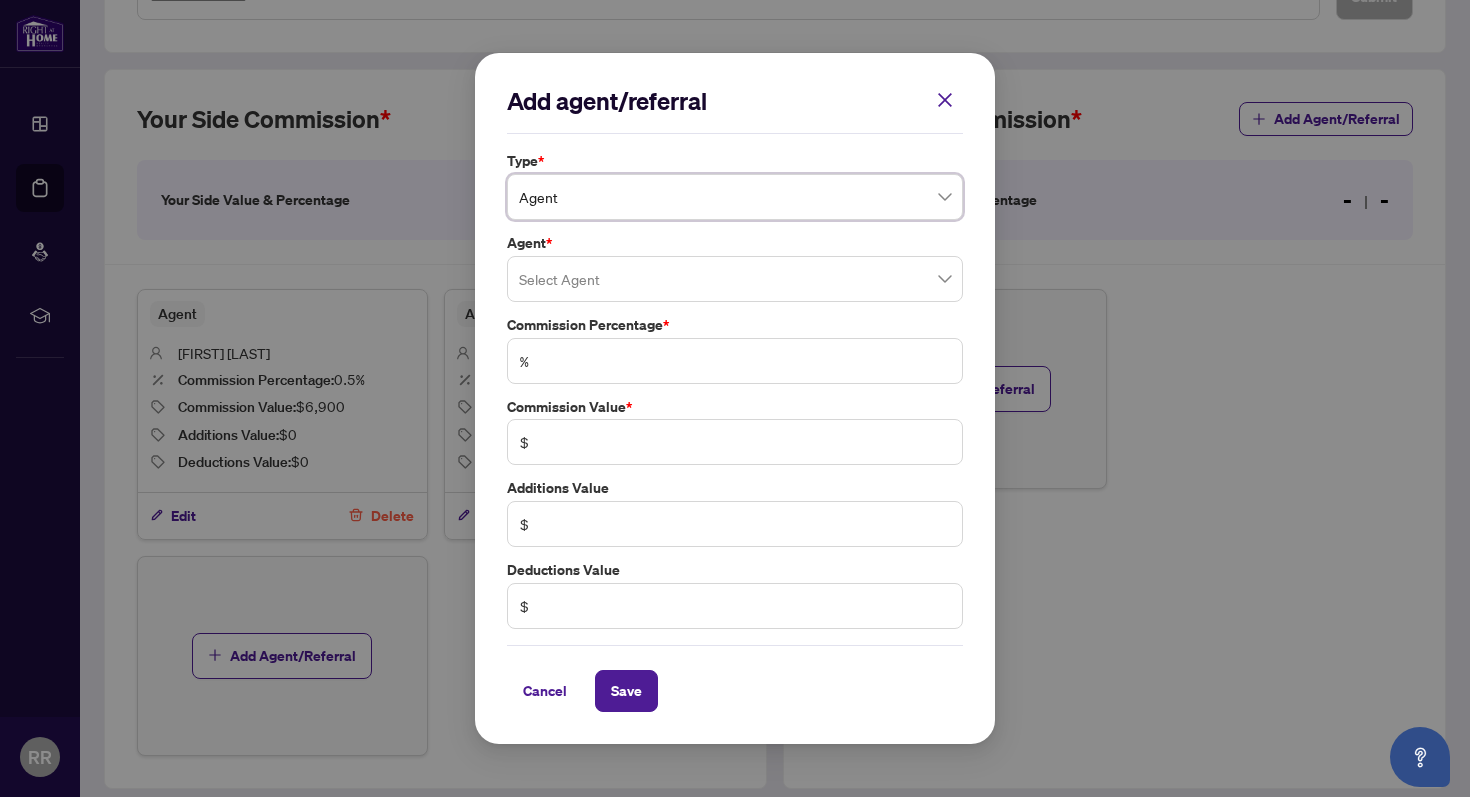 click at bounding box center (735, 279) 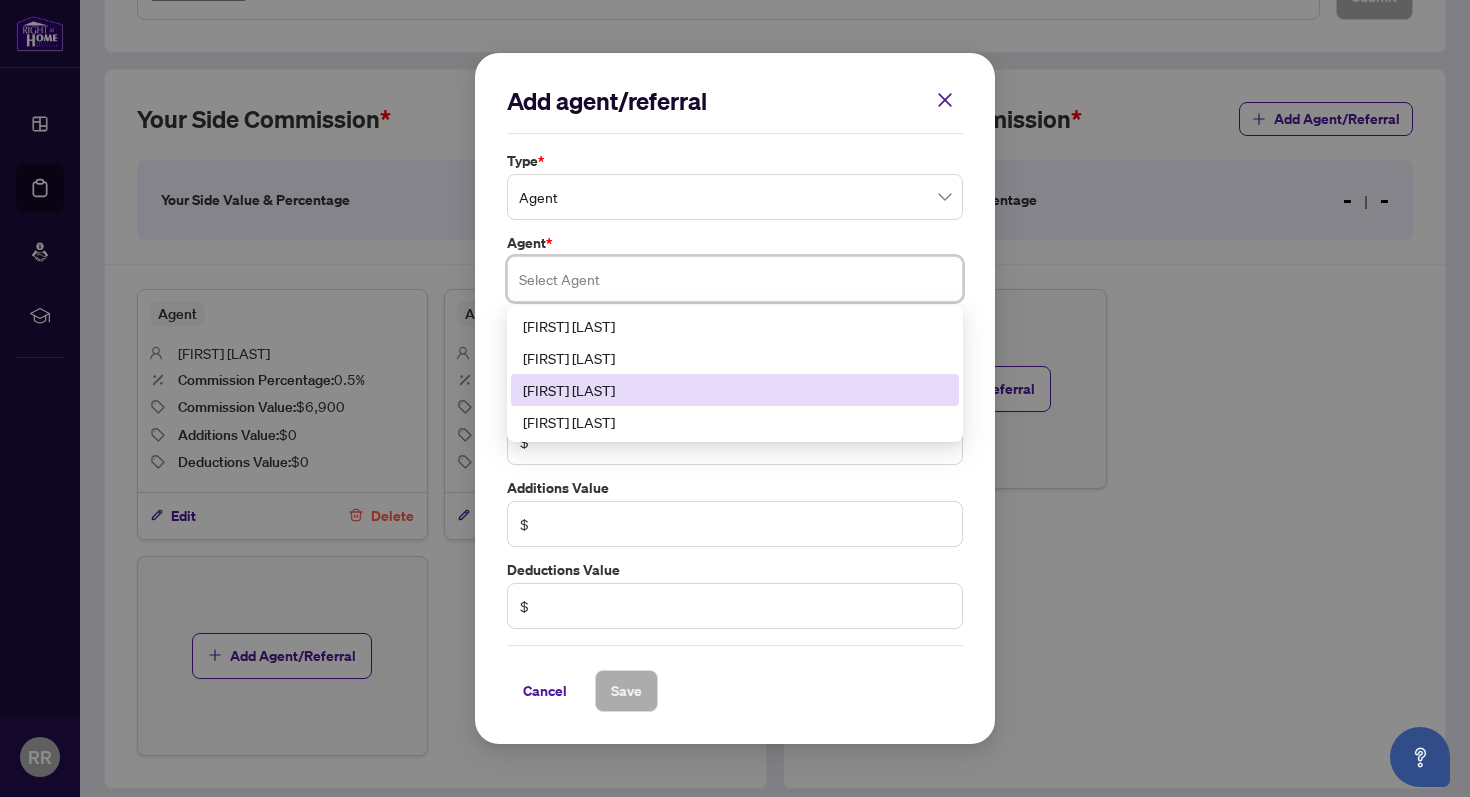 click on "[FIRST] [LAST]" at bounding box center [735, 390] 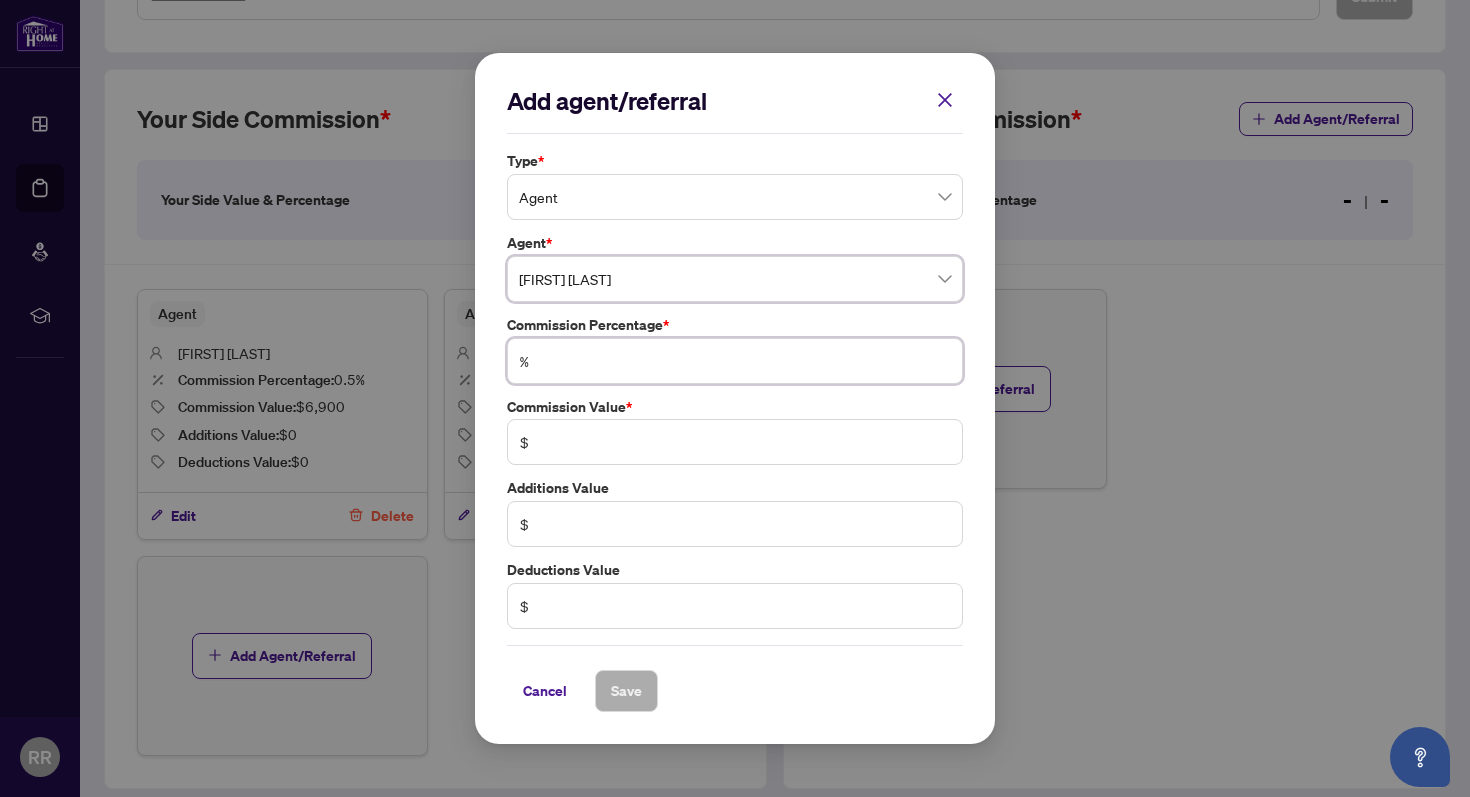 click at bounding box center (745, 361) 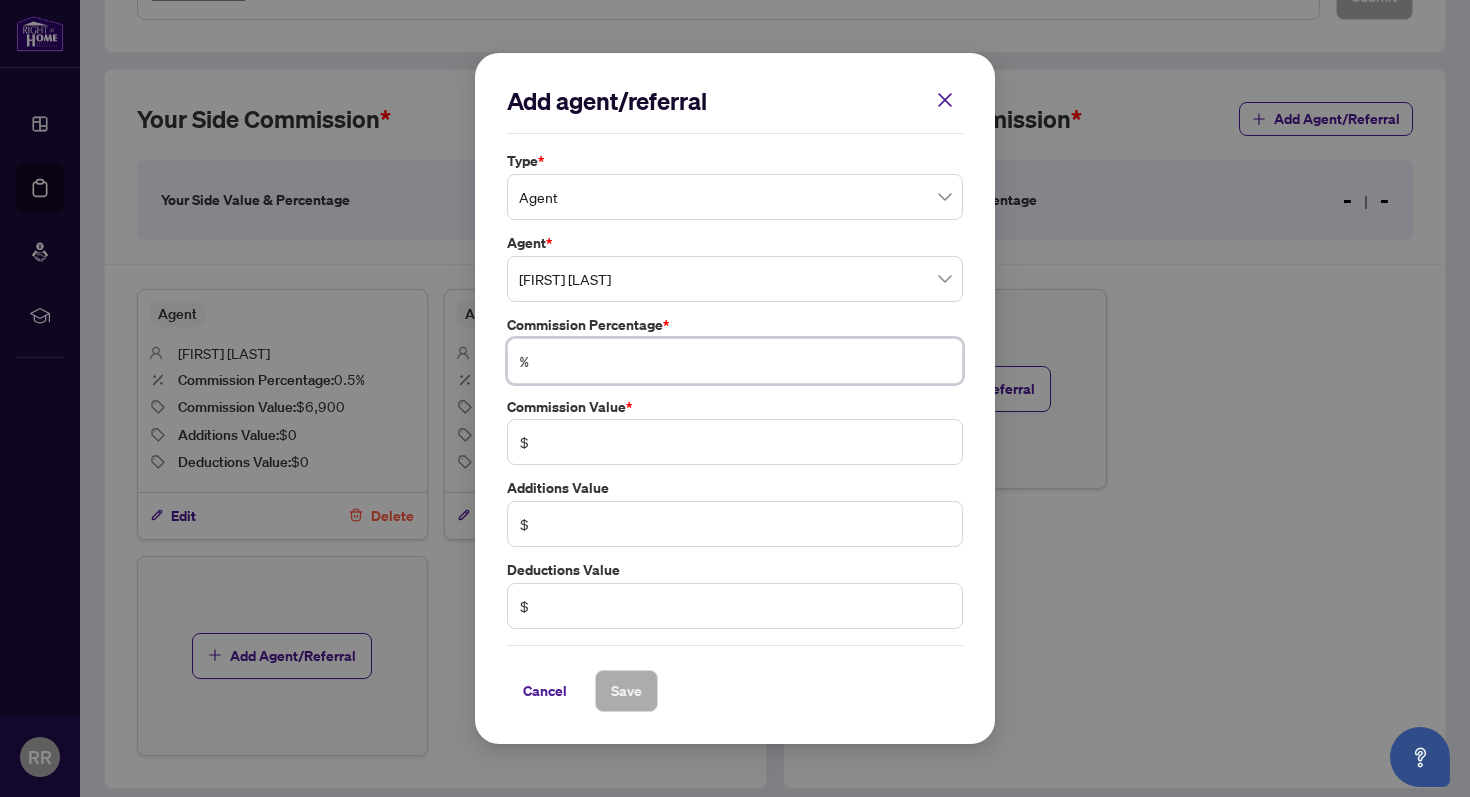 type on "*" 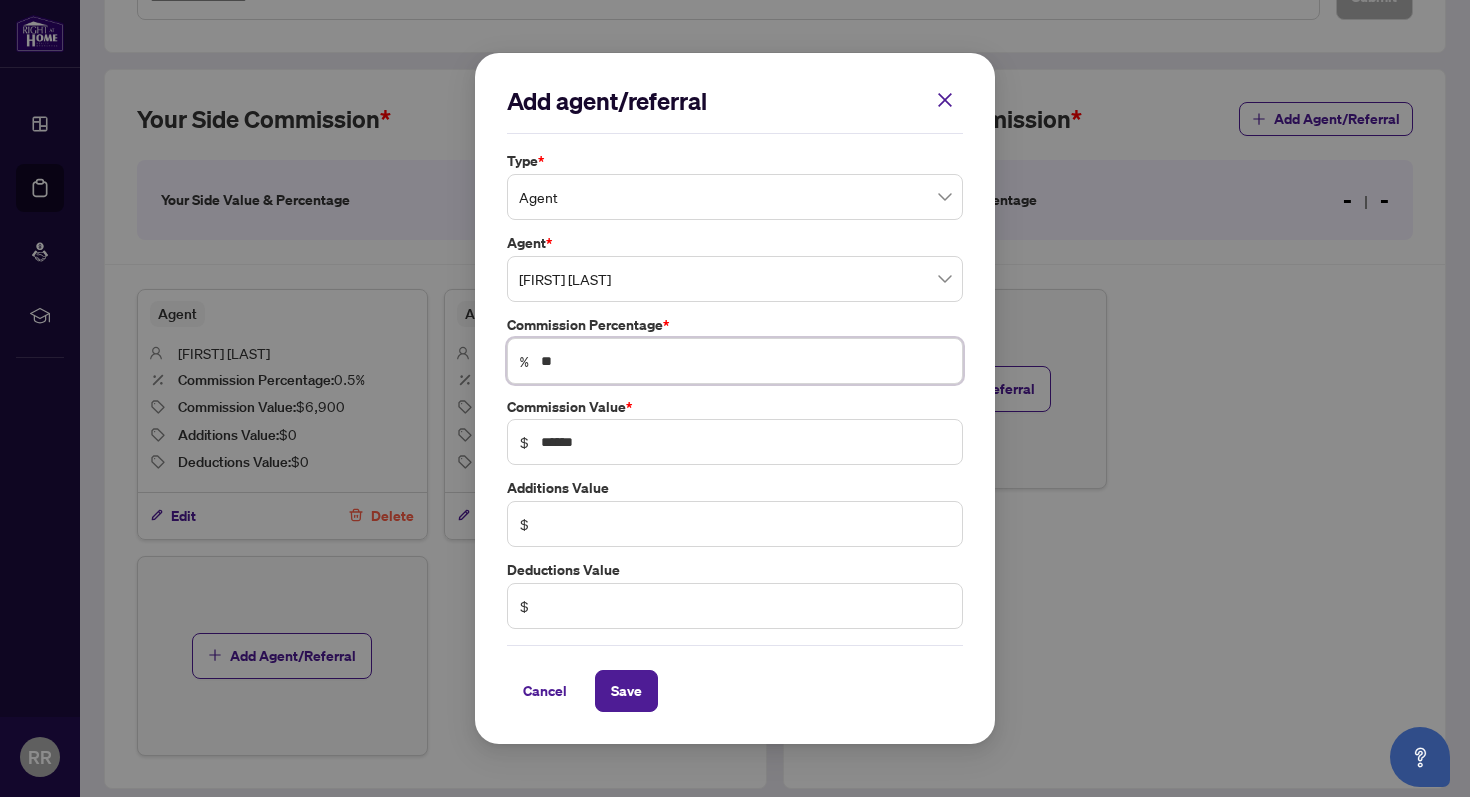 type on "***" 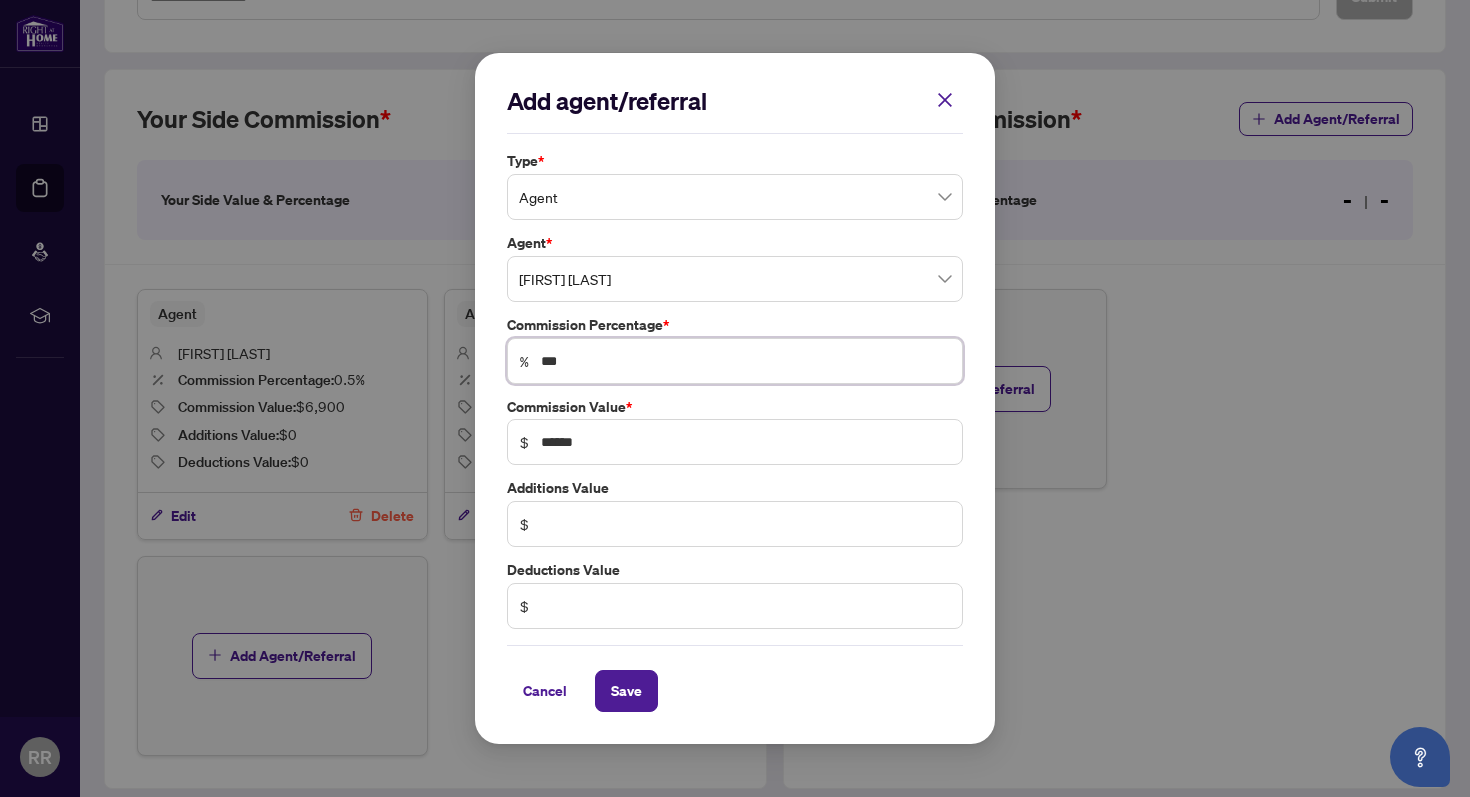 type on "****" 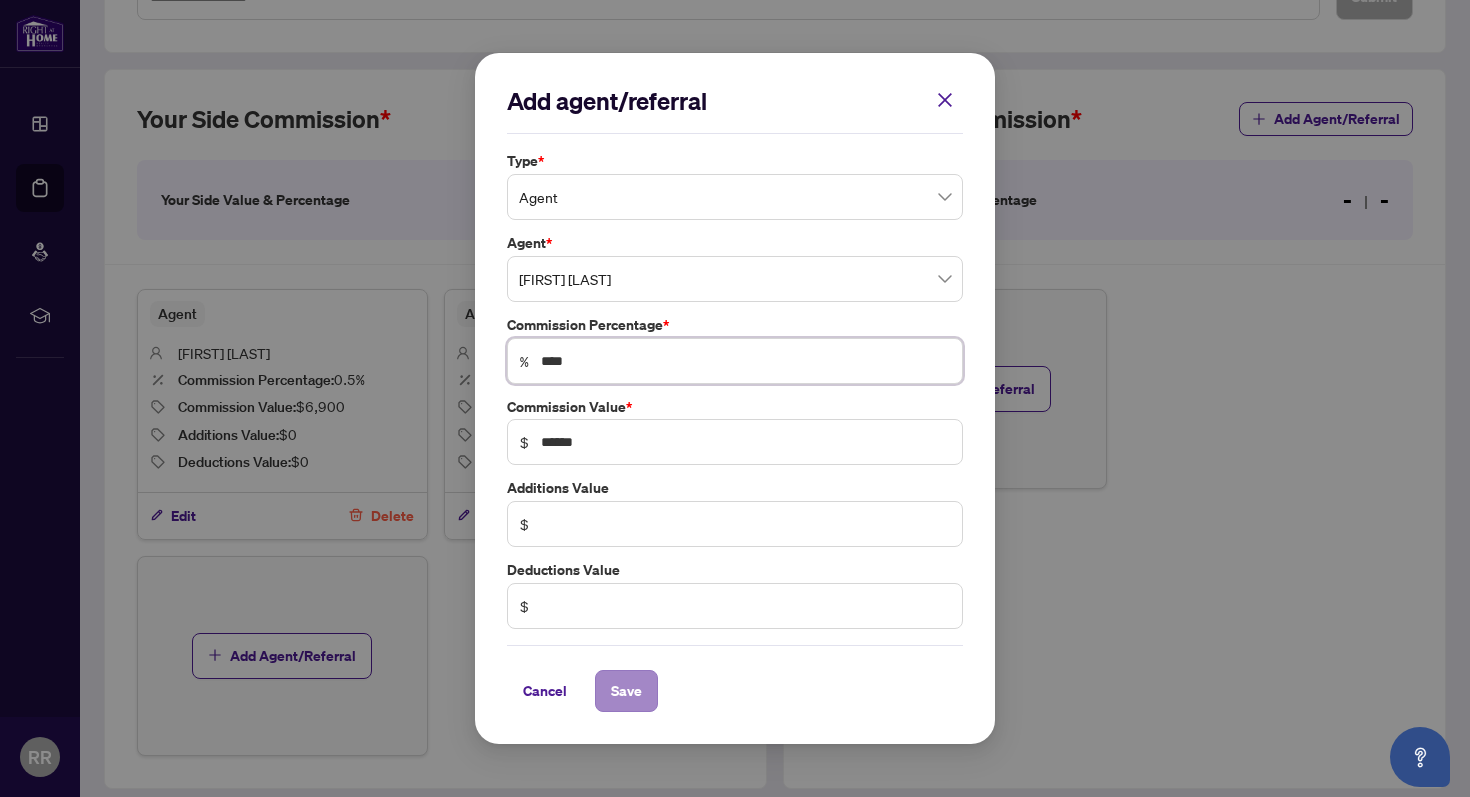type on "****" 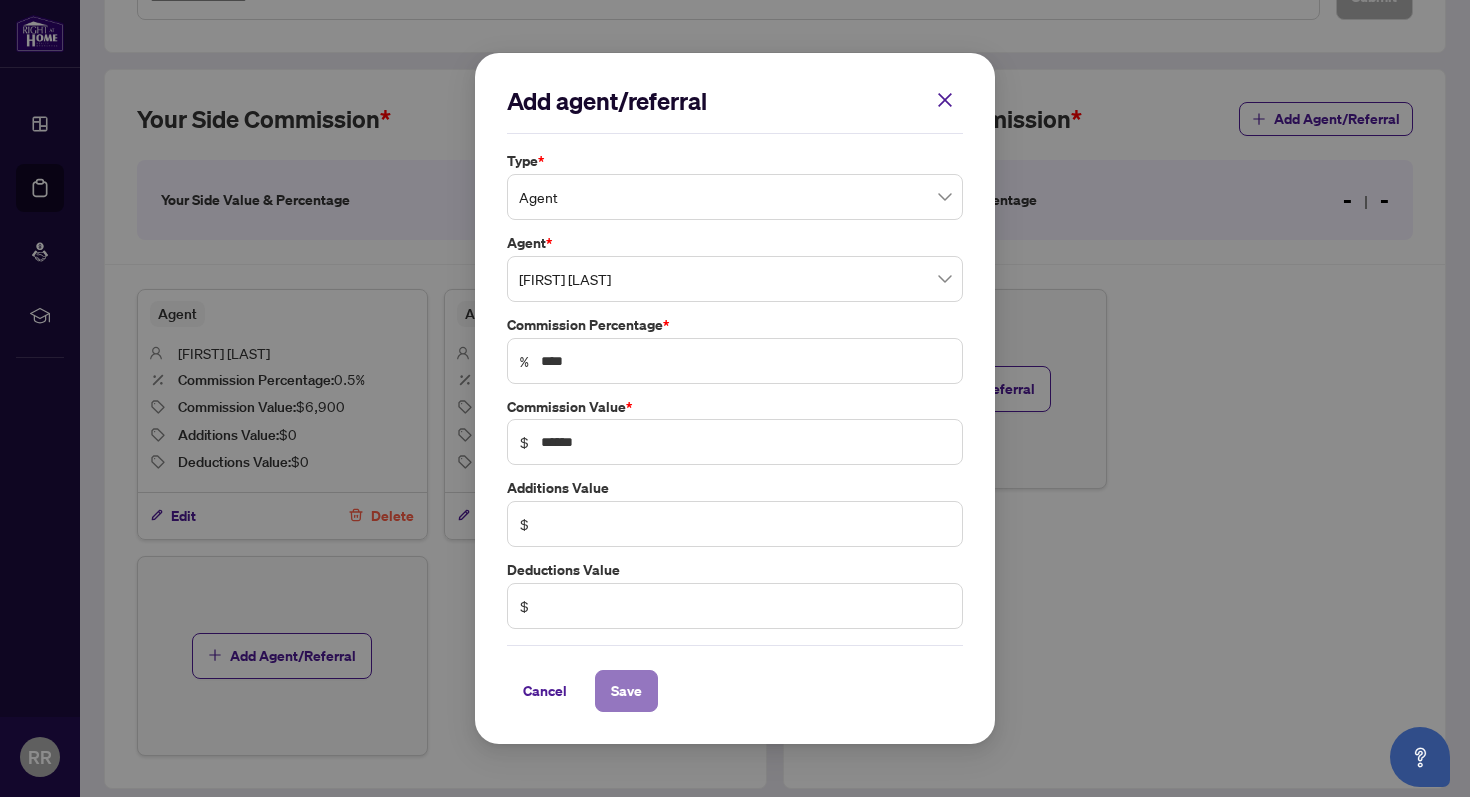 click on "Save" at bounding box center [626, 691] 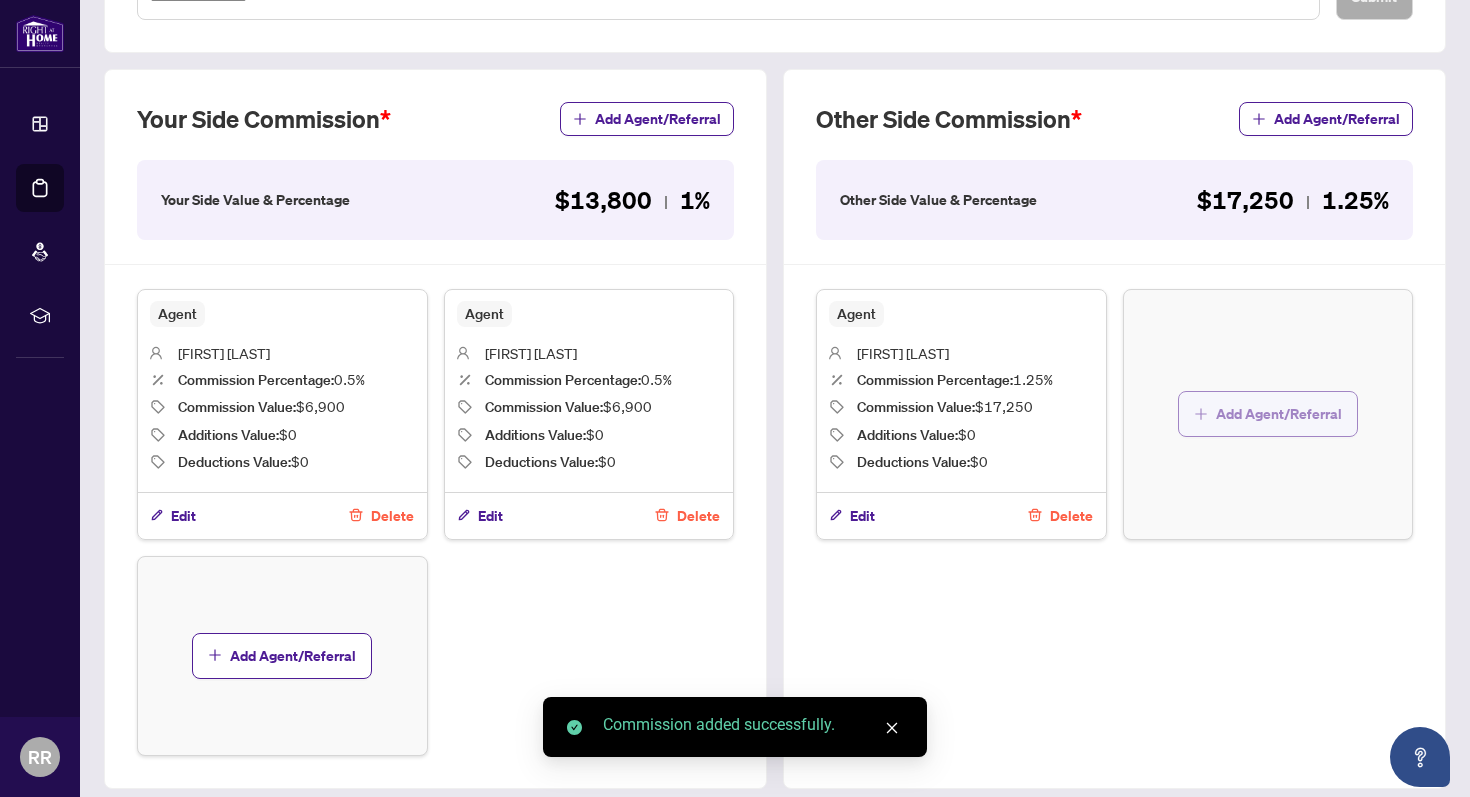 click on "Add Agent/Referral" at bounding box center [1279, 414] 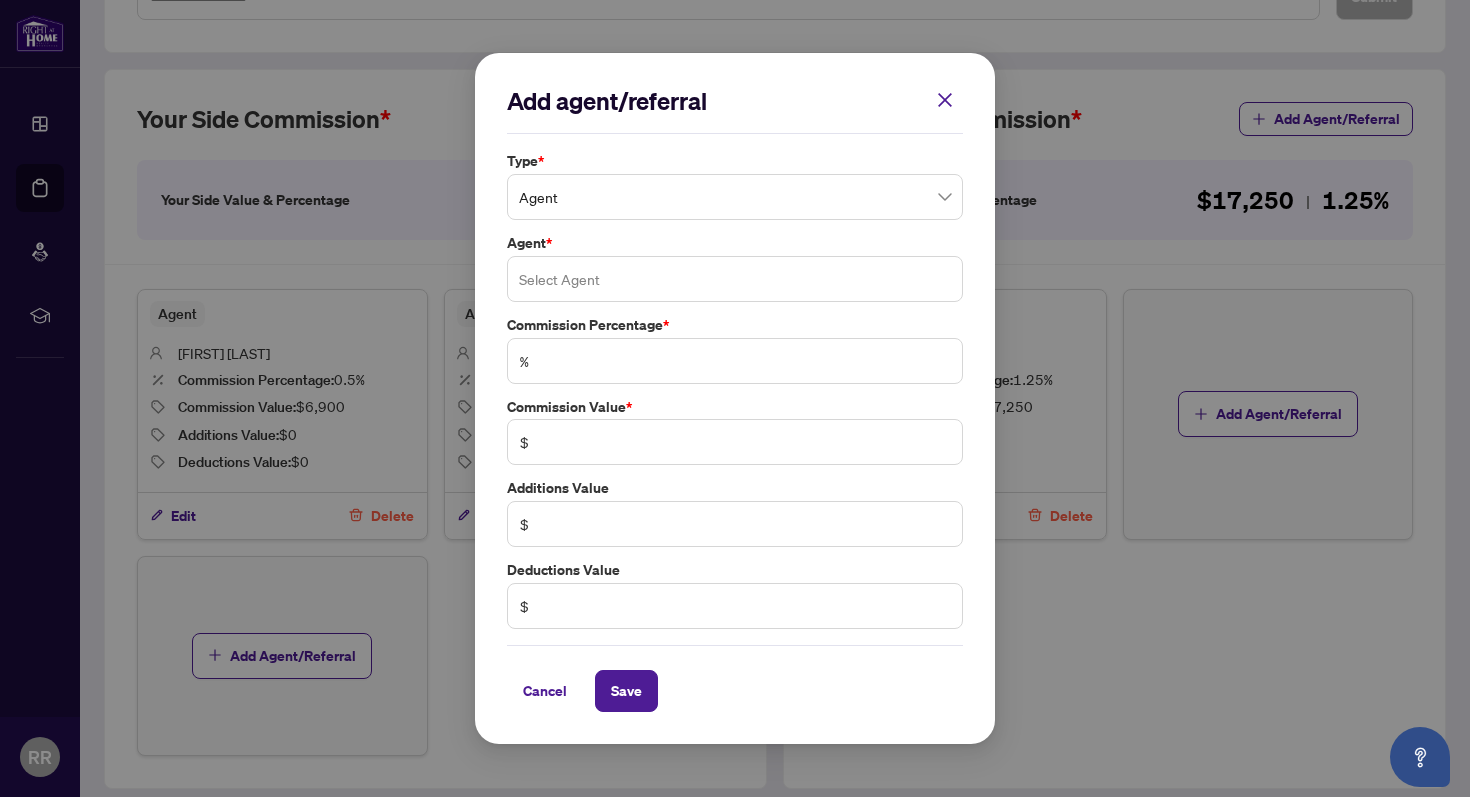 click at bounding box center (735, 279) 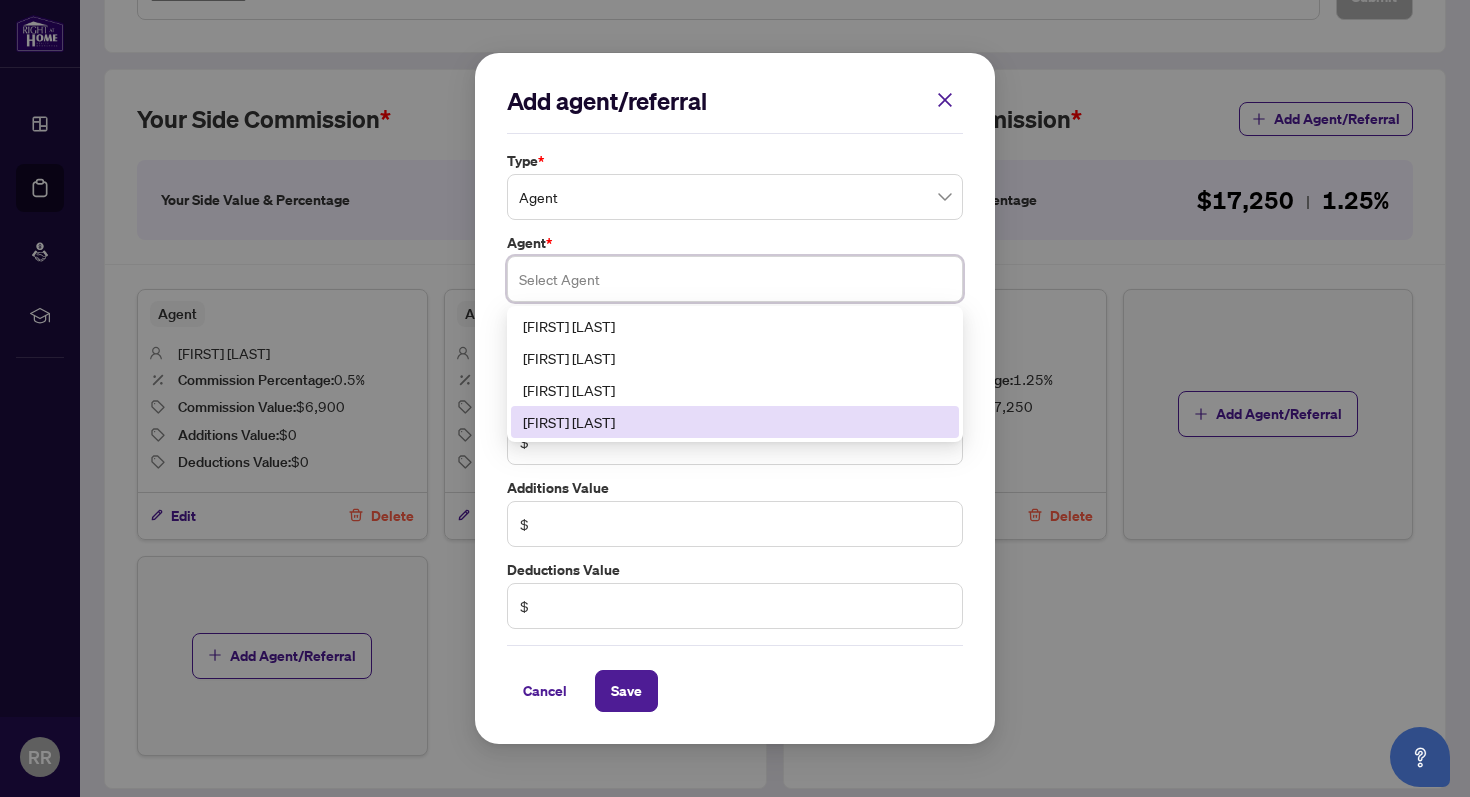 click on "[FIRST] [LAST]" at bounding box center [735, 422] 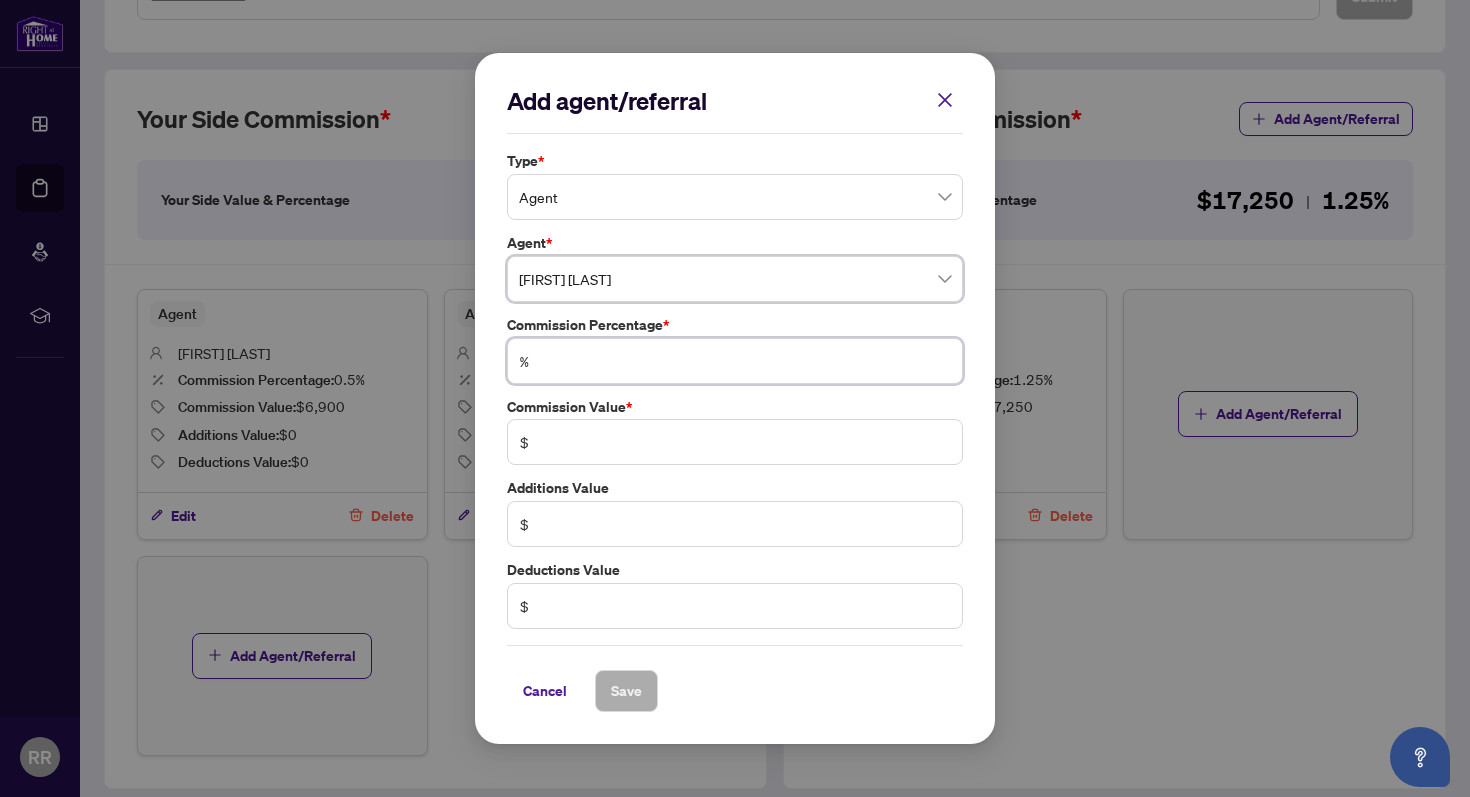 click at bounding box center [745, 361] 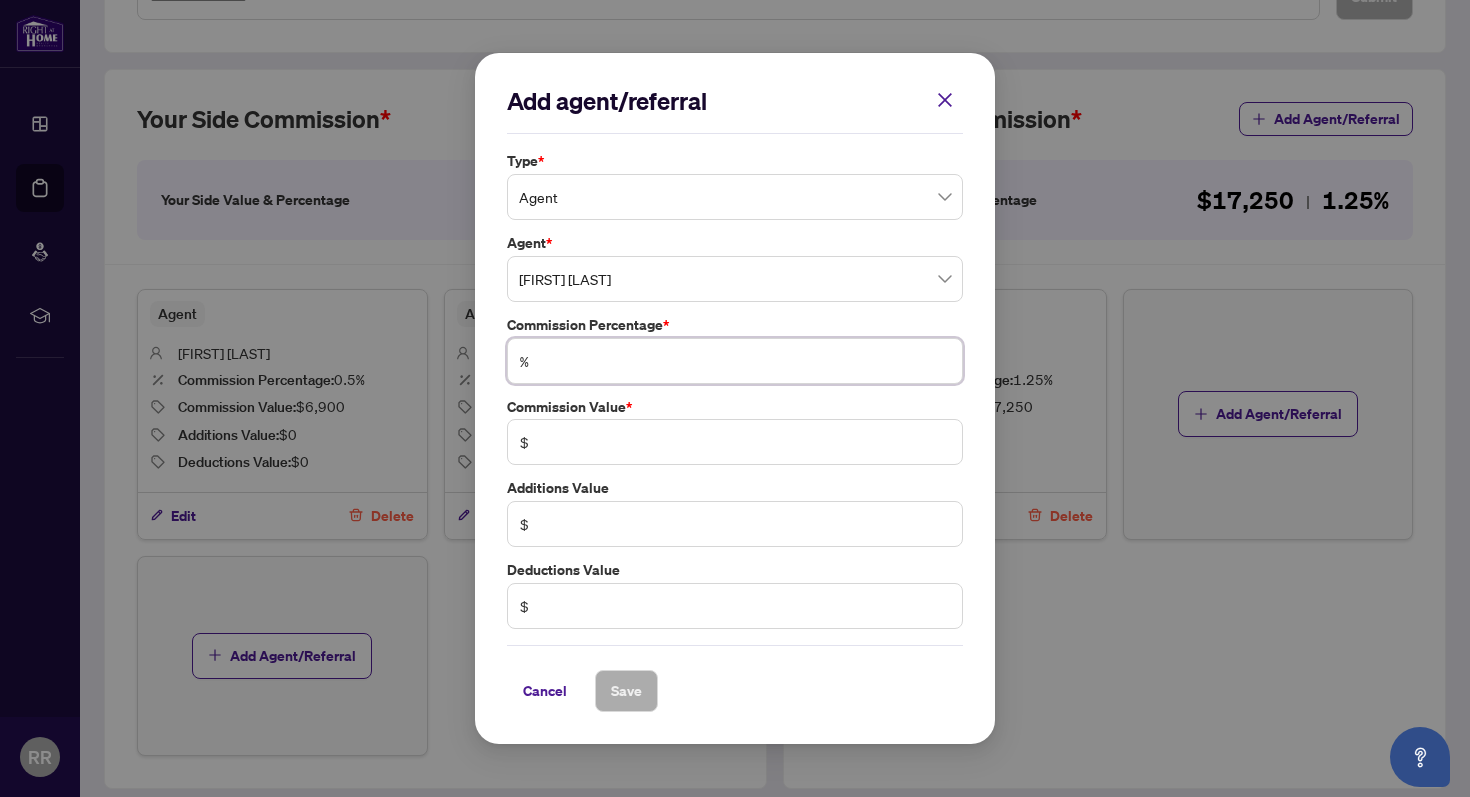 type on "*" 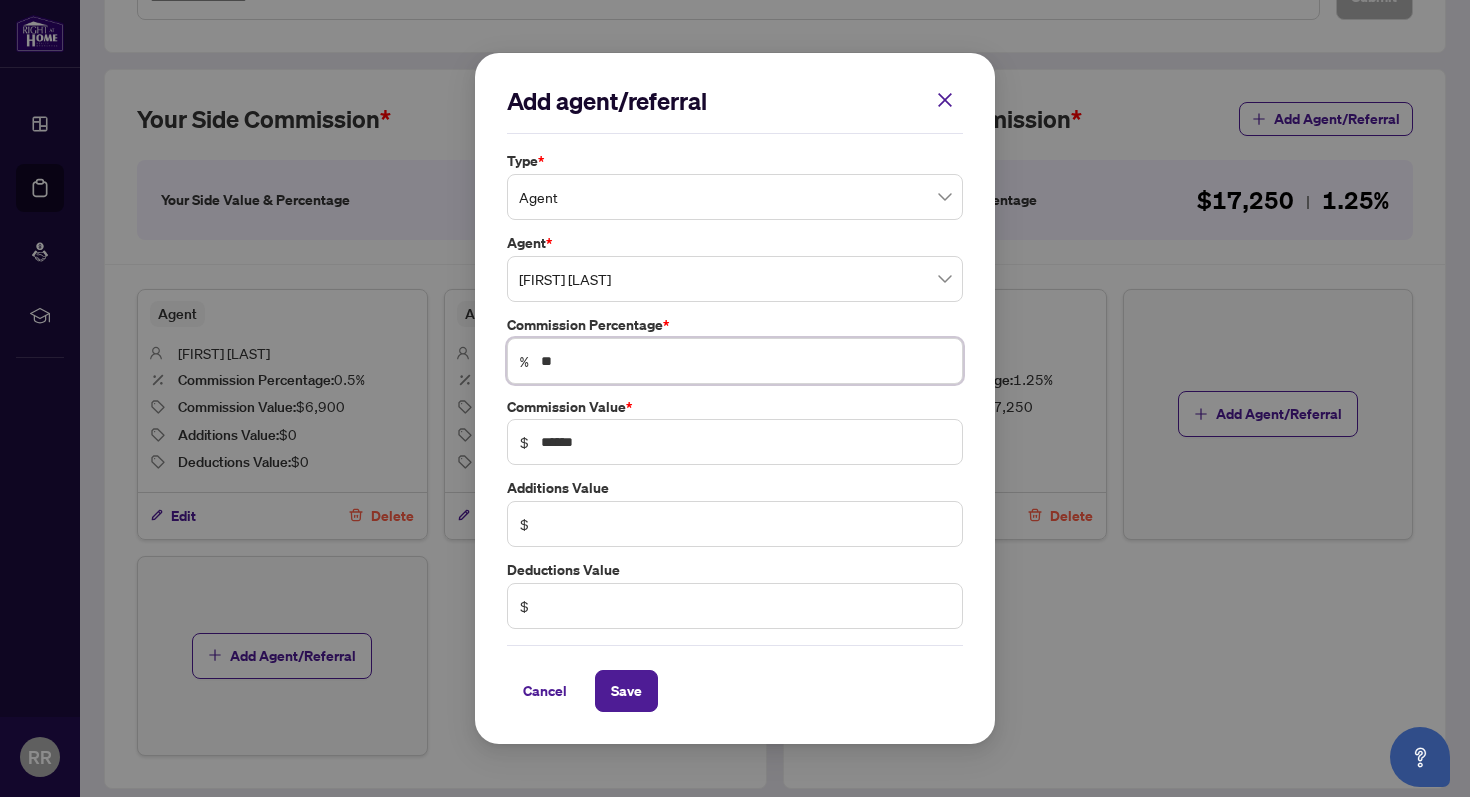 type on "***" 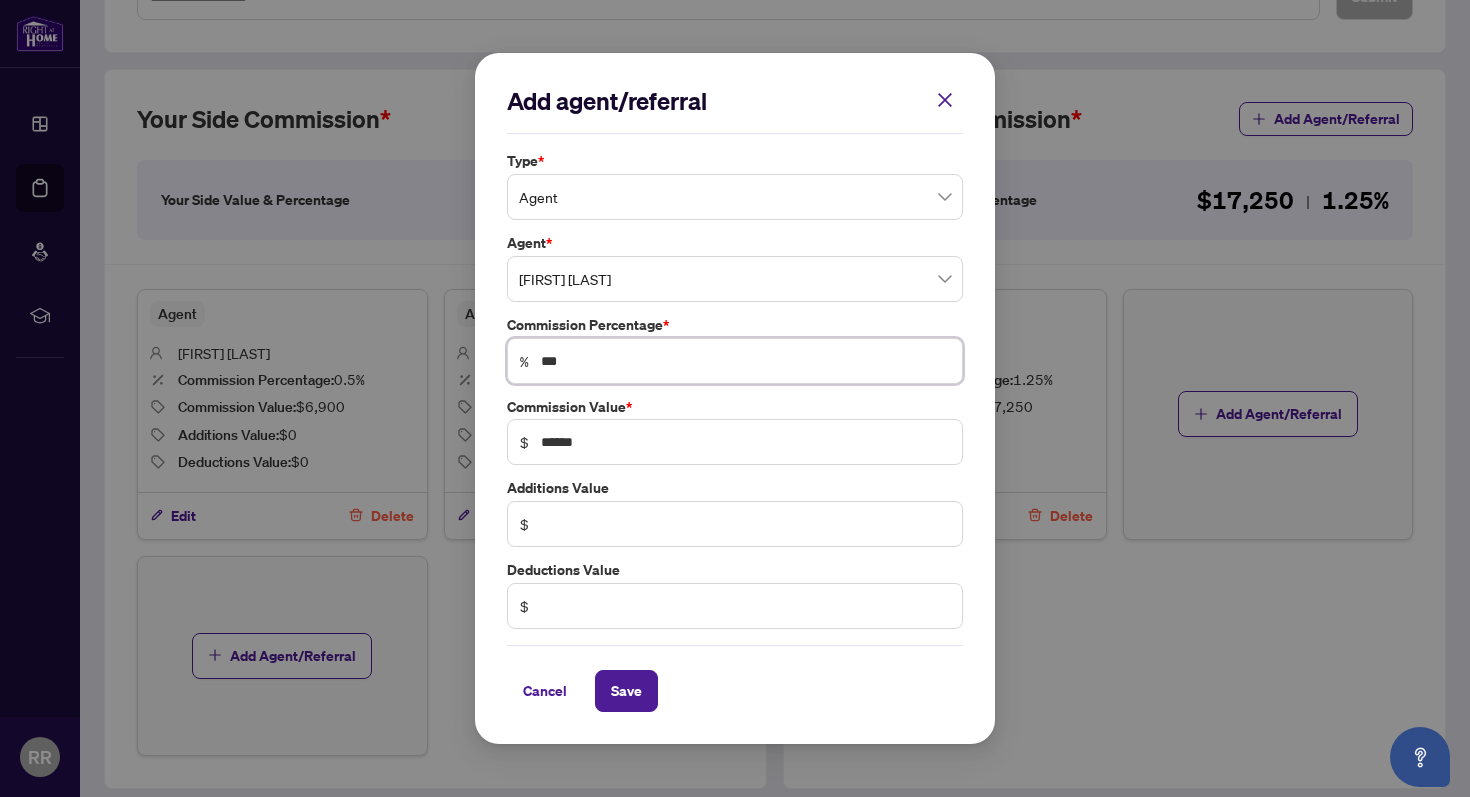 type on "****" 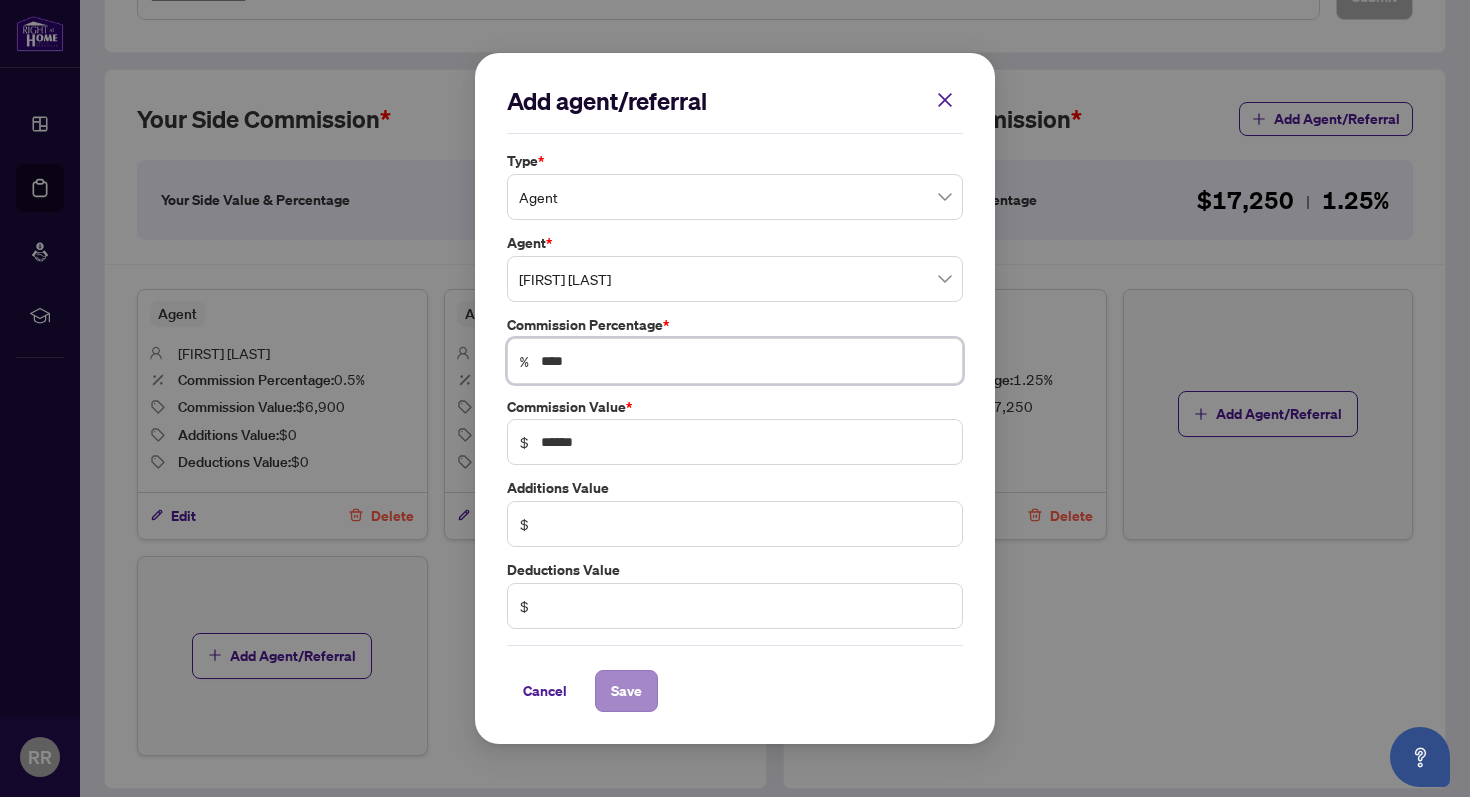 type on "****" 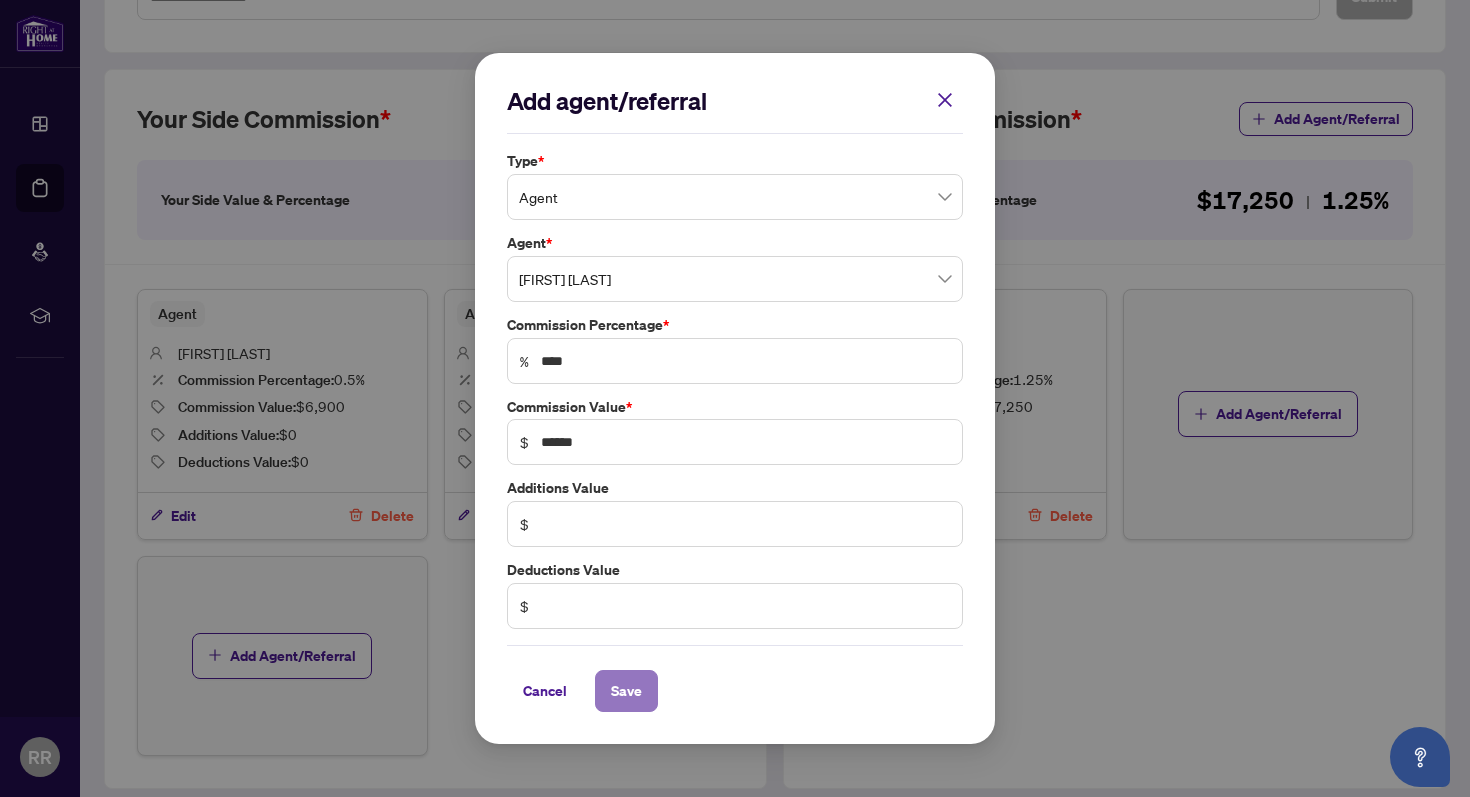 click on "Save" at bounding box center [626, 691] 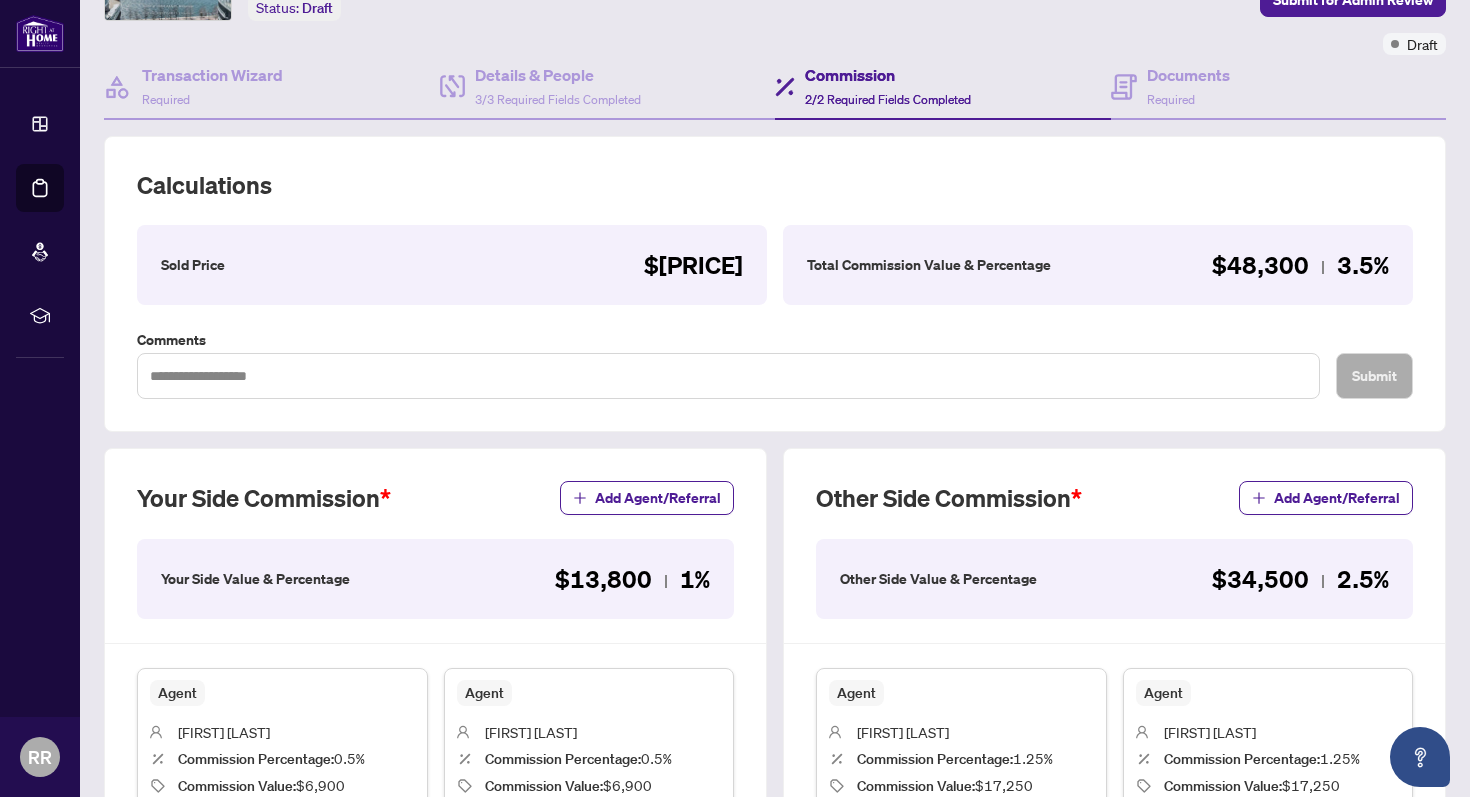 scroll, scrollTop: 0, scrollLeft: 0, axis: both 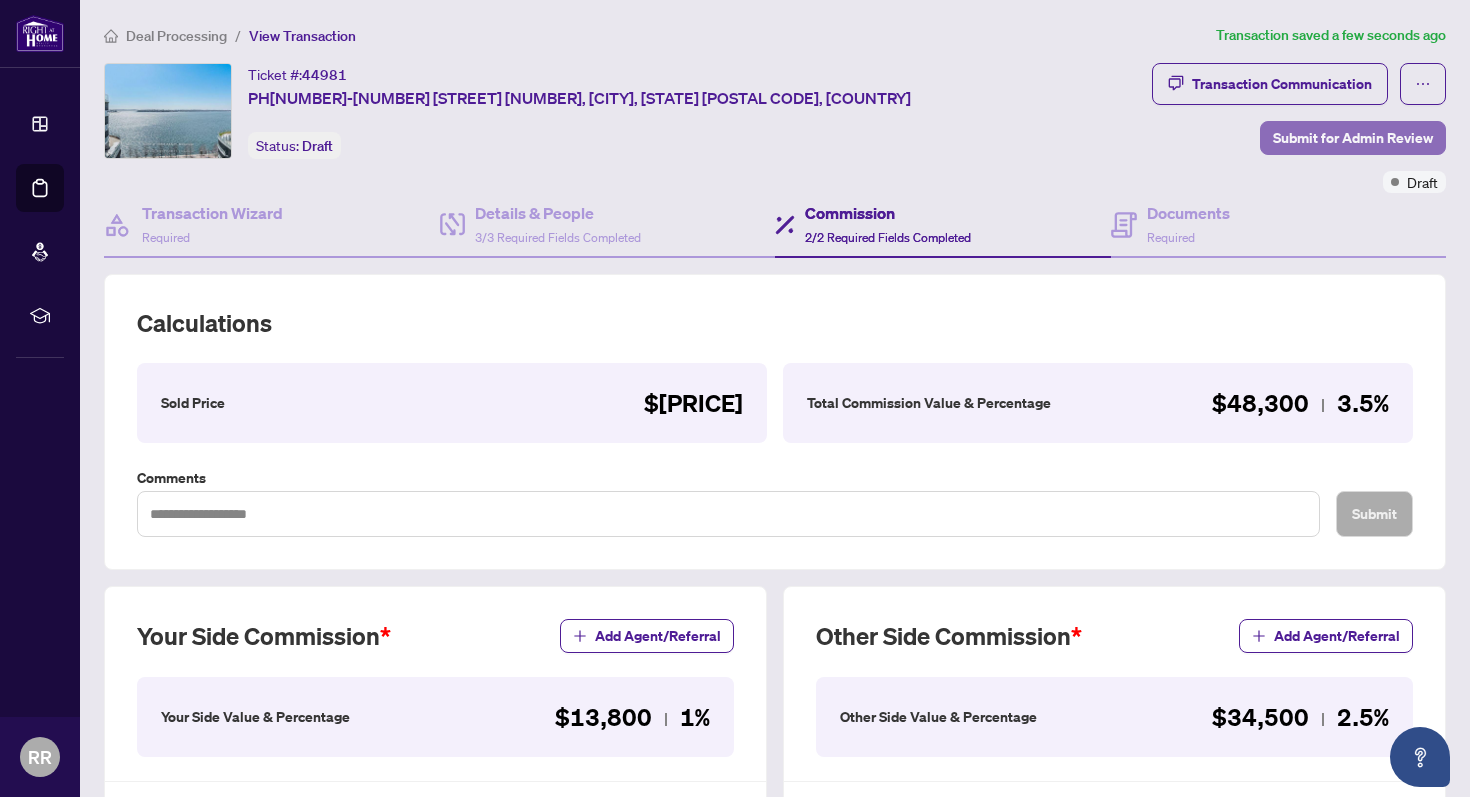 click on "Submit for Admin Review" at bounding box center (1353, 138) 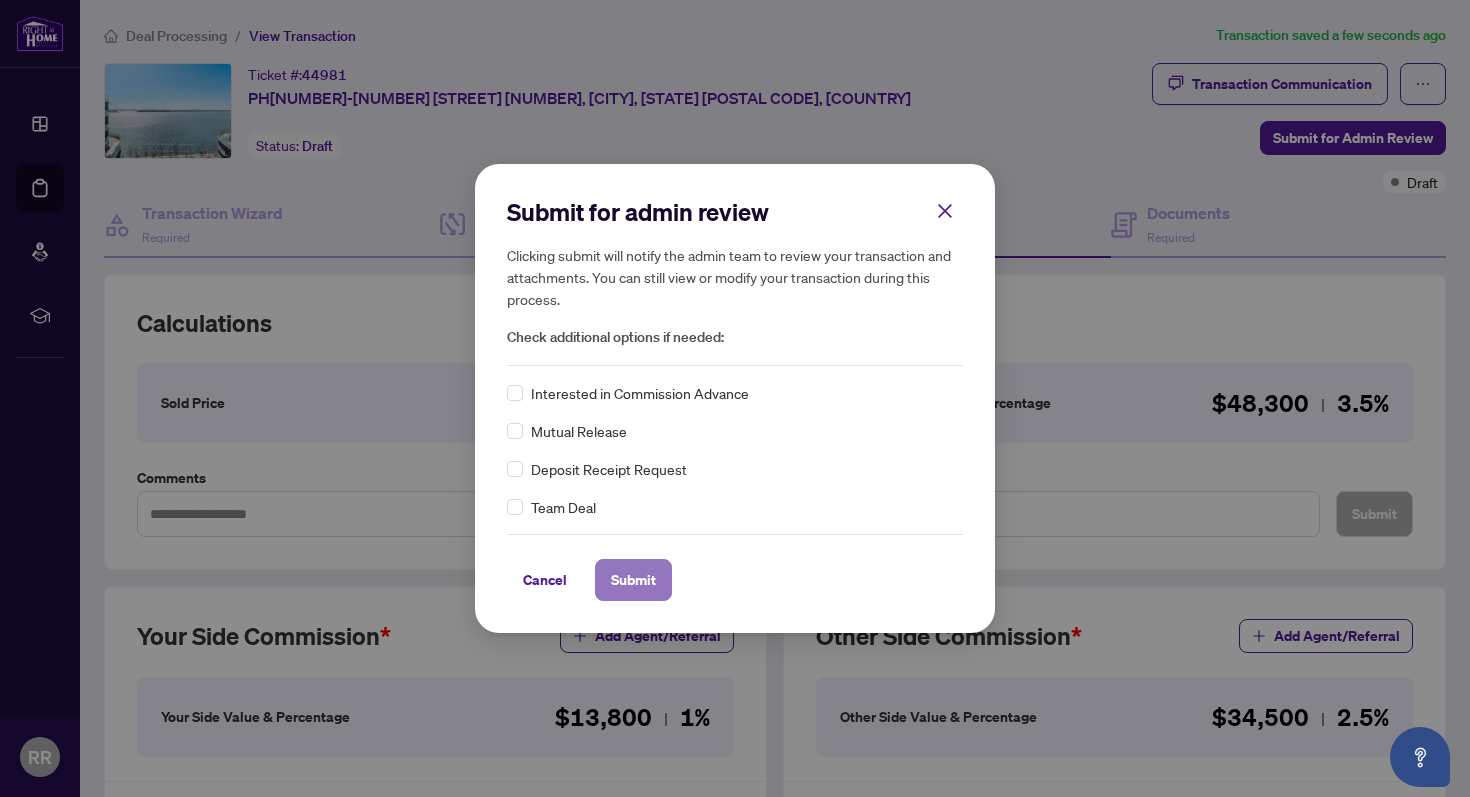 click on "Submit" at bounding box center [633, 580] 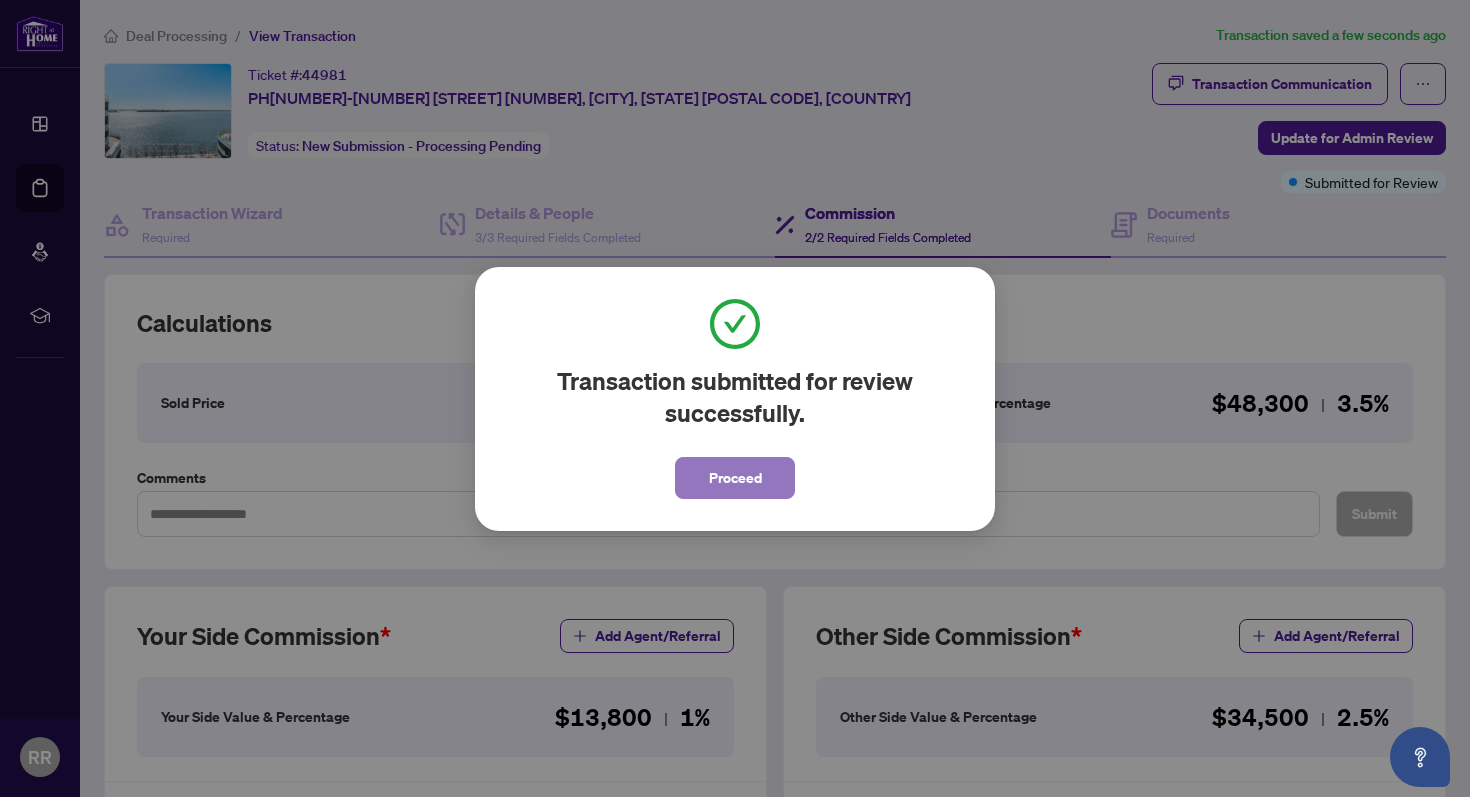 click on "Proceed" at bounding box center [735, 478] 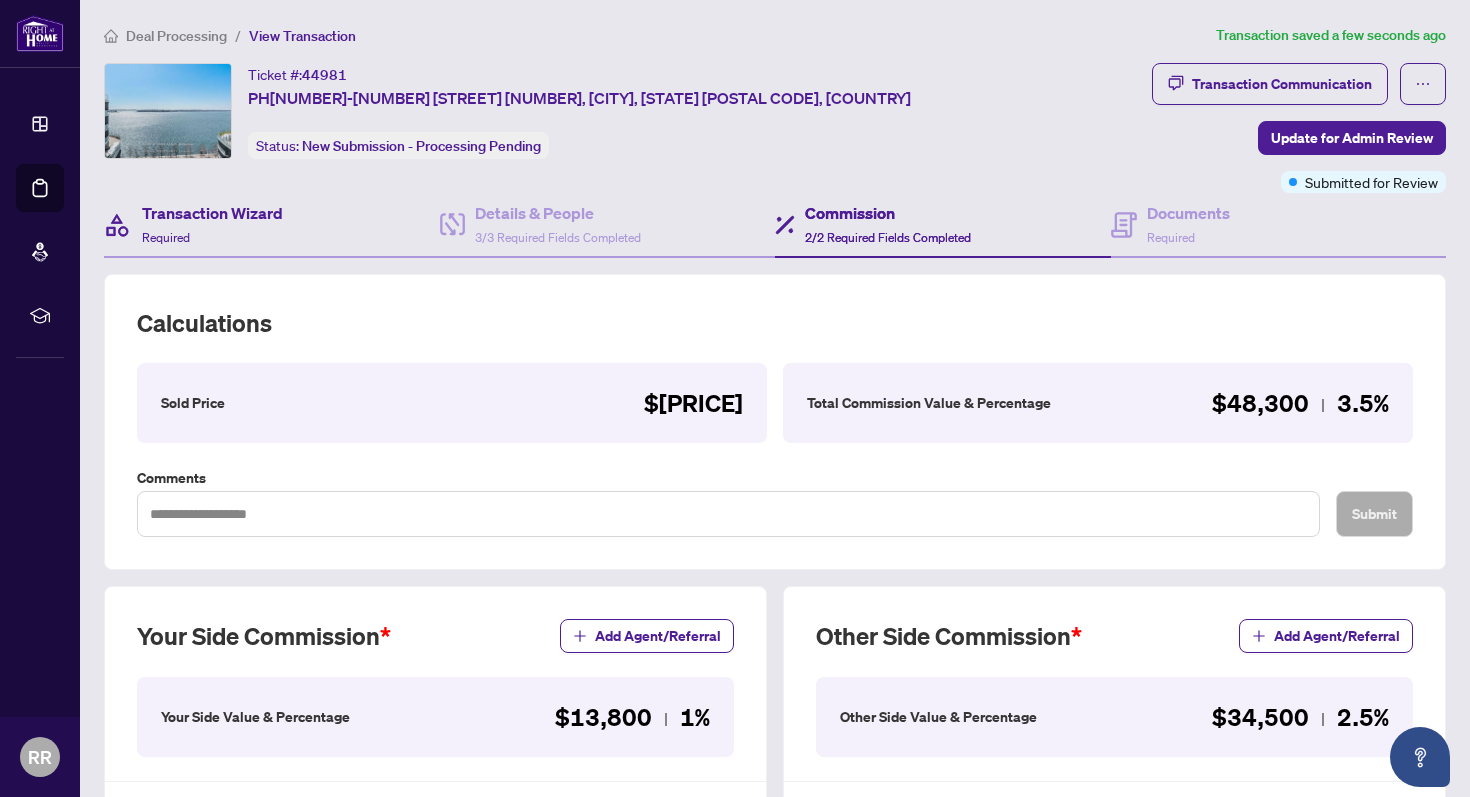 click on "Transaction Wizard Required" at bounding box center [272, 225] 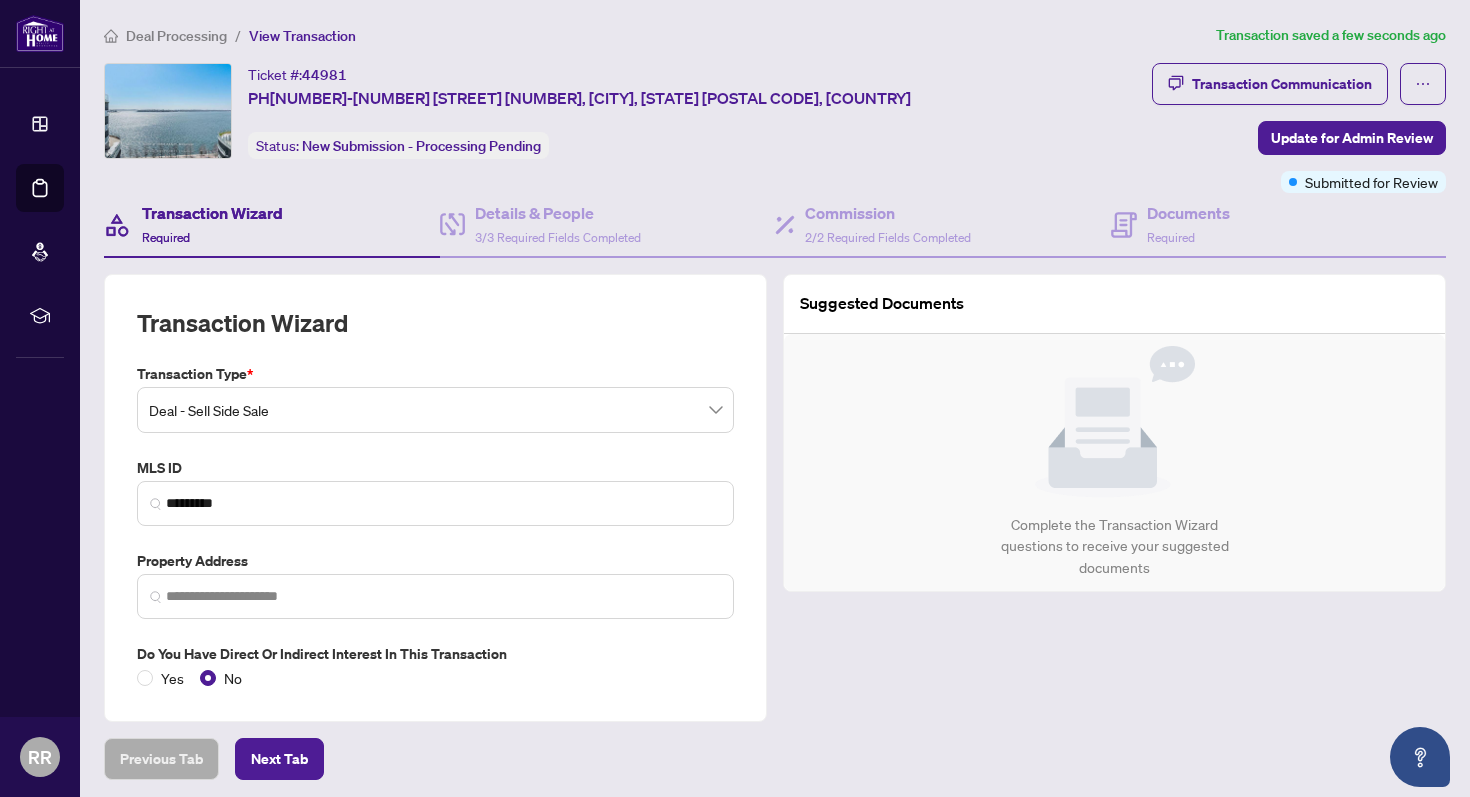 type on "**********" 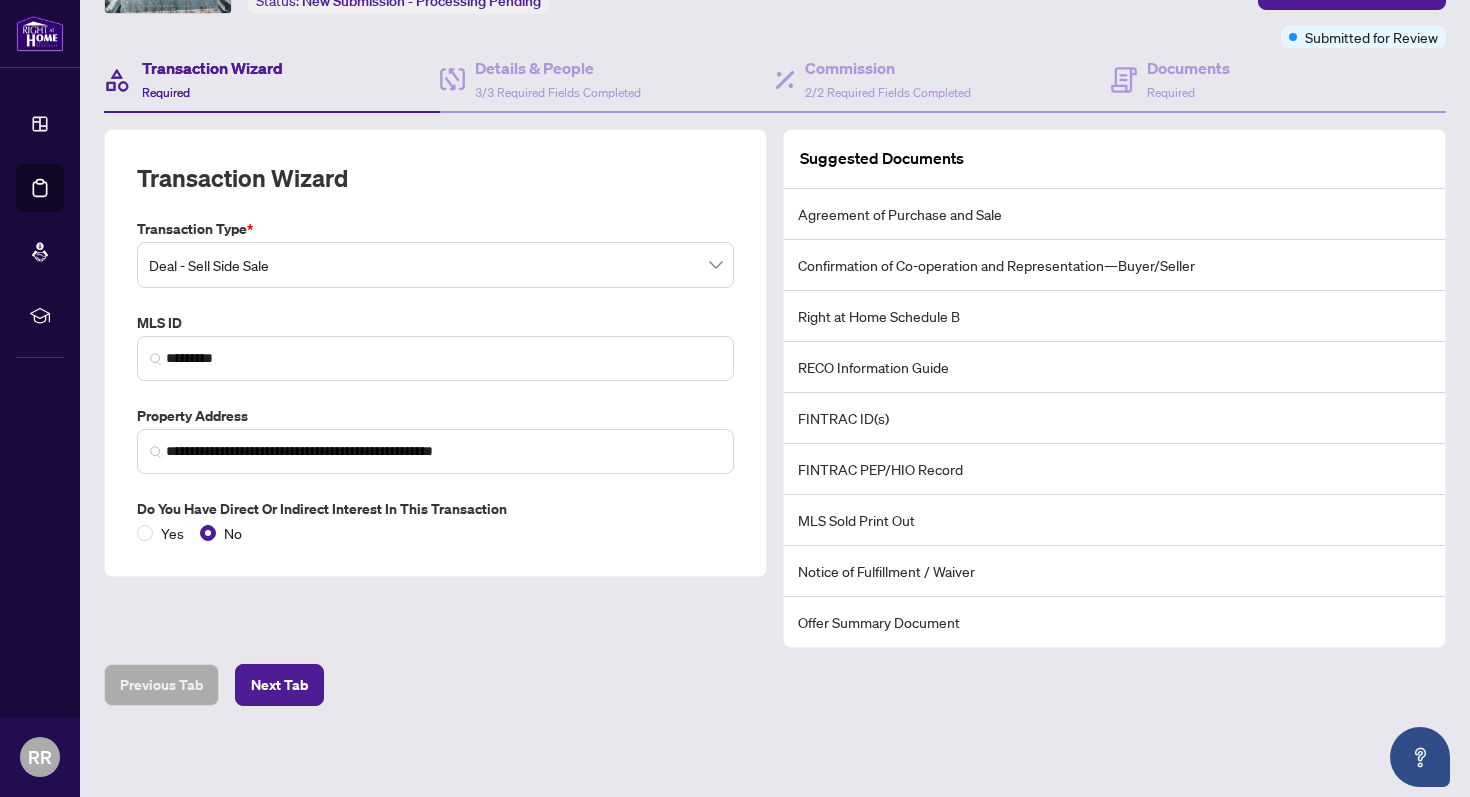 scroll, scrollTop: 0, scrollLeft: 0, axis: both 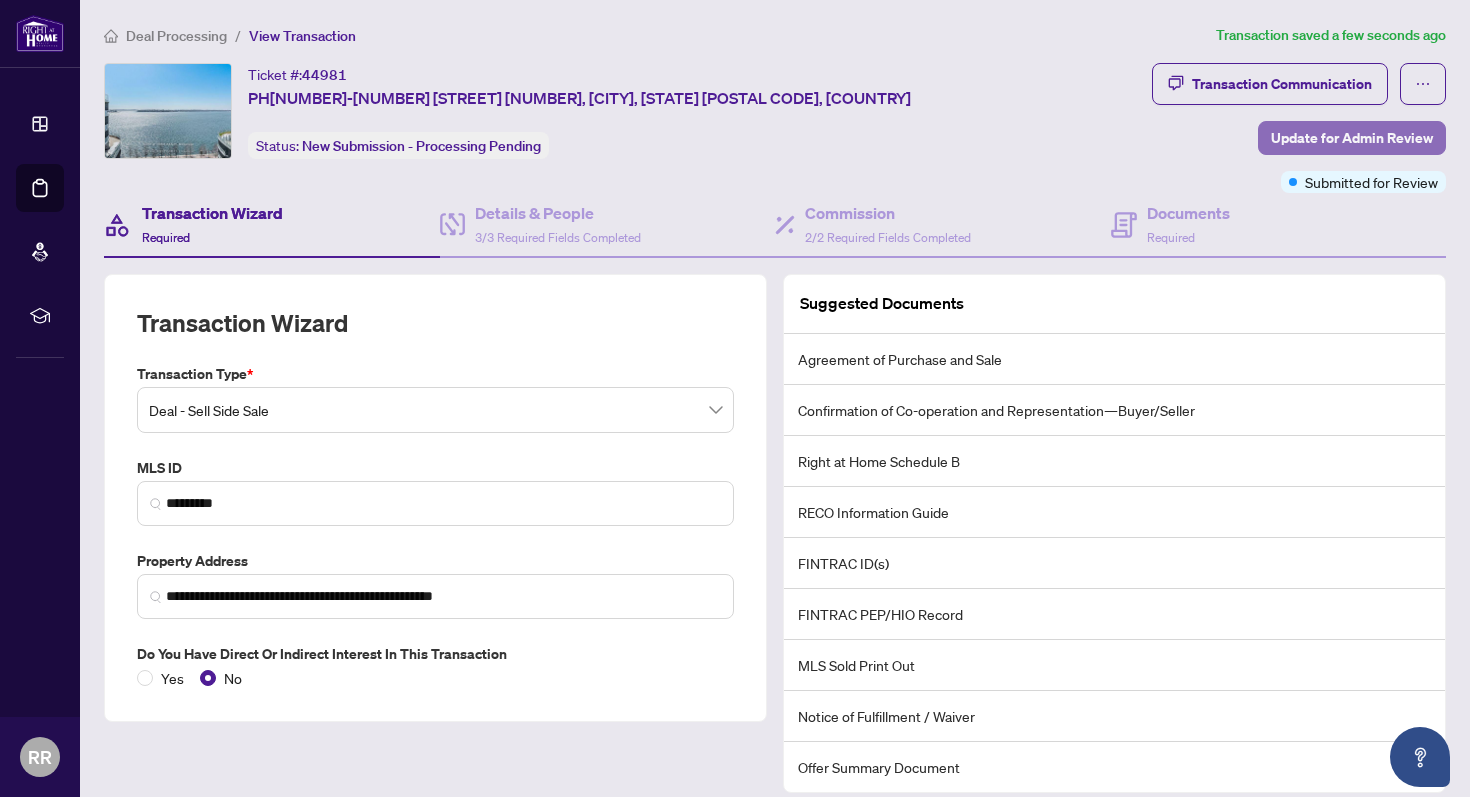 click on "Update for Admin Review" at bounding box center (1352, 138) 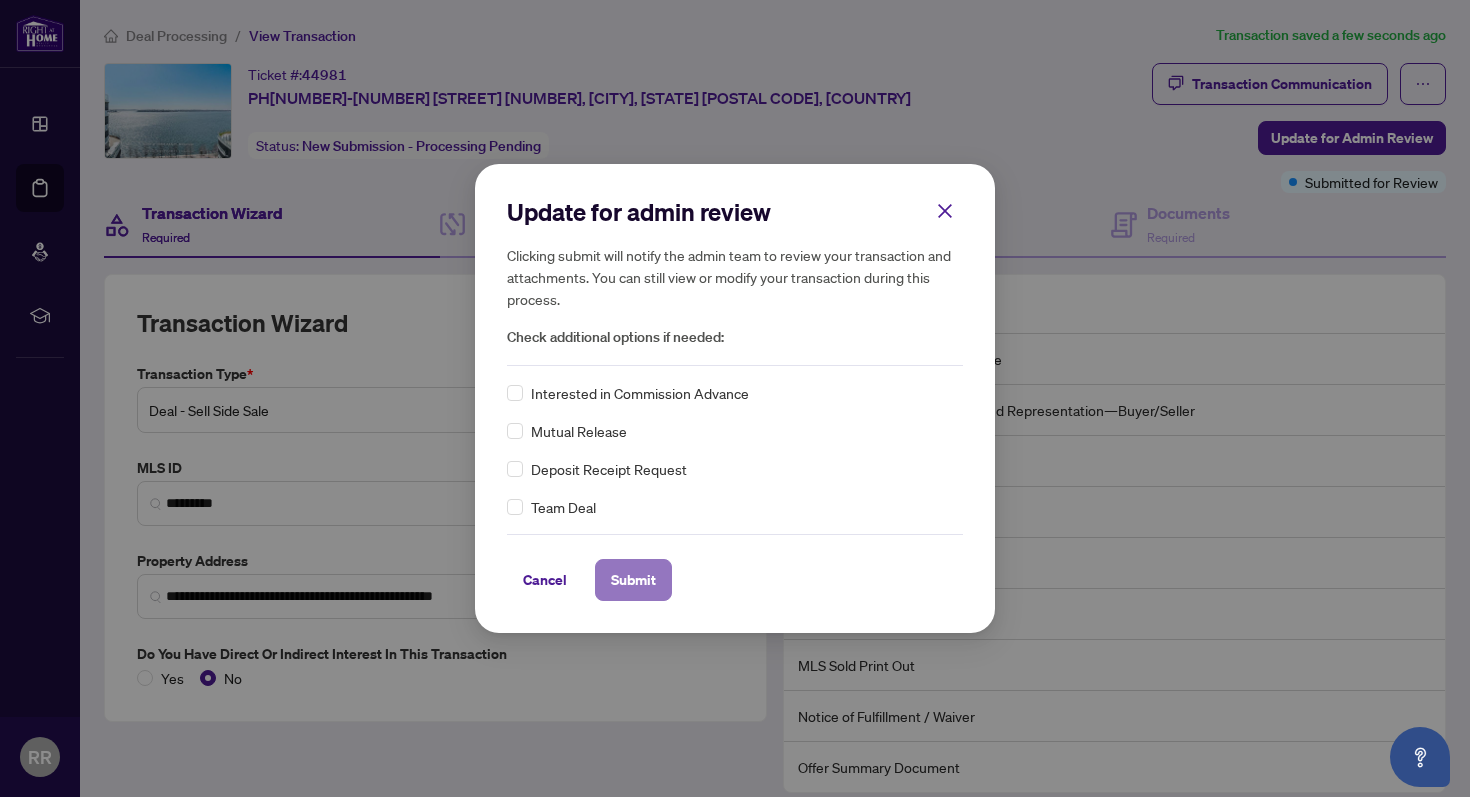 click on "Submit" at bounding box center (633, 580) 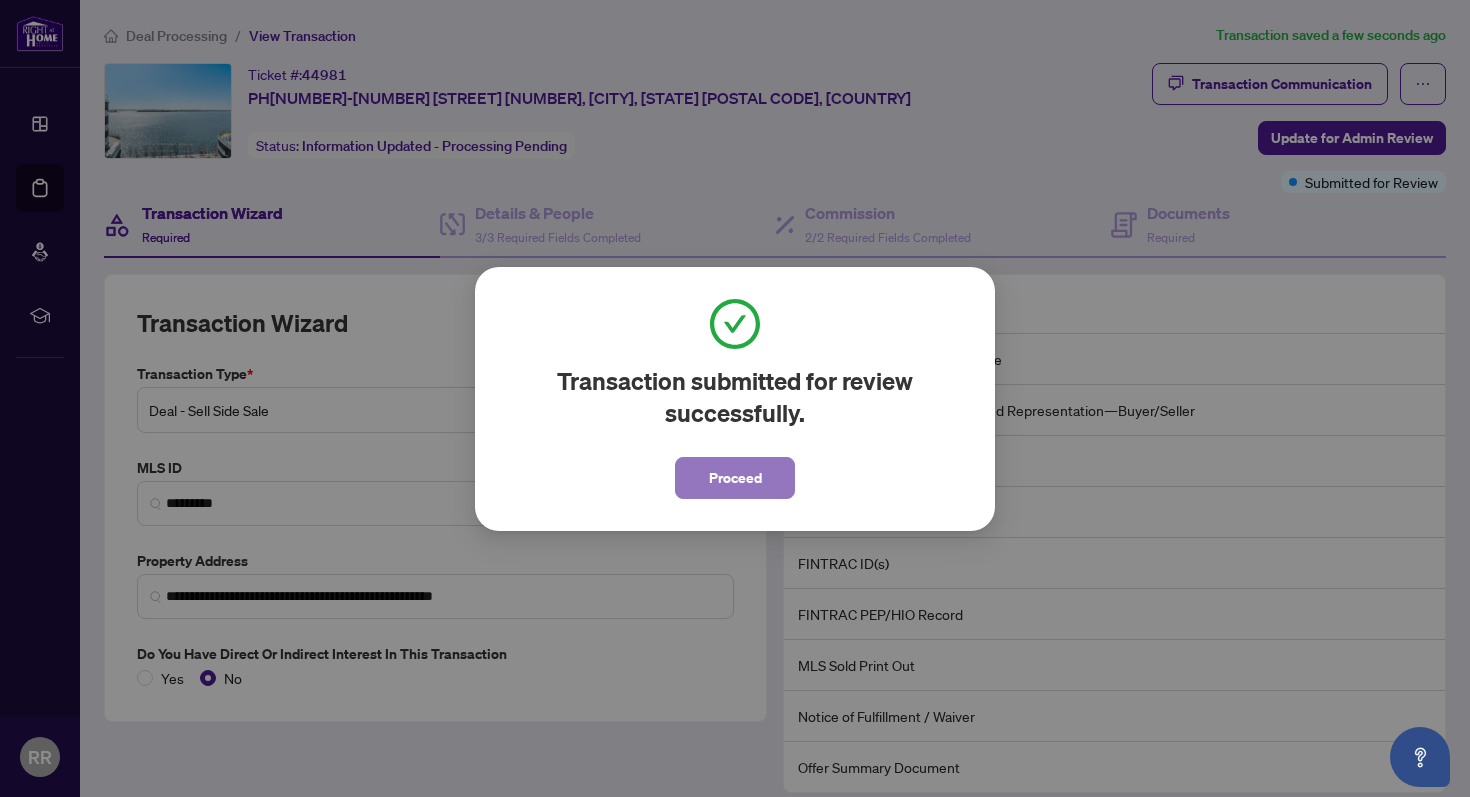click on "Proceed" at bounding box center (735, 478) 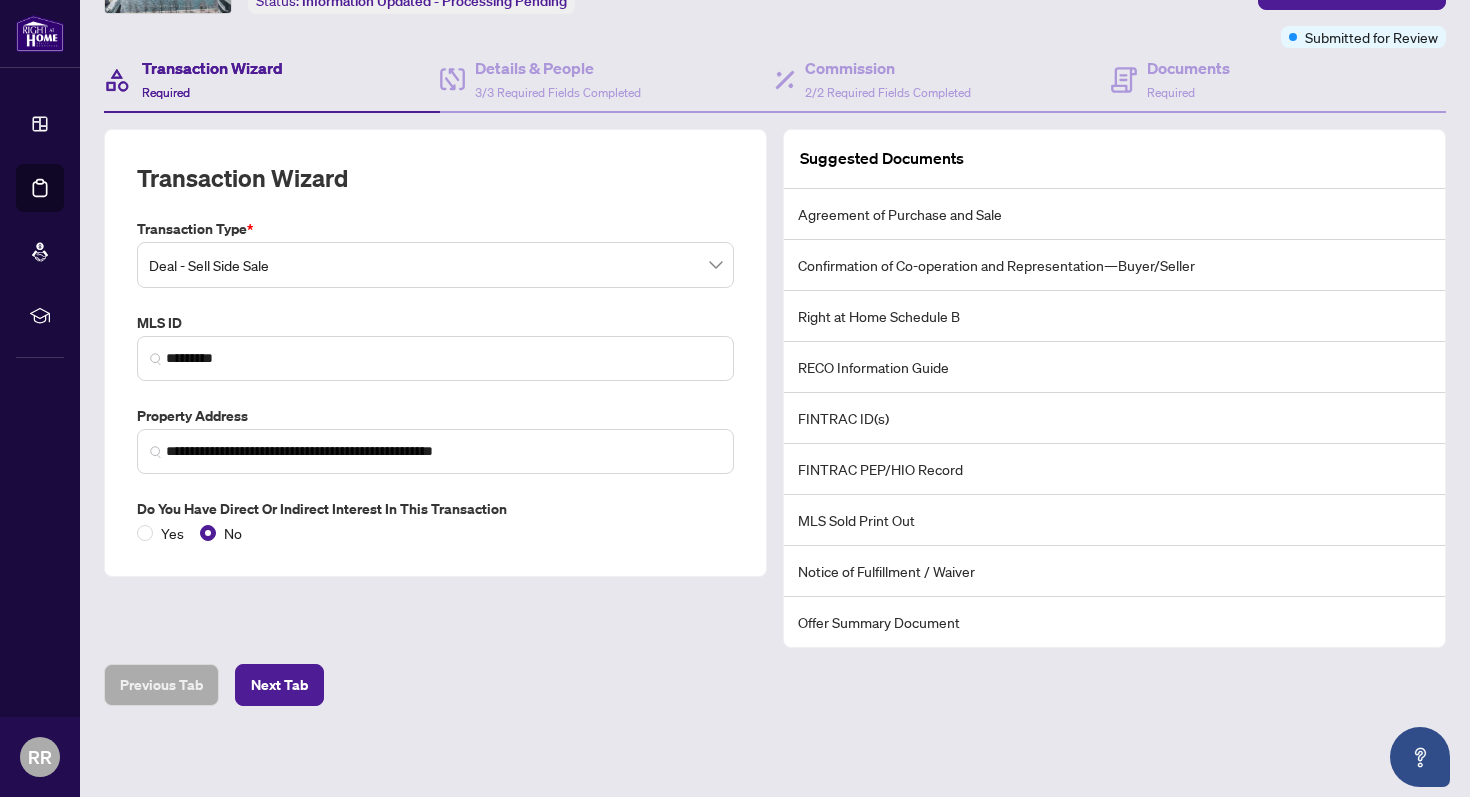 scroll, scrollTop: 0, scrollLeft: 0, axis: both 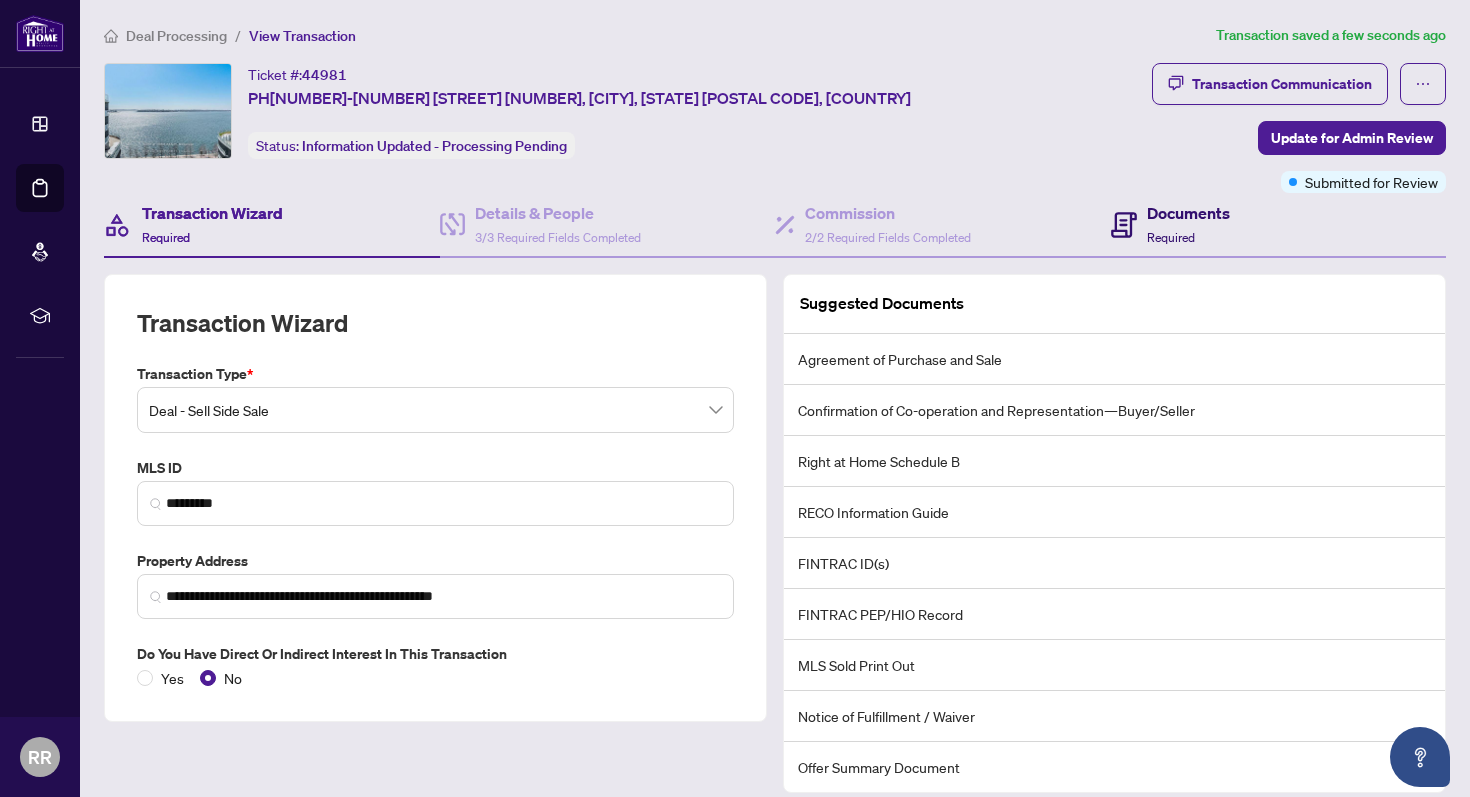 click on "Required" at bounding box center [1171, 237] 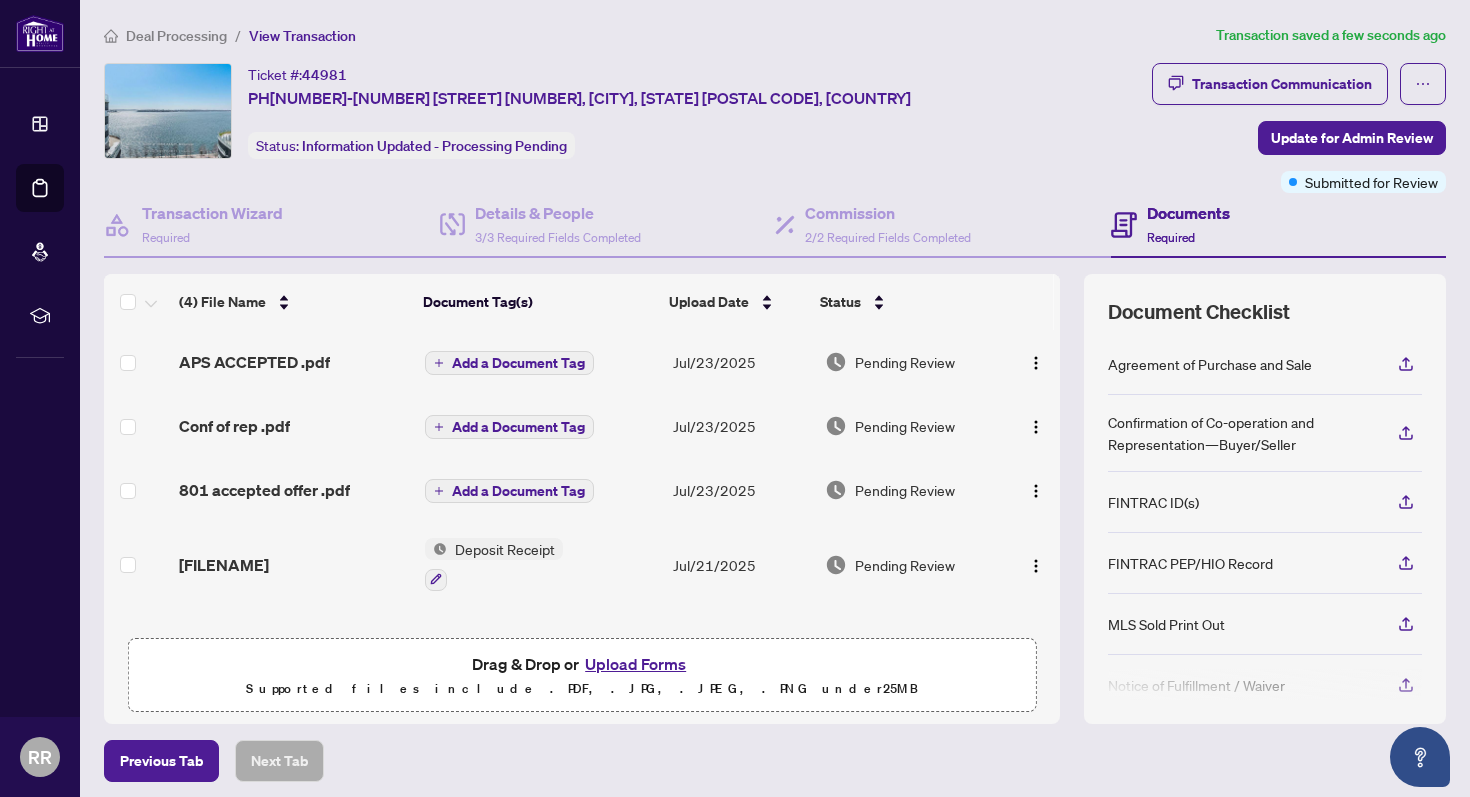 click on "Upload Forms" at bounding box center (635, 664) 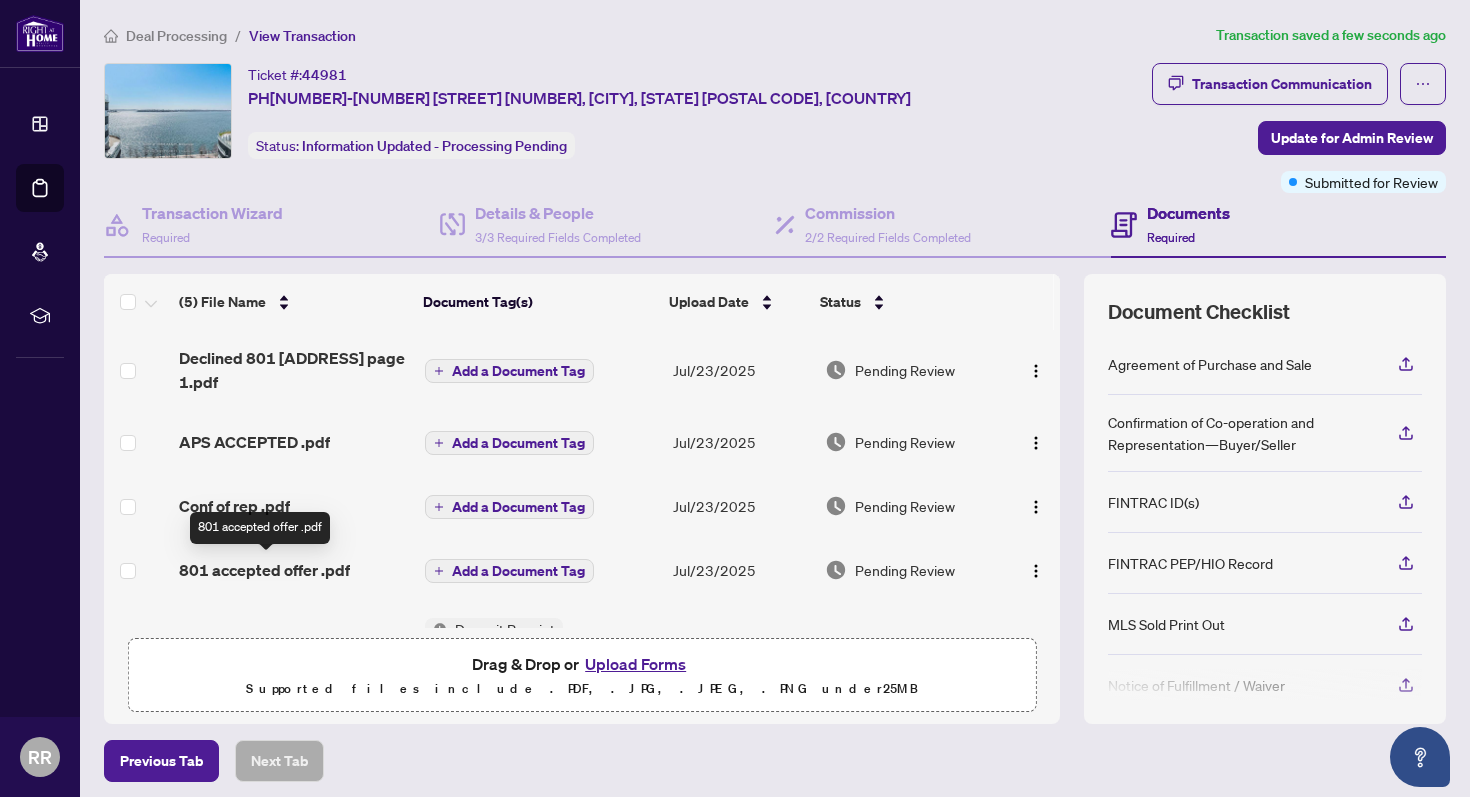 click on "801 accepted offer .pdf" at bounding box center [264, 570] 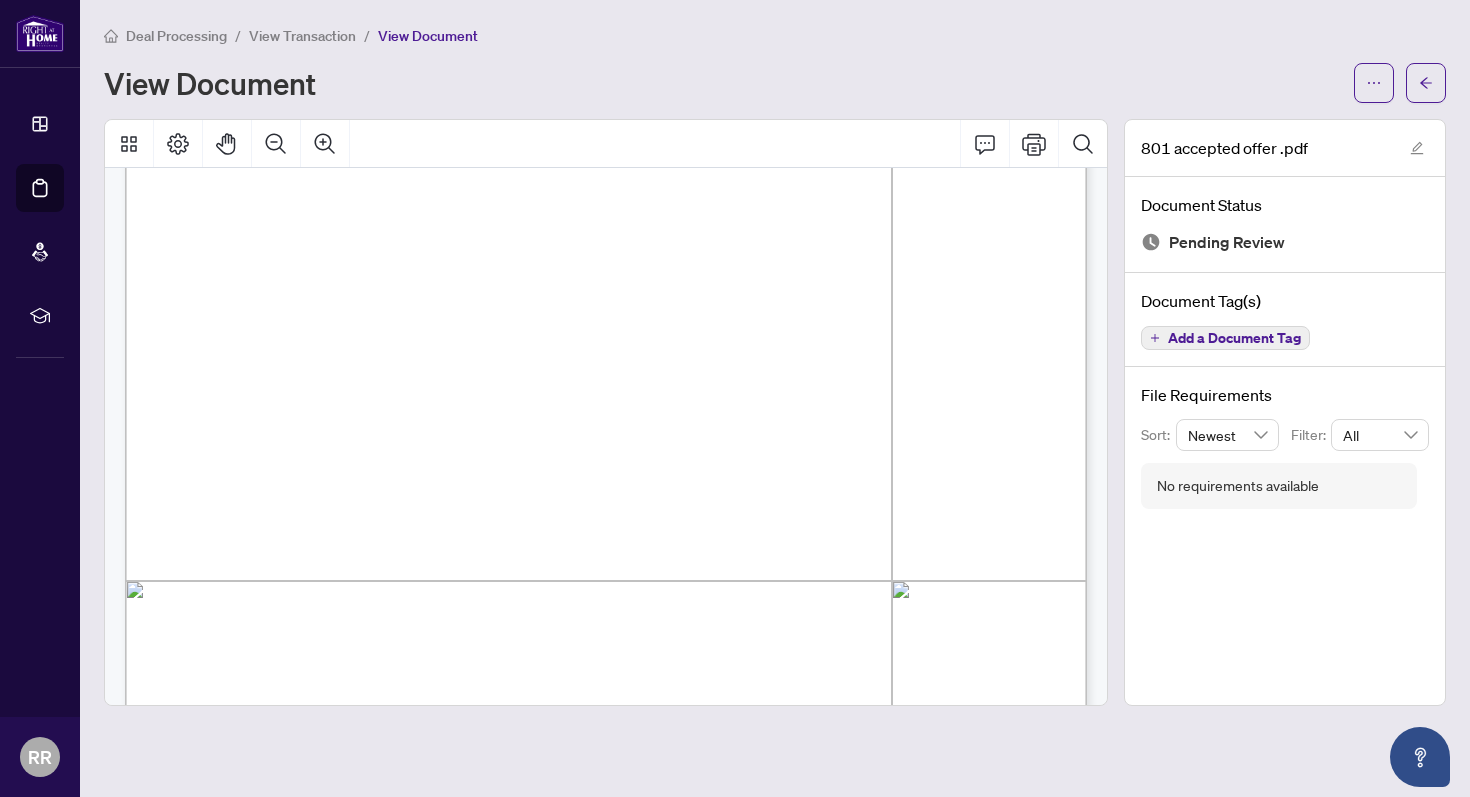 scroll, scrollTop: 402, scrollLeft: 0, axis: vertical 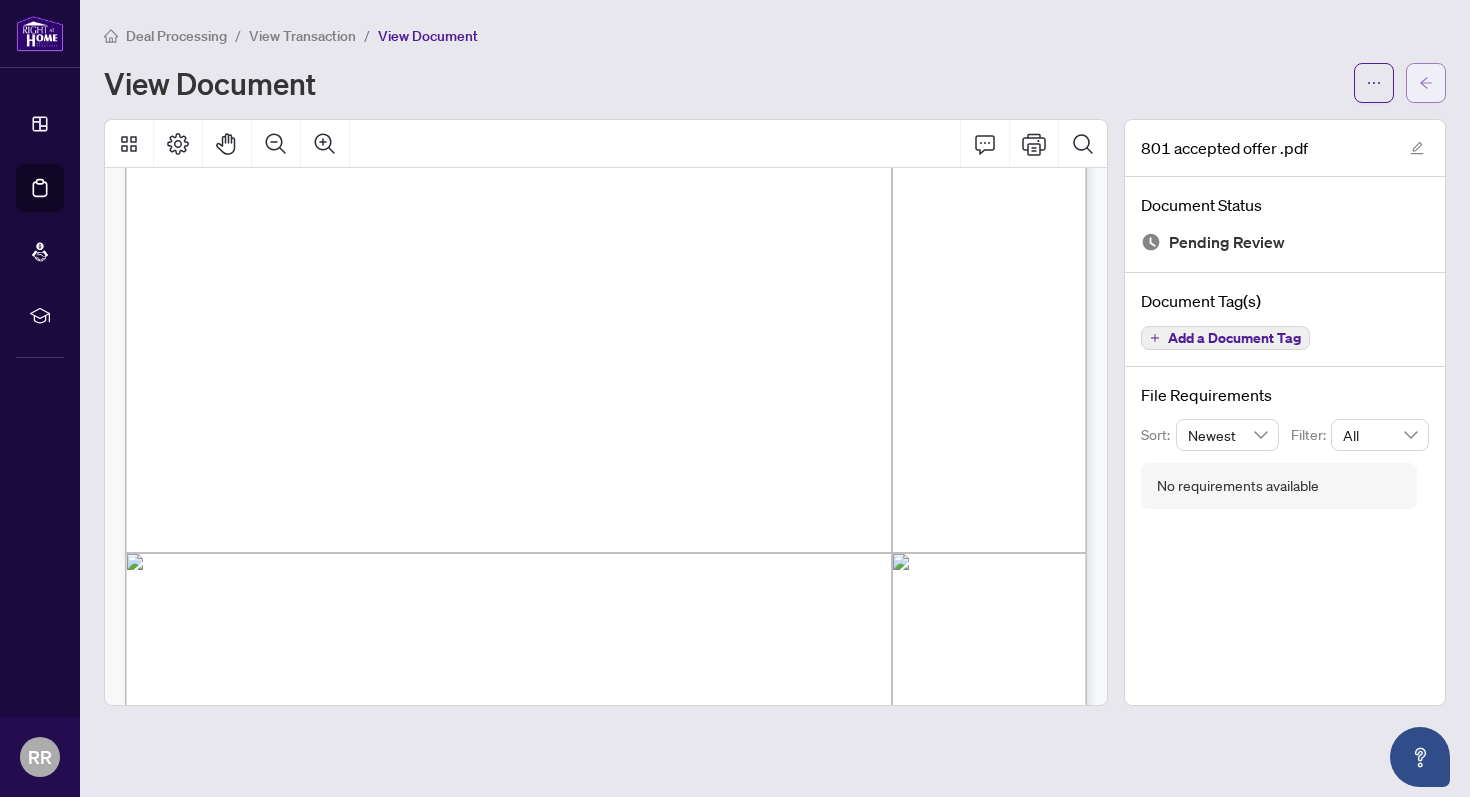 click at bounding box center [1426, 83] 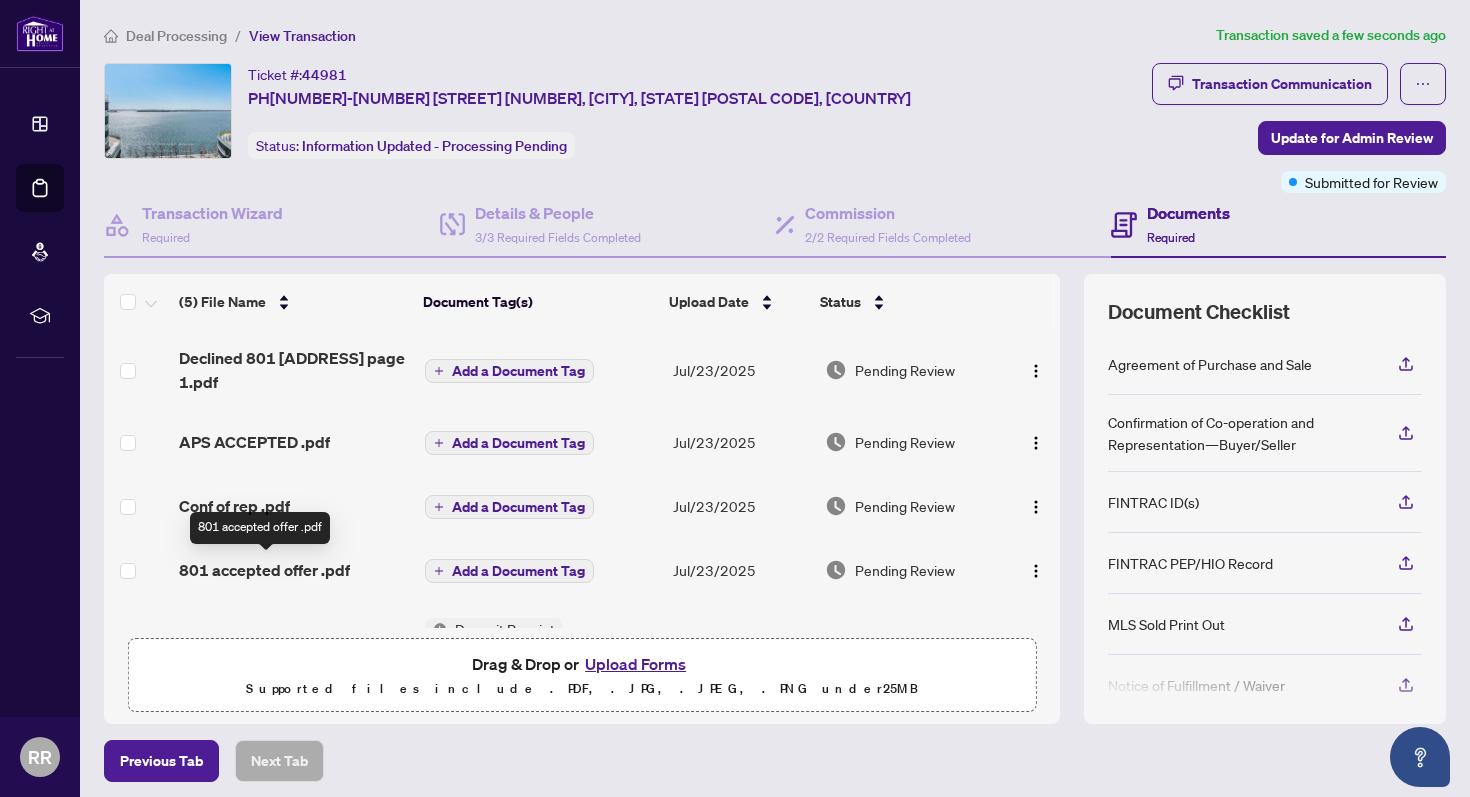 click on "801 accepted offer .pdf" at bounding box center [264, 570] 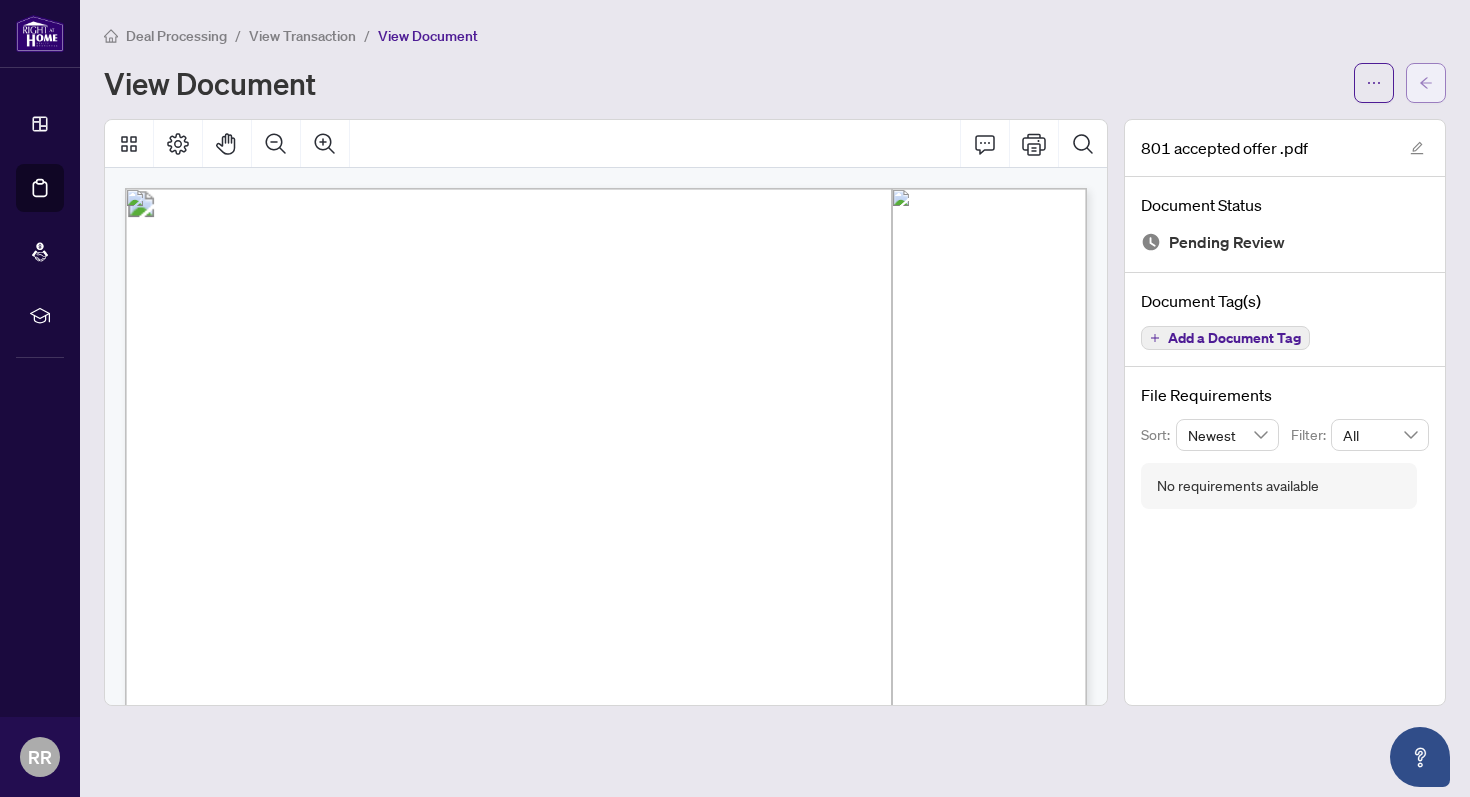 click at bounding box center [1426, 83] 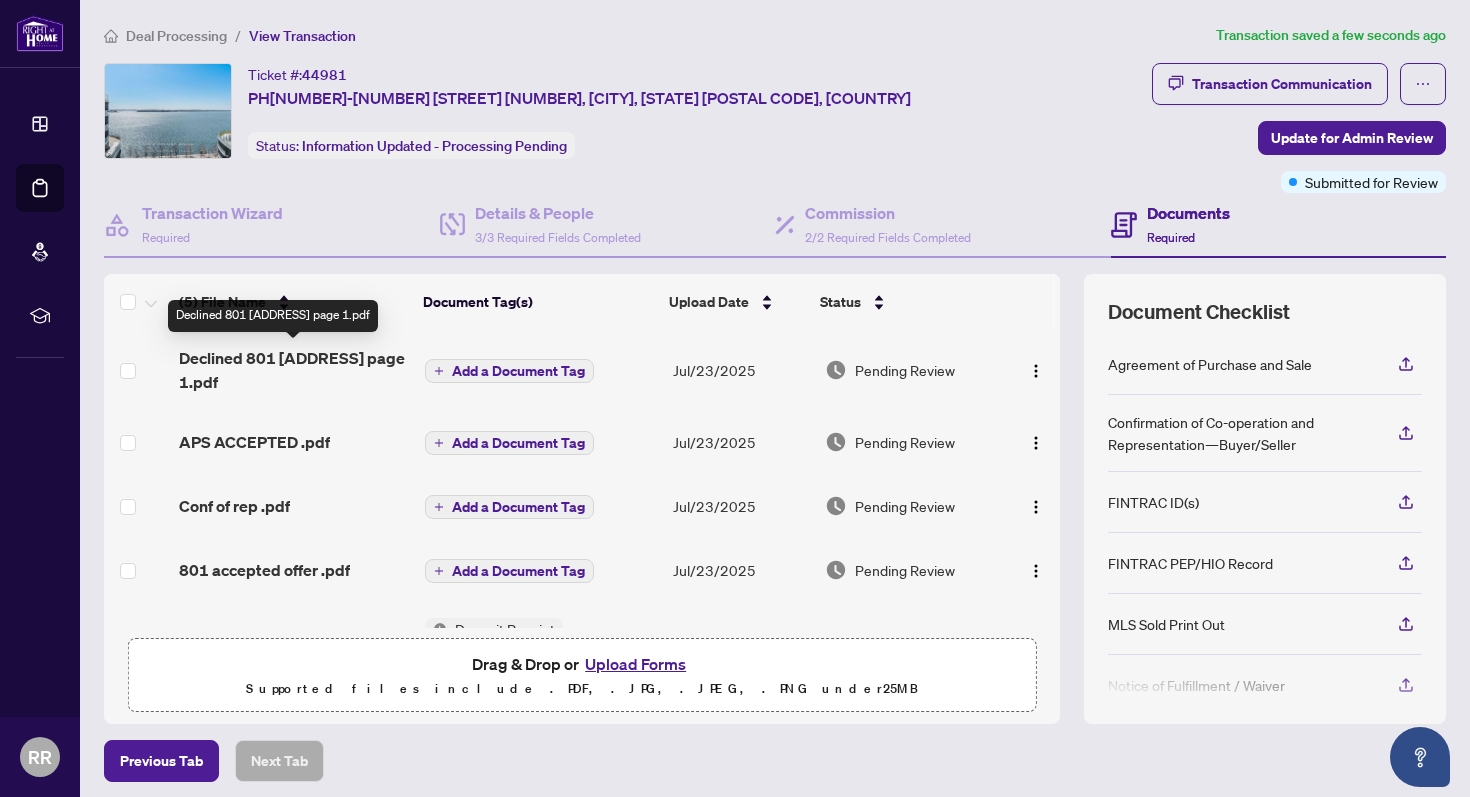 click on "Declined 801  [ADDRESS] page 1.pdf" at bounding box center (294, 370) 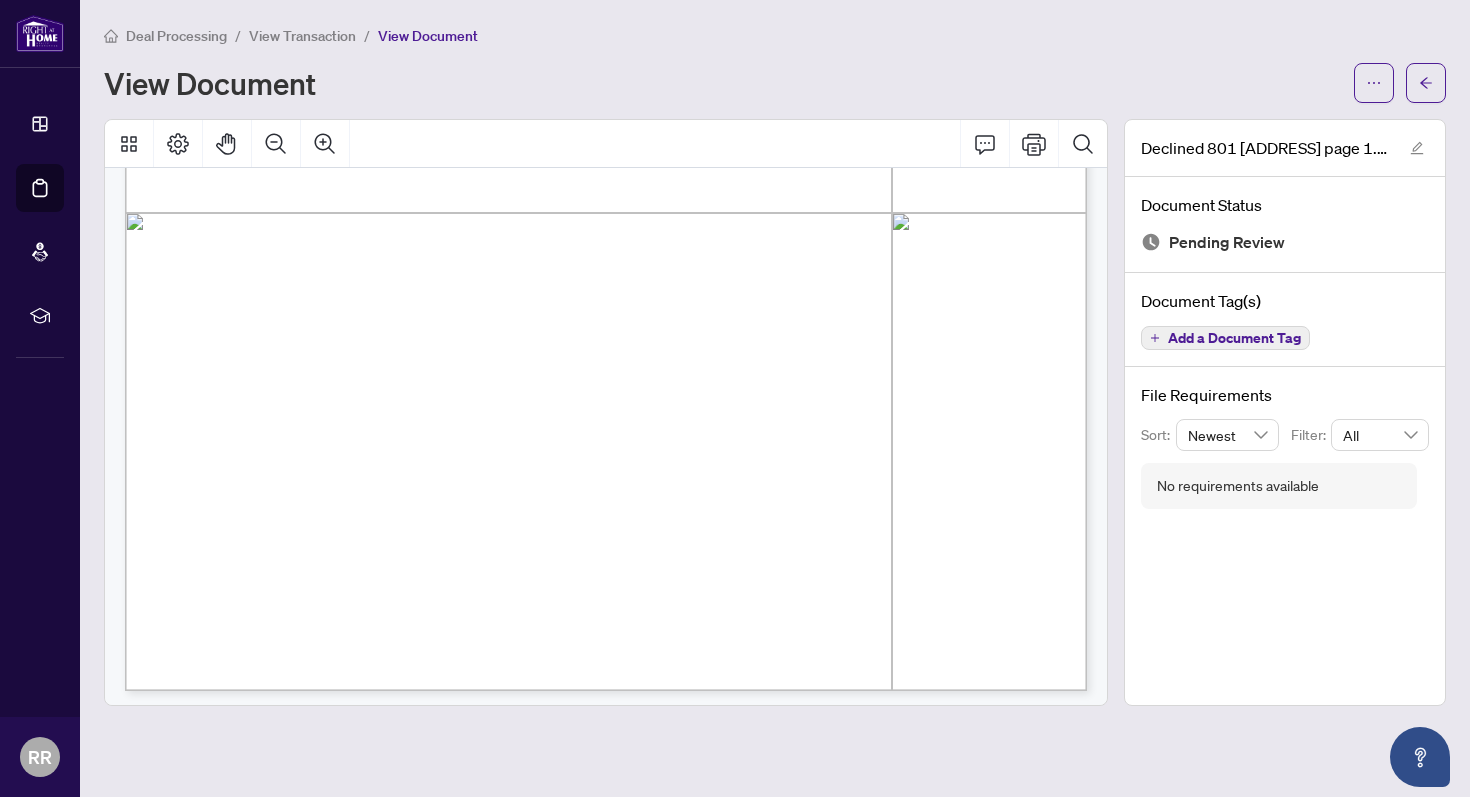 scroll, scrollTop: 748, scrollLeft: 0, axis: vertical 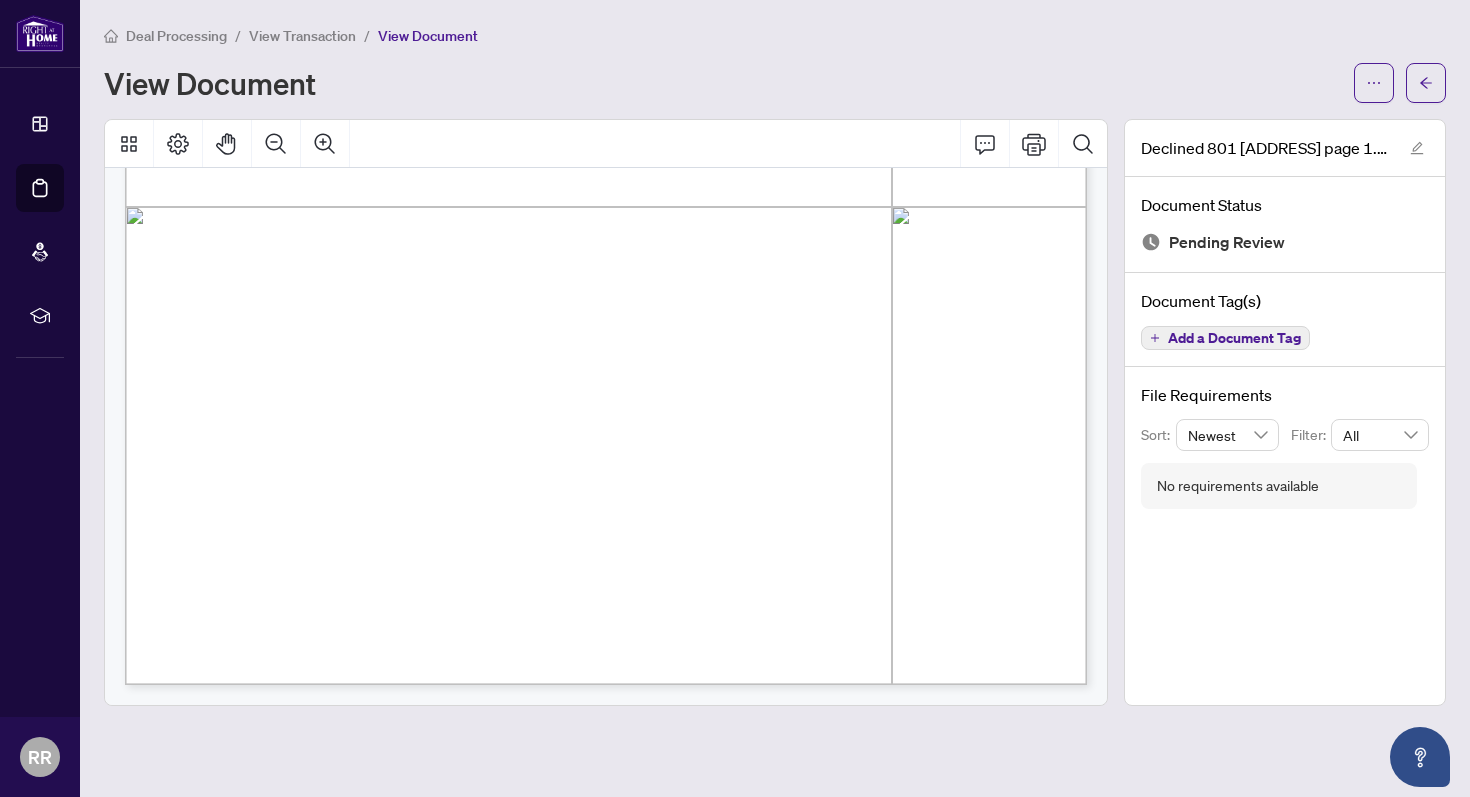 click on "��" at bounding box center [277, 503] 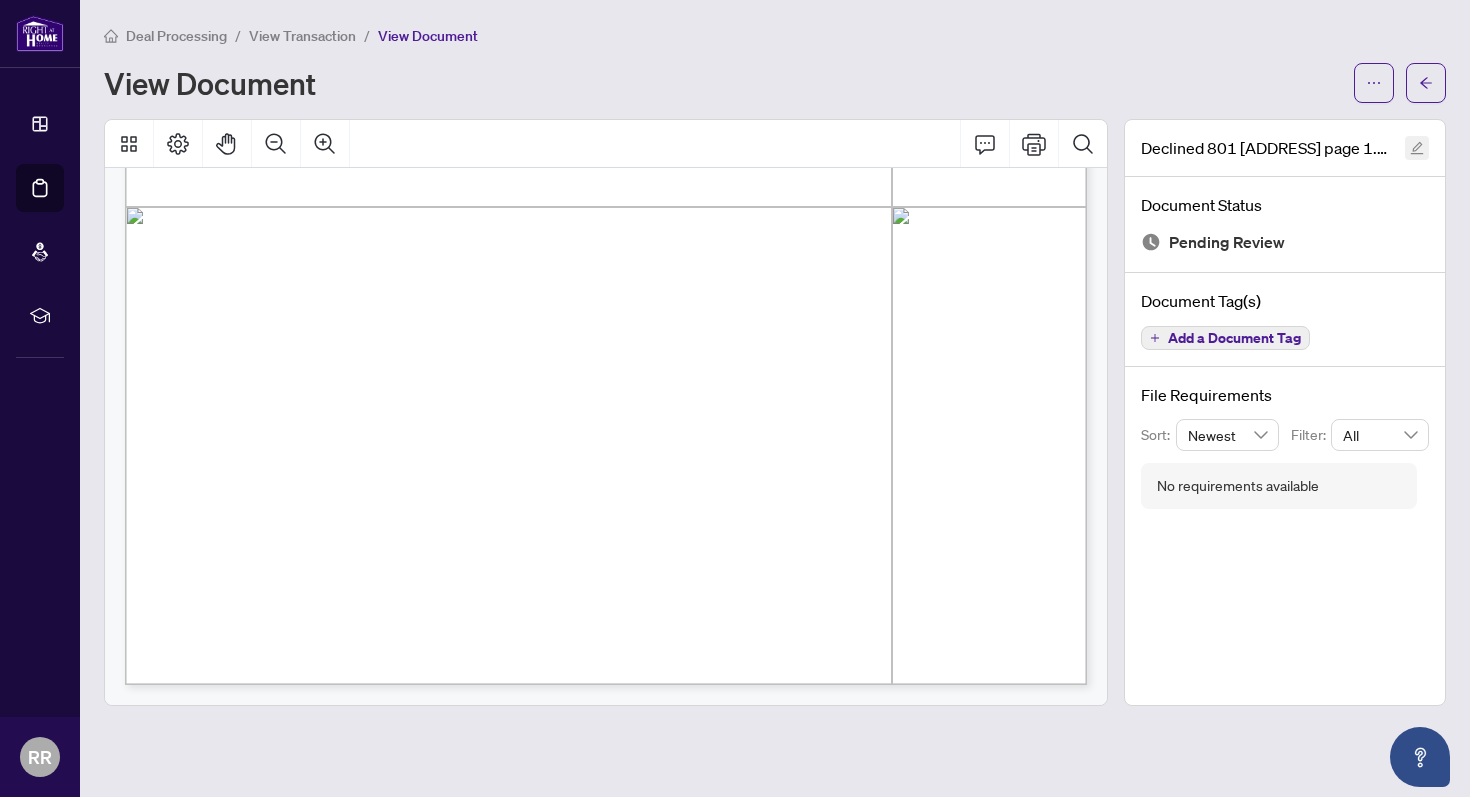 click 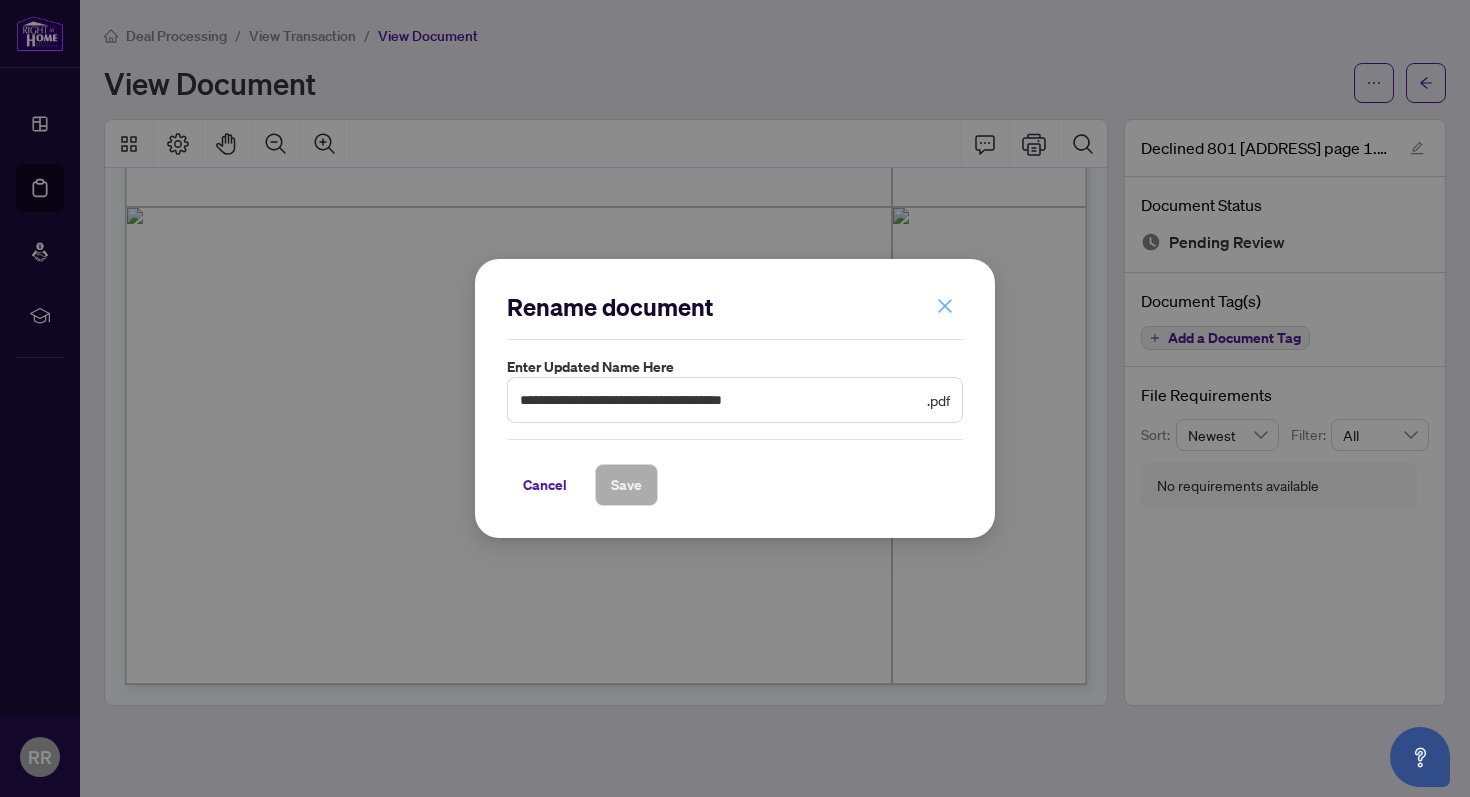 click 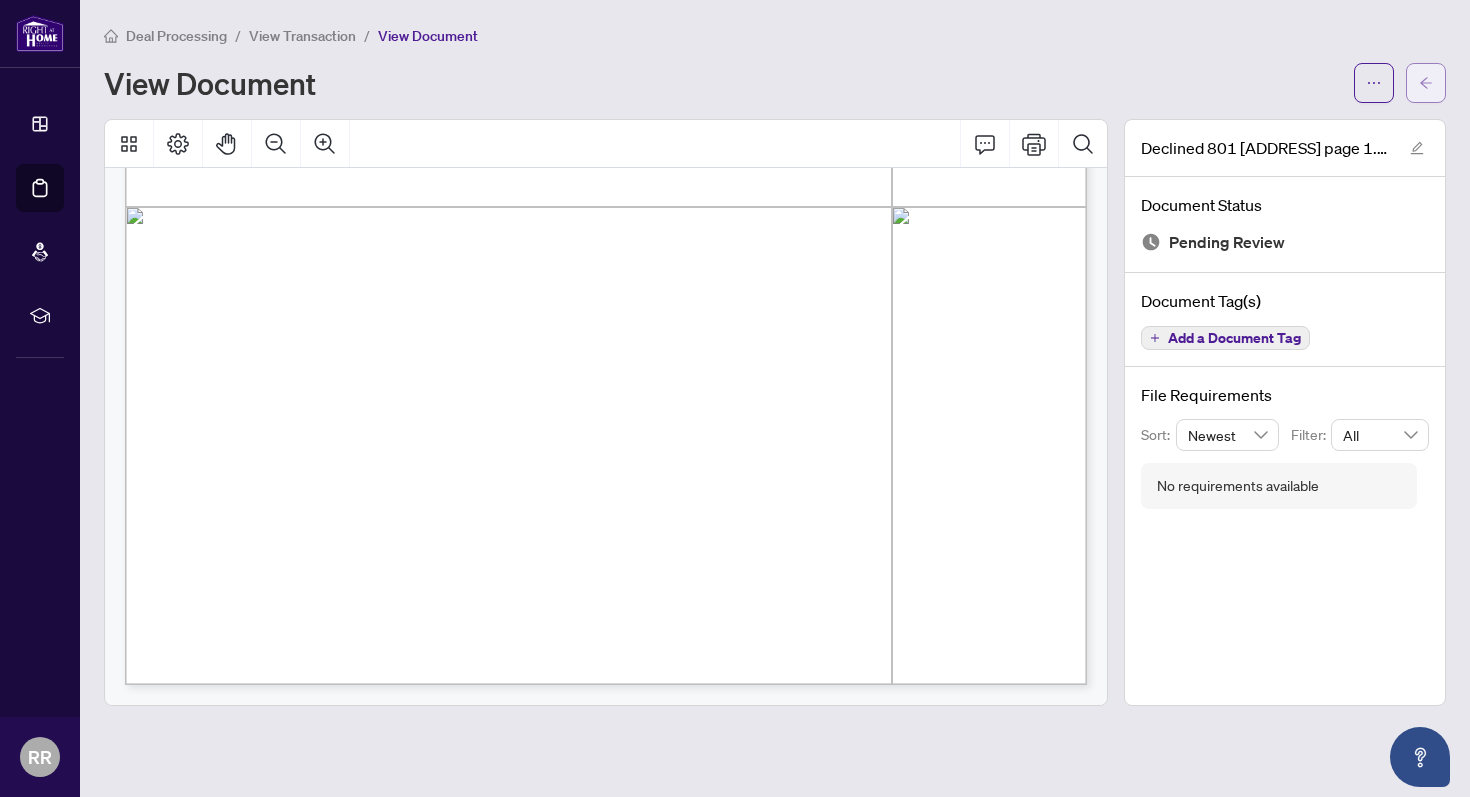 click at bounding box center [1426, 83] 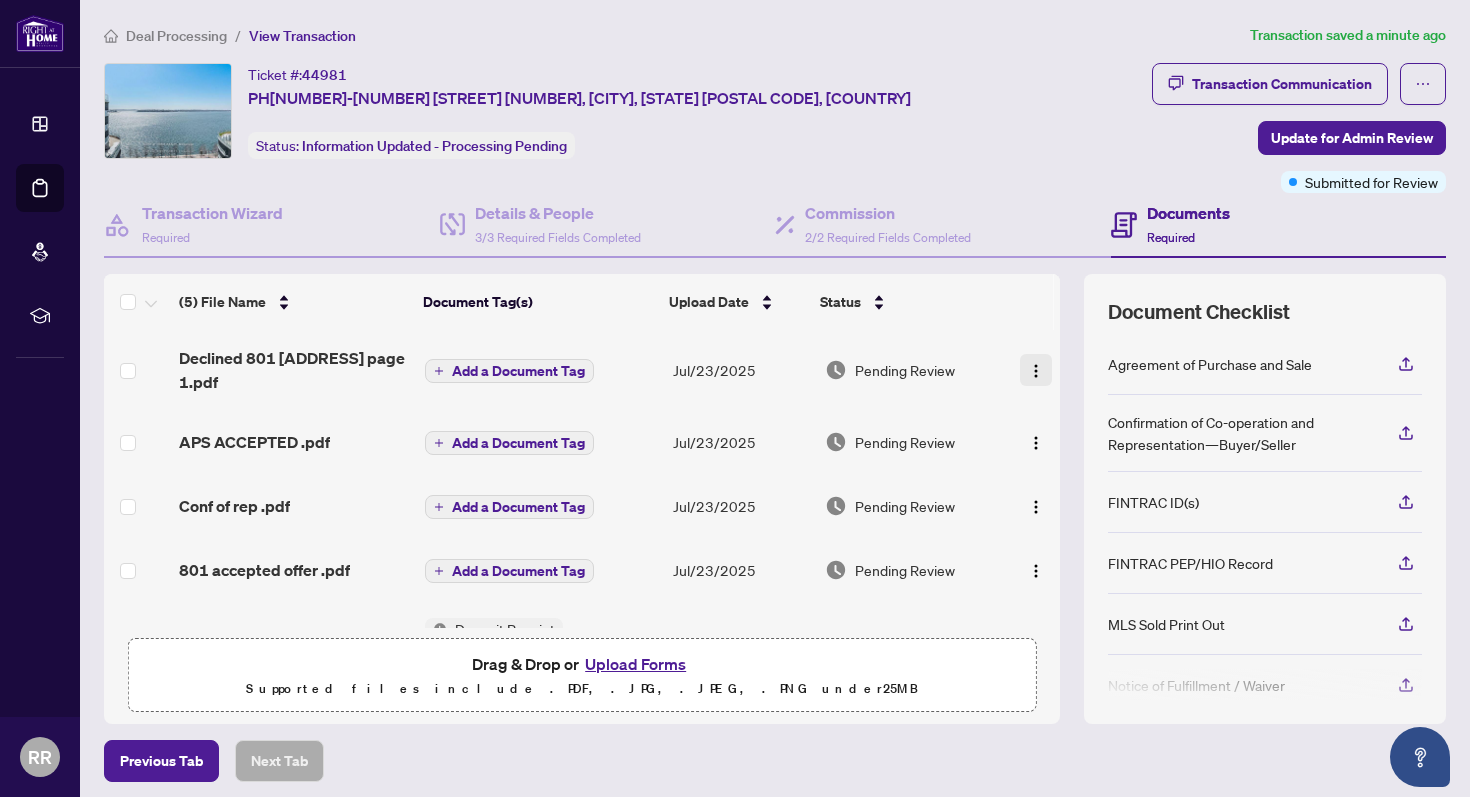 click at bounding box center [1036, 371] 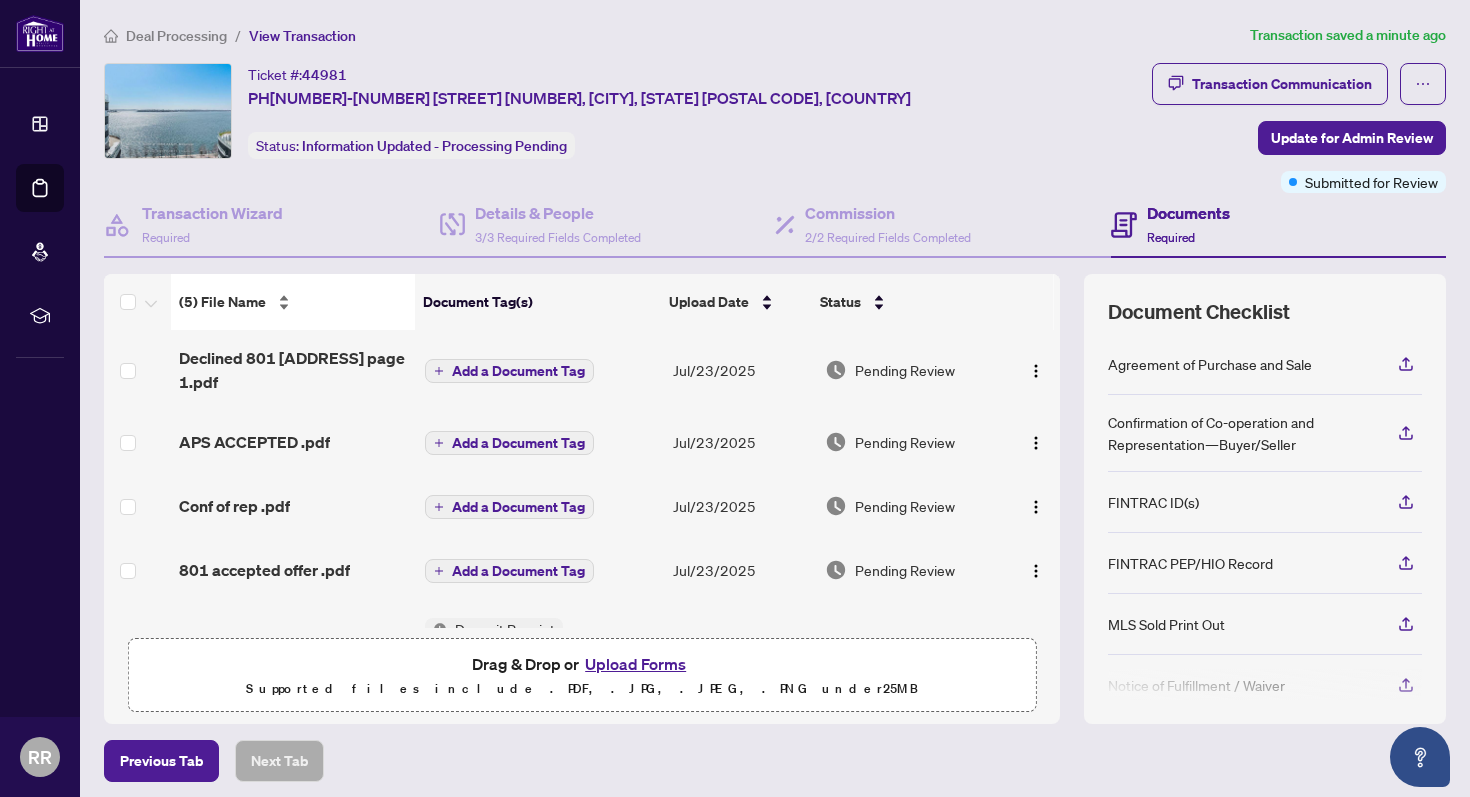 click on "(5) File Name" at bounding box center (293, 302) 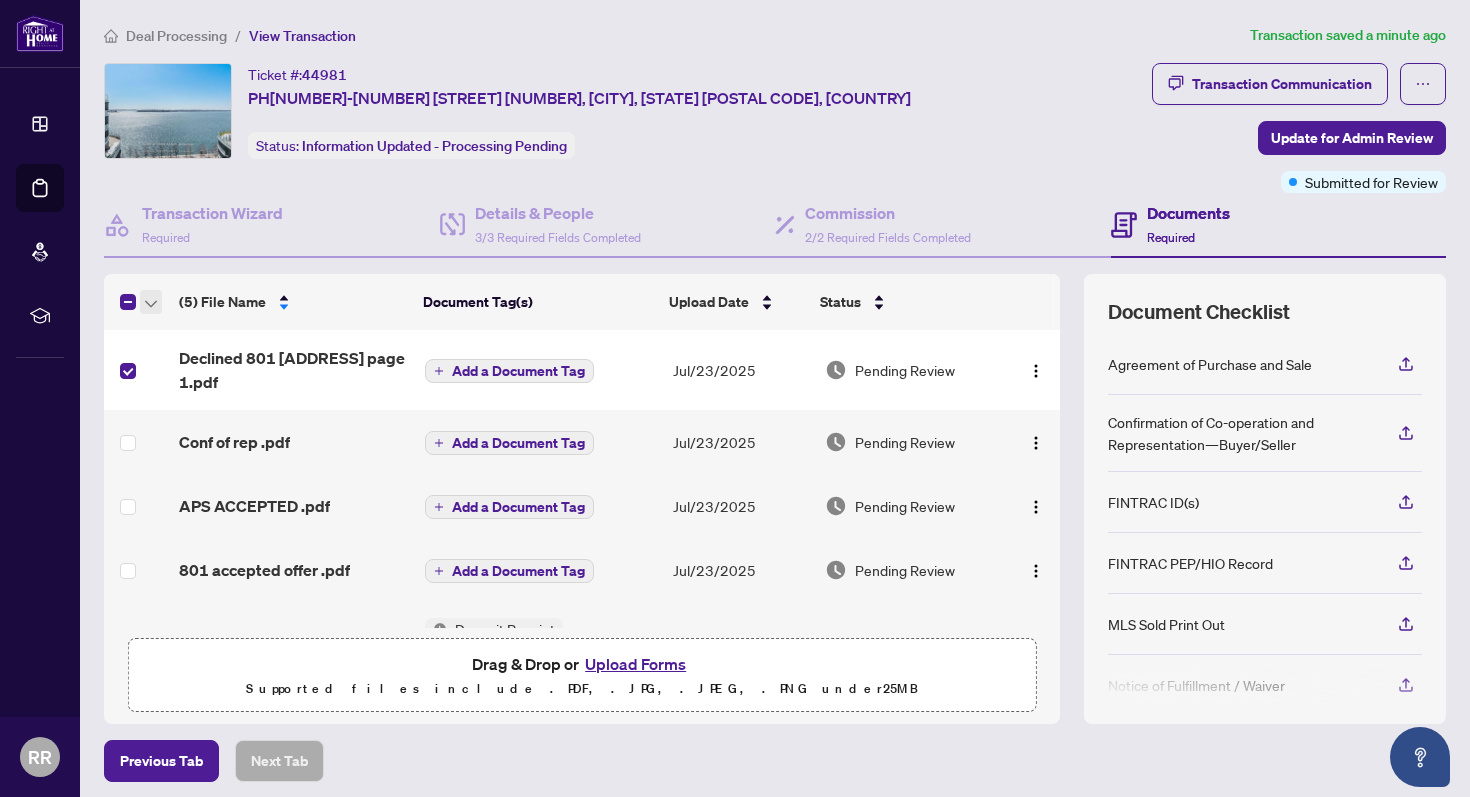 click 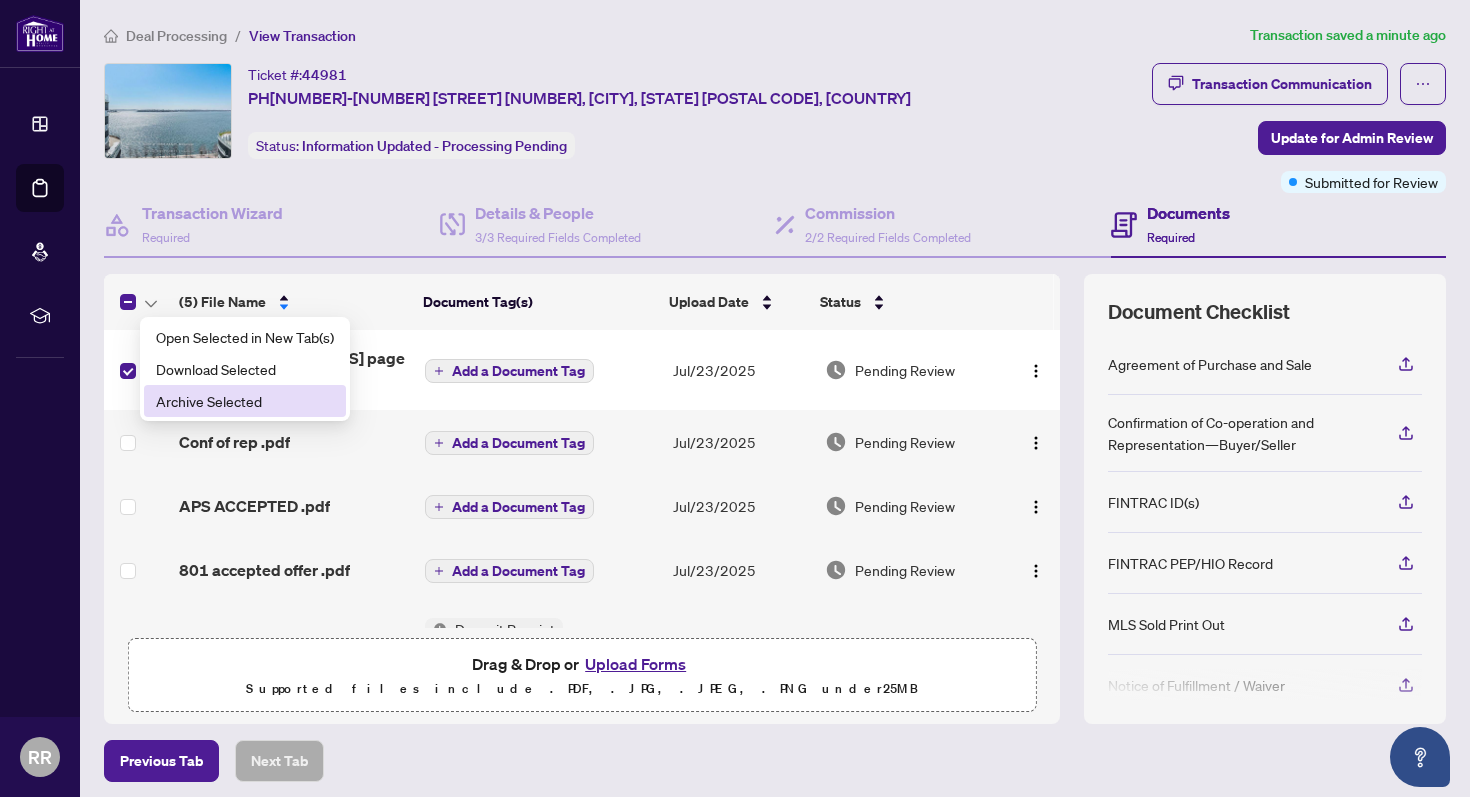 click on "Archive Selected" at bounding box center [245, 401] 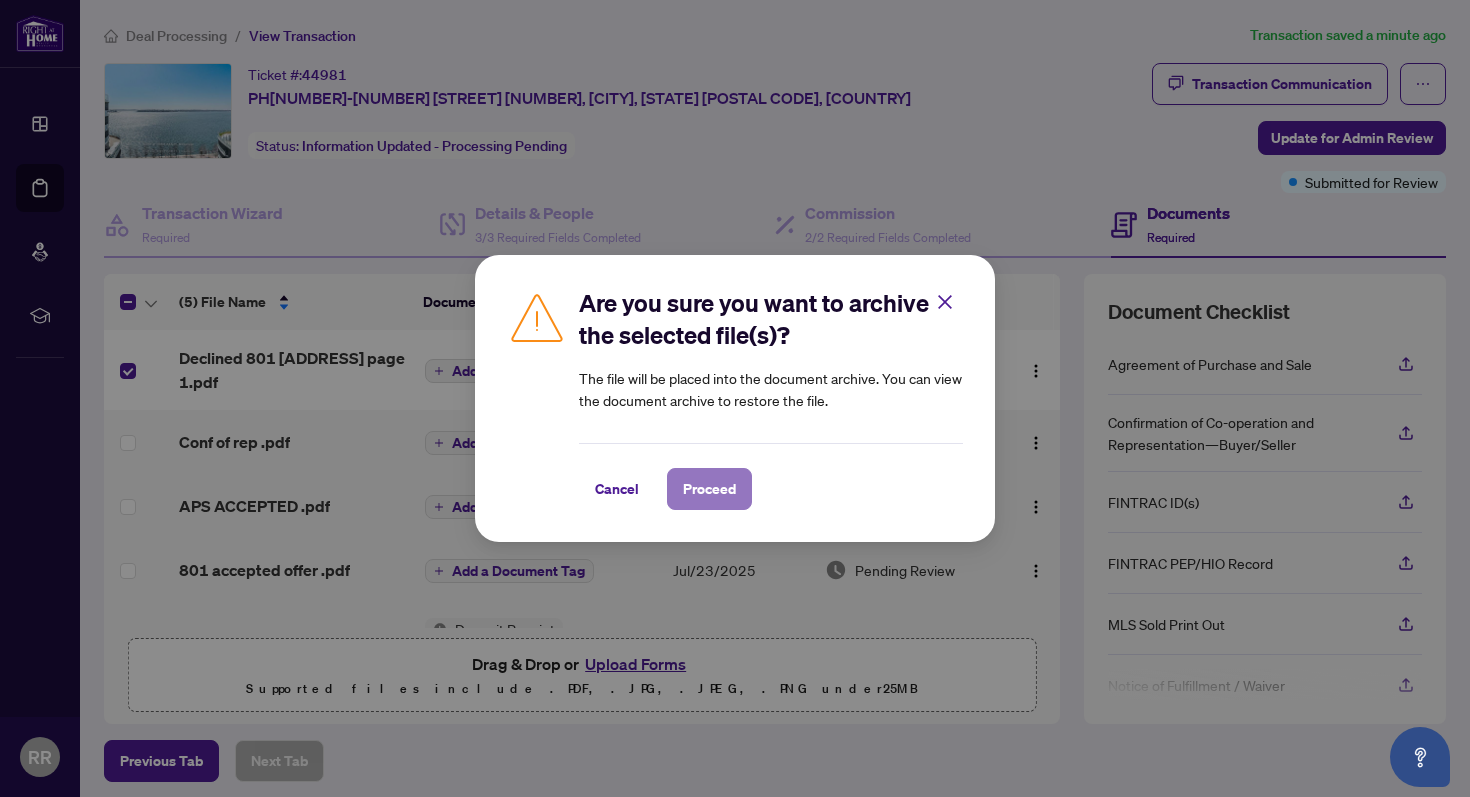 click on "Proceed" at bounding box center [709, 489] 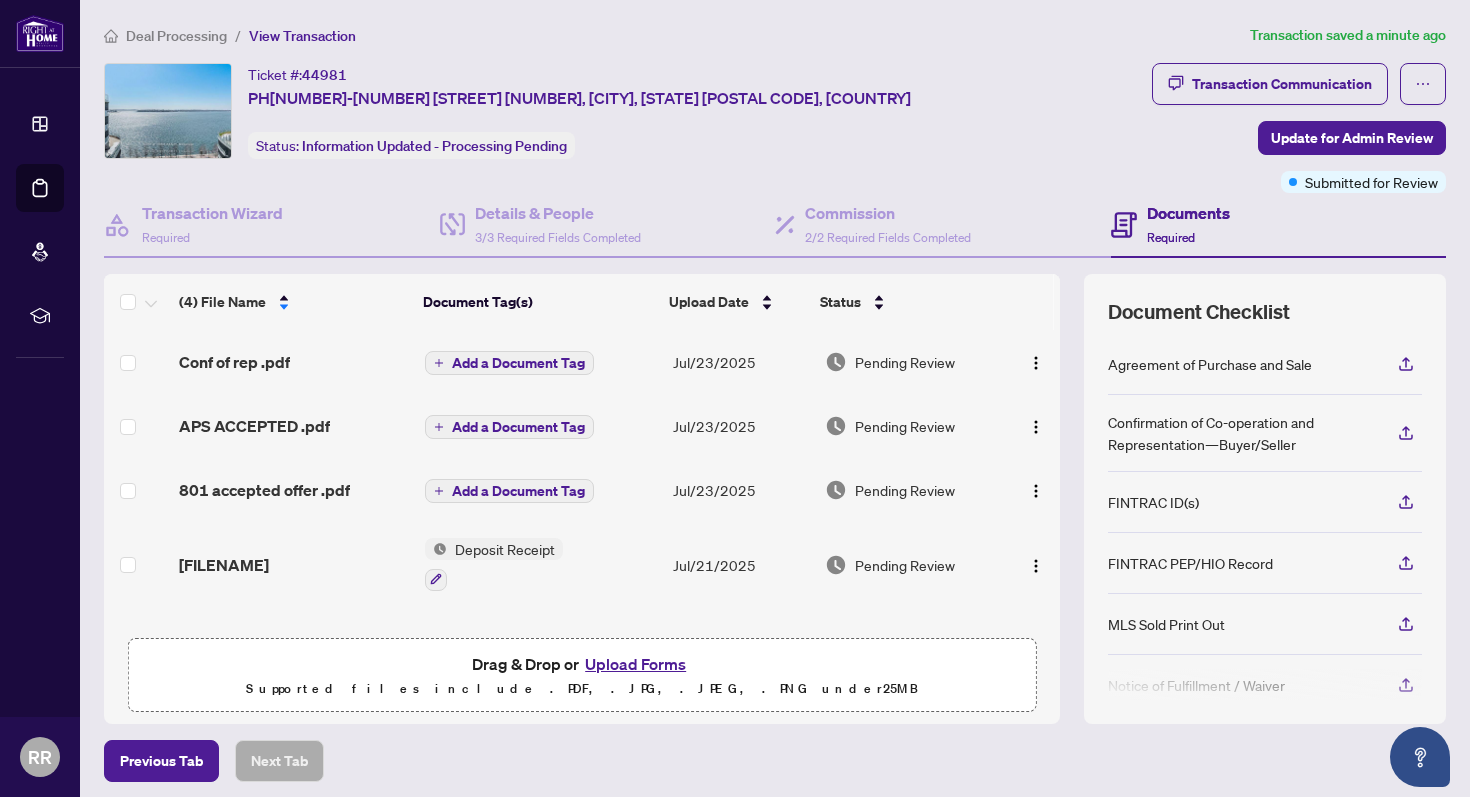 click on "Upload Forms" at bounding box center [635, 664] 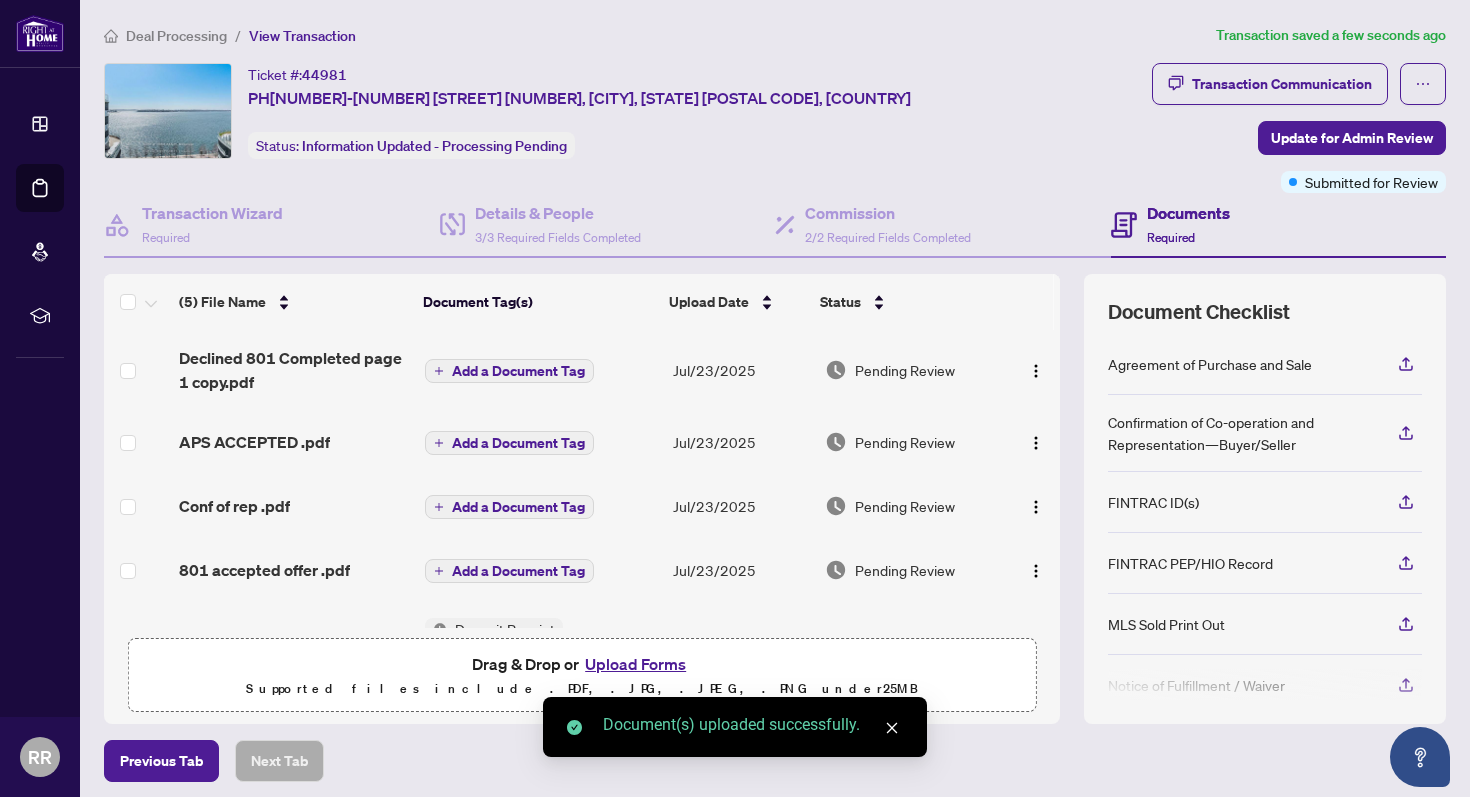 click on "801 accepted offer .pdf" at bounding box center [264, 570] 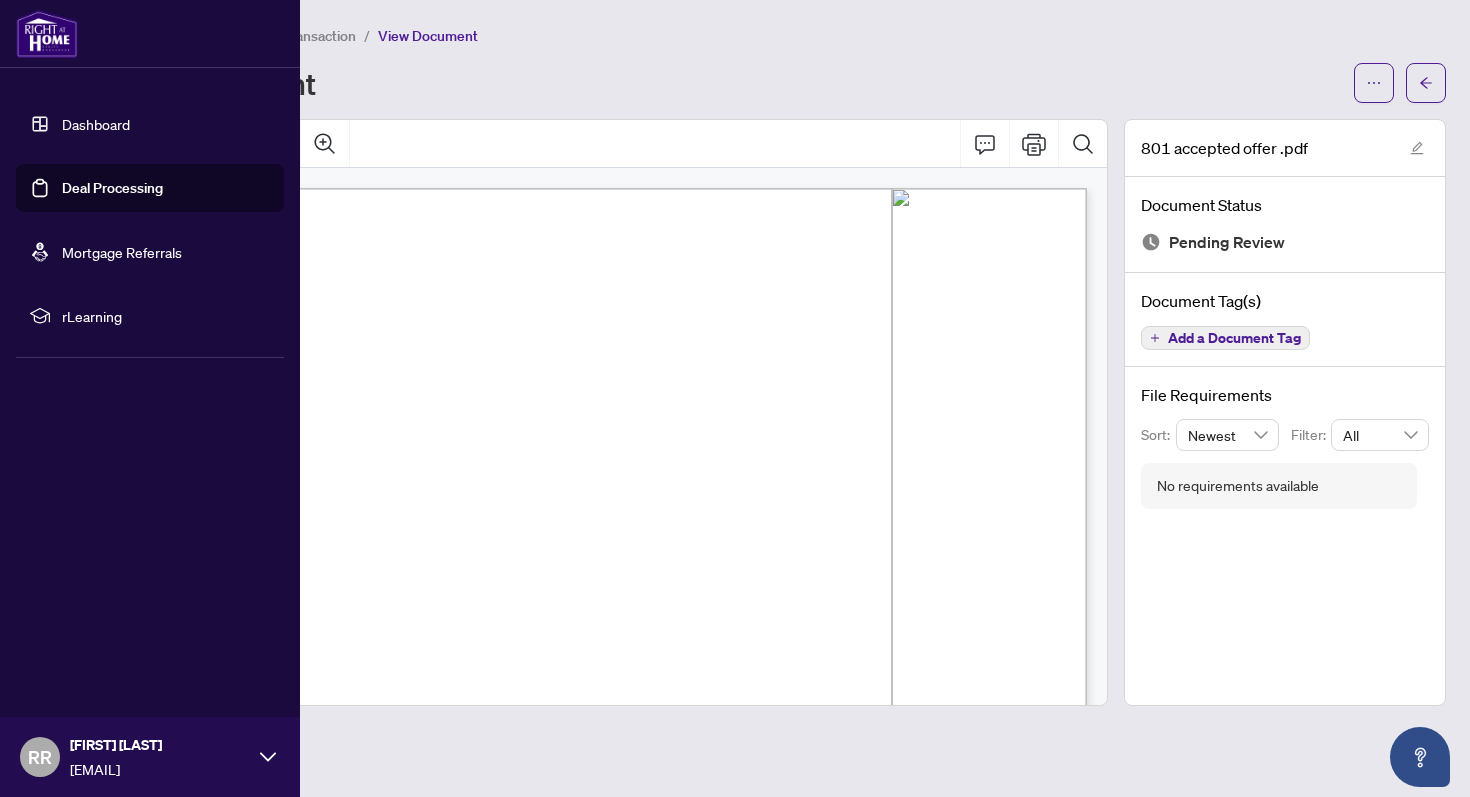 click on "Dashboard" at bounding box center (96, 124) 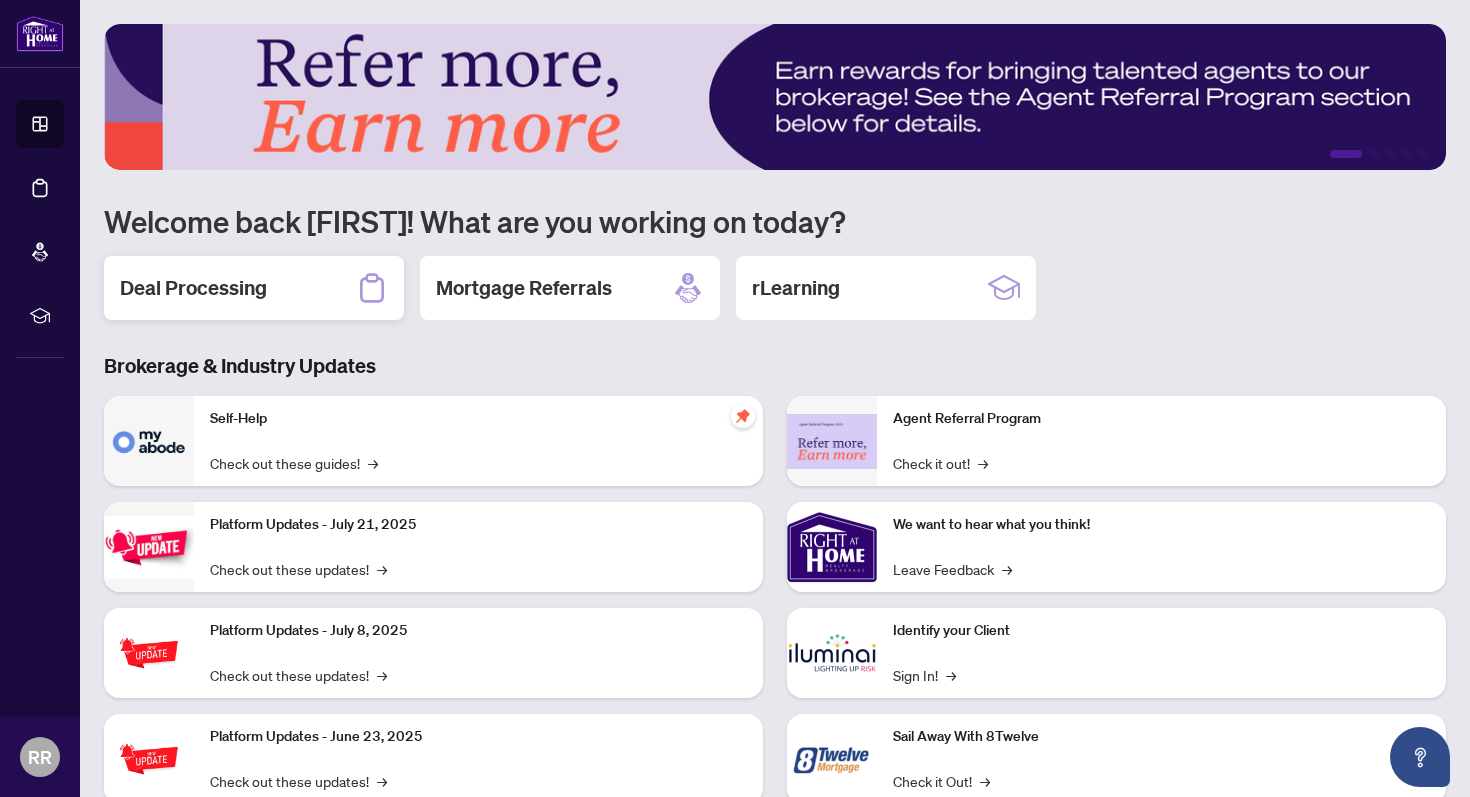 click on "Deal Processing" at bounding box center [254, 288] 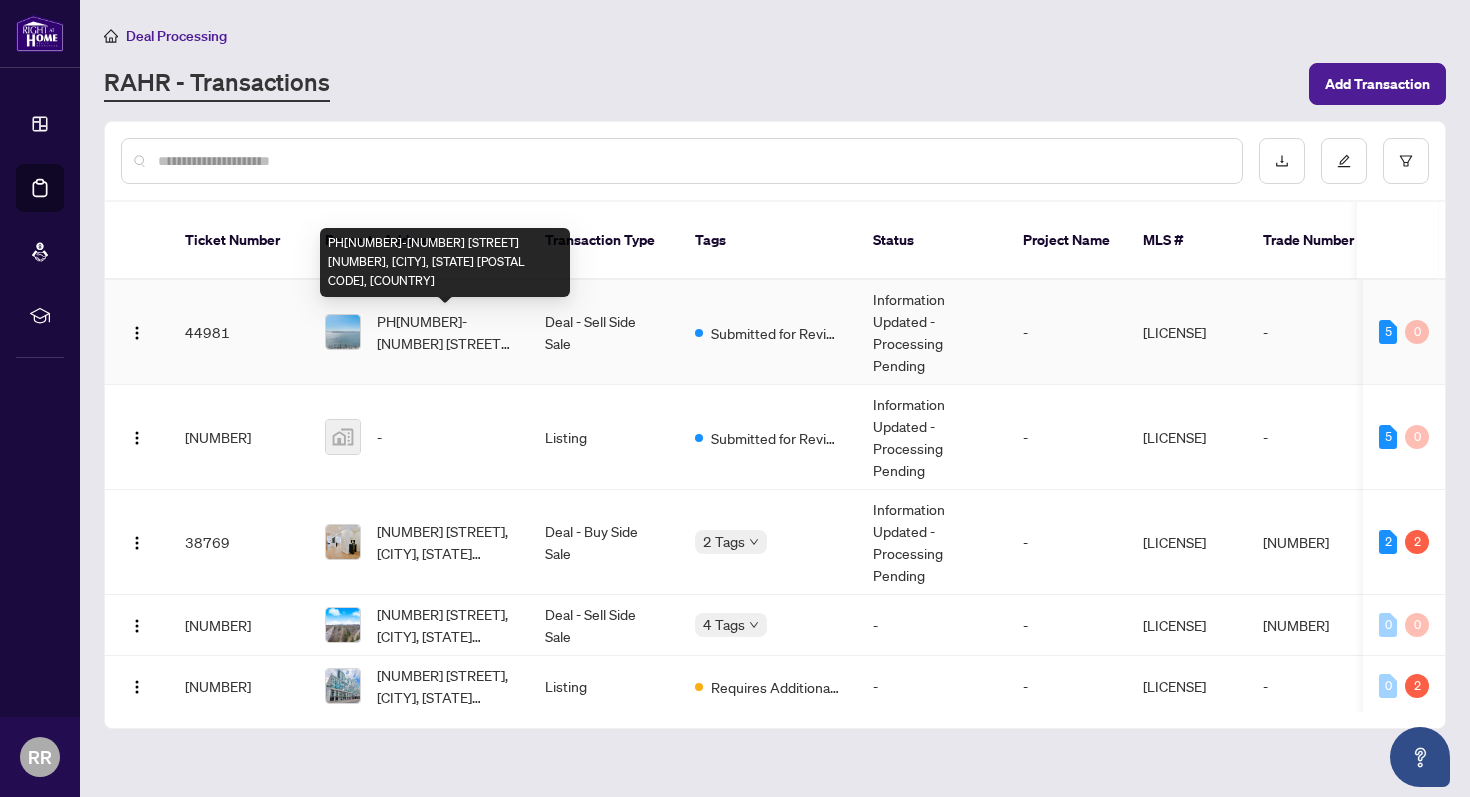 click on "PH[NUMBER]-[NUMBER] [STREET] [NUMBER], [CITY], [STATE] [POSTAL CODE], [COUNTRY]" at bounding box center [445, 332] 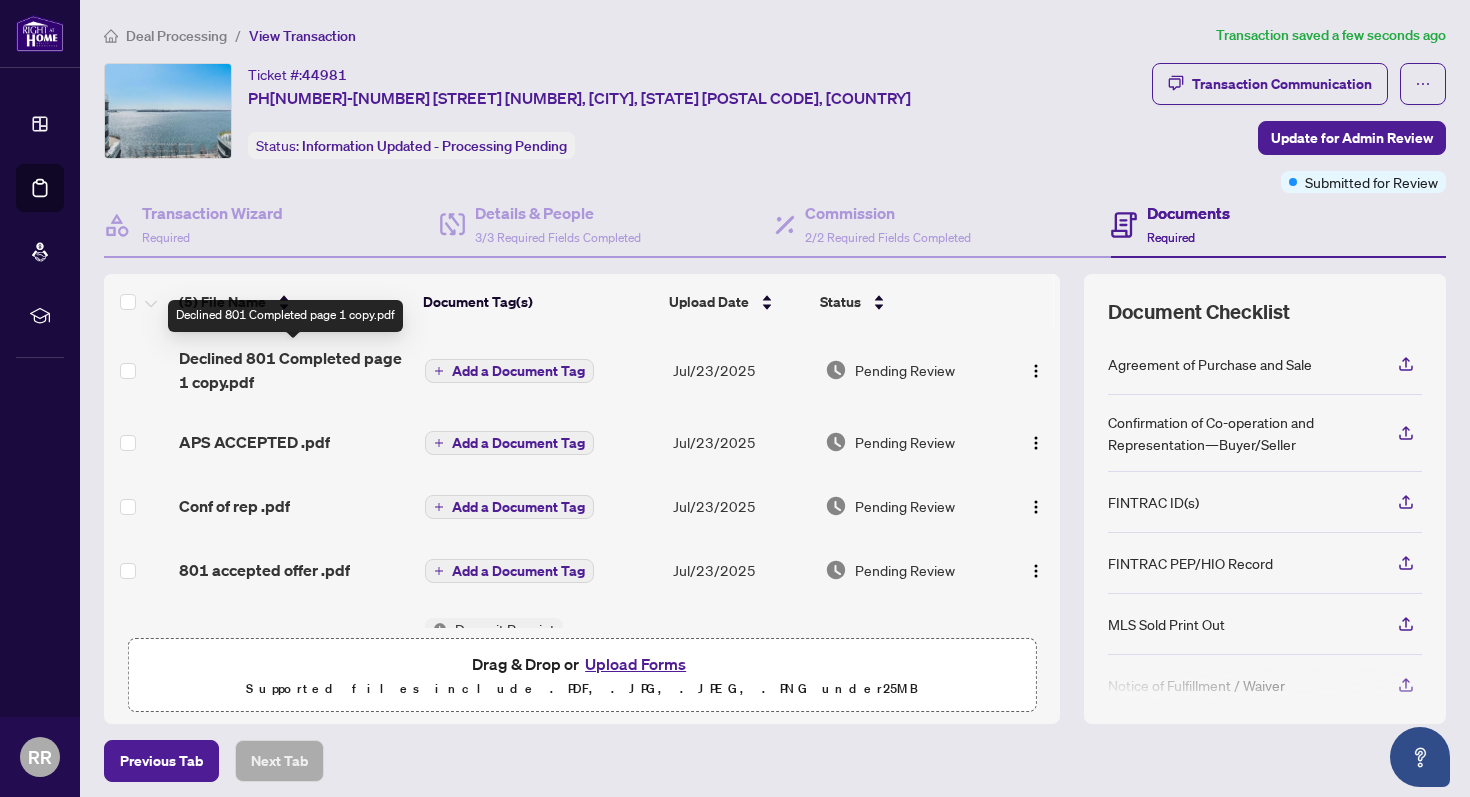 click on "Declined 801 Completed  page 1 copy.pdf" at bounding box center [294, 370] 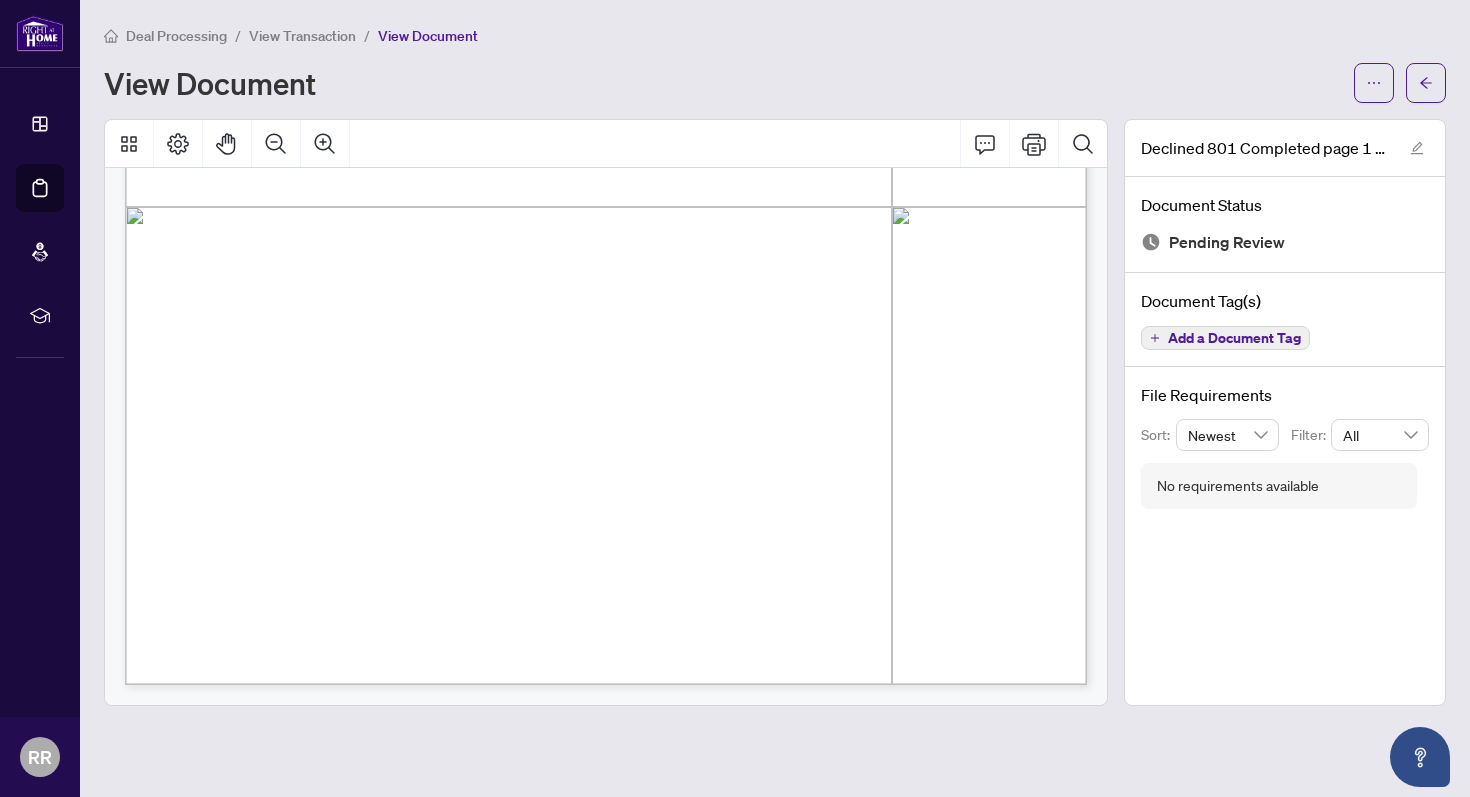 scroll, scrollTop: 0, scrollLeft: 0, axis: both 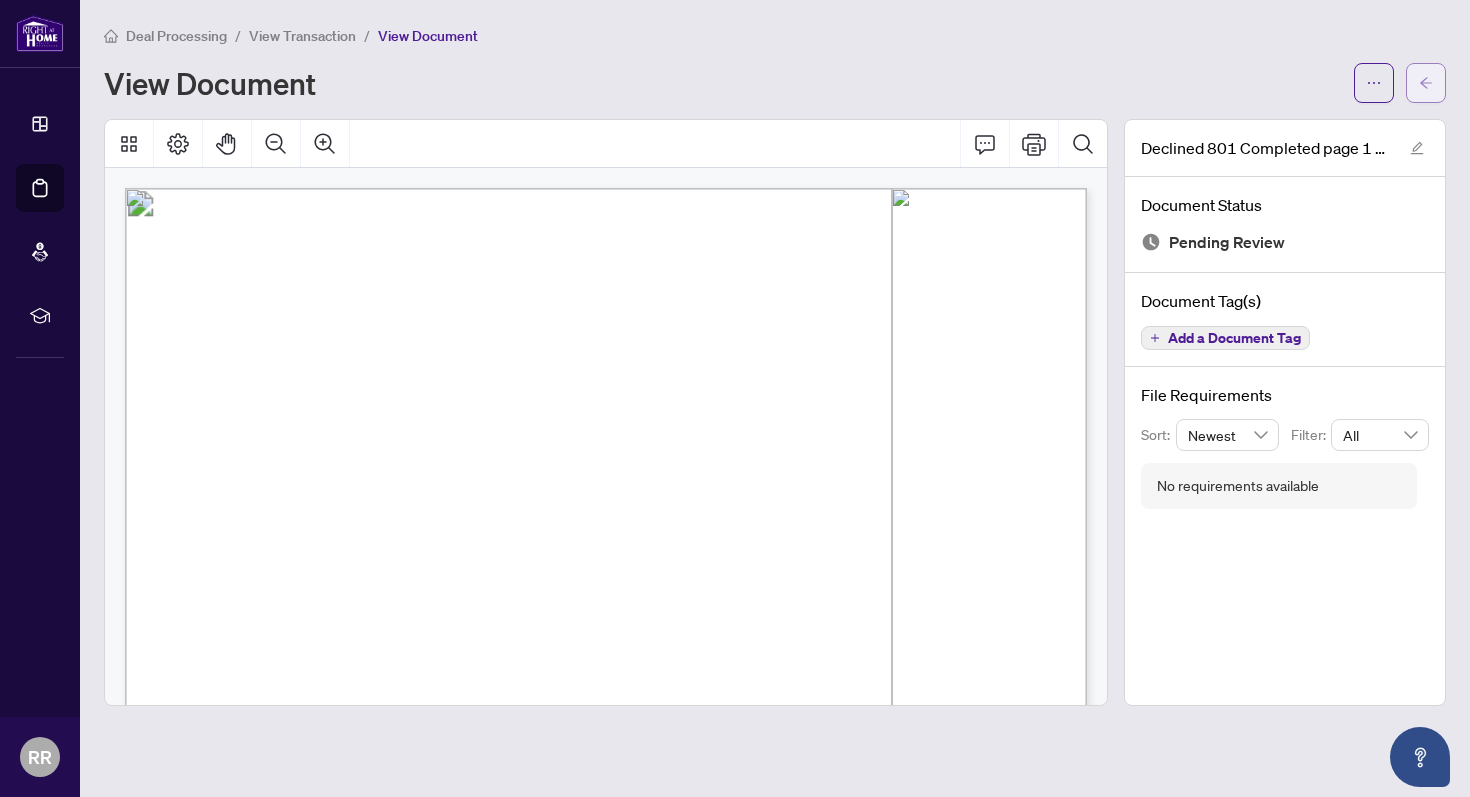 click 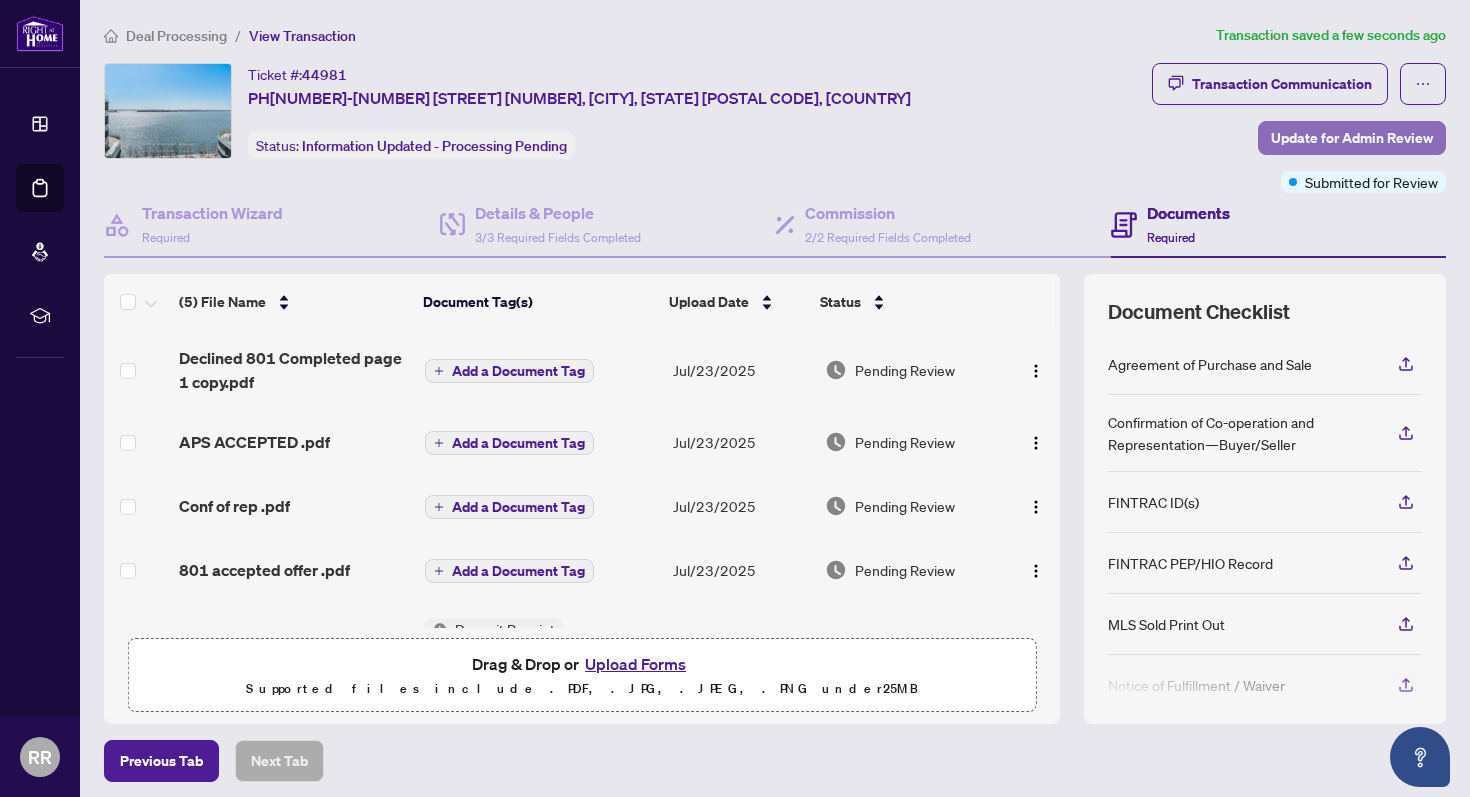 click on "Update for Admin Review" at bounding box center [1352, 138] 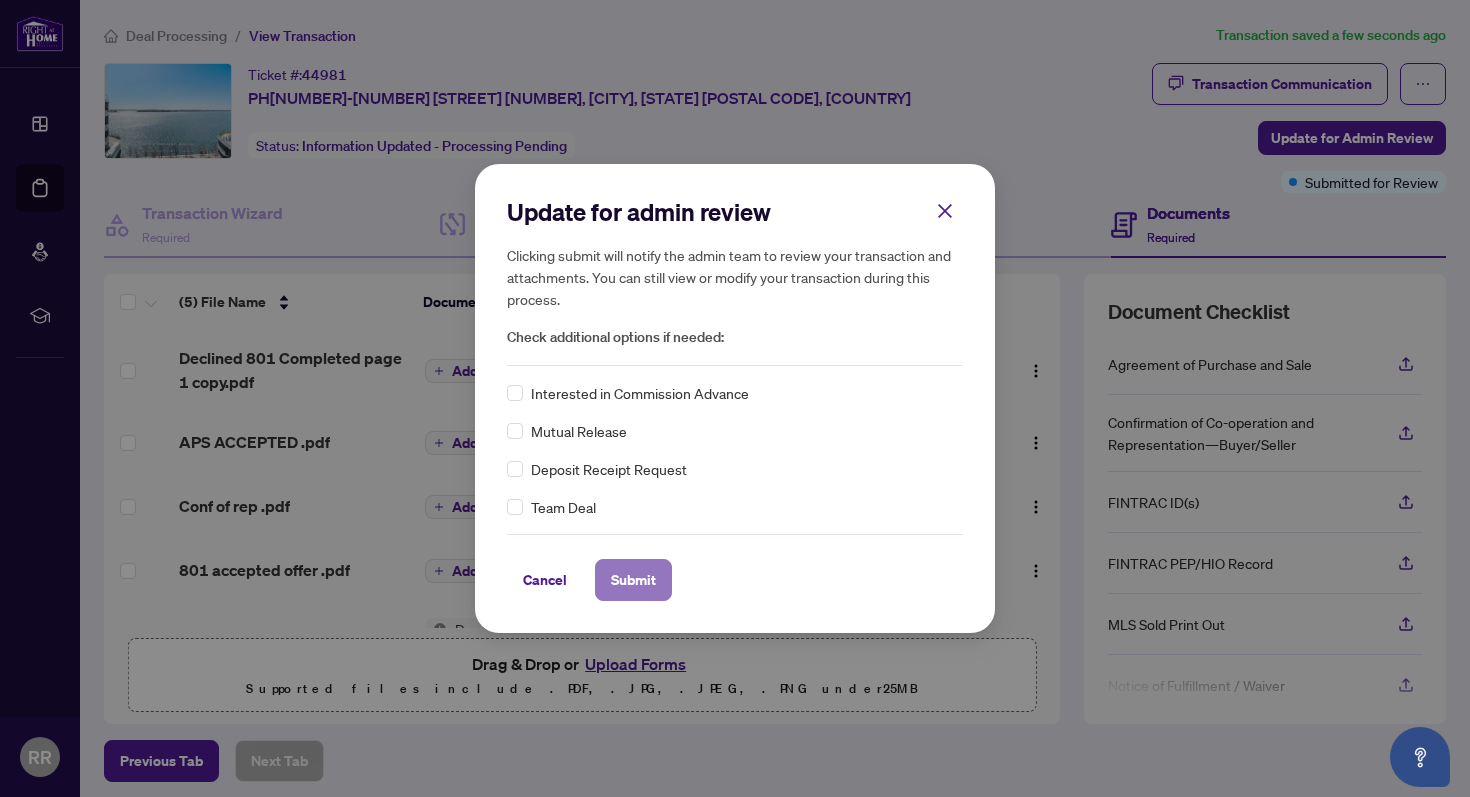 click on "Submit" at bounding box center [633, 580] 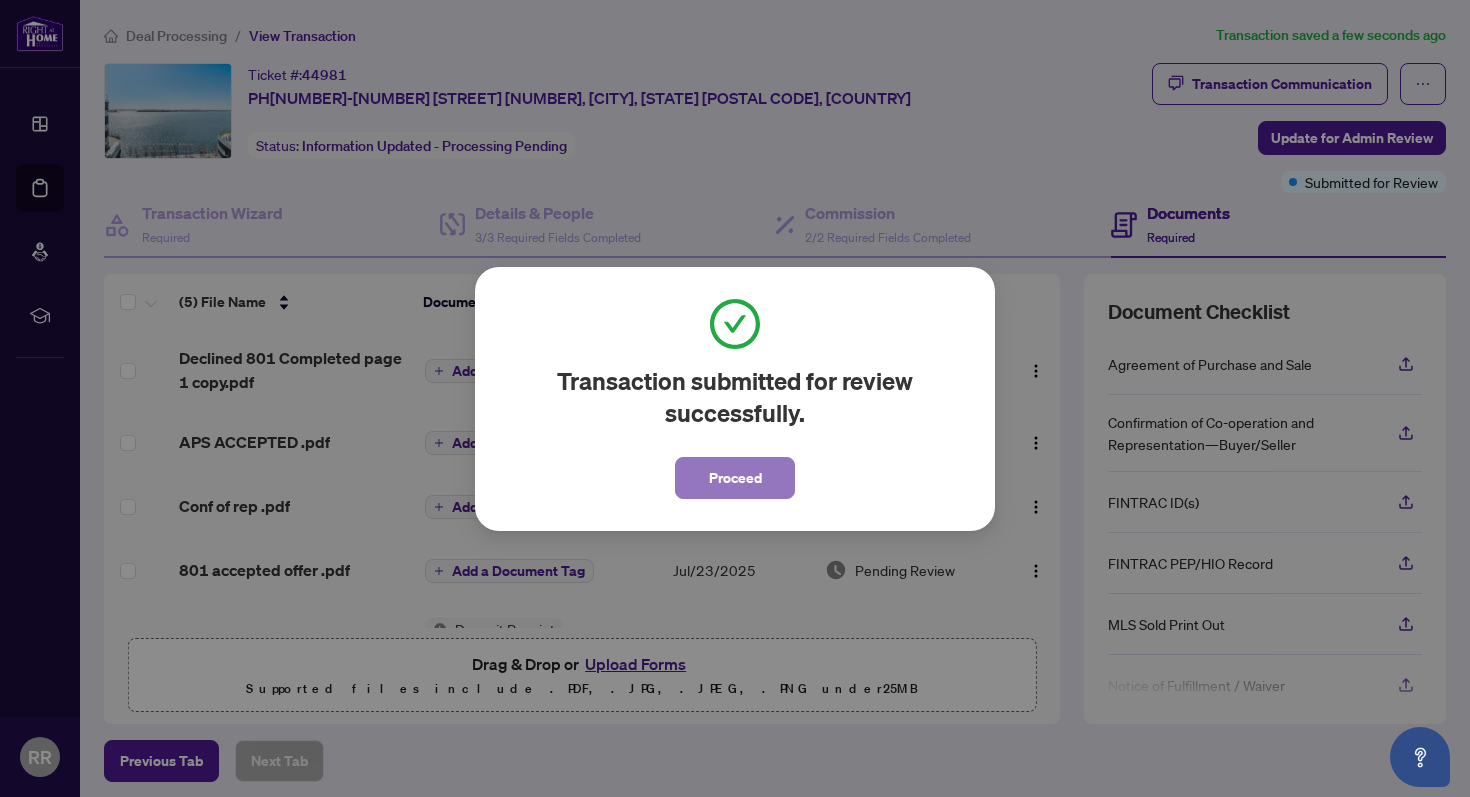 click on "Proceed" at bounding box center (735, 478) 